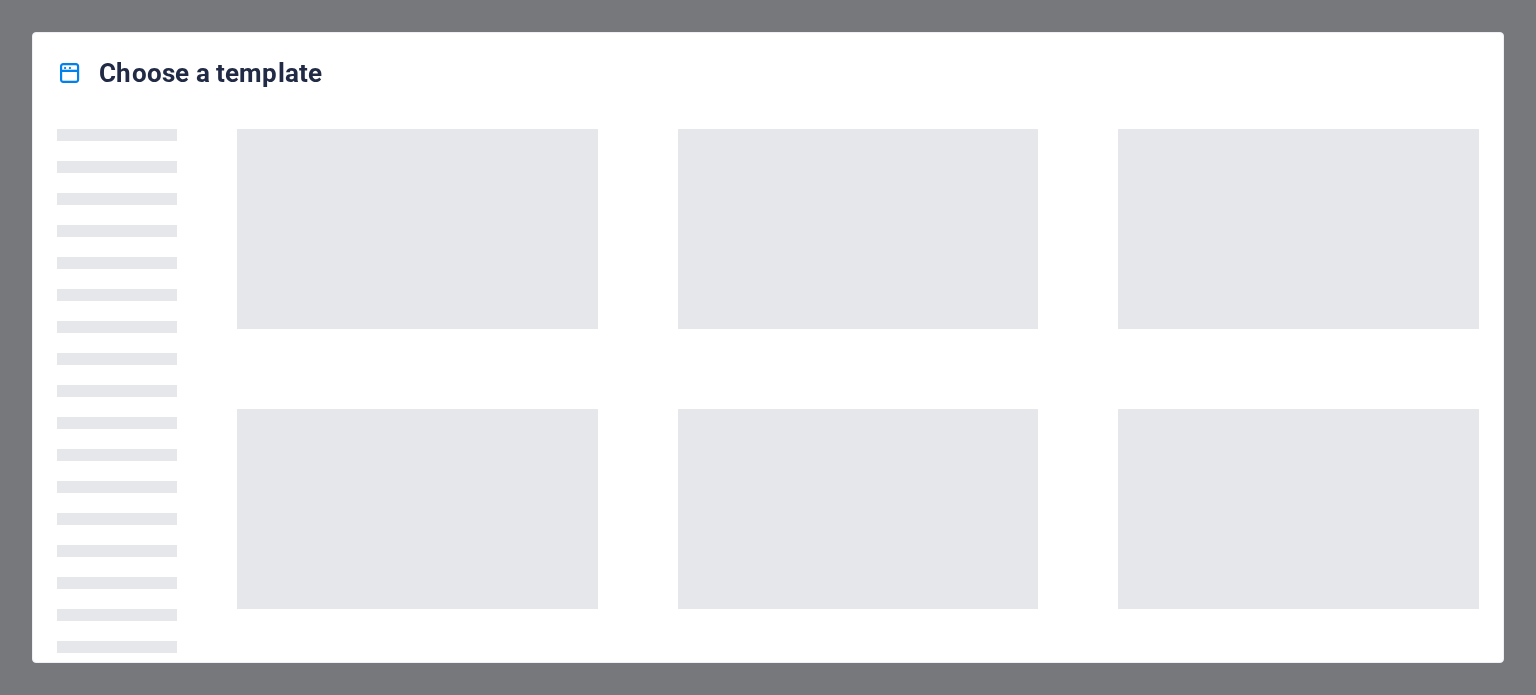 scroll, scrollTop: 0, scrollLeft: 0, axis: both 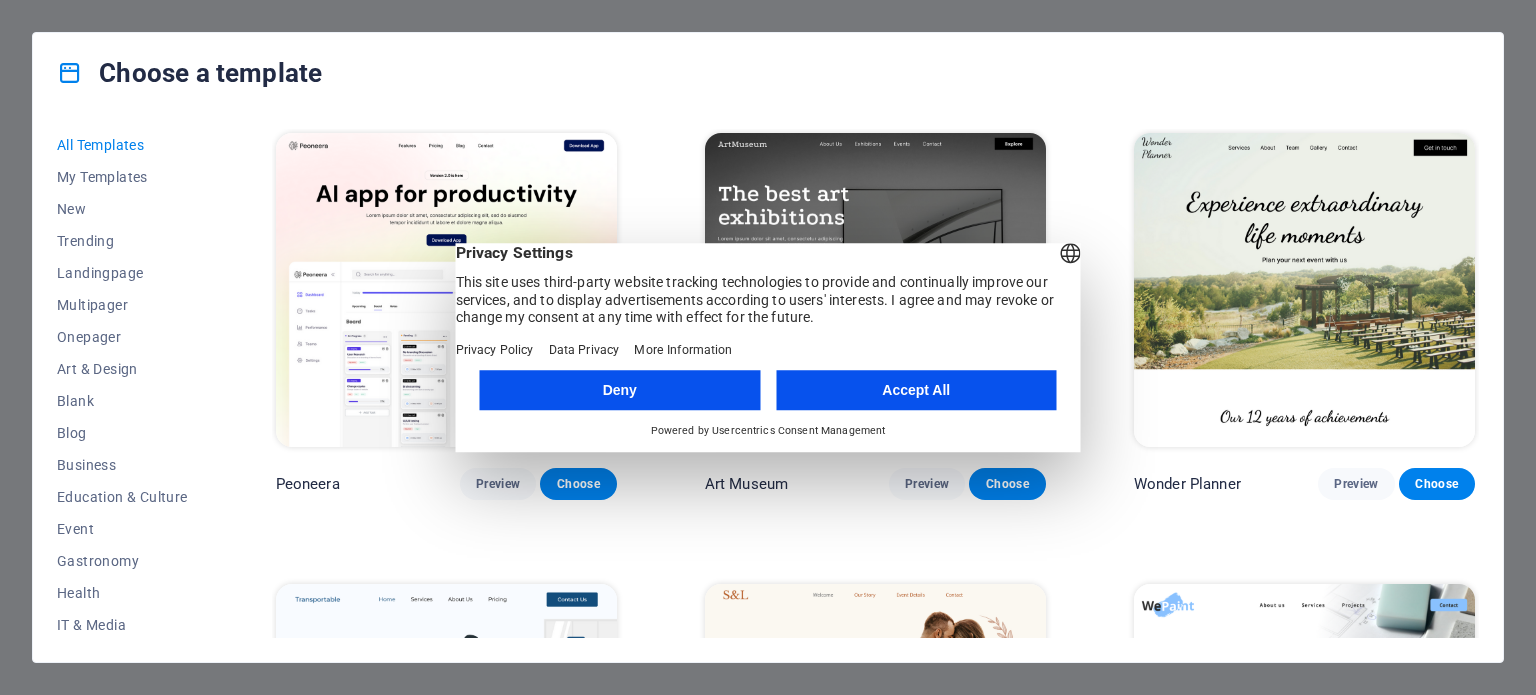 click on "Accept All" at bounding box center (916, 390) 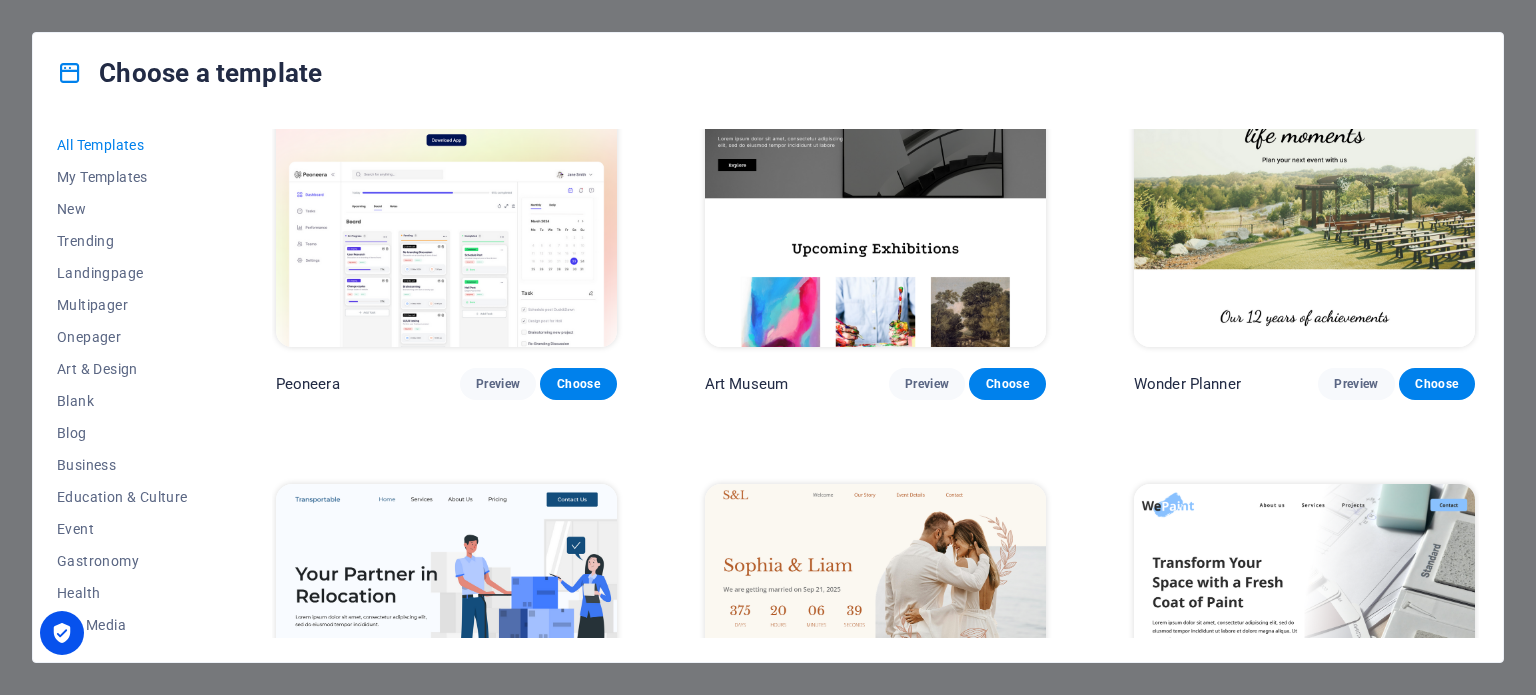 scroll, scrollTop: 0, scrollLeft: 0, axis: both 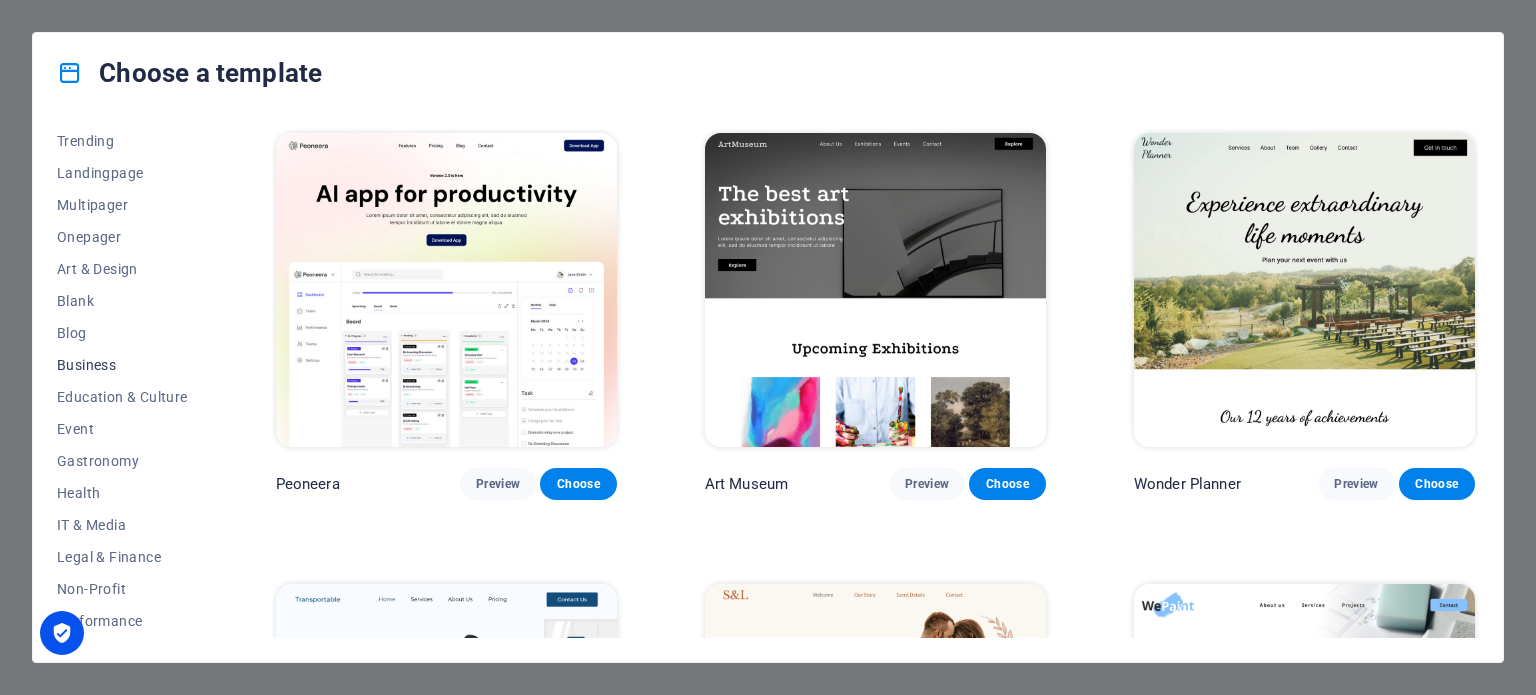 click on "Business" at bounding box center [122, 365] 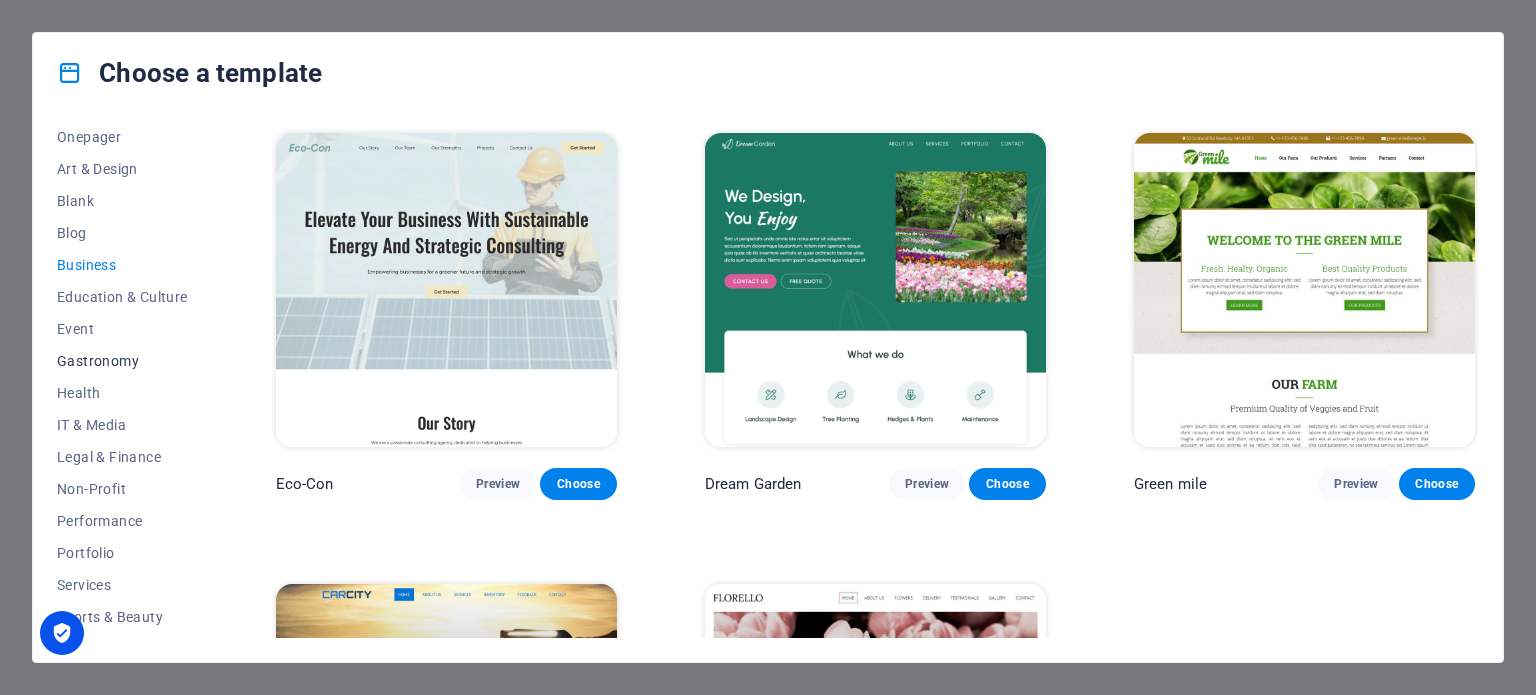 scroll, scrollTop: 290, scrollLeft: 0, axis: vertical 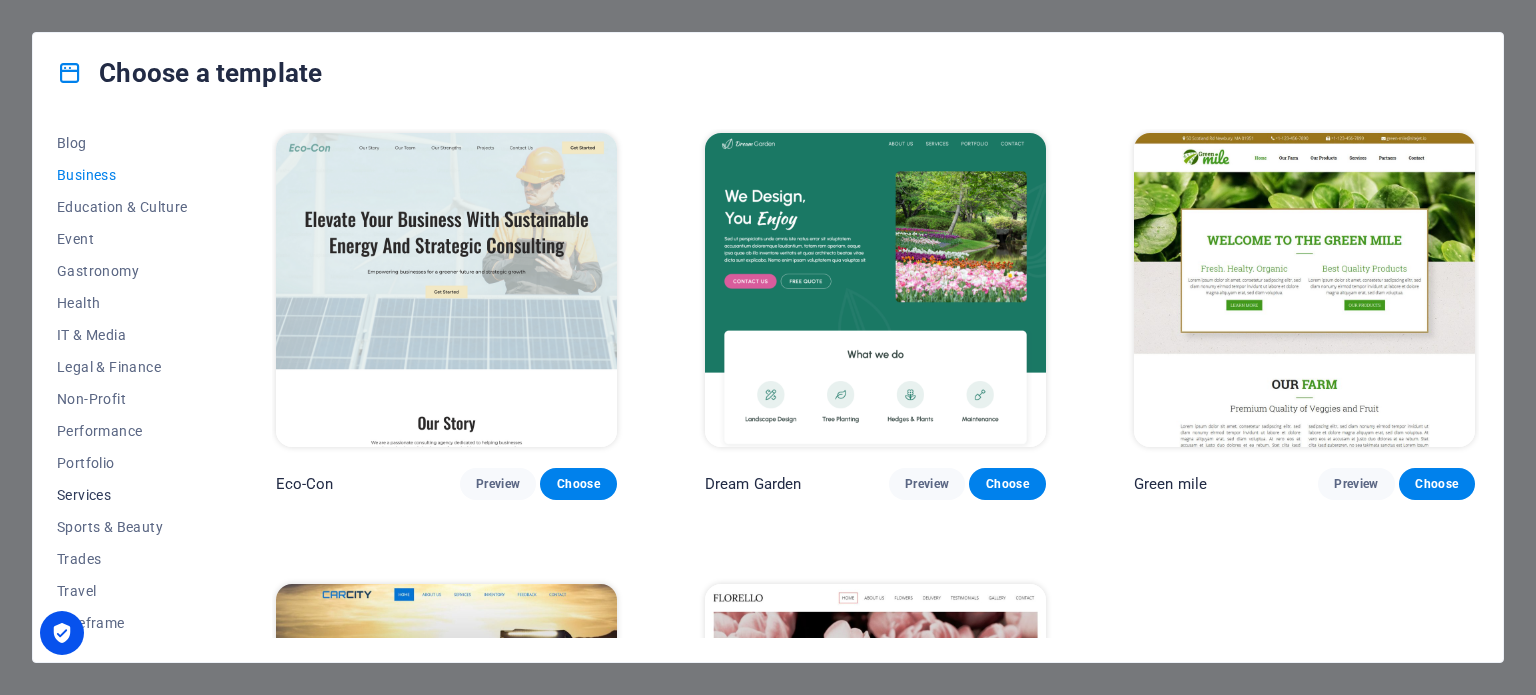 click on "Services" at bounding box center (122, 495) 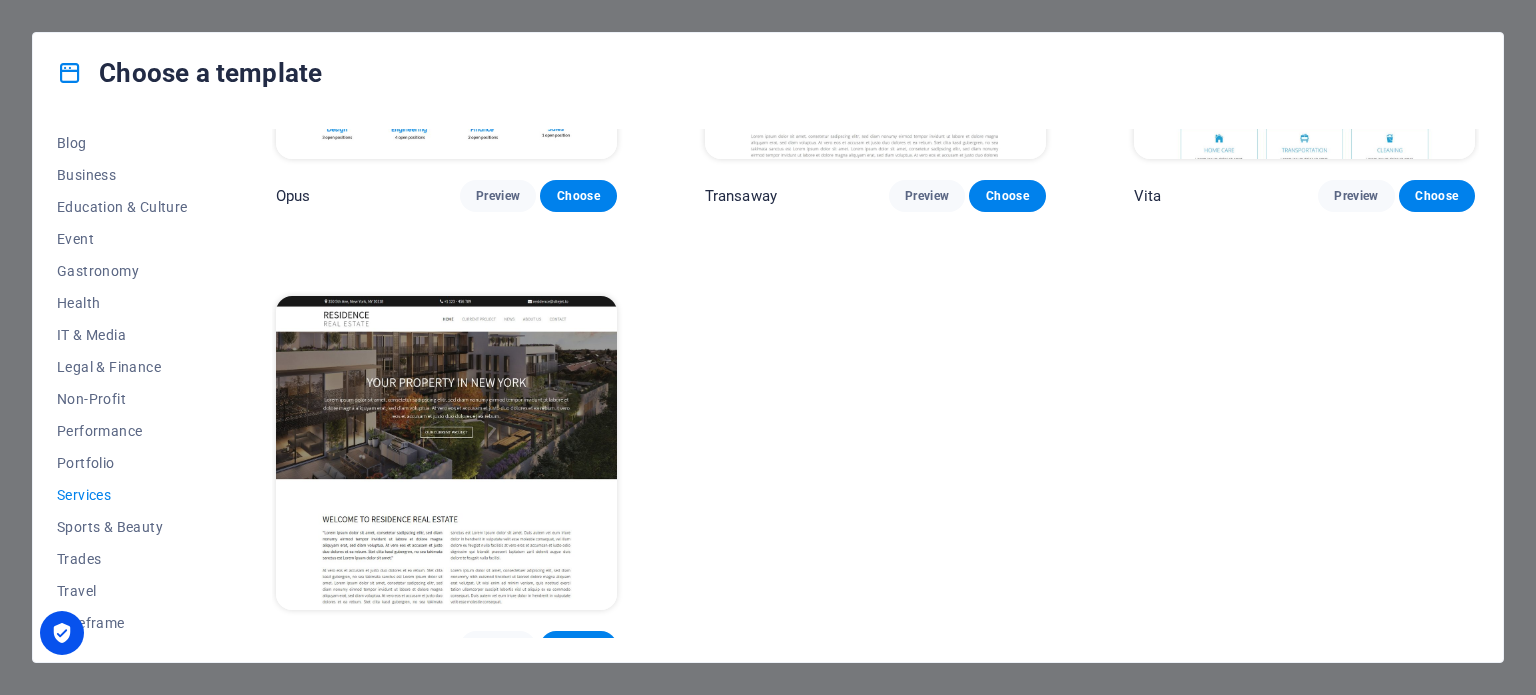 scroll, scrollTop: 2556, scrollLeft: 0, axis: vertical 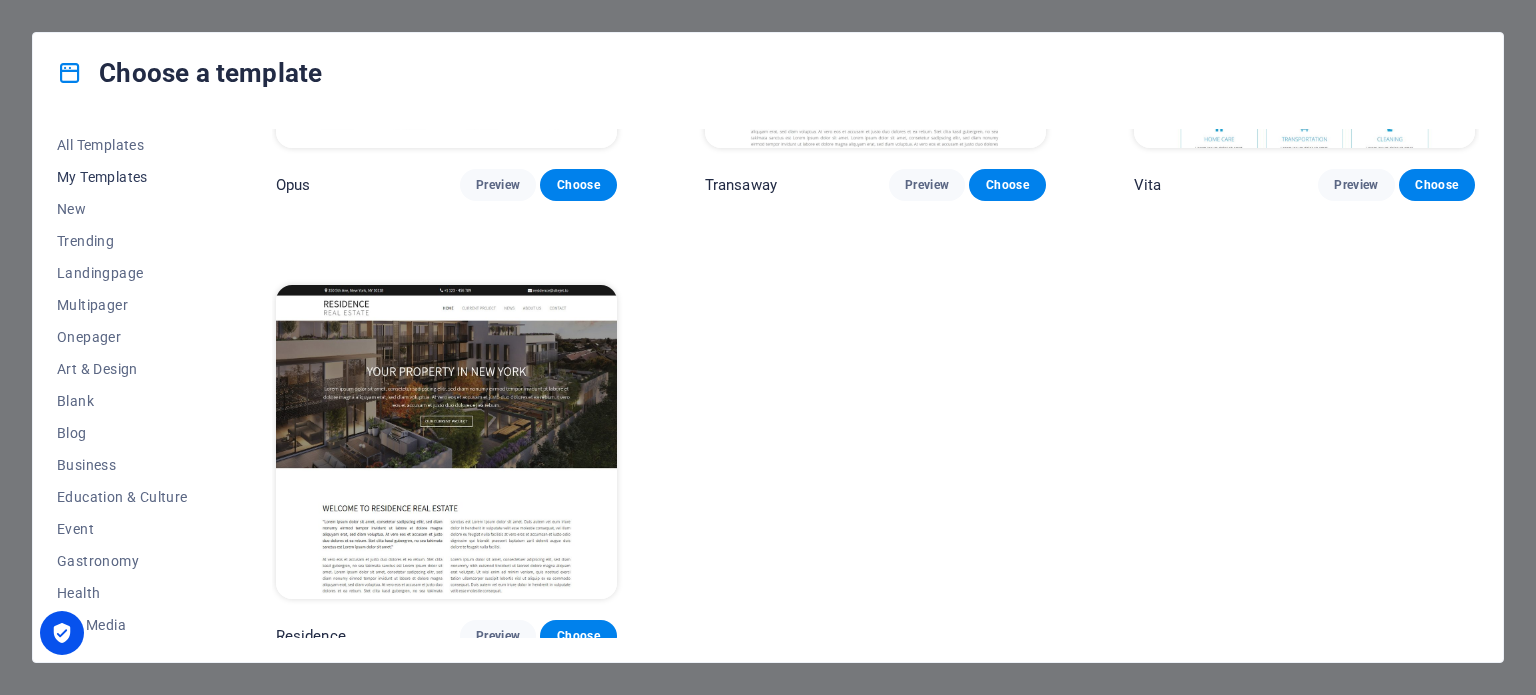 click on "My Templates" at bounding box center [122, 177] 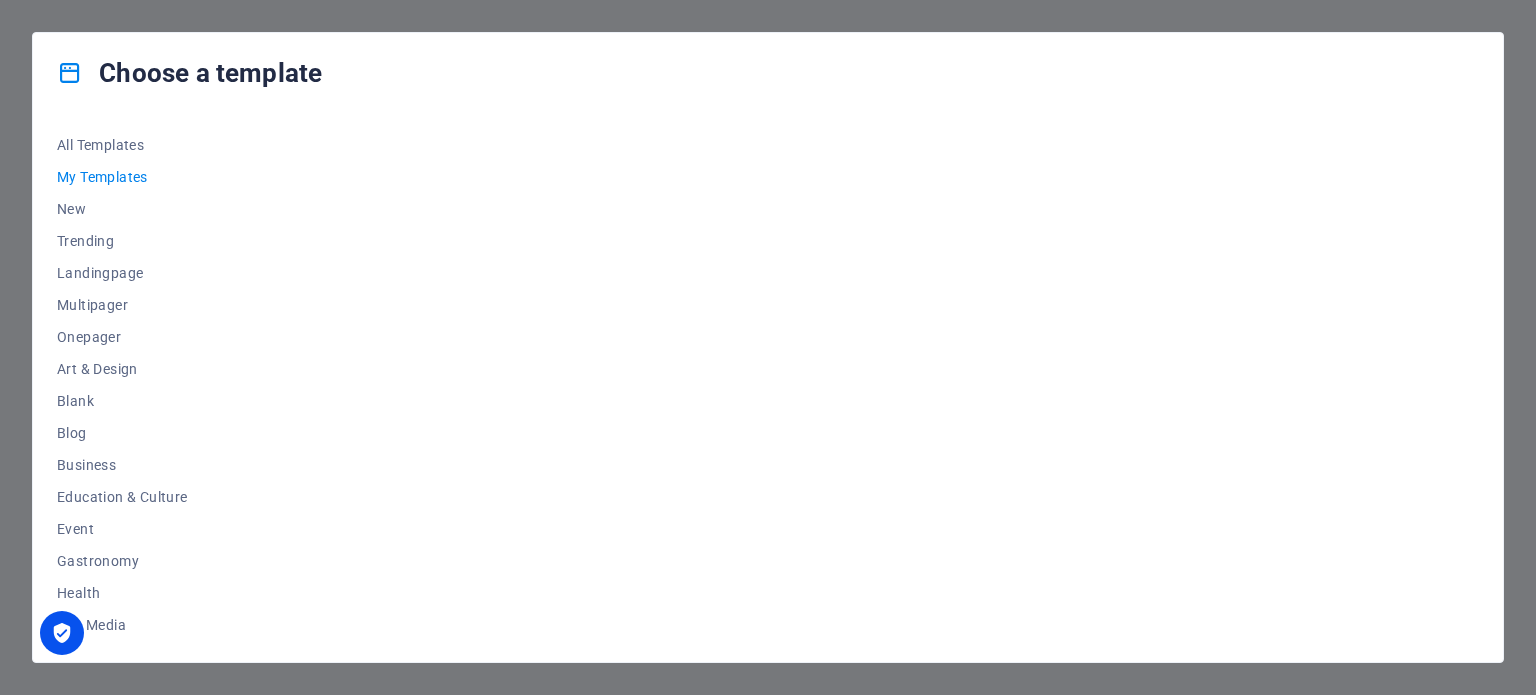 scroll, scrollTop: 0, scrollLeft: 0, axis: both 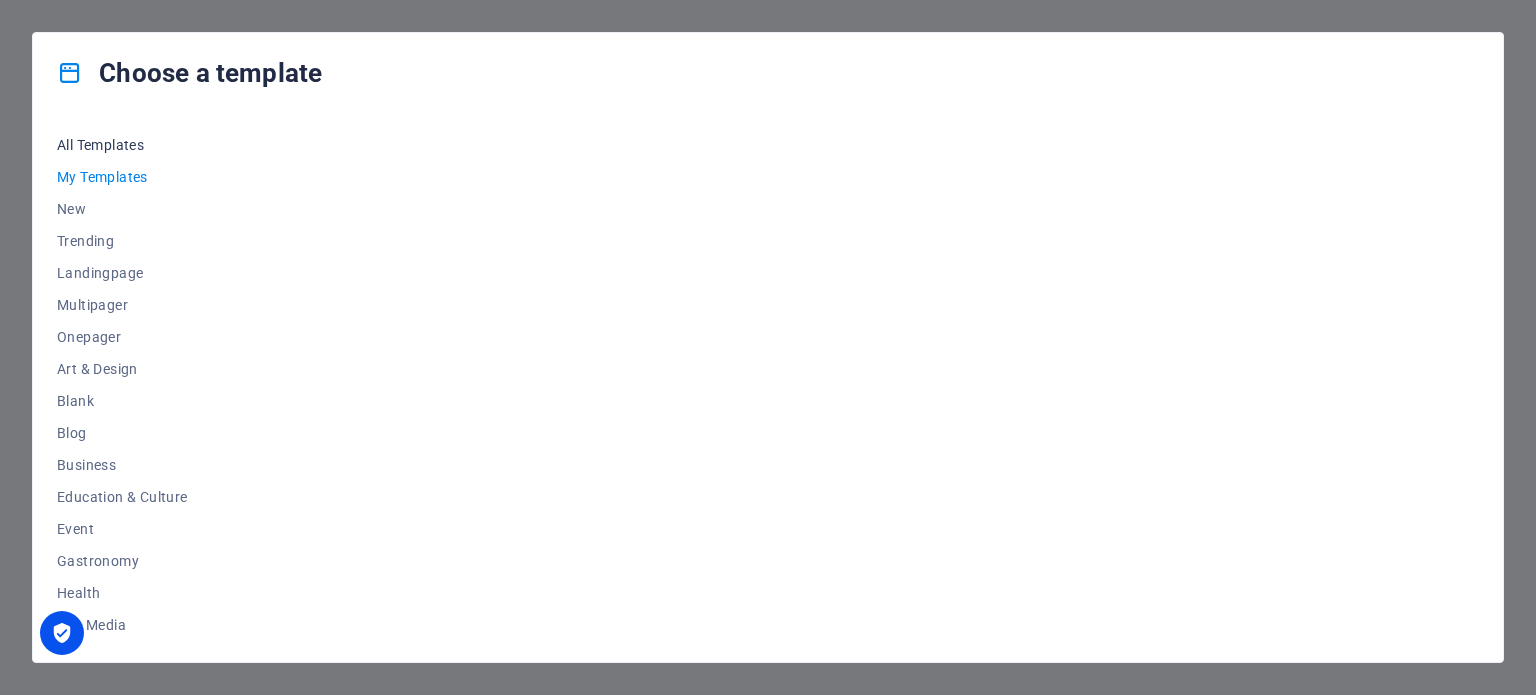 click on "All Templates" at bounding box center (122, 145) 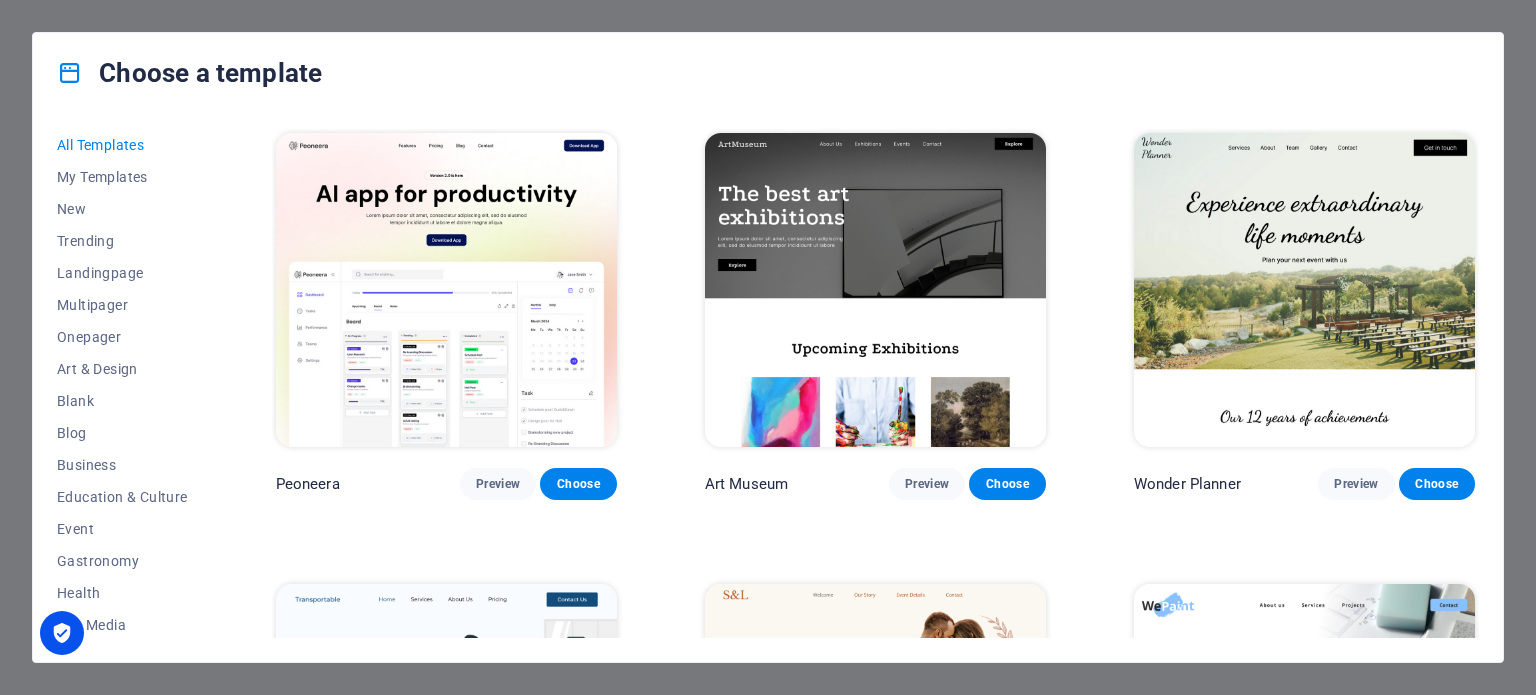 click at bounding box center [446, 290] 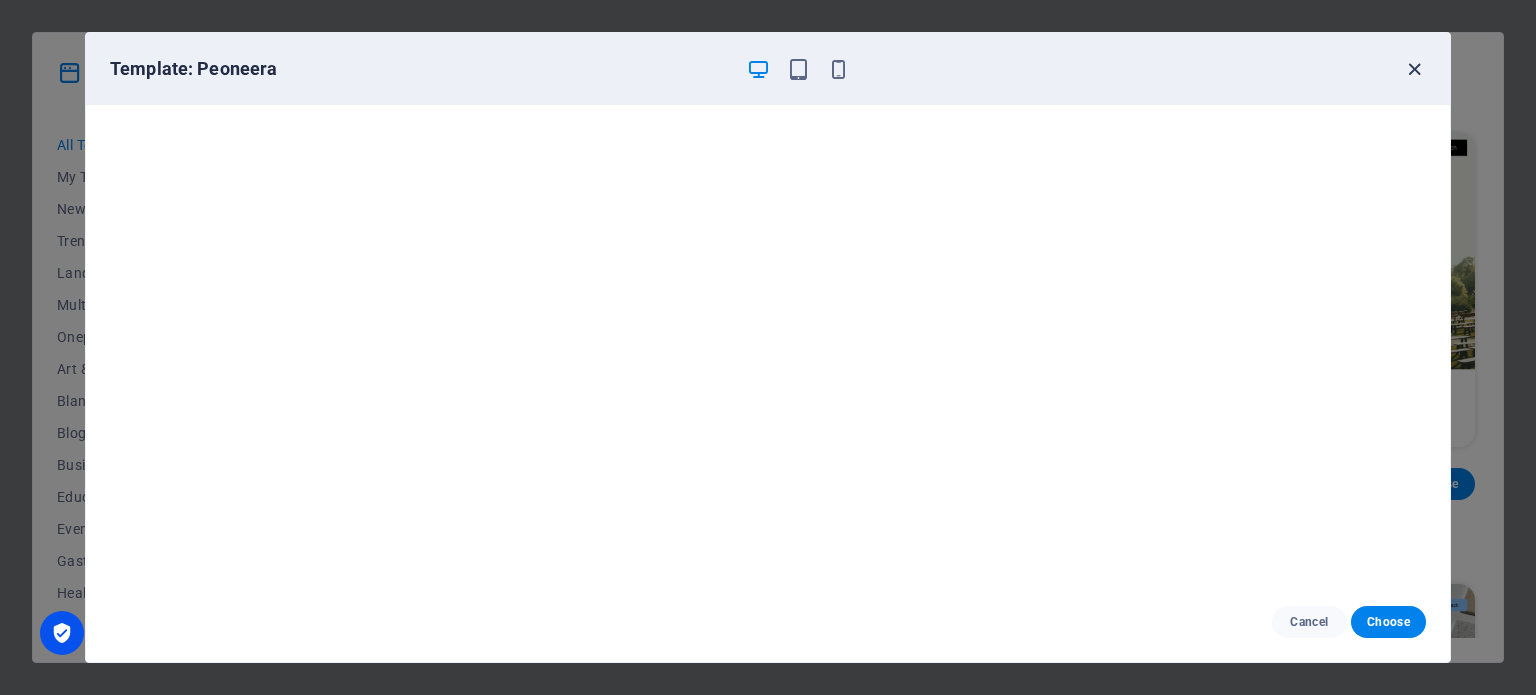 click at bounding box center [1414, 69] 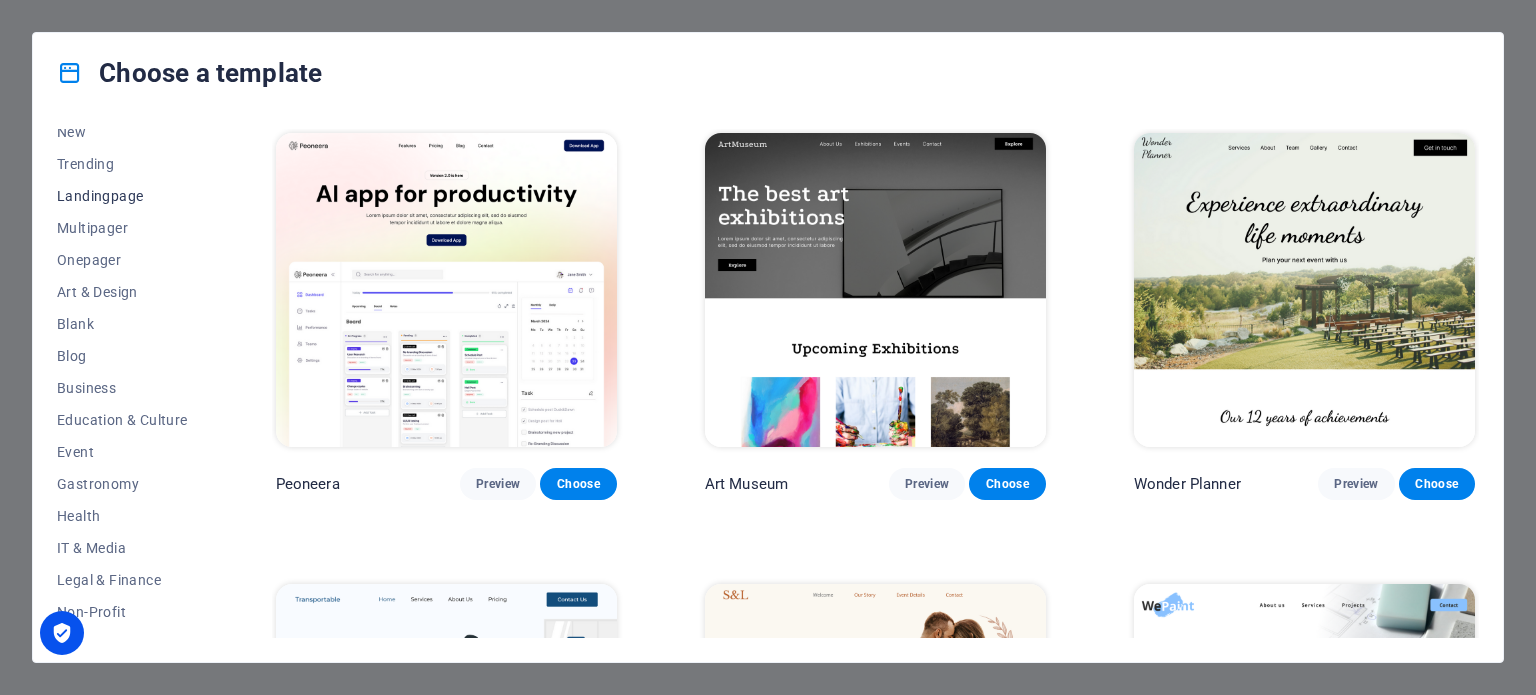 scroll, scrollTop: 100, scrollLeft: 0, axis: vertical 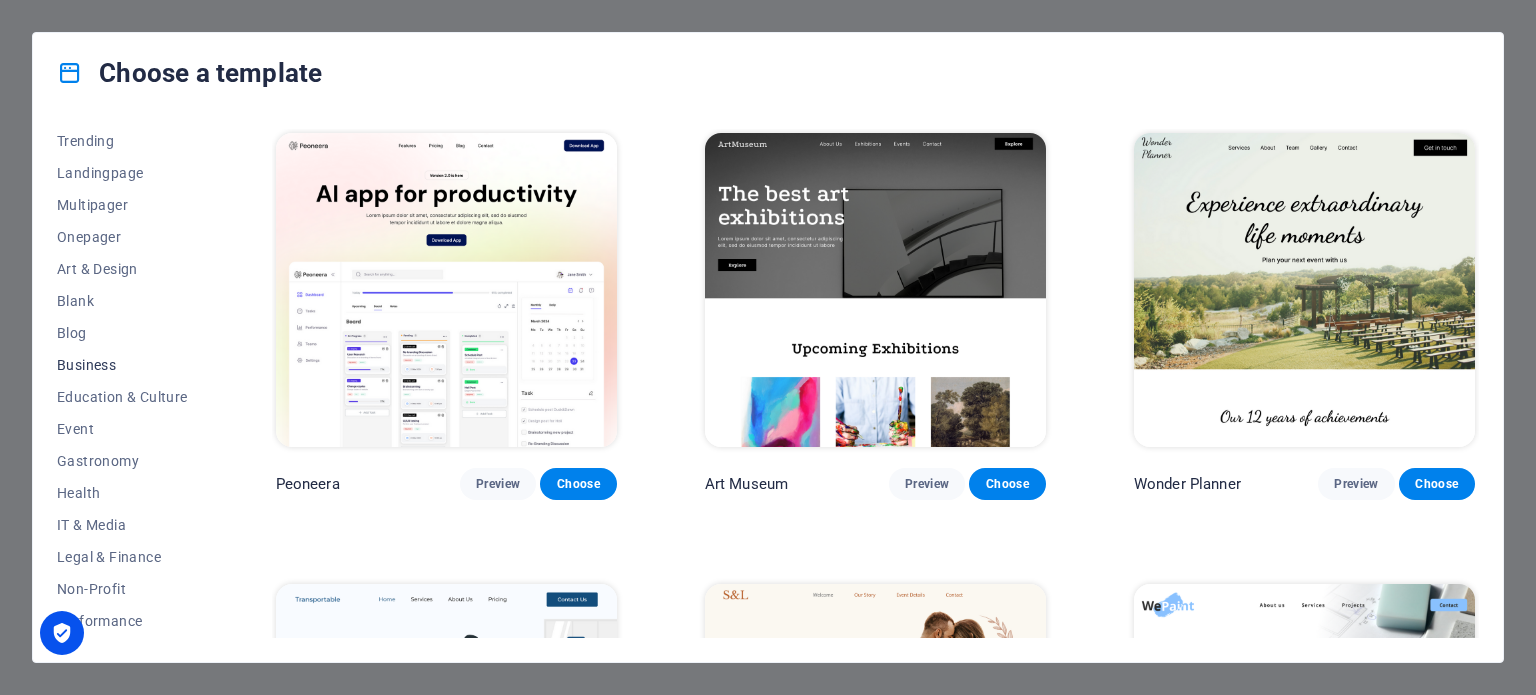 click on "Business" at bounding box center (122, 365) 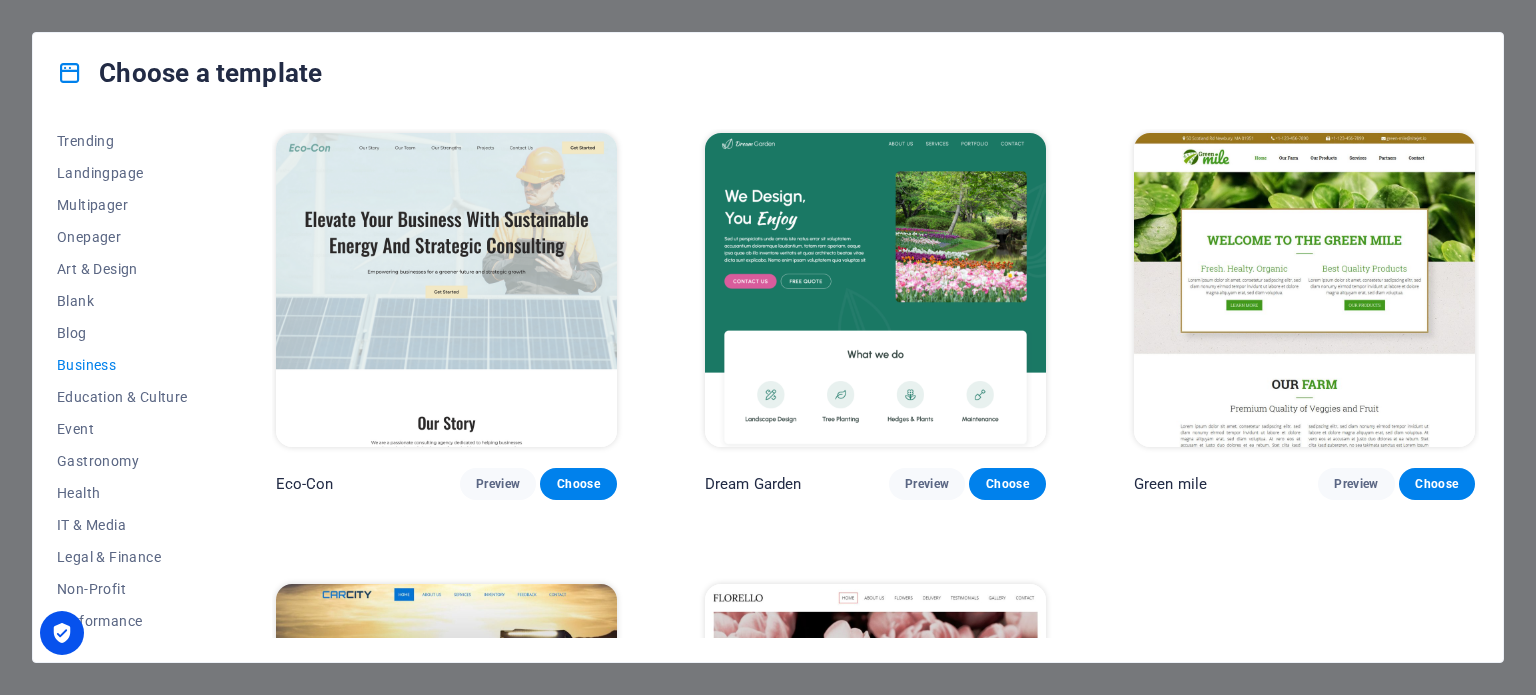 click at bounding box center [446, 290] 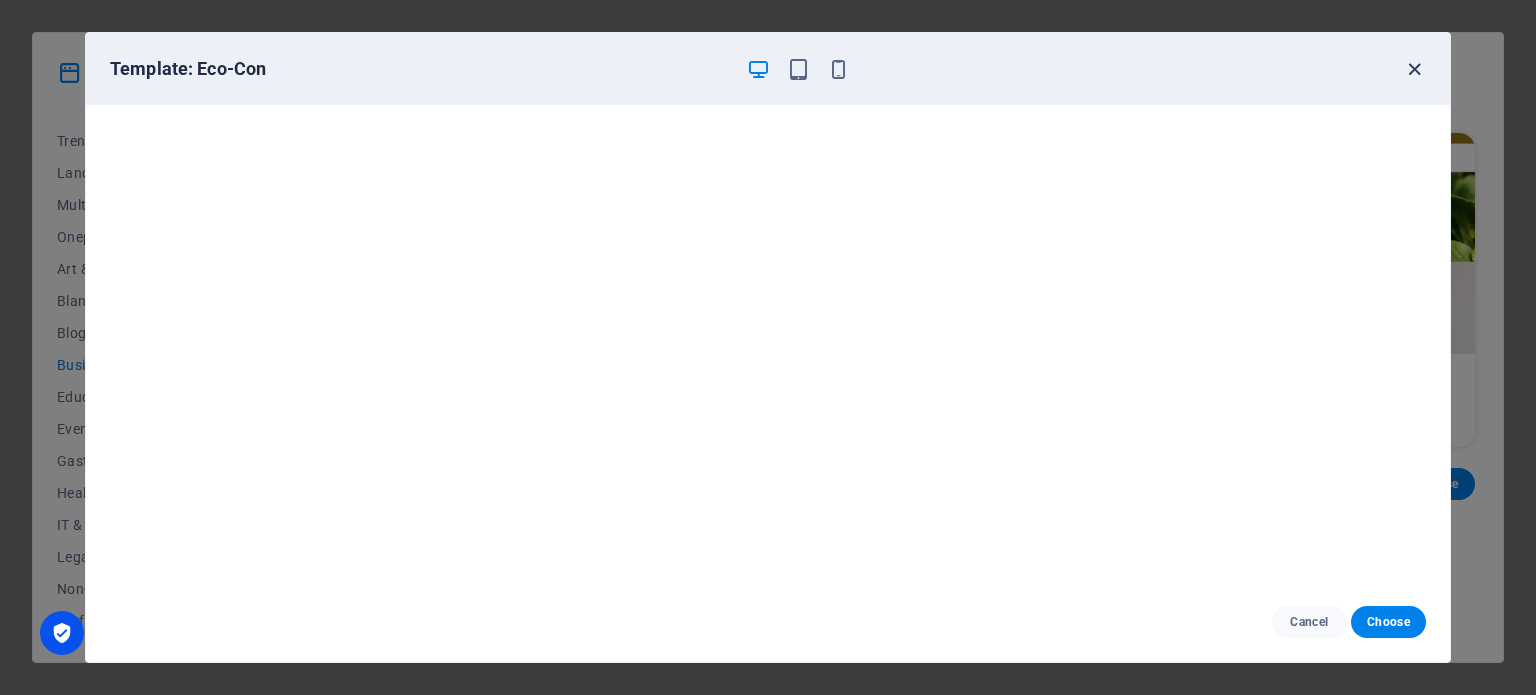 click at bounding box center [1414, 69] 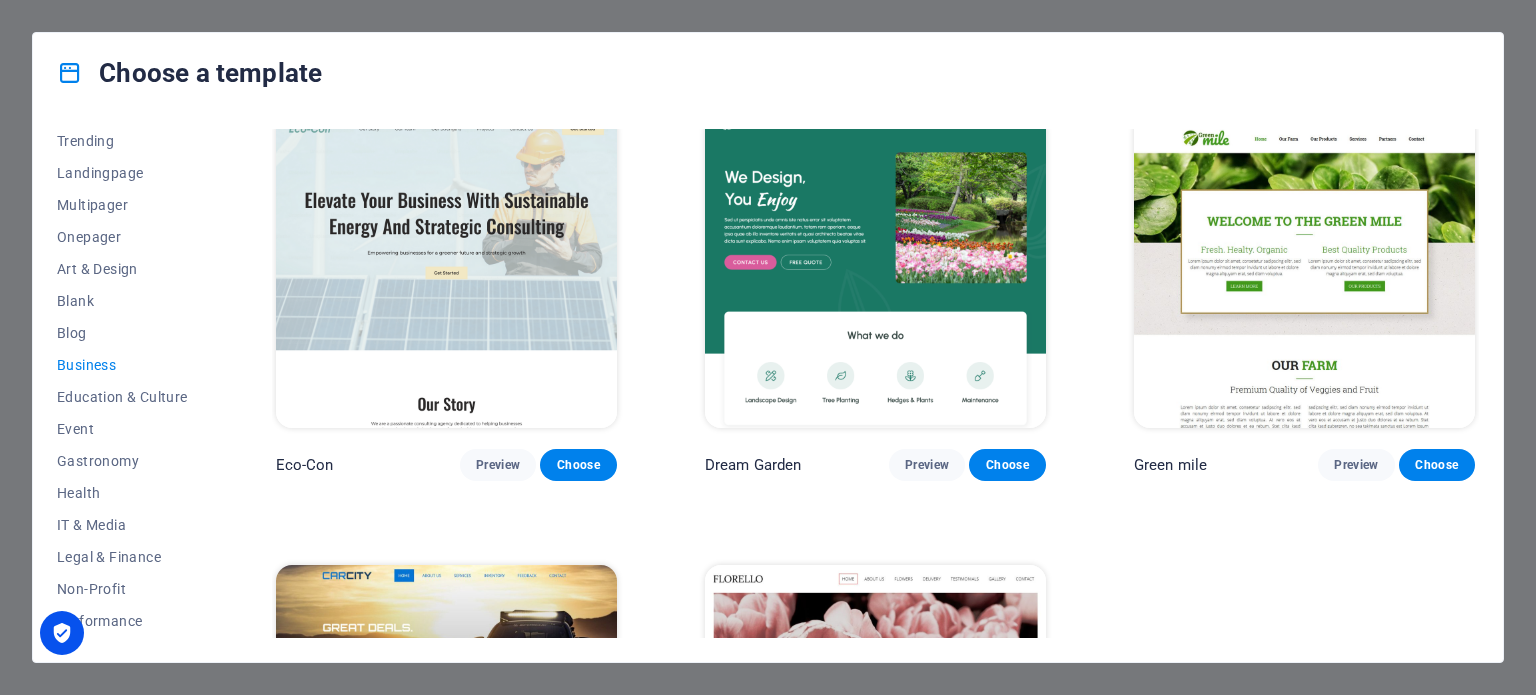 scroll, scrollTop: 0, scrollLeft: 0, axis: both 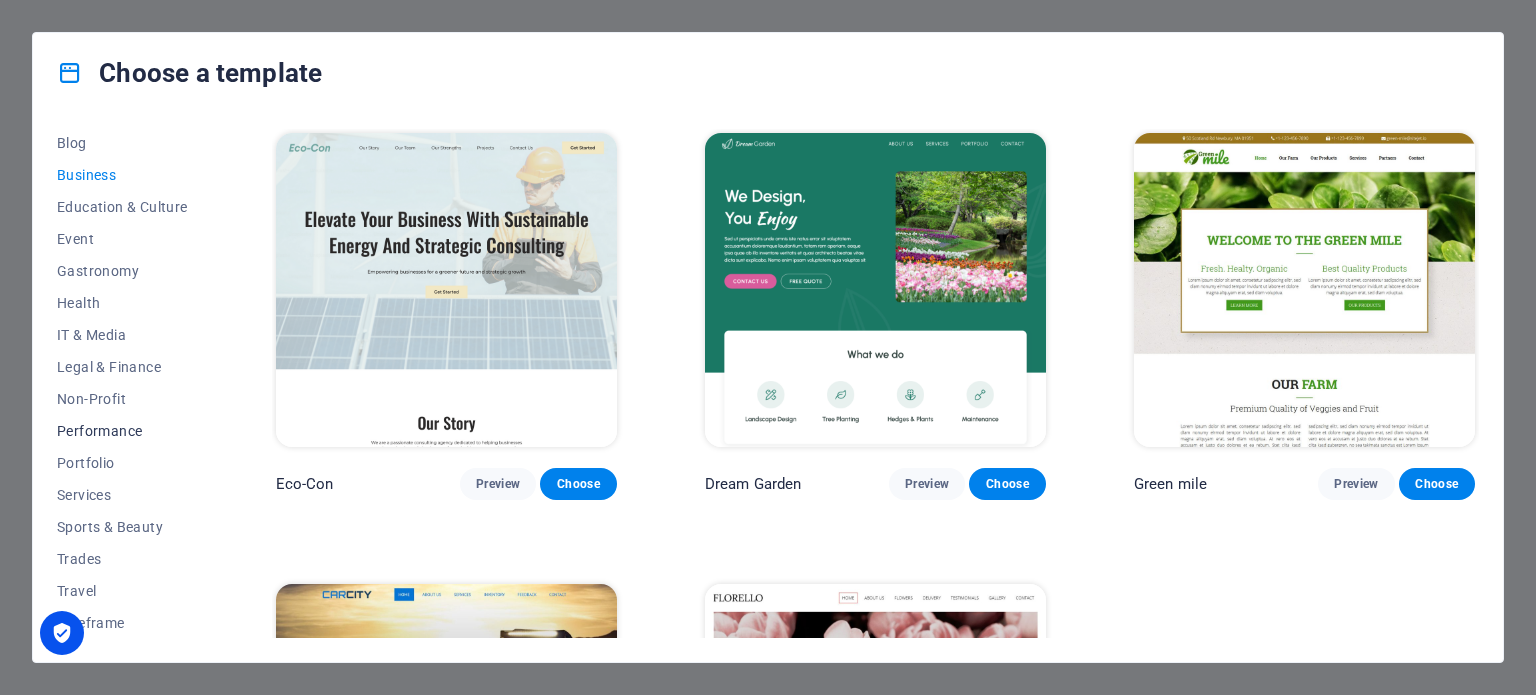 click on "Performance" at bounding box center [122, 431] 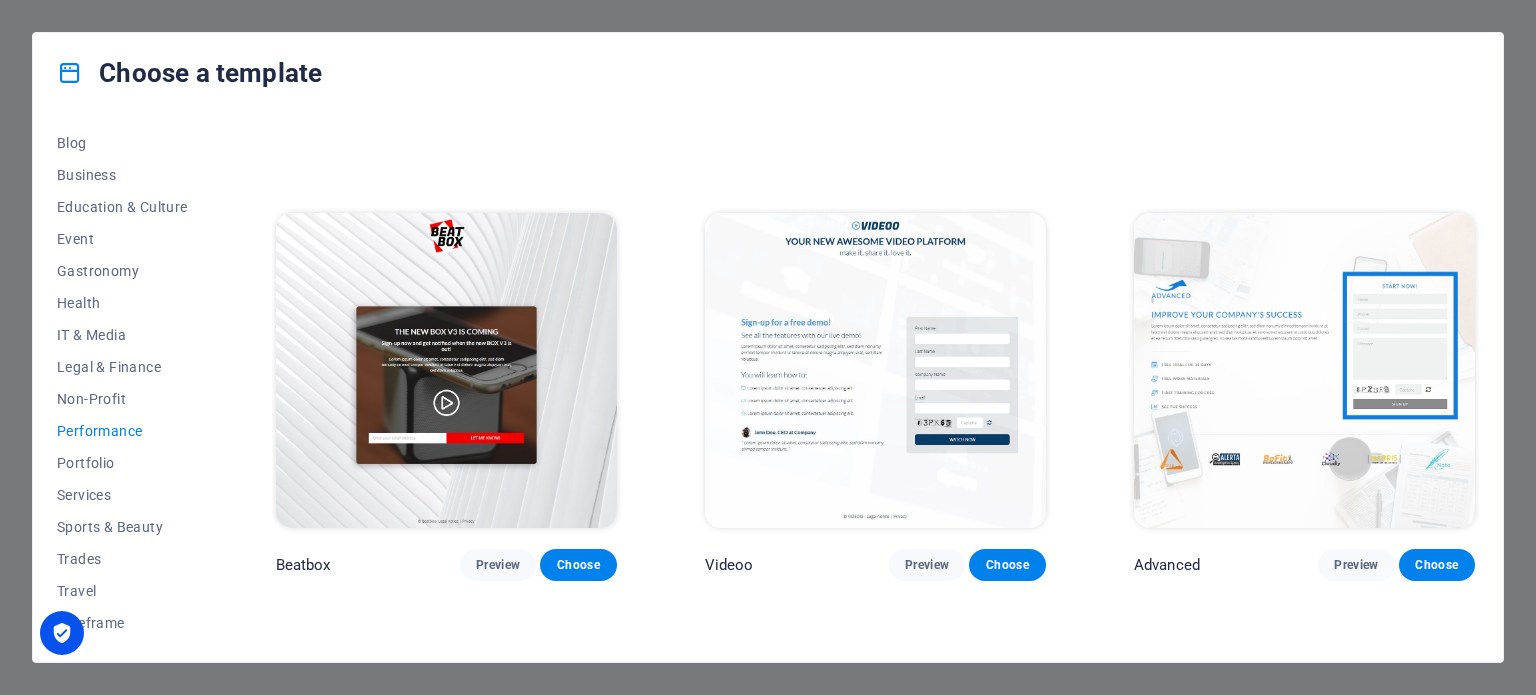 scroll, scrollTop: 400, scrollLeft: 0, axis: vertical 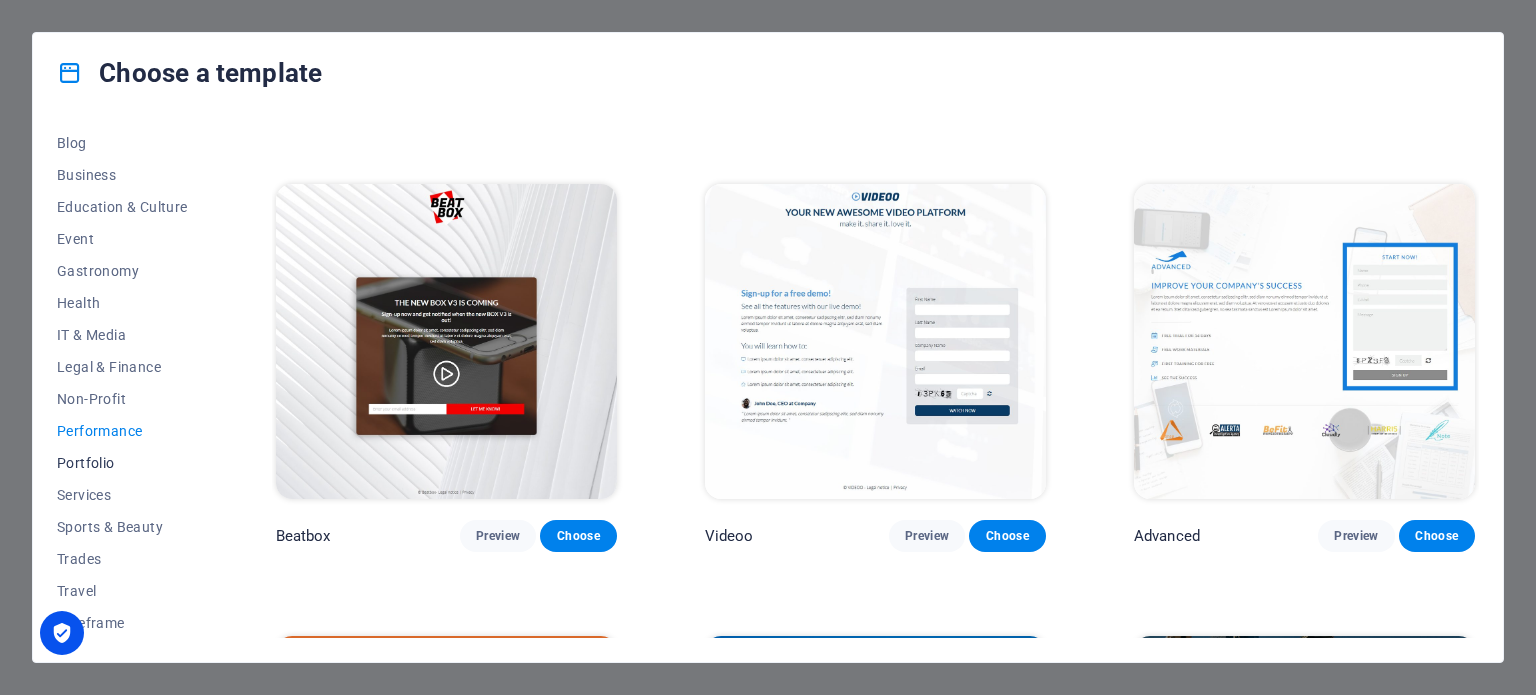 click on "Portfolio" at bounding box center [122, 463] 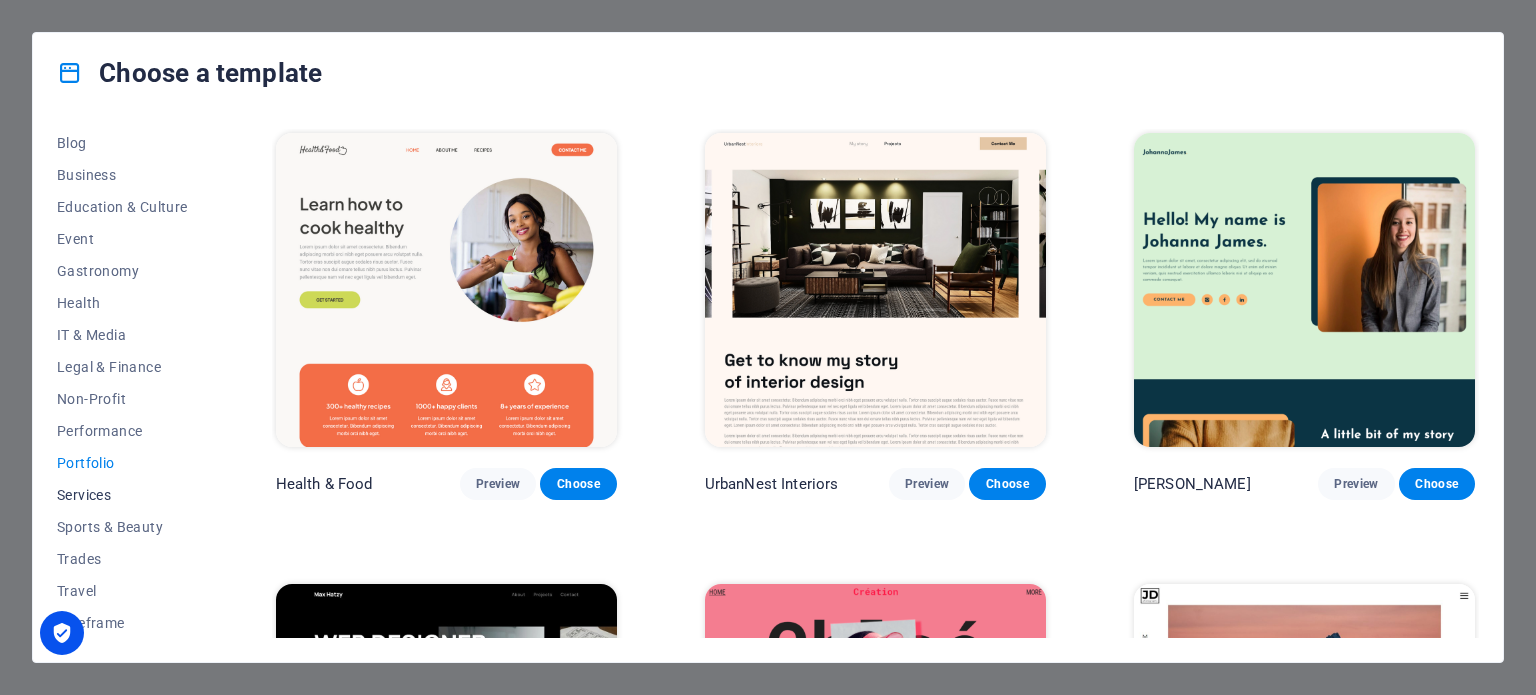 click on "Services" at bounding box center (122, 495) 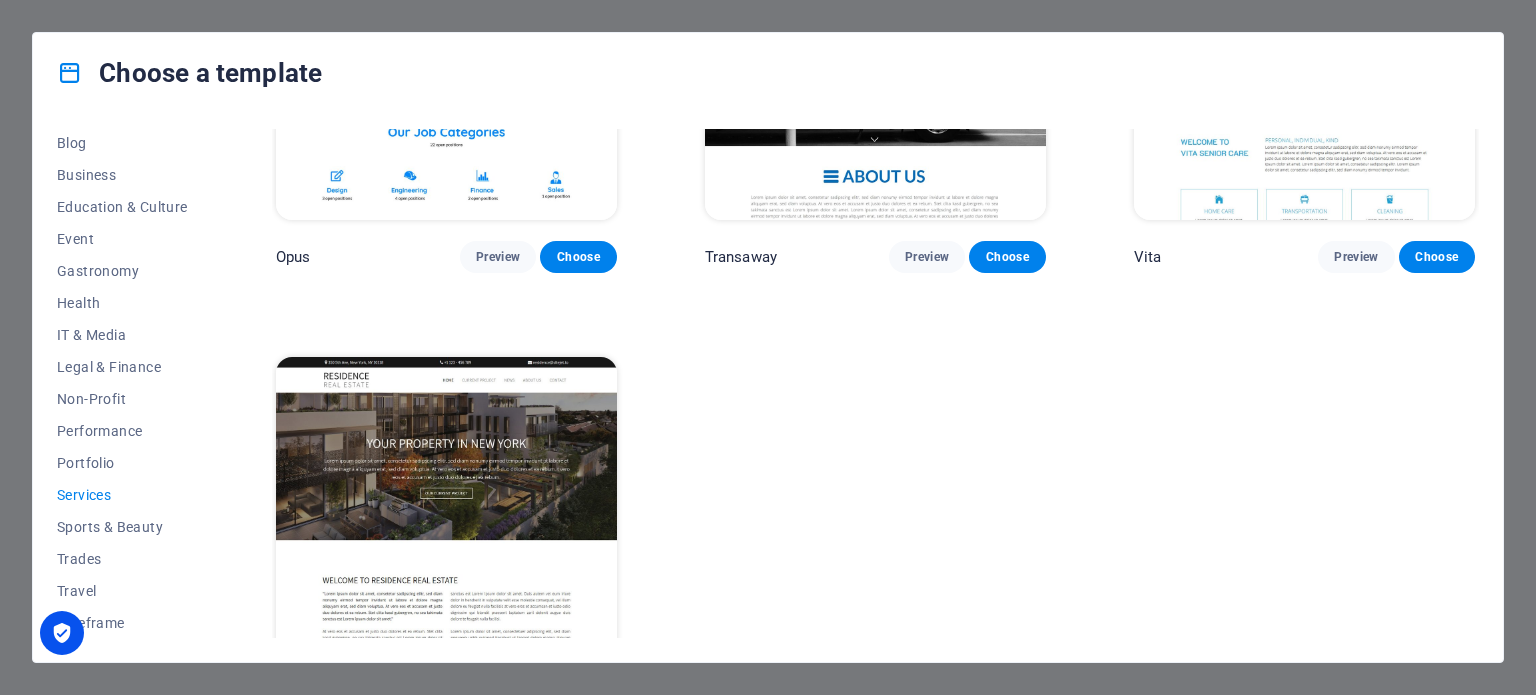 scroll, scrollTop: 2456, scrollLeft: 0, axis: vertical 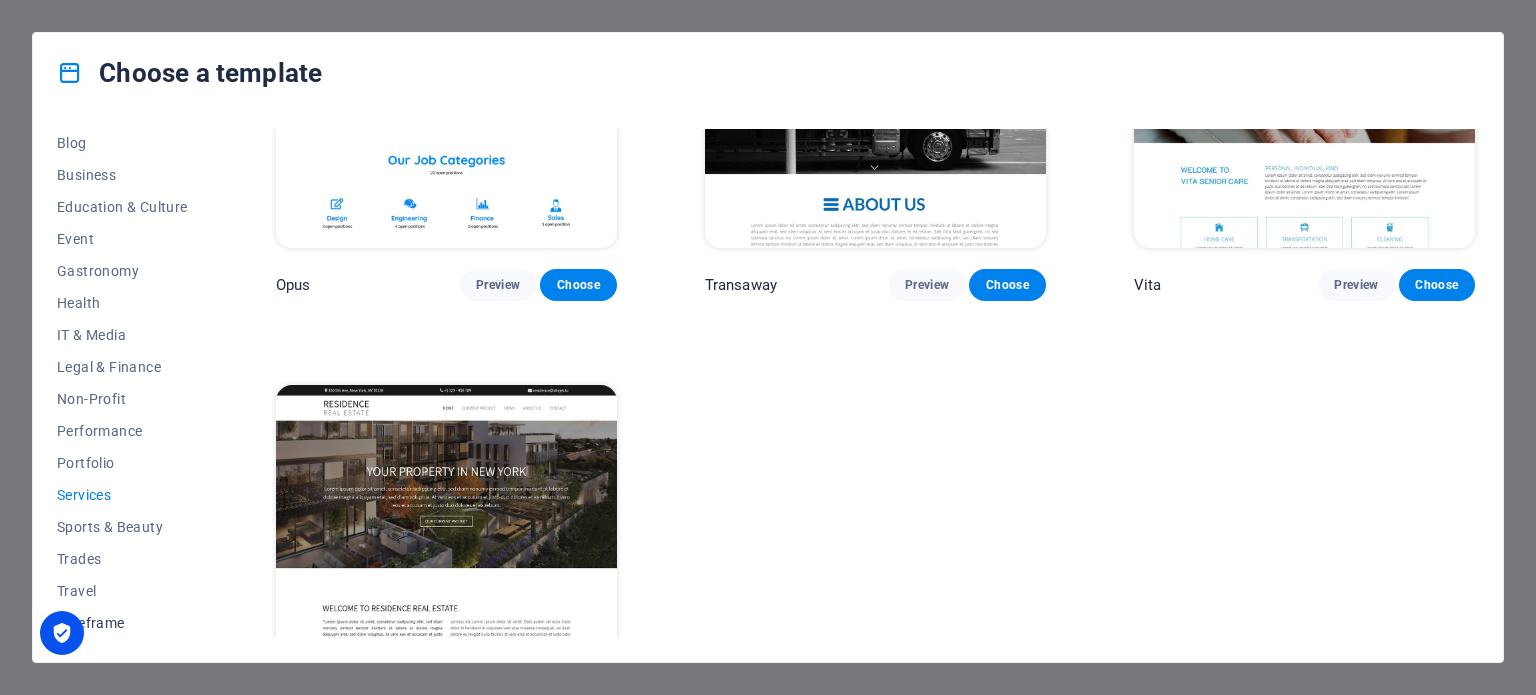 click on "Wireframe" at bounding box center [122, 623] 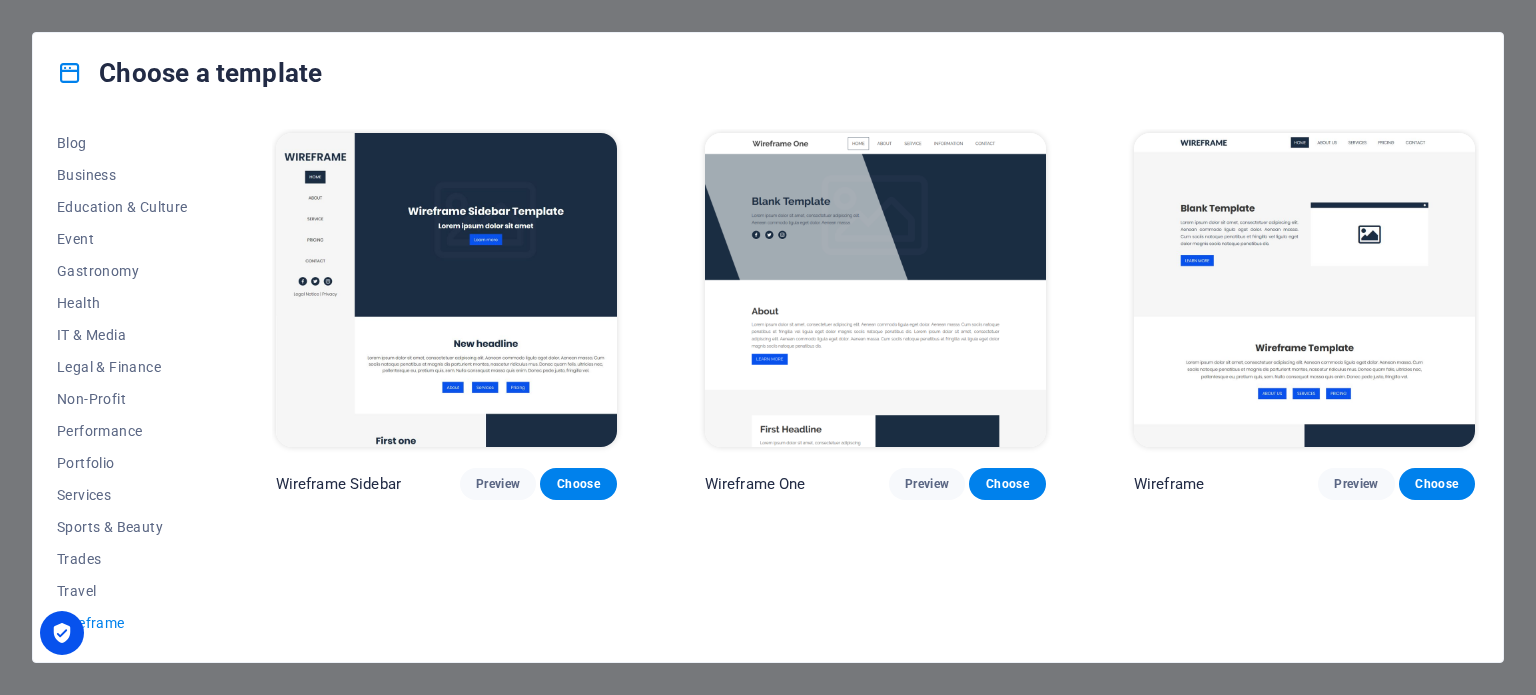 scroll, scrollTop: 0, scrollLeft: 0, axis: both 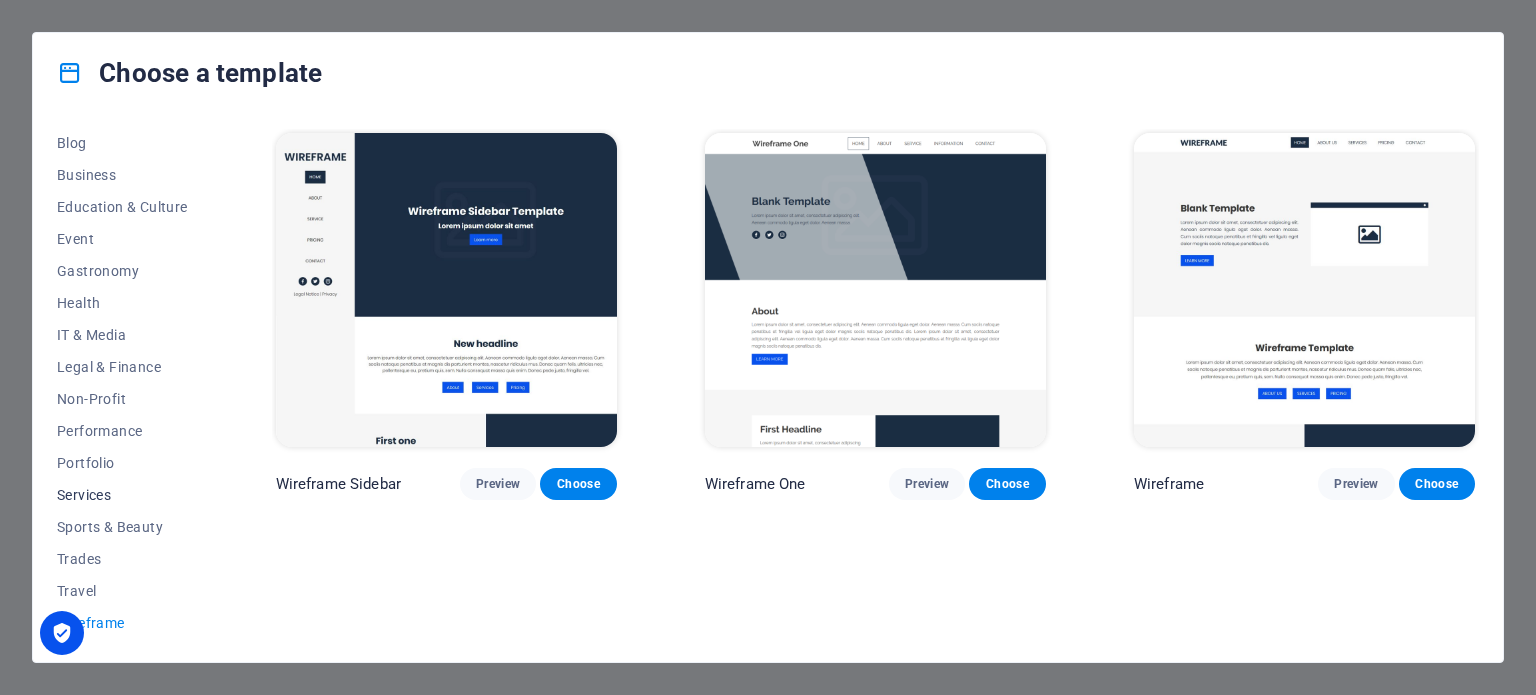 click on "Services" at bounding box center (122, 495) 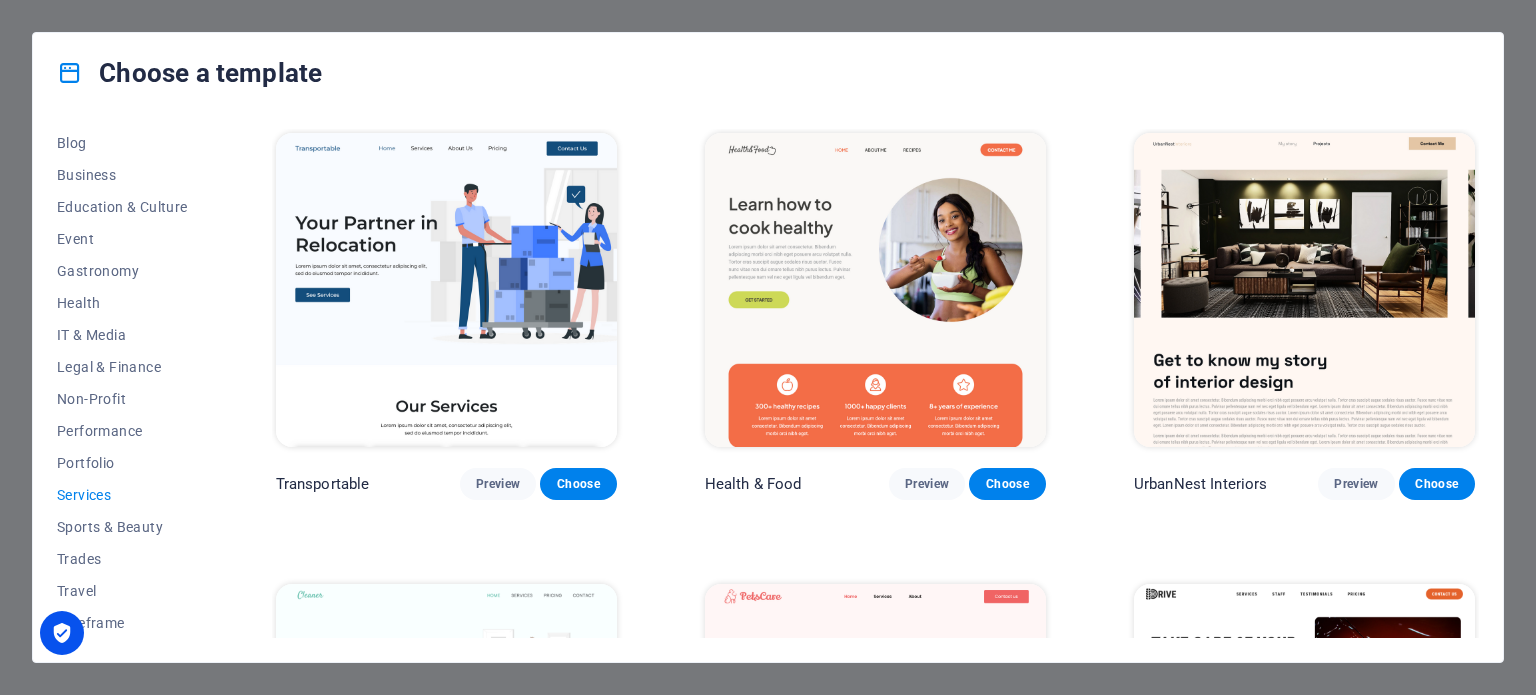 click at bounding box center [446, 290] 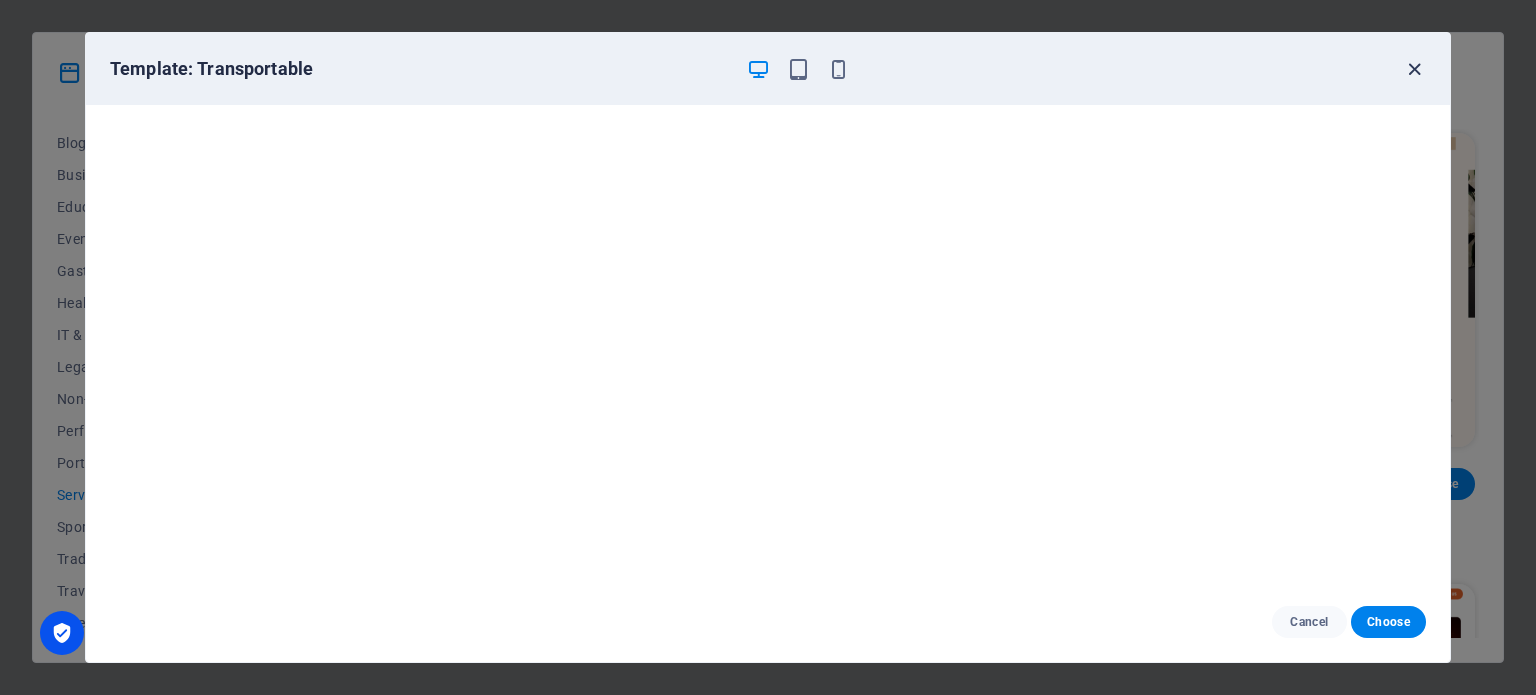 click at bounding box center [1414, 69] 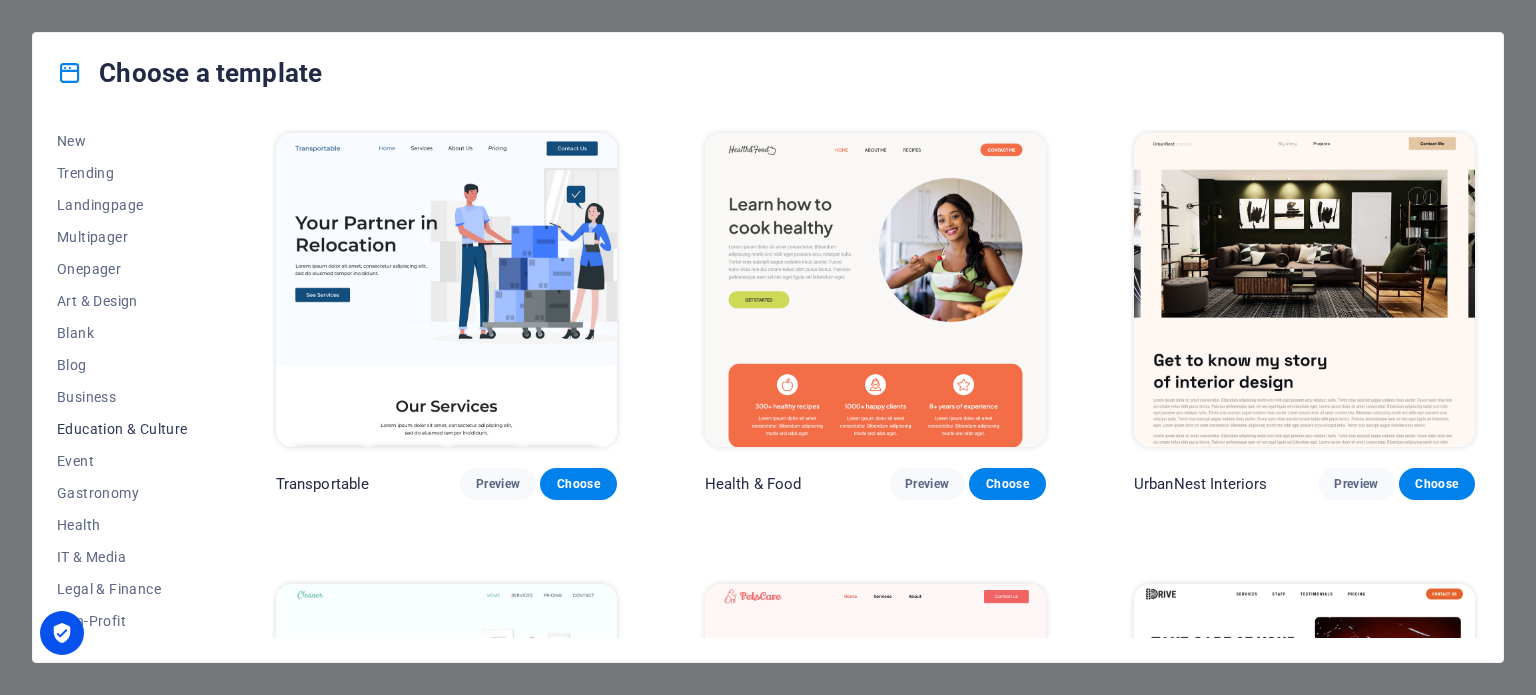 scroll, scrollTop: 0, scrollLeft: 0, axis: both 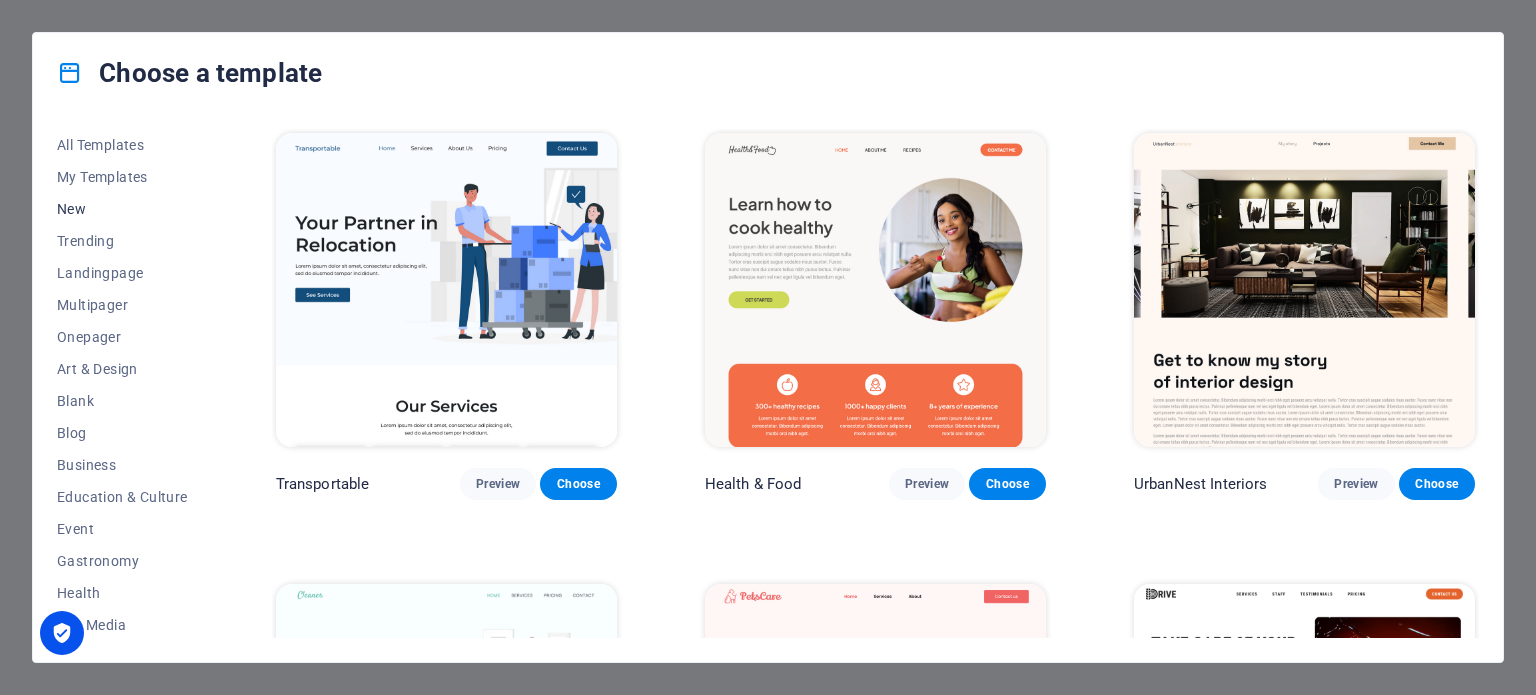 click on "New" at bounding box center (122, 209) 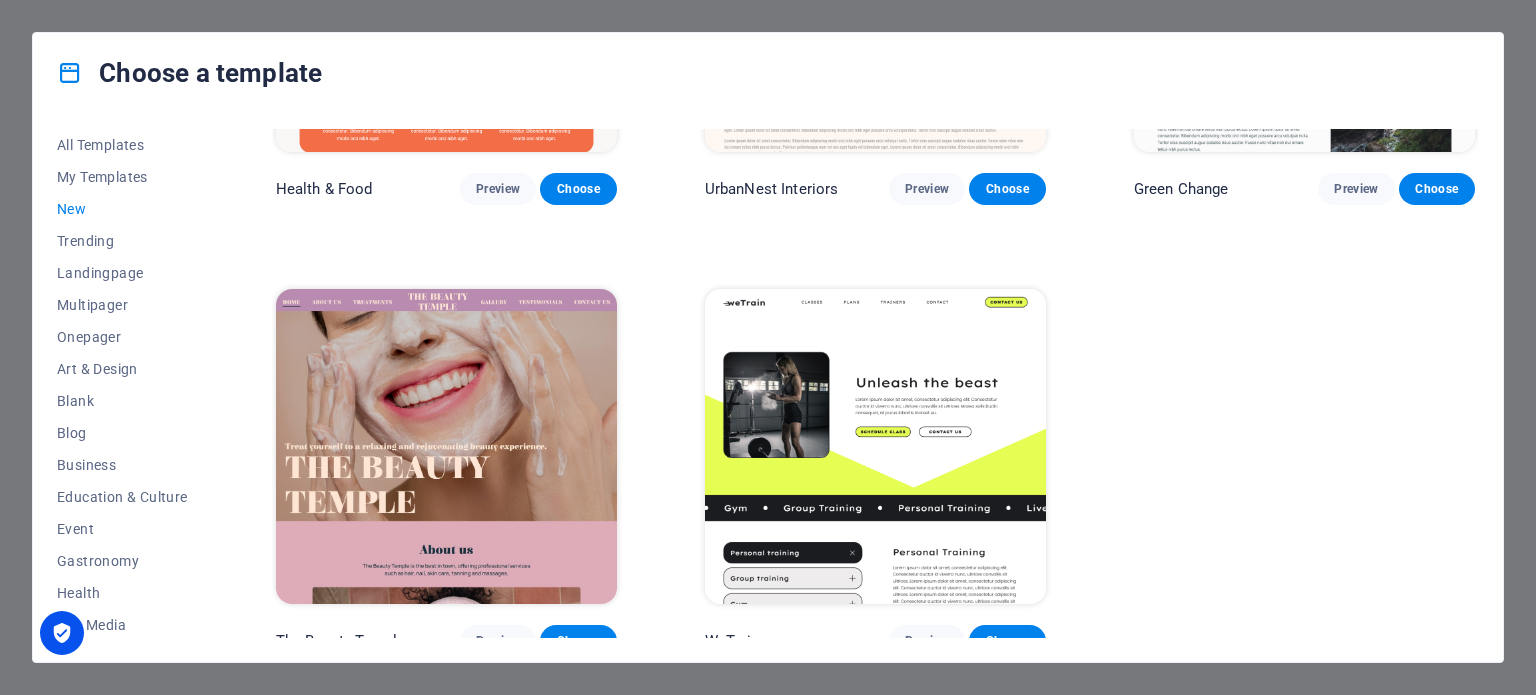 scroll, scrollTop: 2106, scrollLeft: 0, axis: vertical 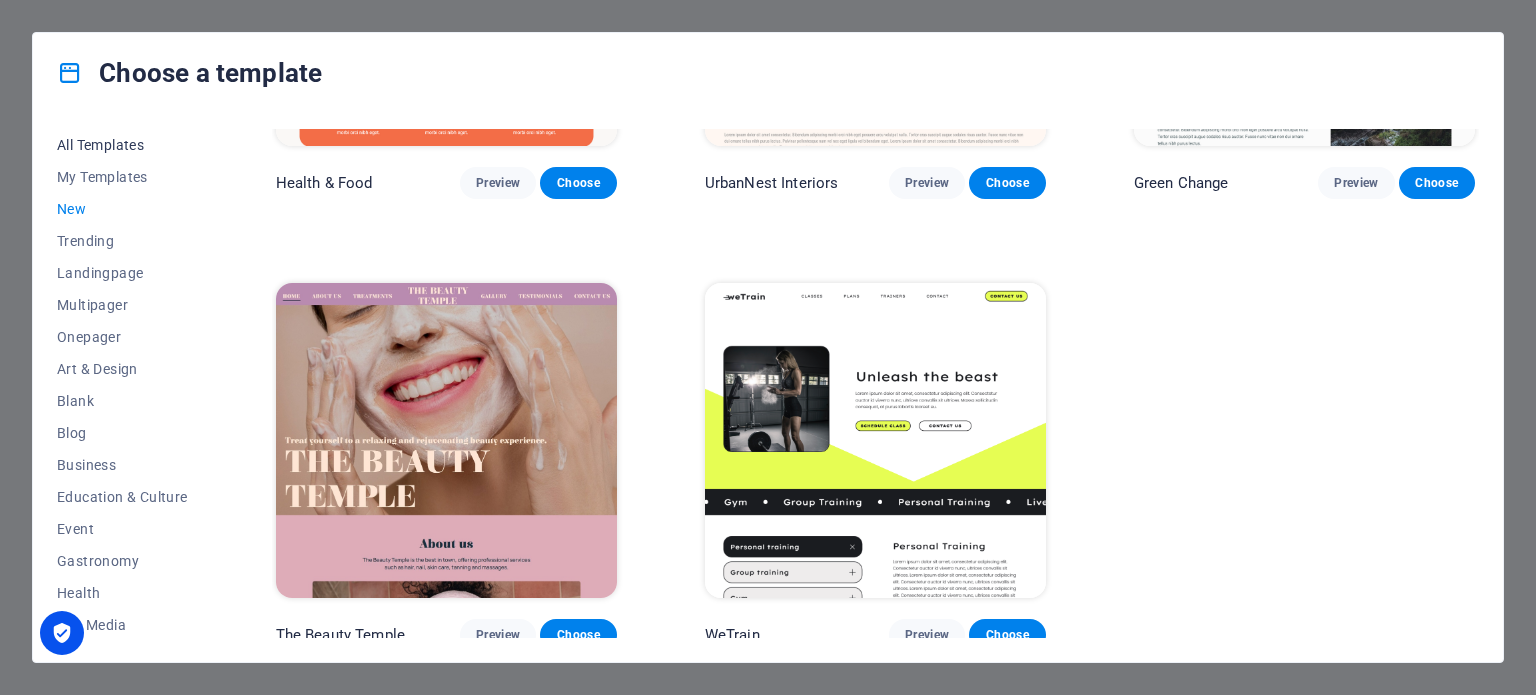 click on "All Templates" at bounding box center (122, 145) 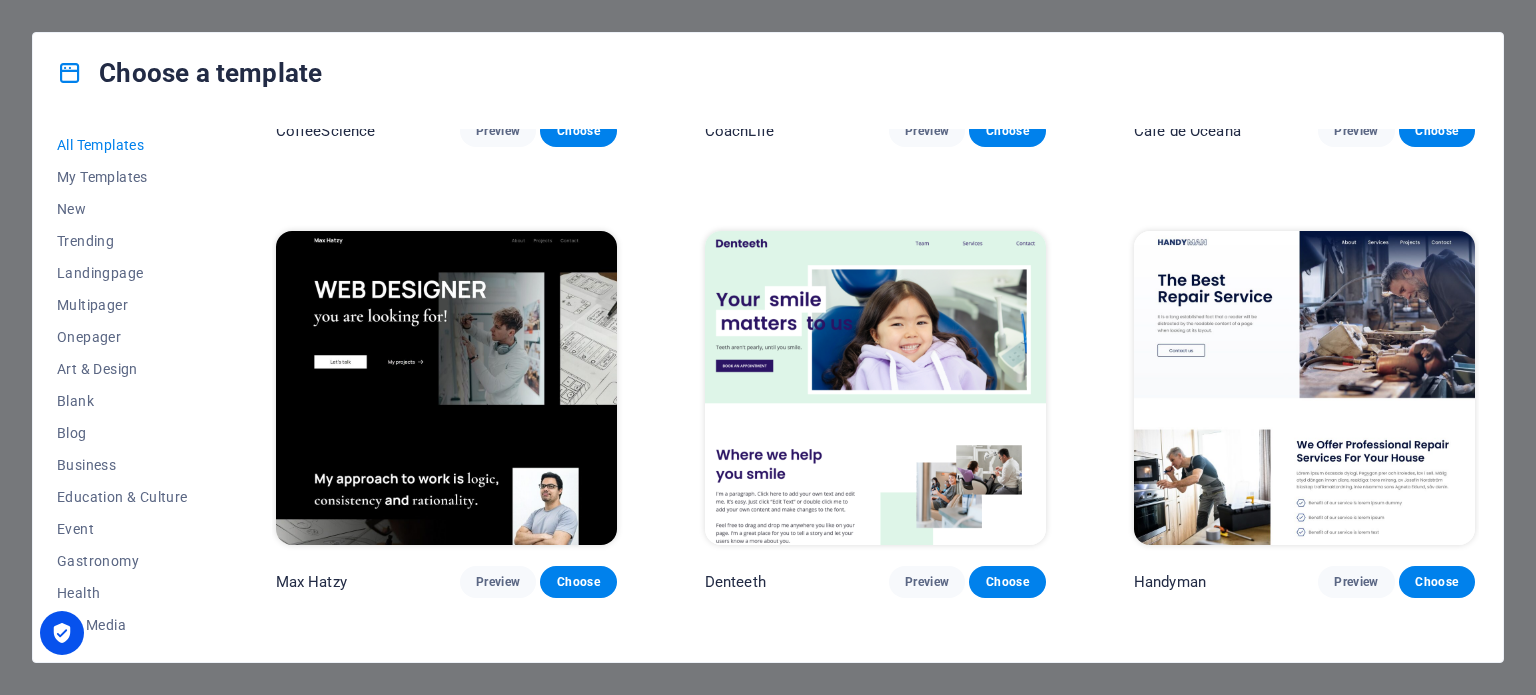 scroll, scrollTop: 5306, scrollLeft: 0, axis: vertical 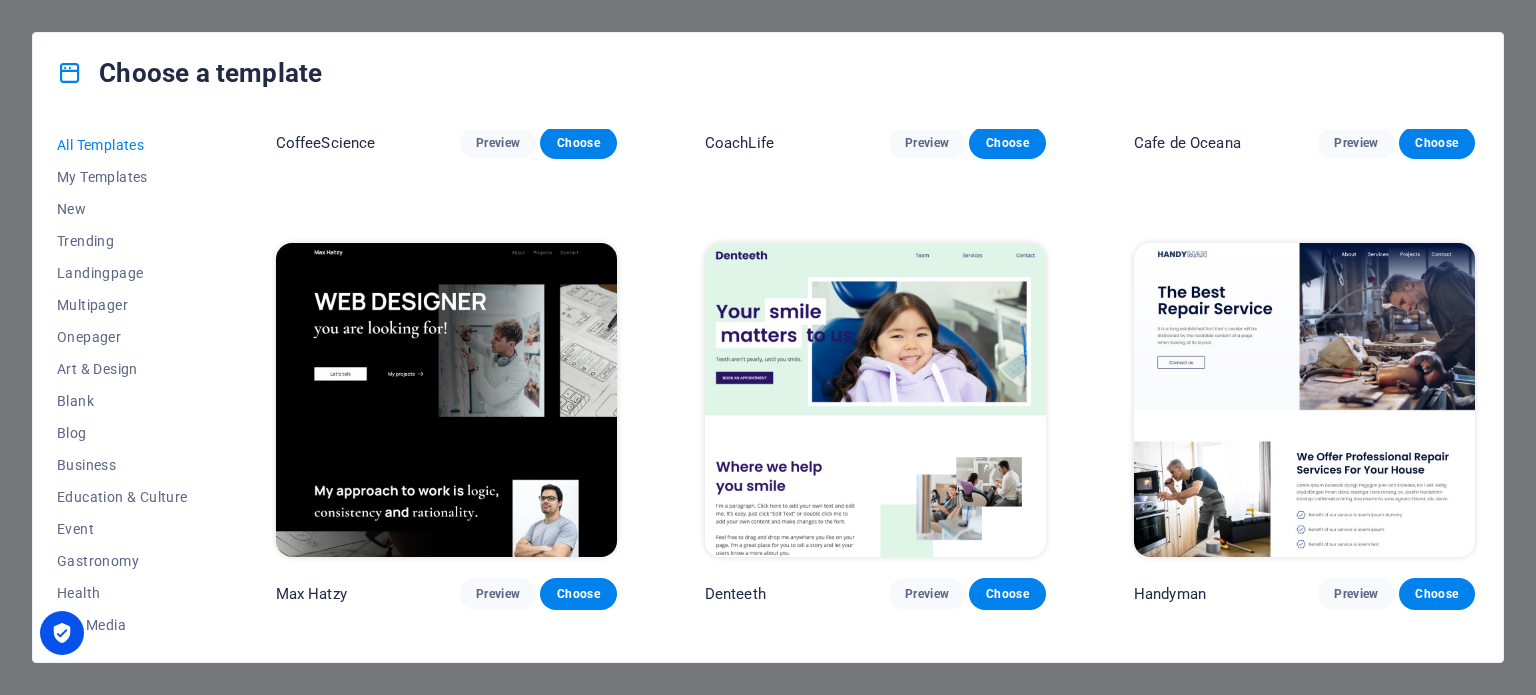 click at bounding box center (1304, 400) 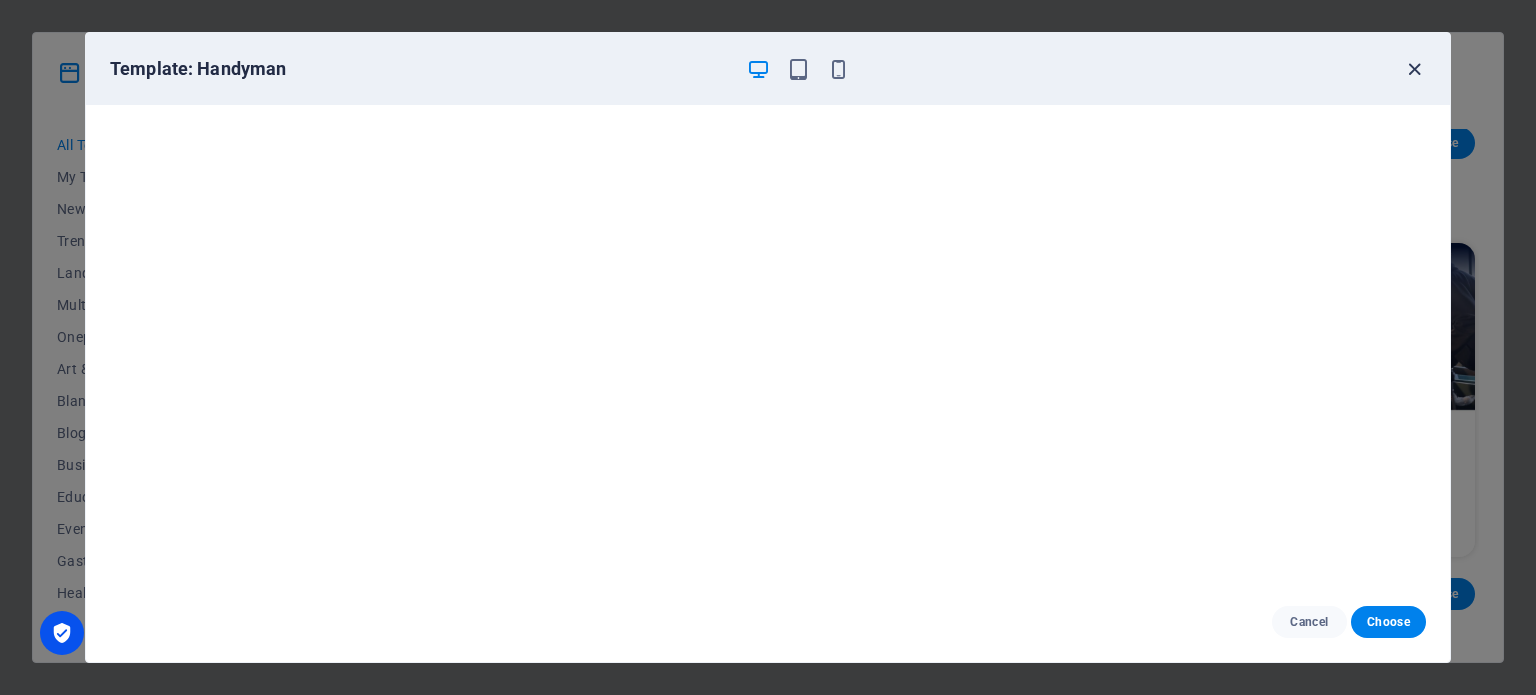 click at bounding box center [1414, 69] 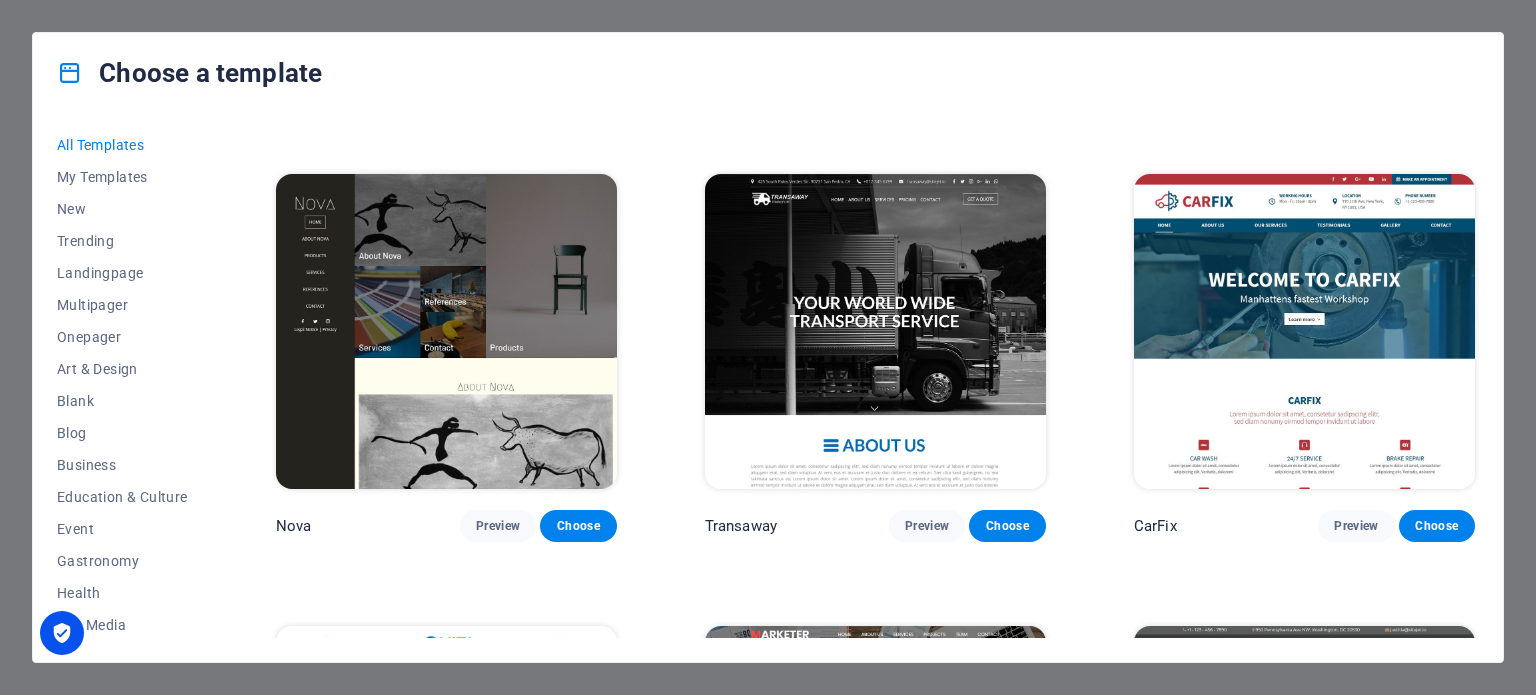 scroll, scrollTop: 17006, scrollLeft: 0, axis: vertical 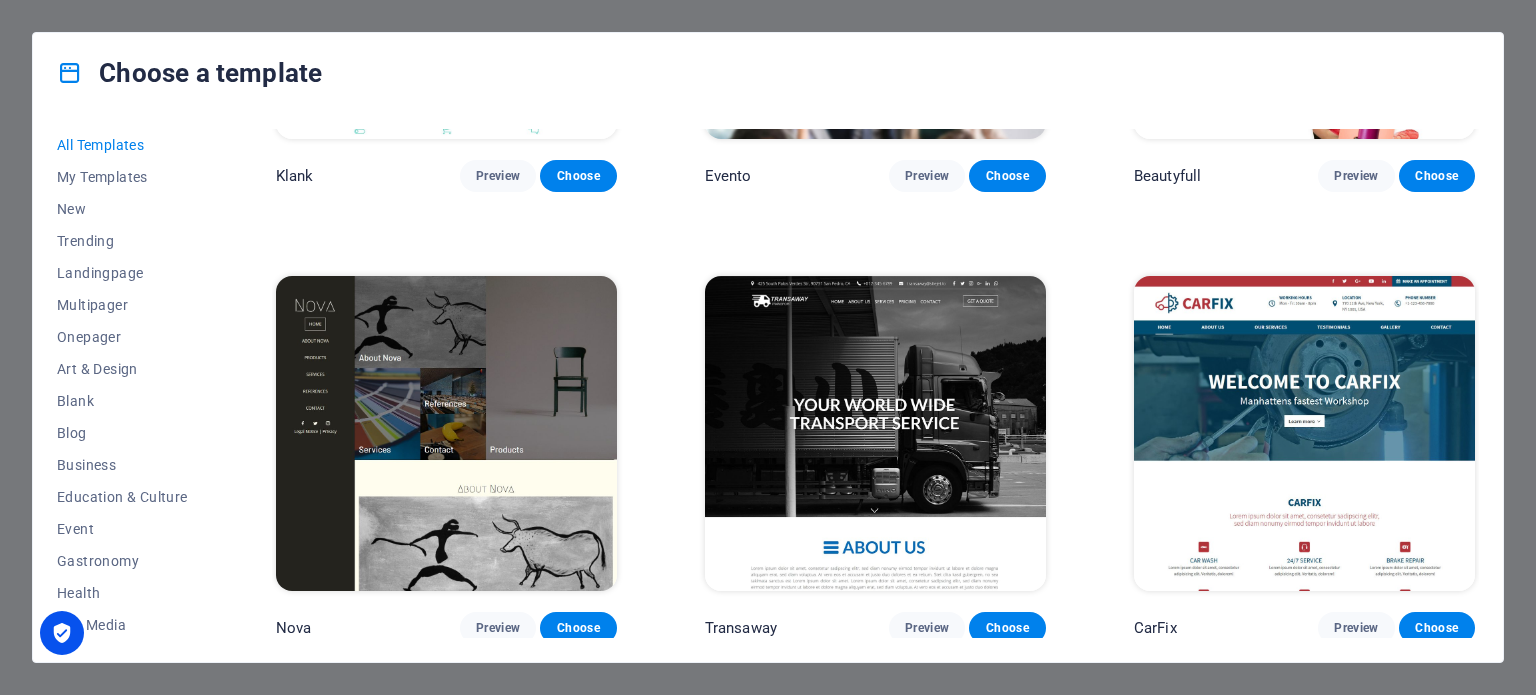click at bounding box center (446, 433) 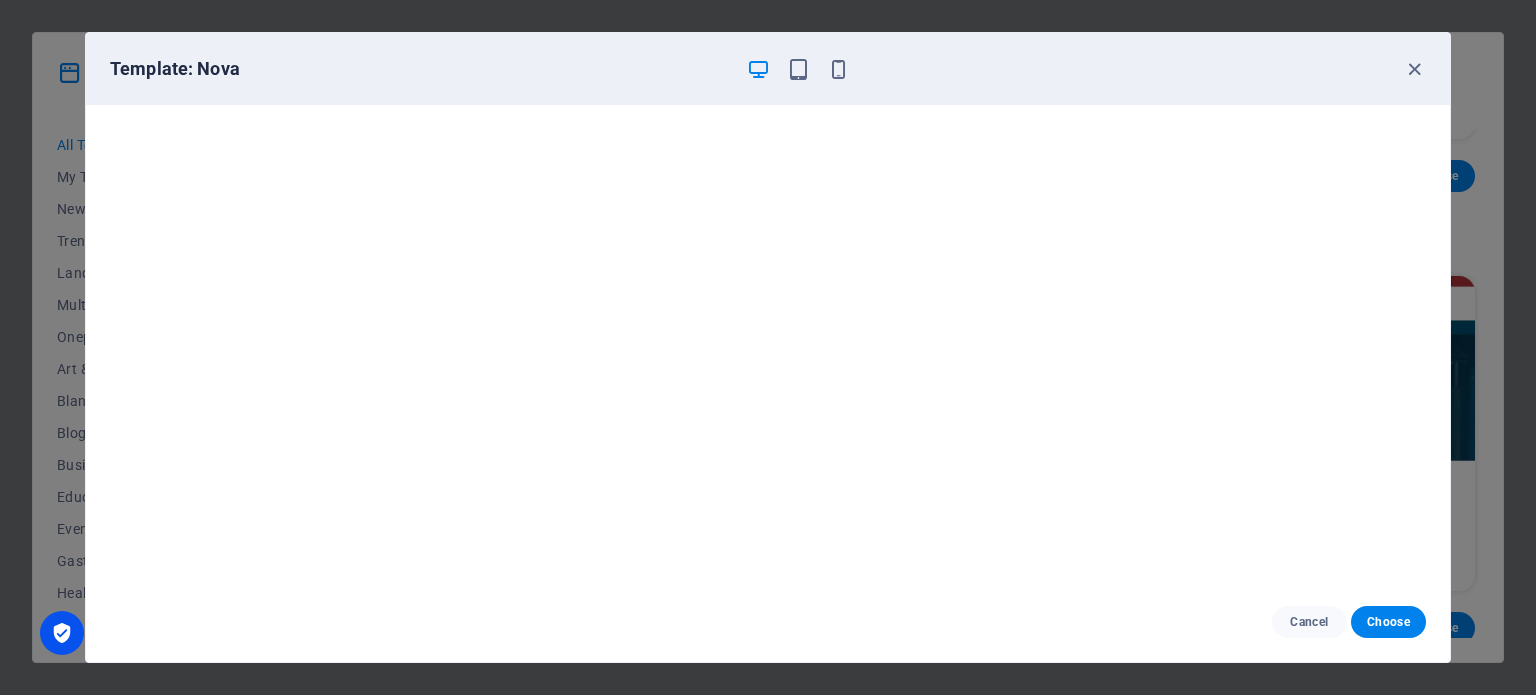 scroll, scrollTop: 5, scrollLeft: 0, axis: vertical 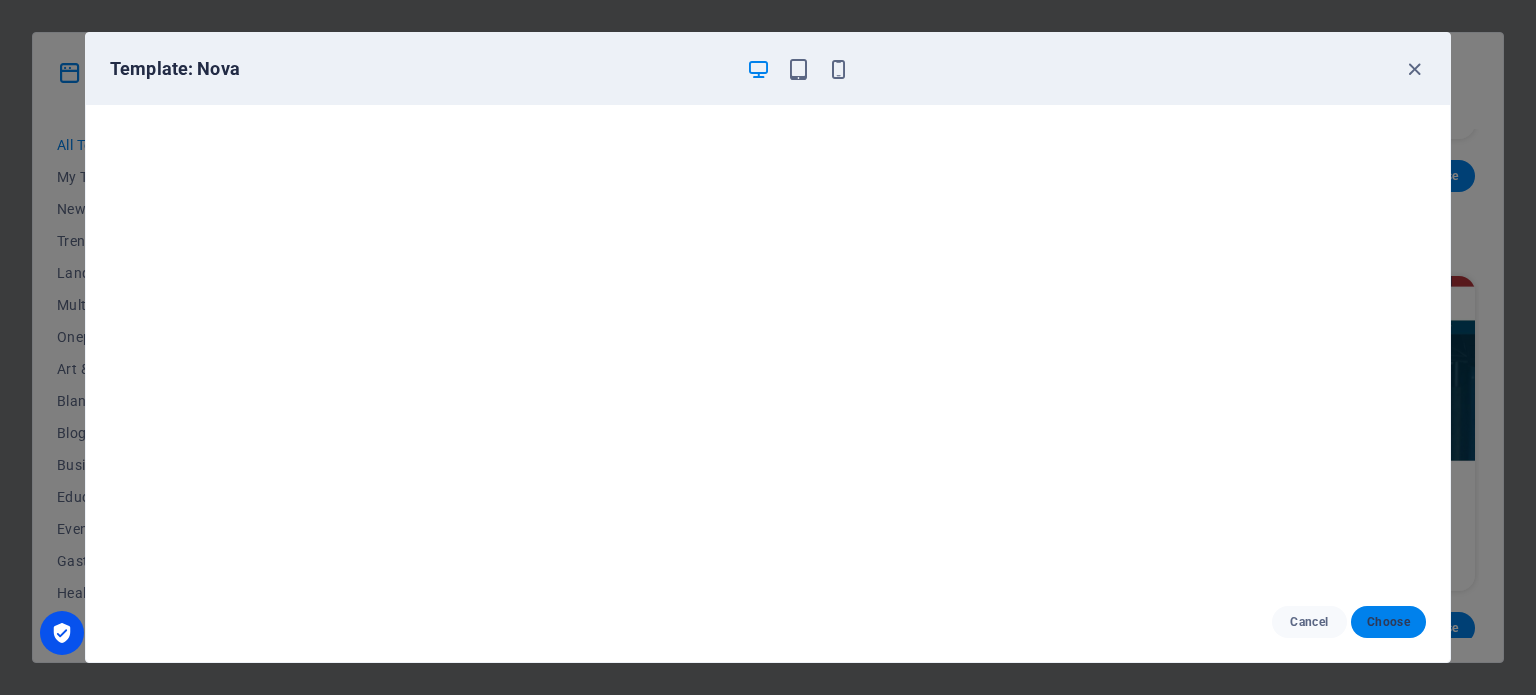 drag, startPoint x: 1386, startPoint y: 620, endPoint x: 1367, endPoint y: 613, distance: 20.248457 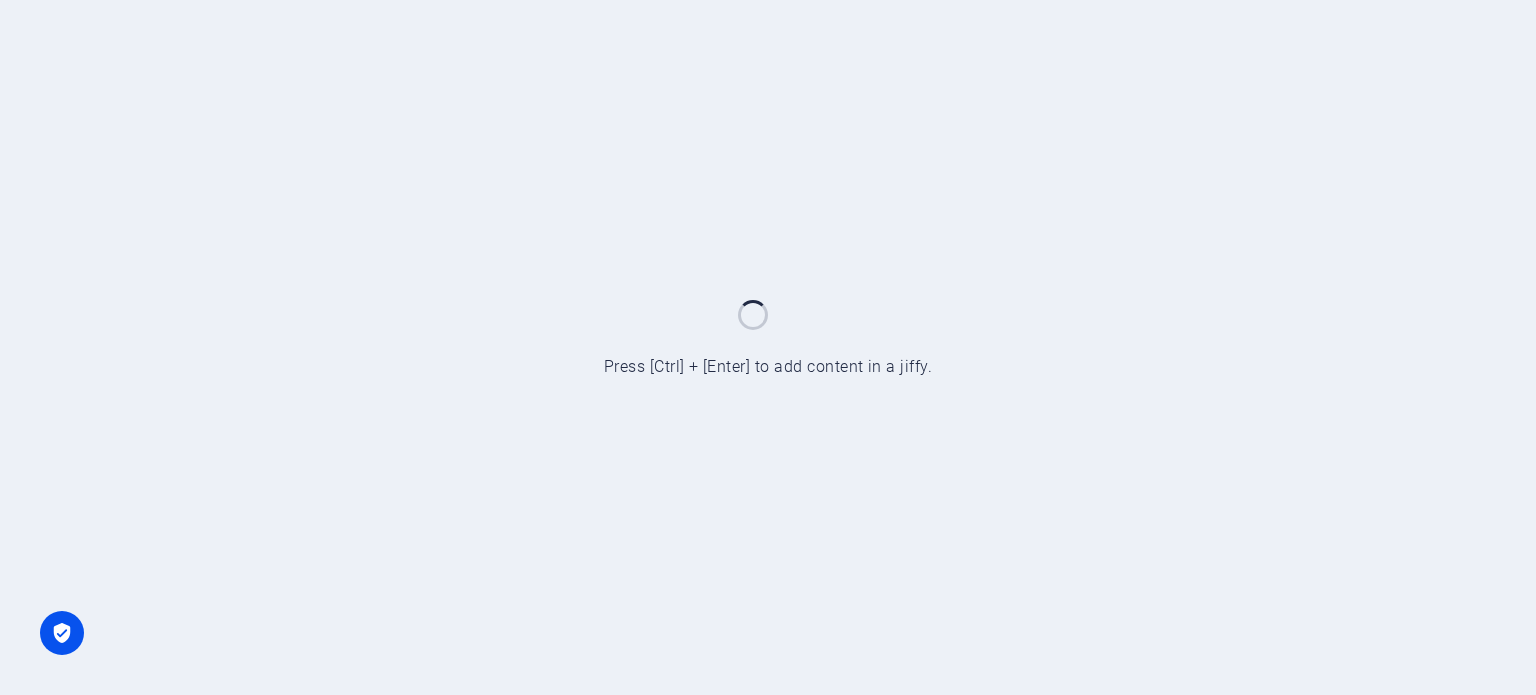 scroll, scrollTop: 0, scrollLeft: 0, axis: both 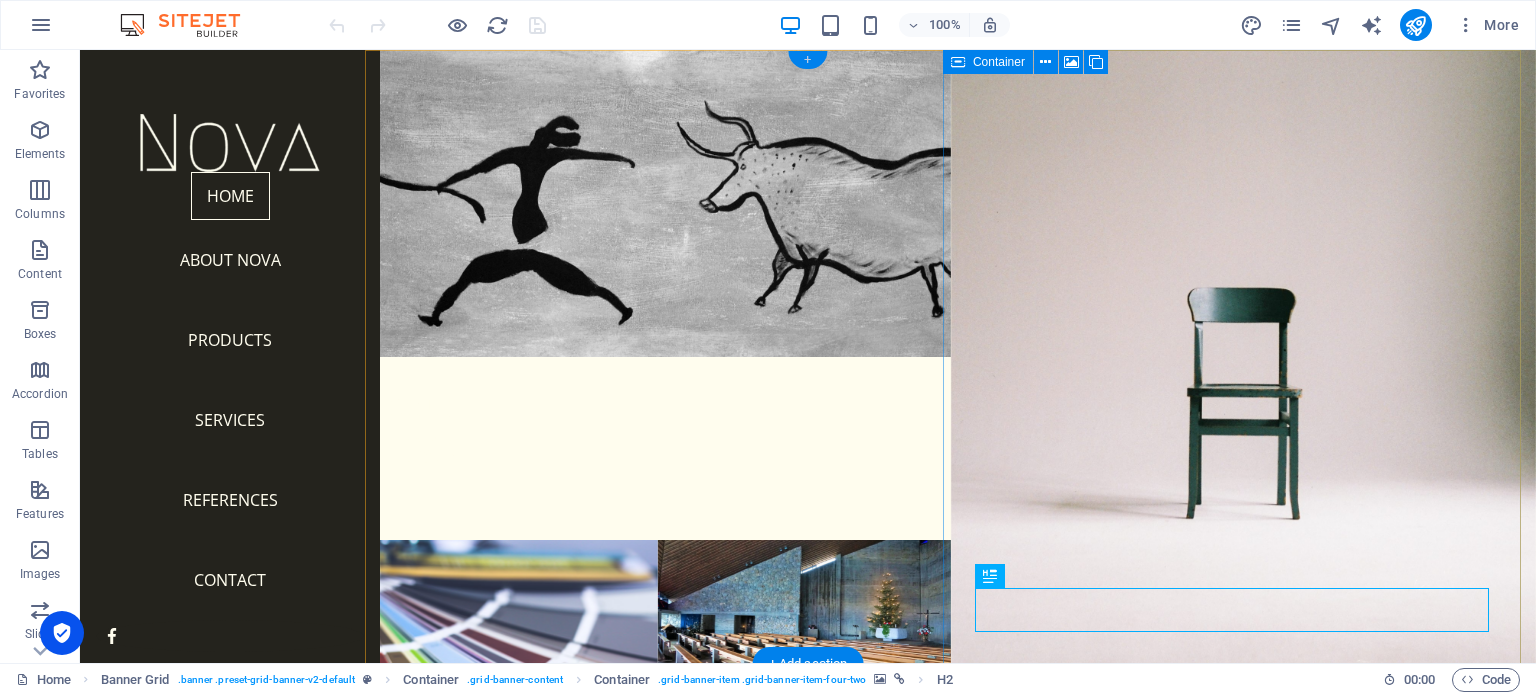drag, startPoint x: 804, startPoint y: 58, endPoint x: 381, endPoint y: 33, distance: 423.73813 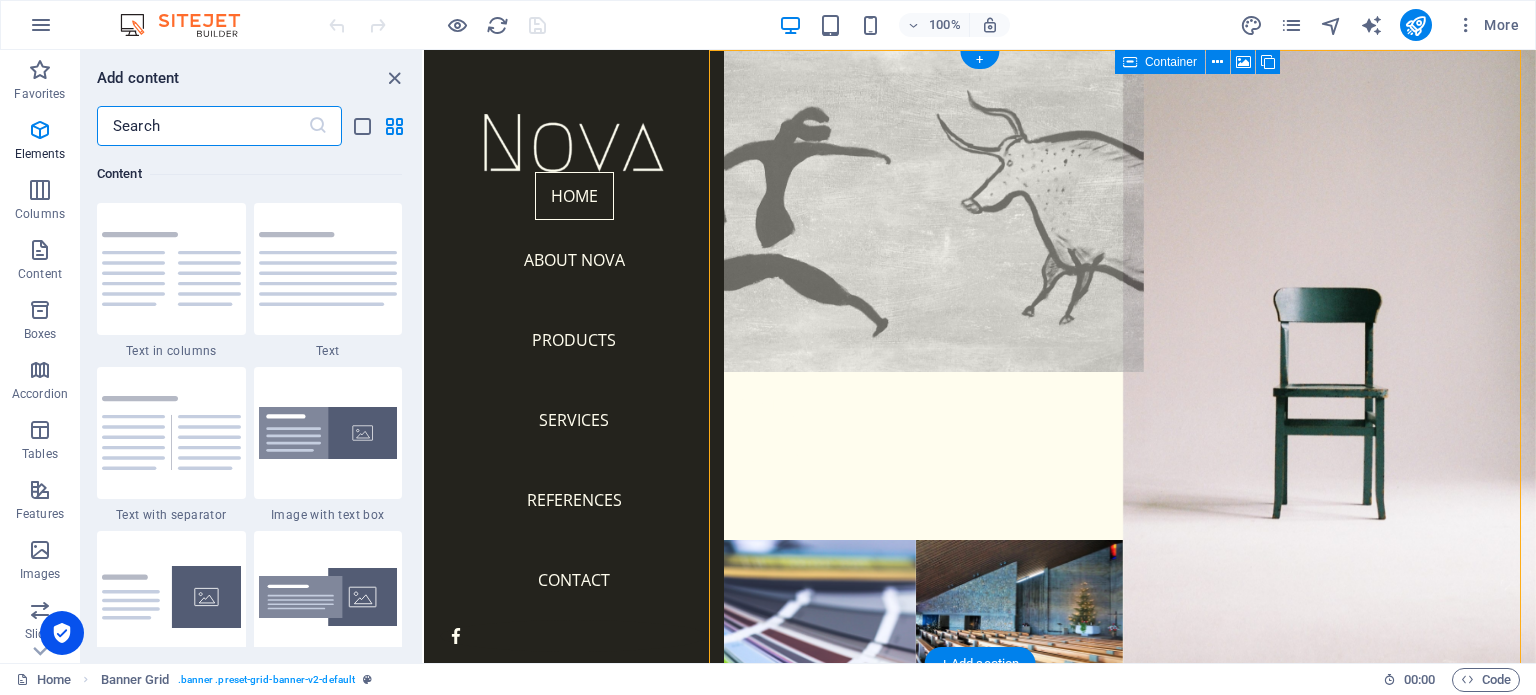 scroll, scrollTop: 3499, scrollLeft: 0, axis: vertical 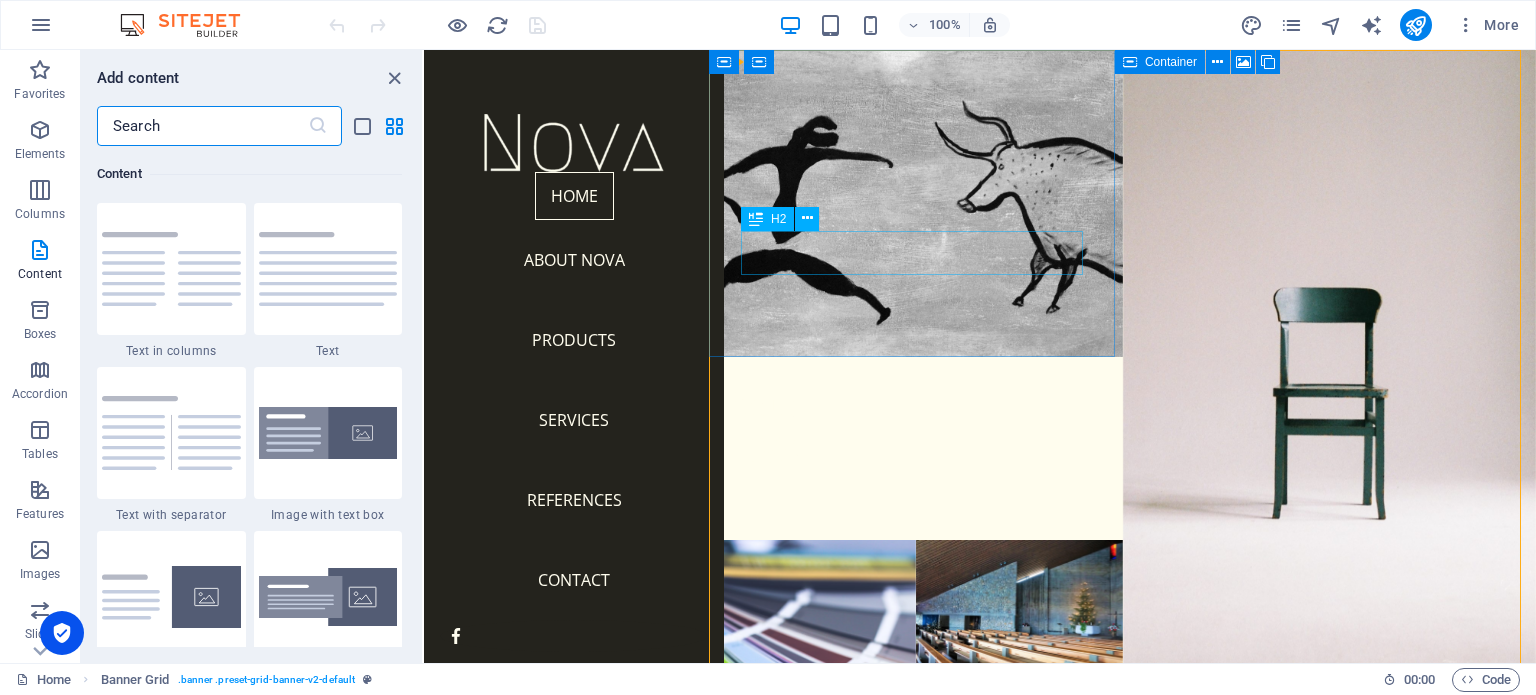 click on "H2" at bounding box center [767, 219] 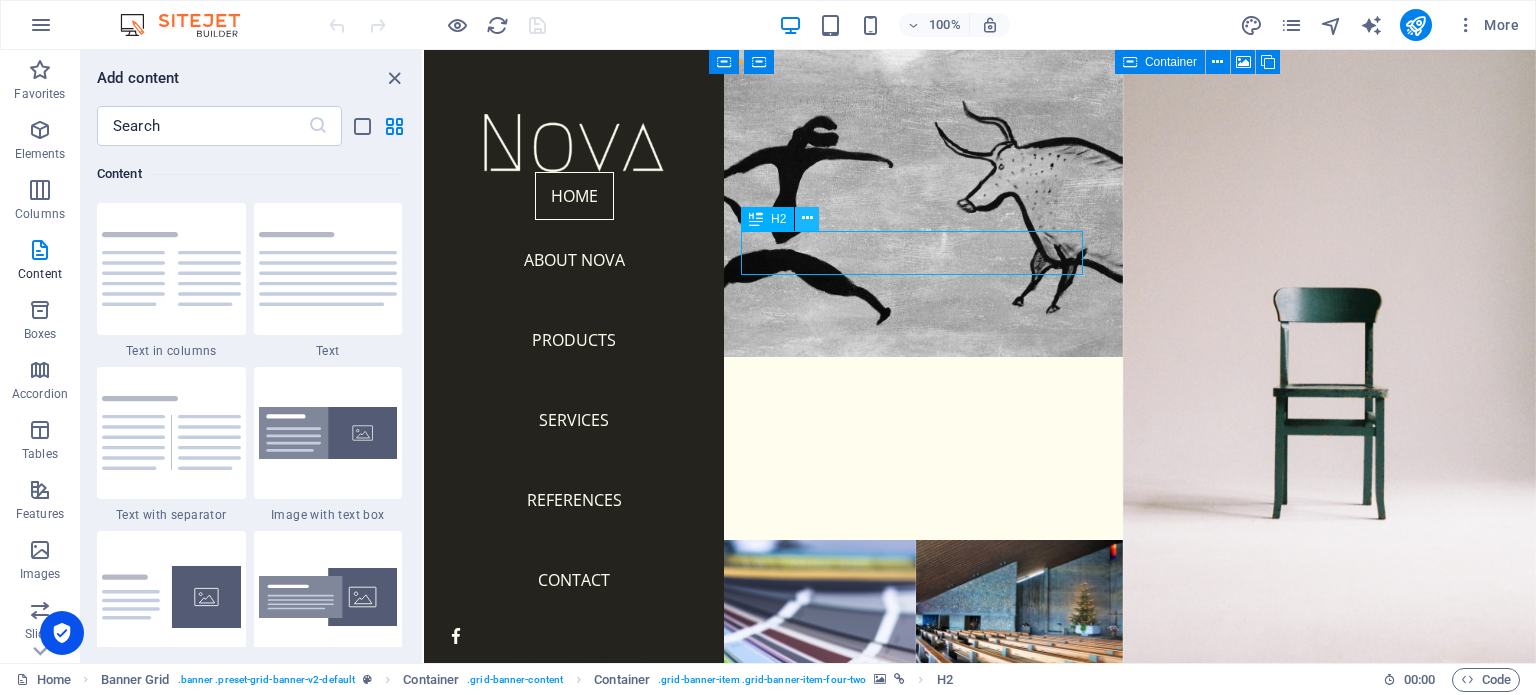click at bounding box center (807, 218) 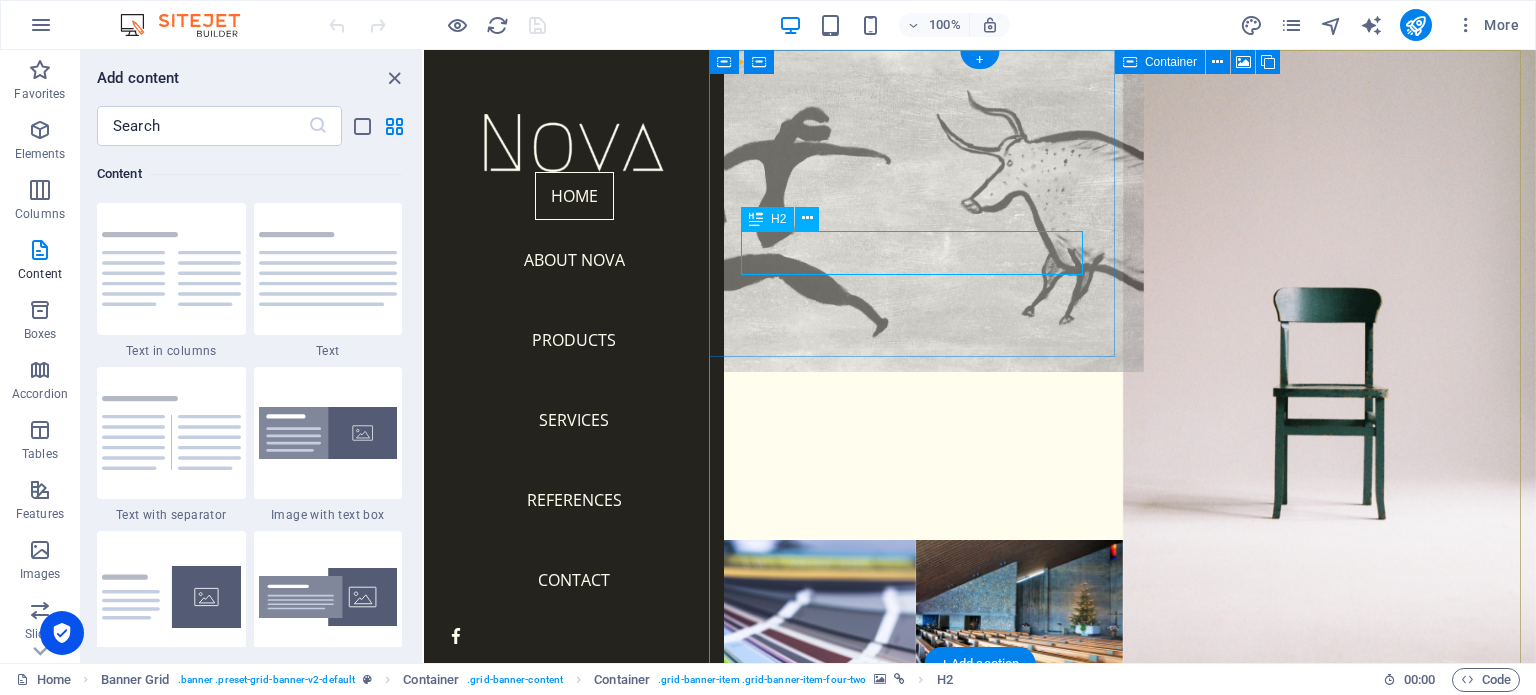 click on "About" at bounding box center [916, 403] 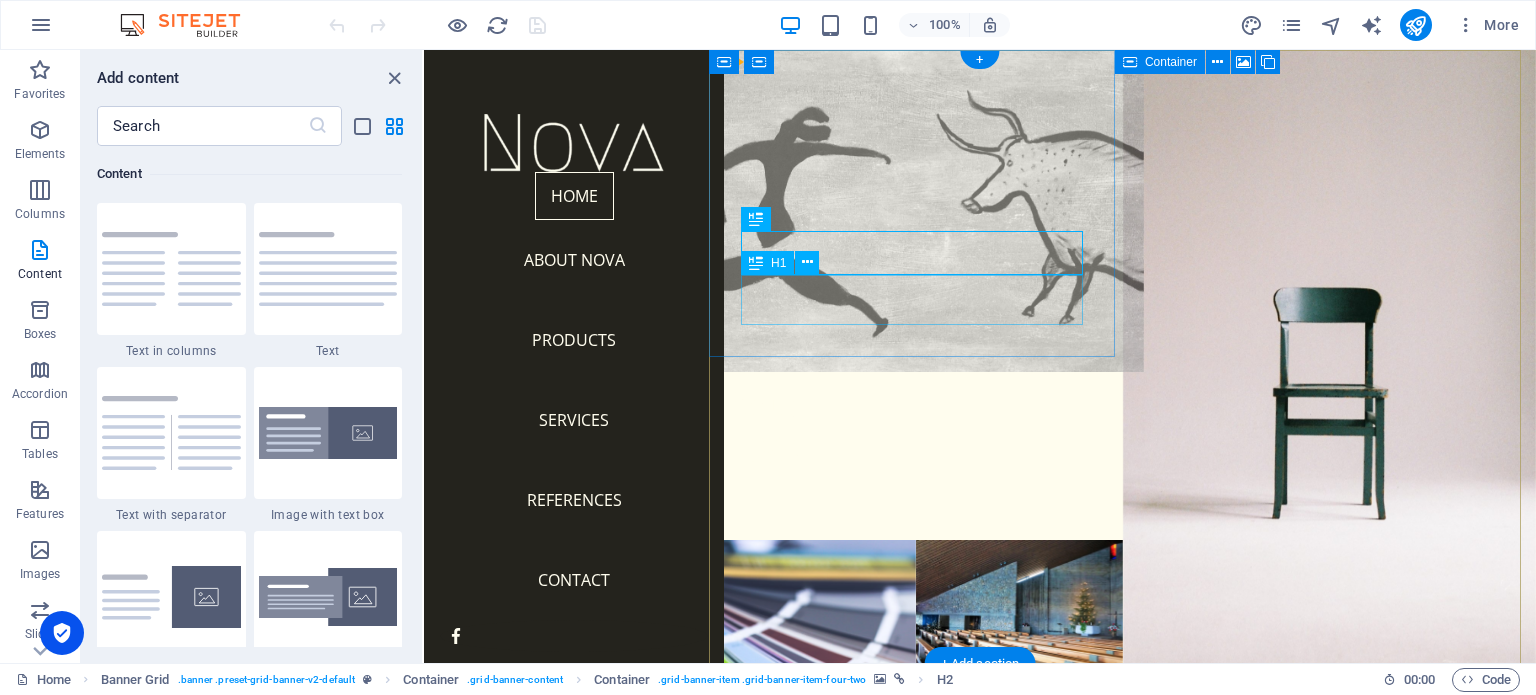 click on "NOVA" at bounding box center [916, 450] 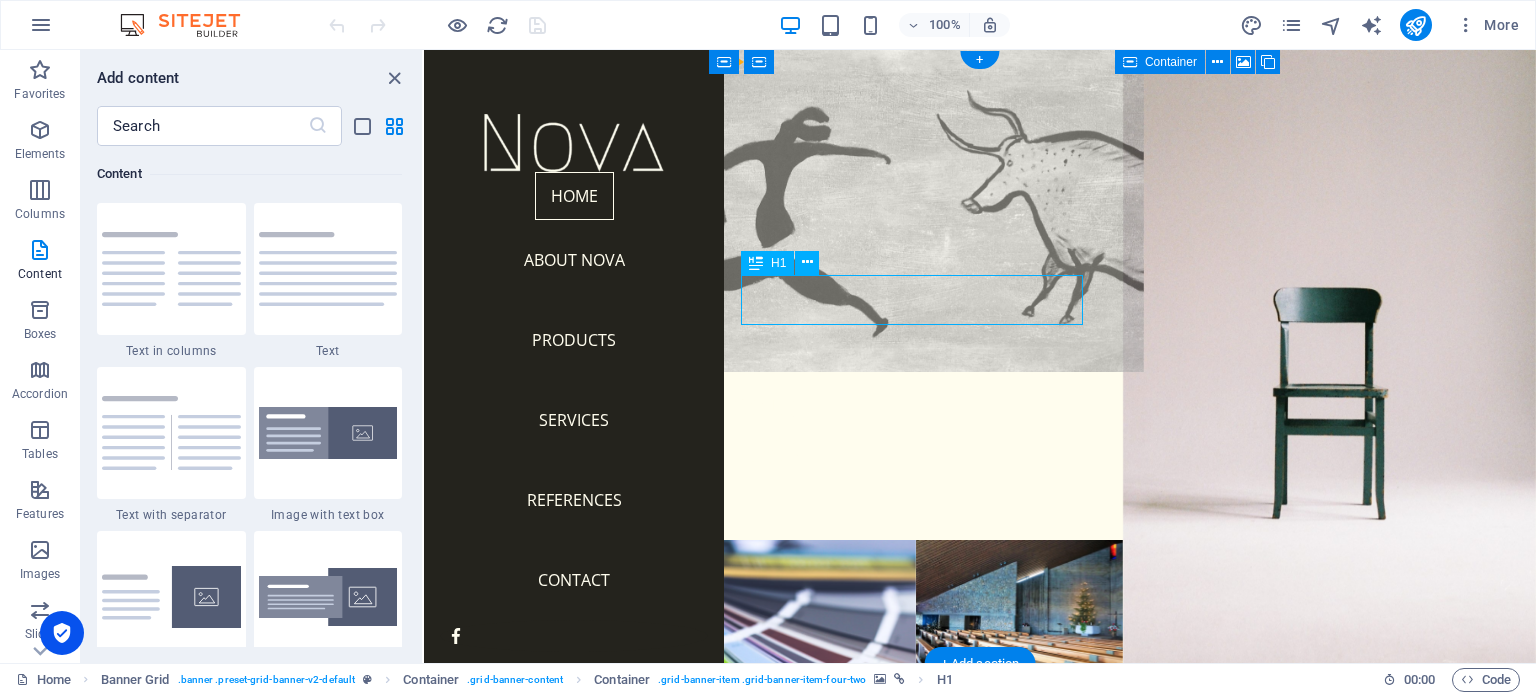 click on "NOVA" at bounding box center [916, 450] 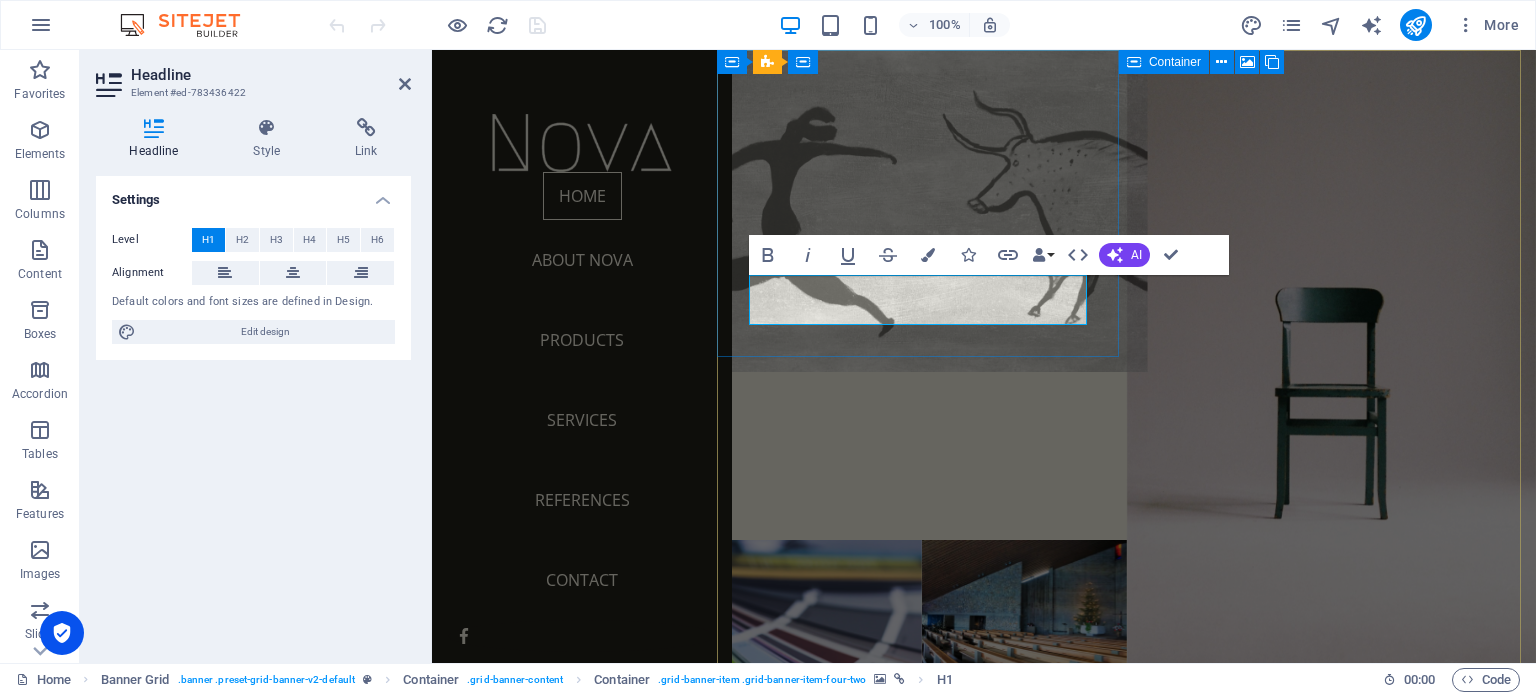type 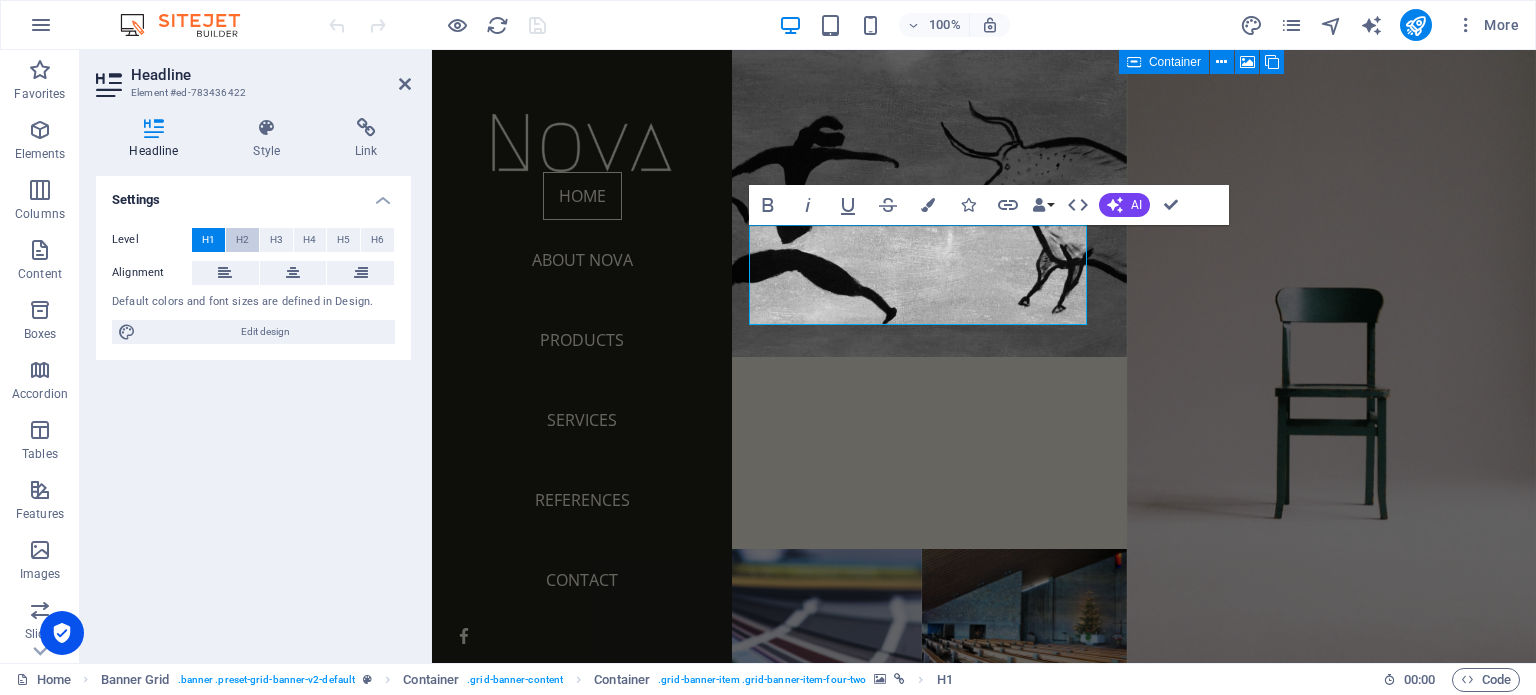 click on "H2" at bounding box center [242, 240] 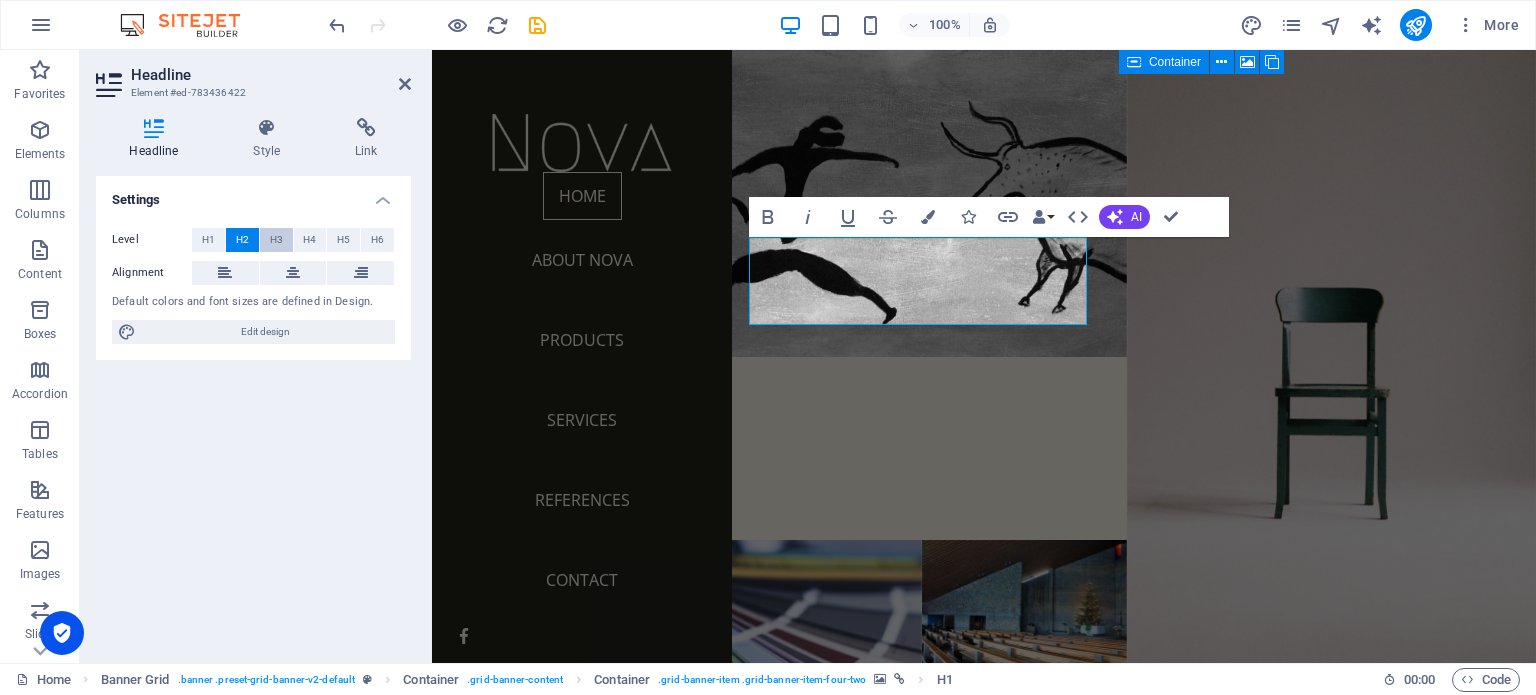 click on "H3" at bounding box center (276, 240) 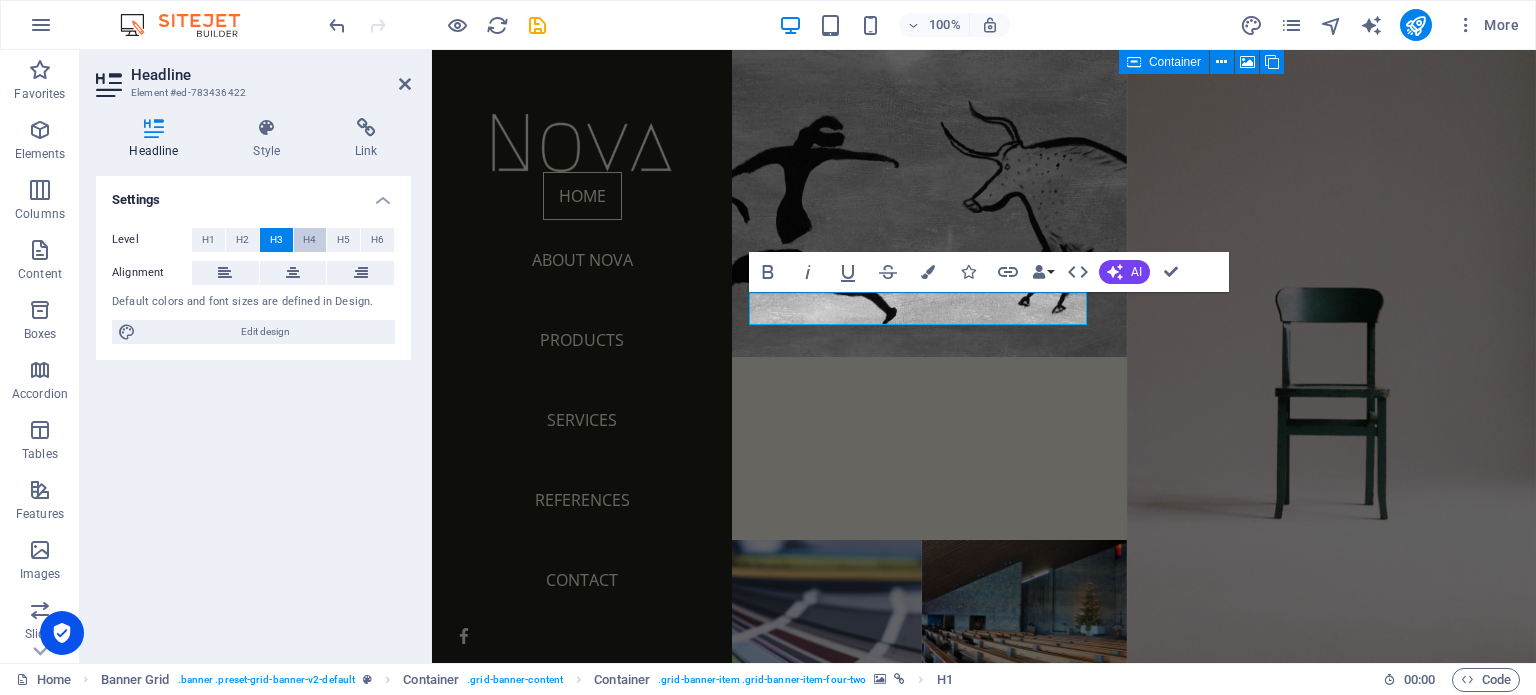 click on "H4" at bounding box center (309, 240) 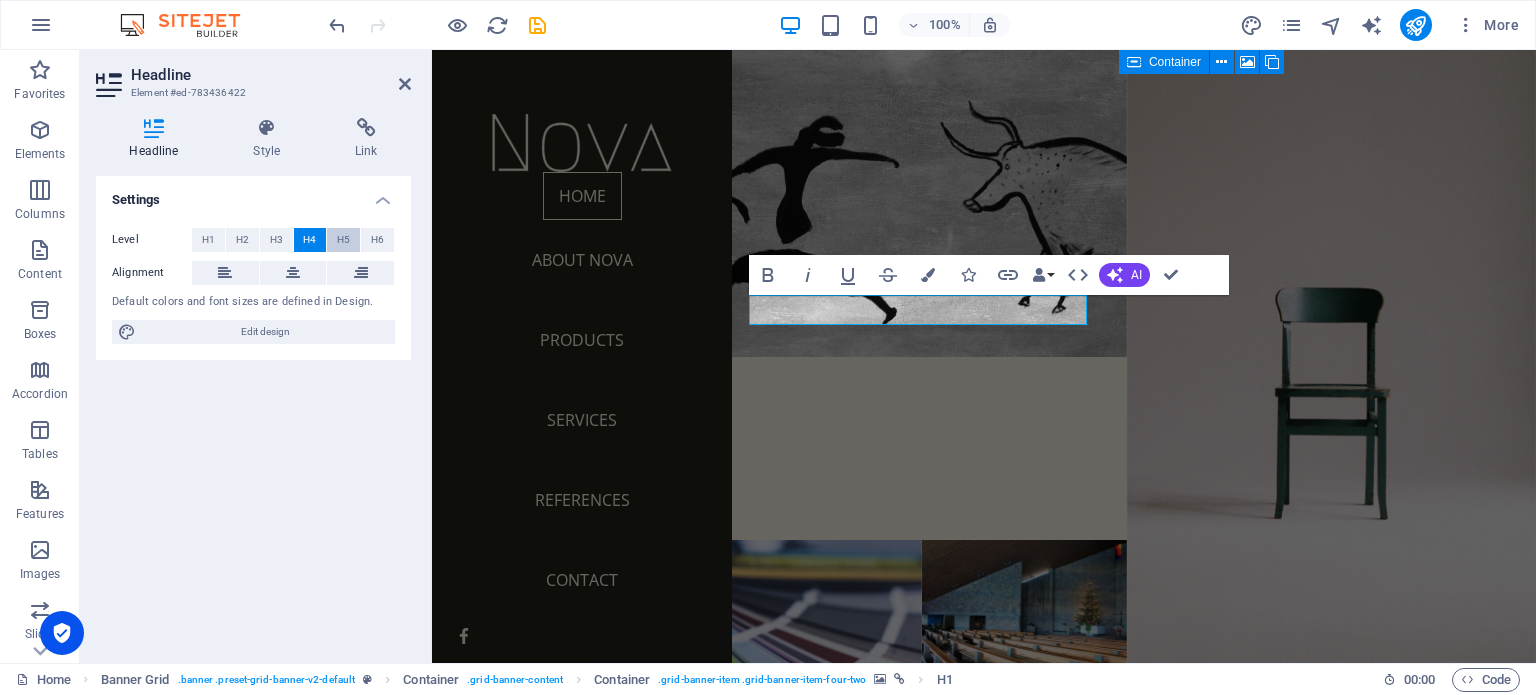 click on "H5" at bounding box center [343, 240] 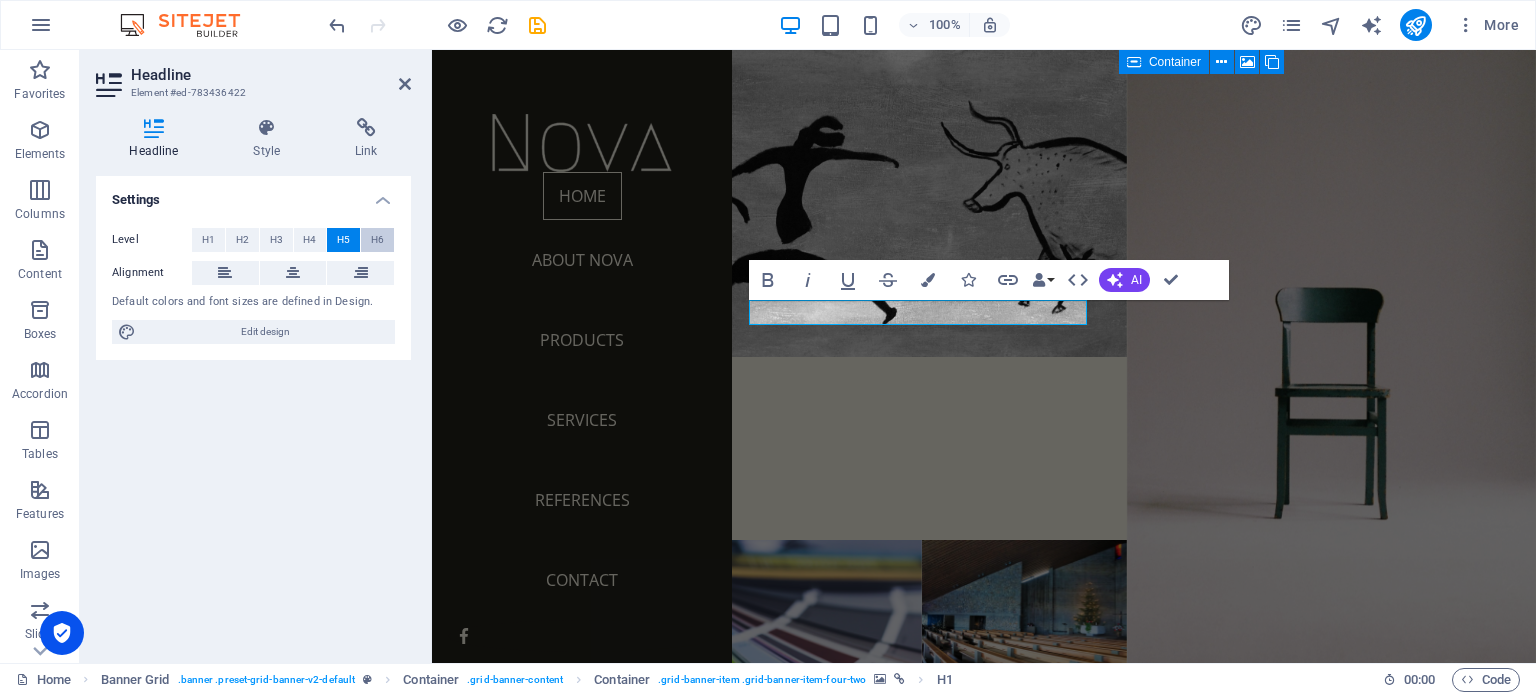 click on "H6" at bounding box center (377, 240) 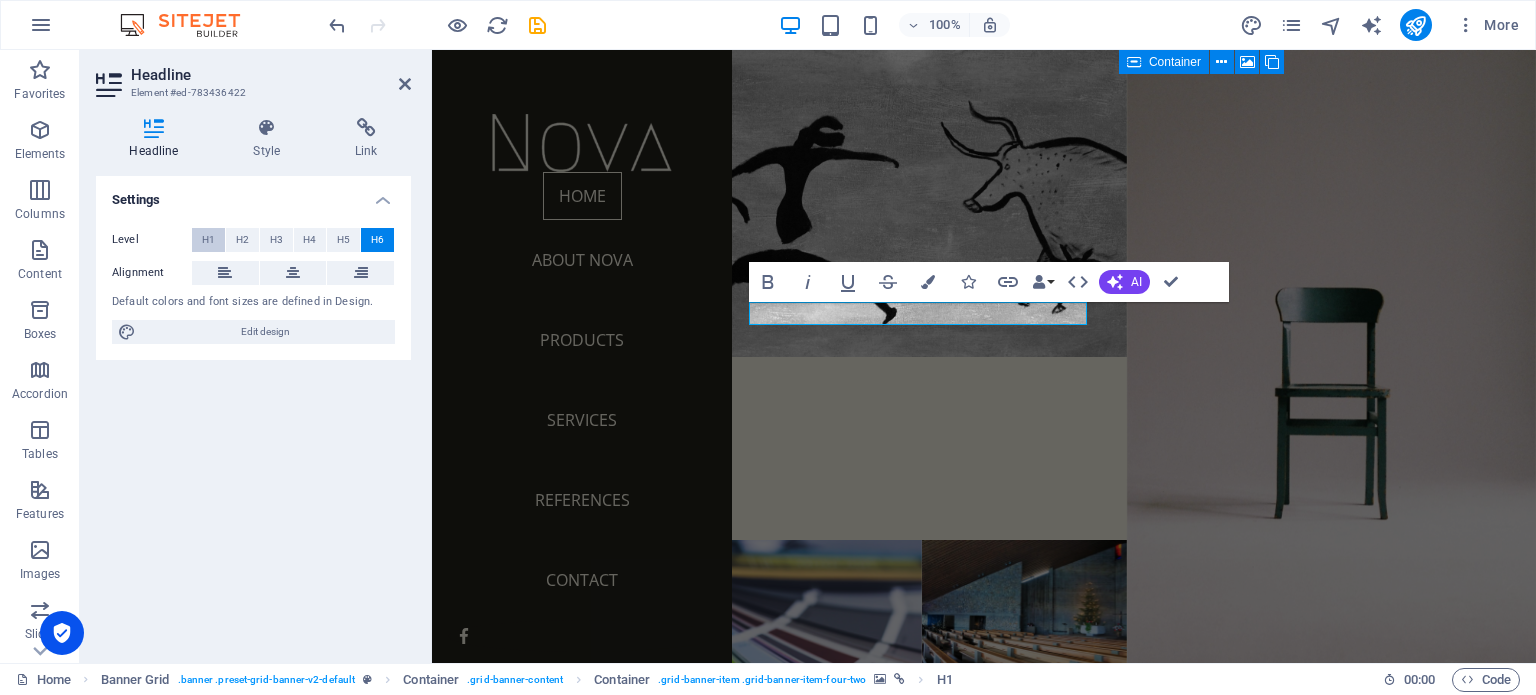 click on "H1" at bounding box center (208, 240) 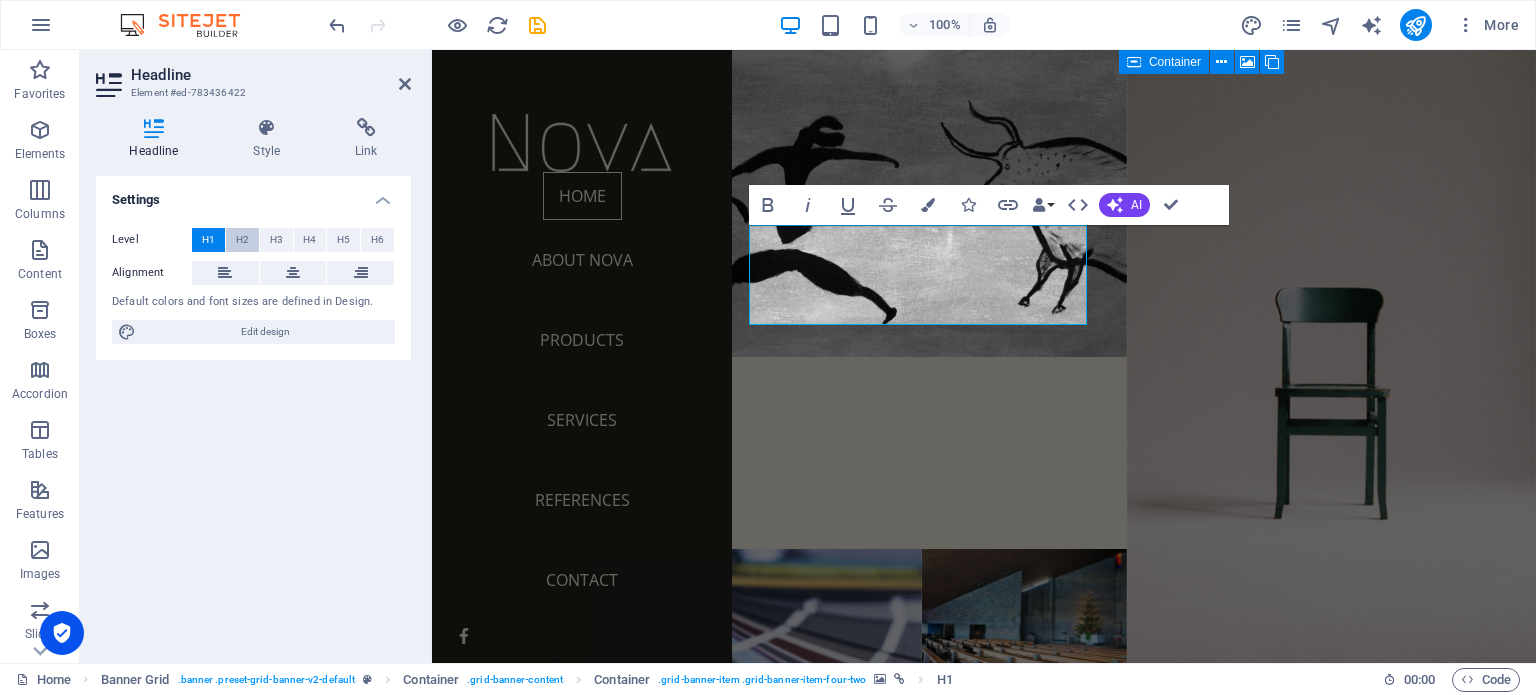 click on "H2" at bounding box center [242, 240] 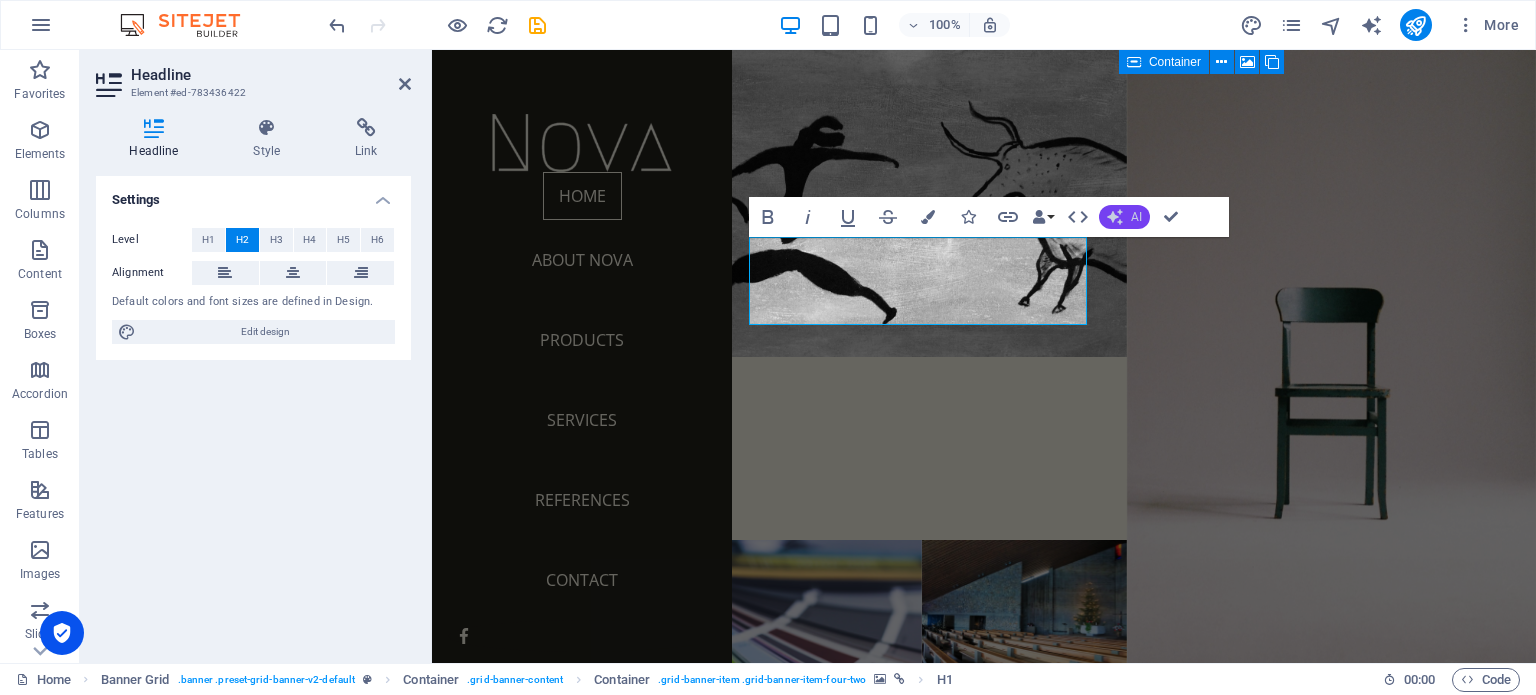 click 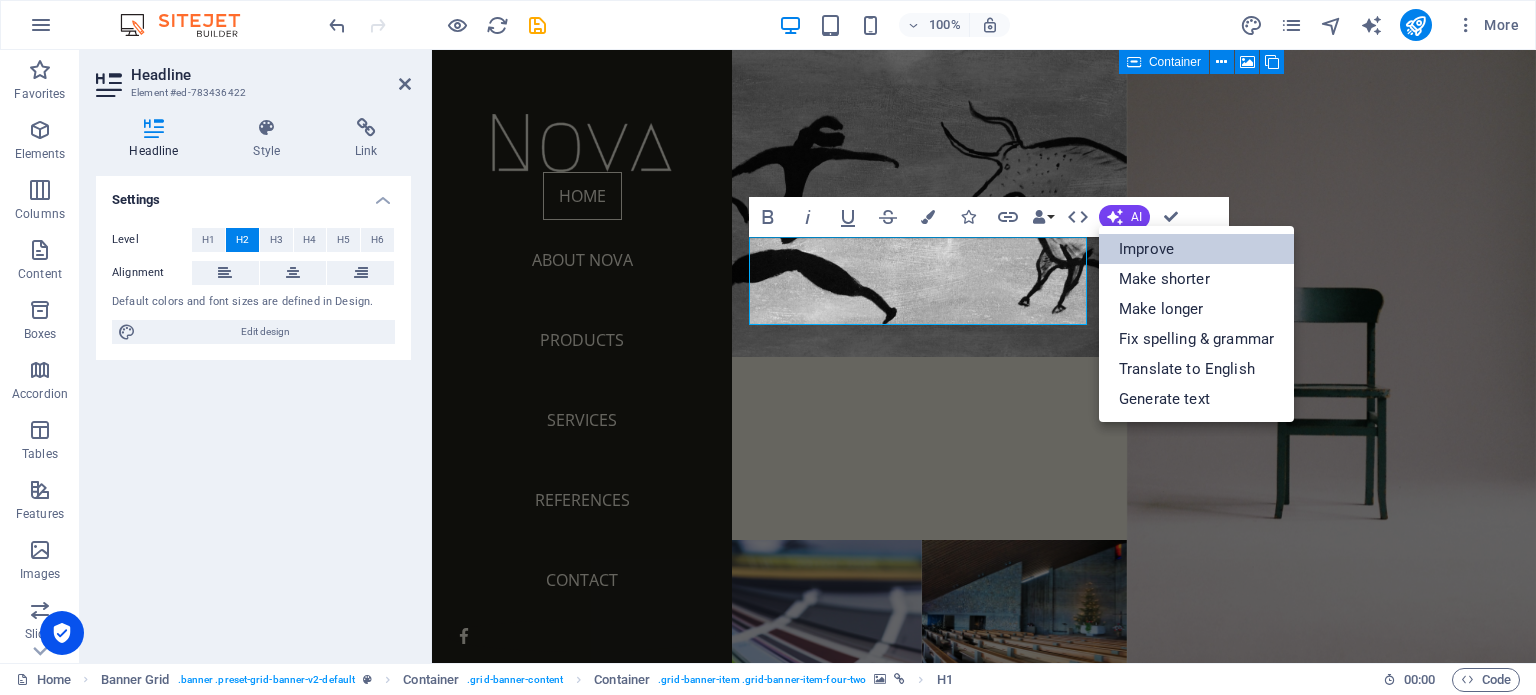 click on "Improve" at bounding box center [1196, 249] 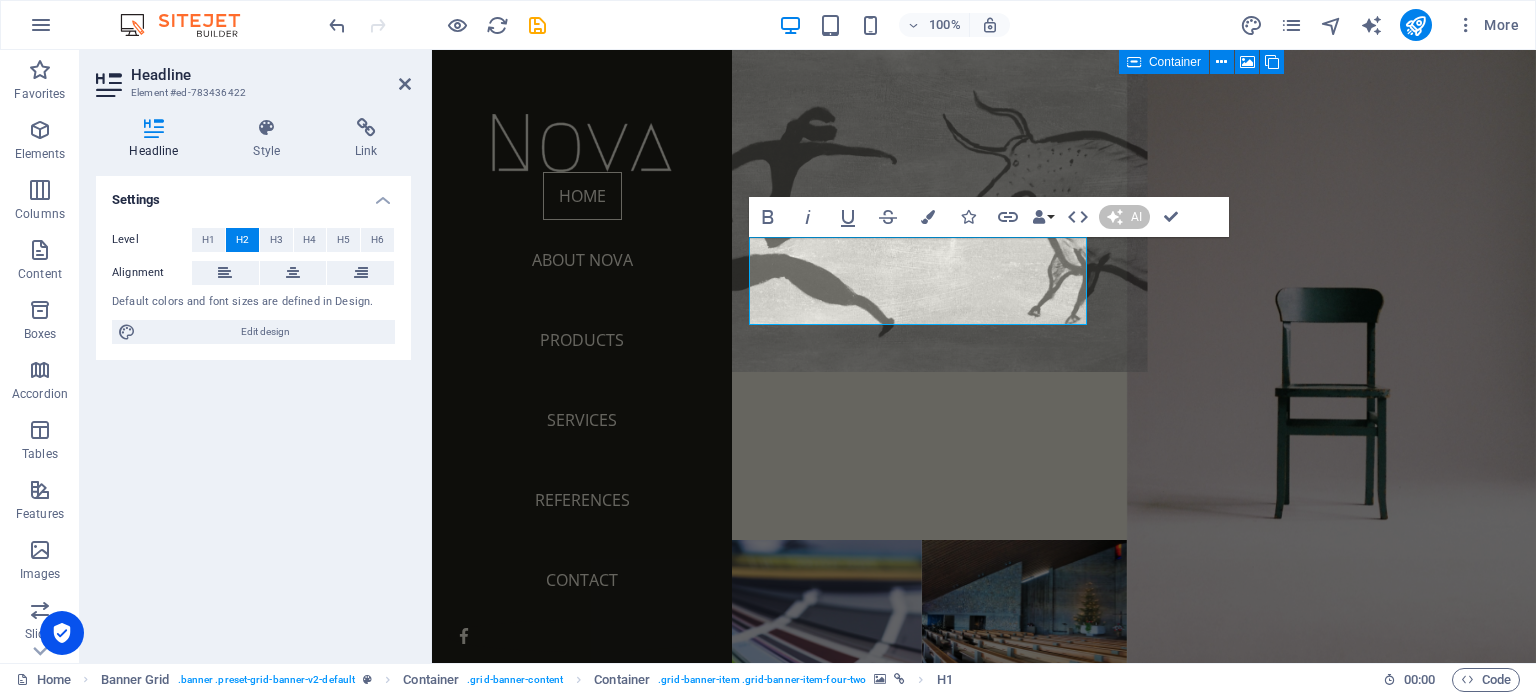 type 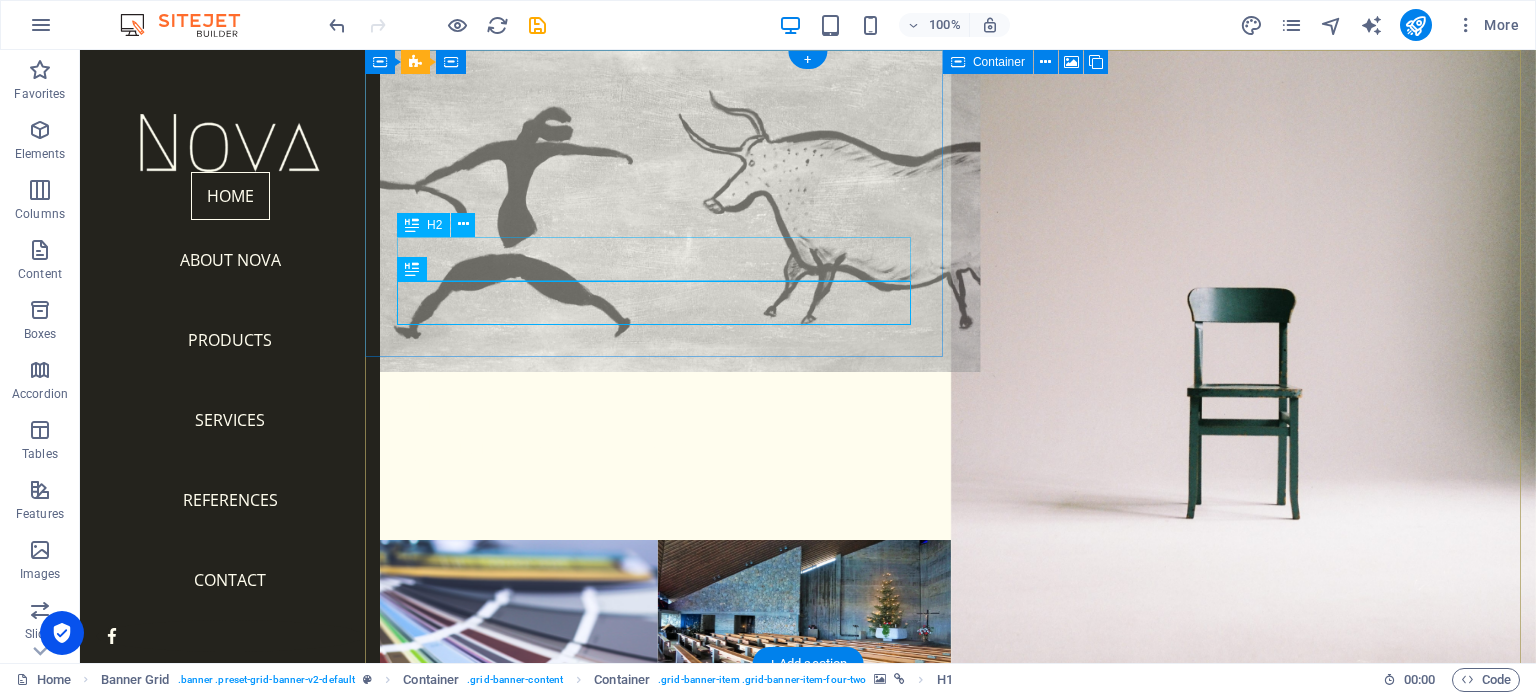 click on "About" at bounding box center [658, 403] 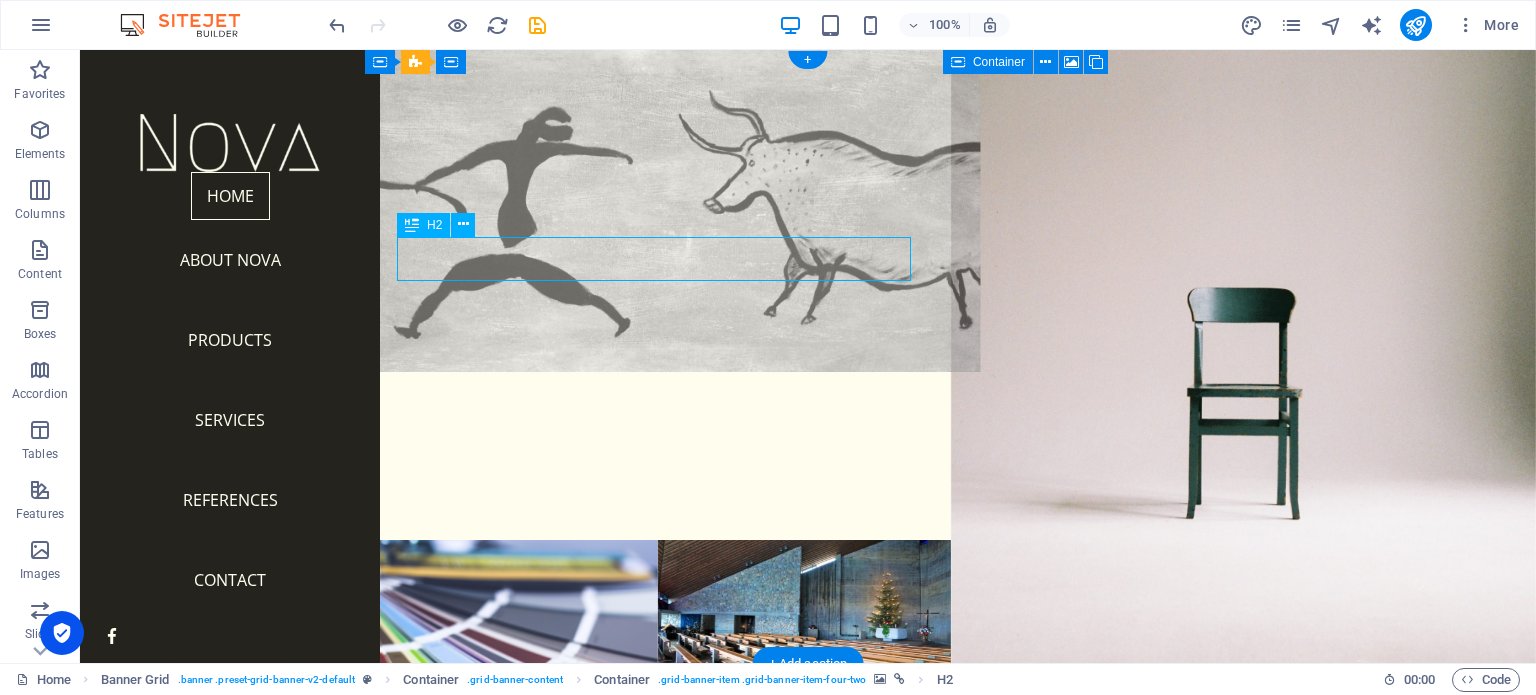 click on "About" at bounding box center [658, 403] 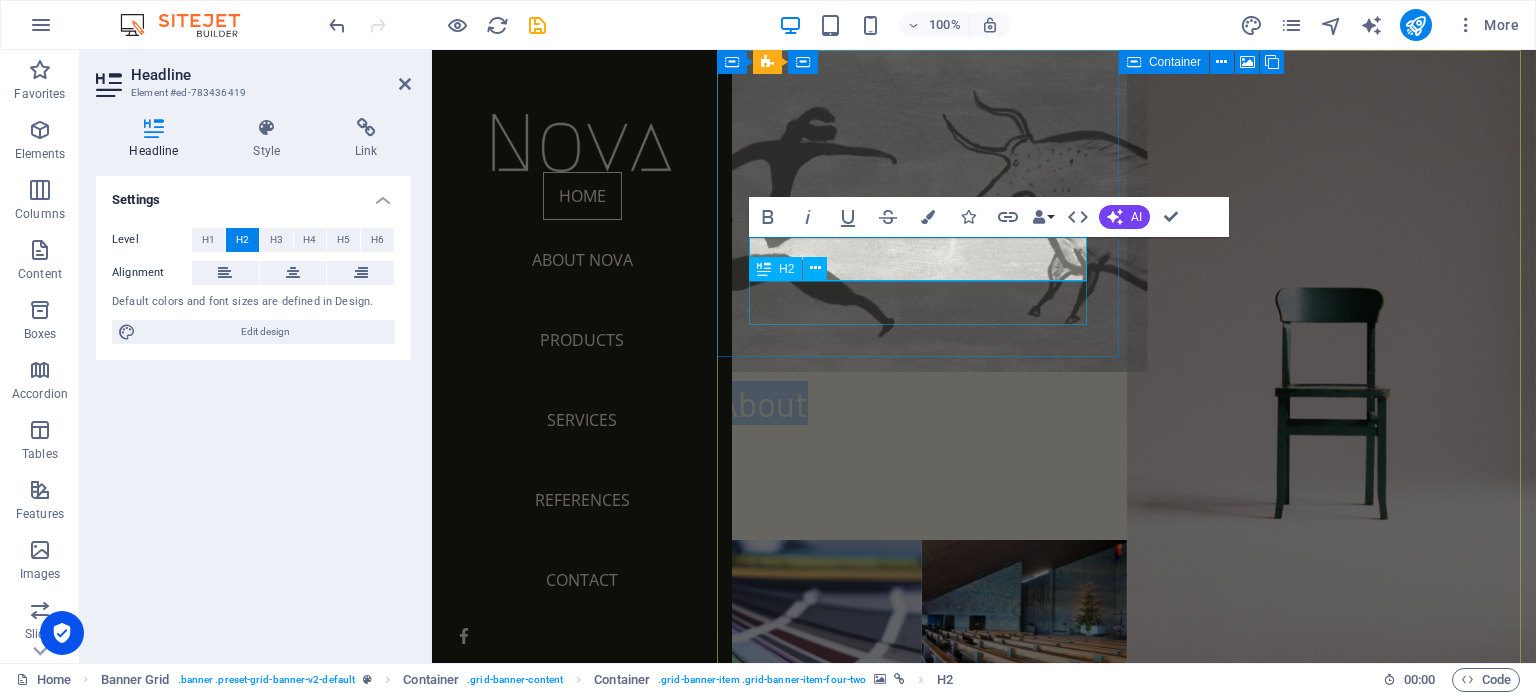 type 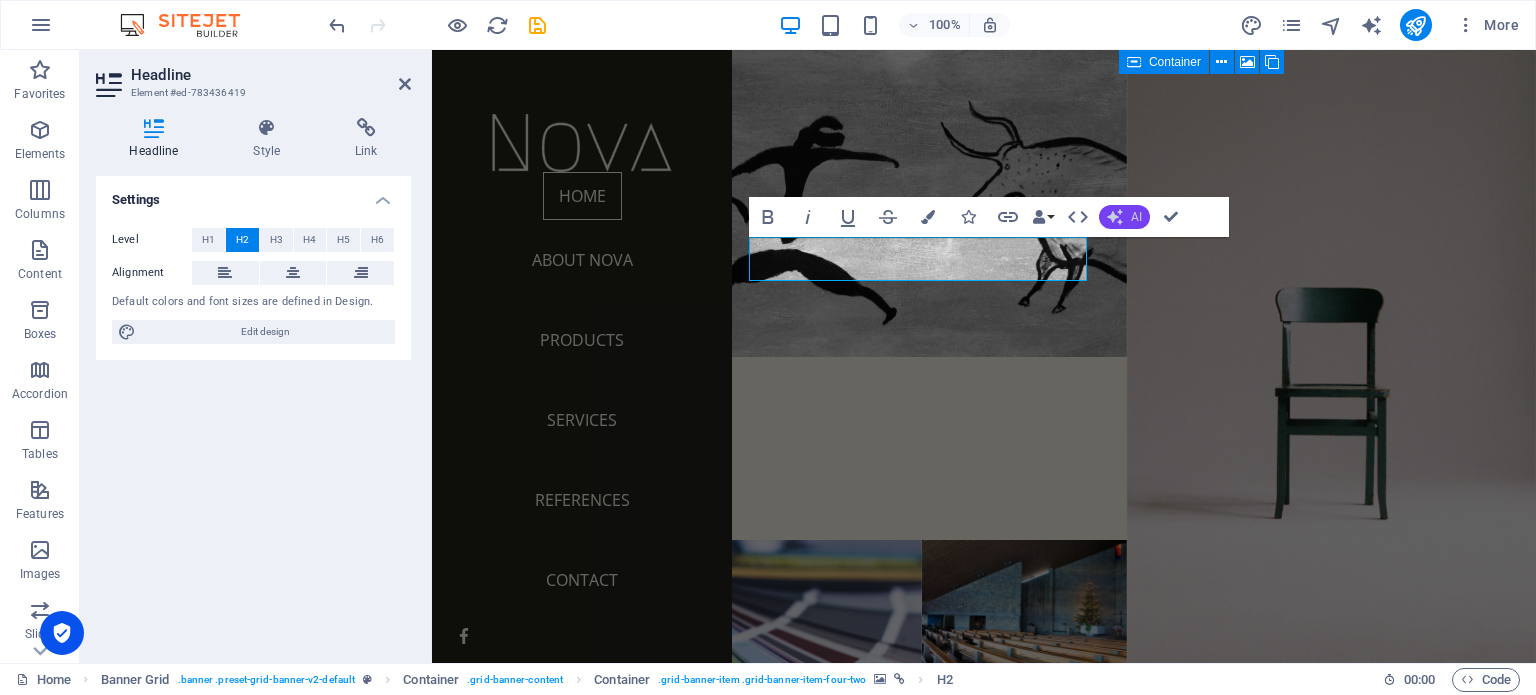 click on "AI" at bounding box center [1136, 217] 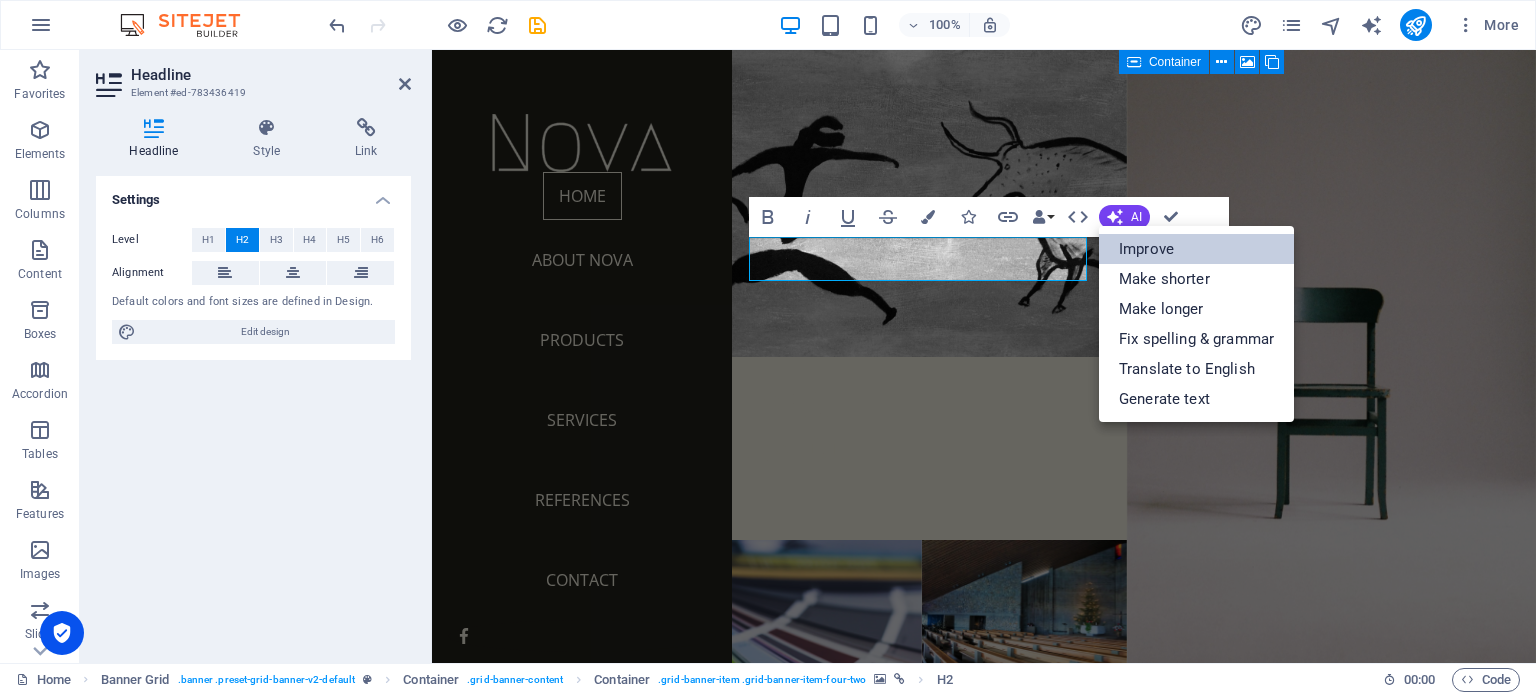click on "Improve" at bounding box center (1196, 249) 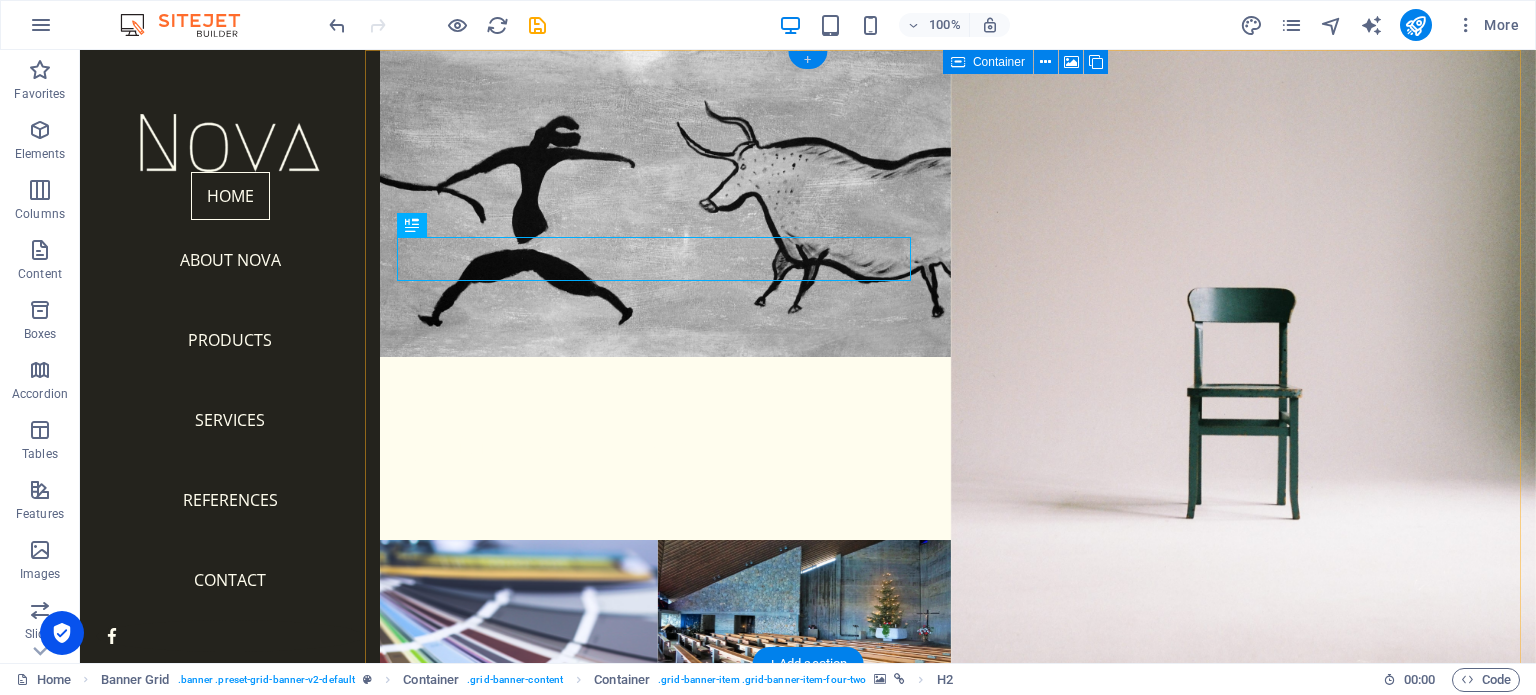 click on "+" at bounding box center [807, 60] 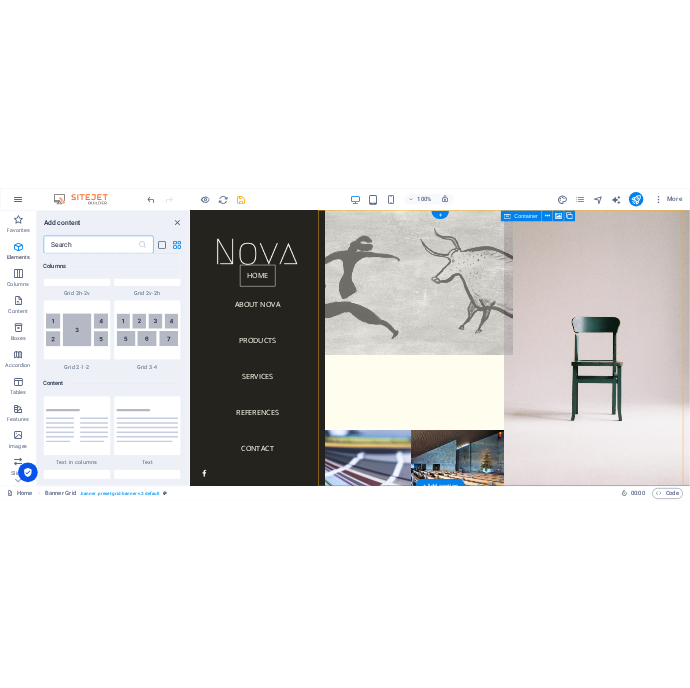 scroll, scrollTop: 3499, scrollLeft: 0, axis: vertical 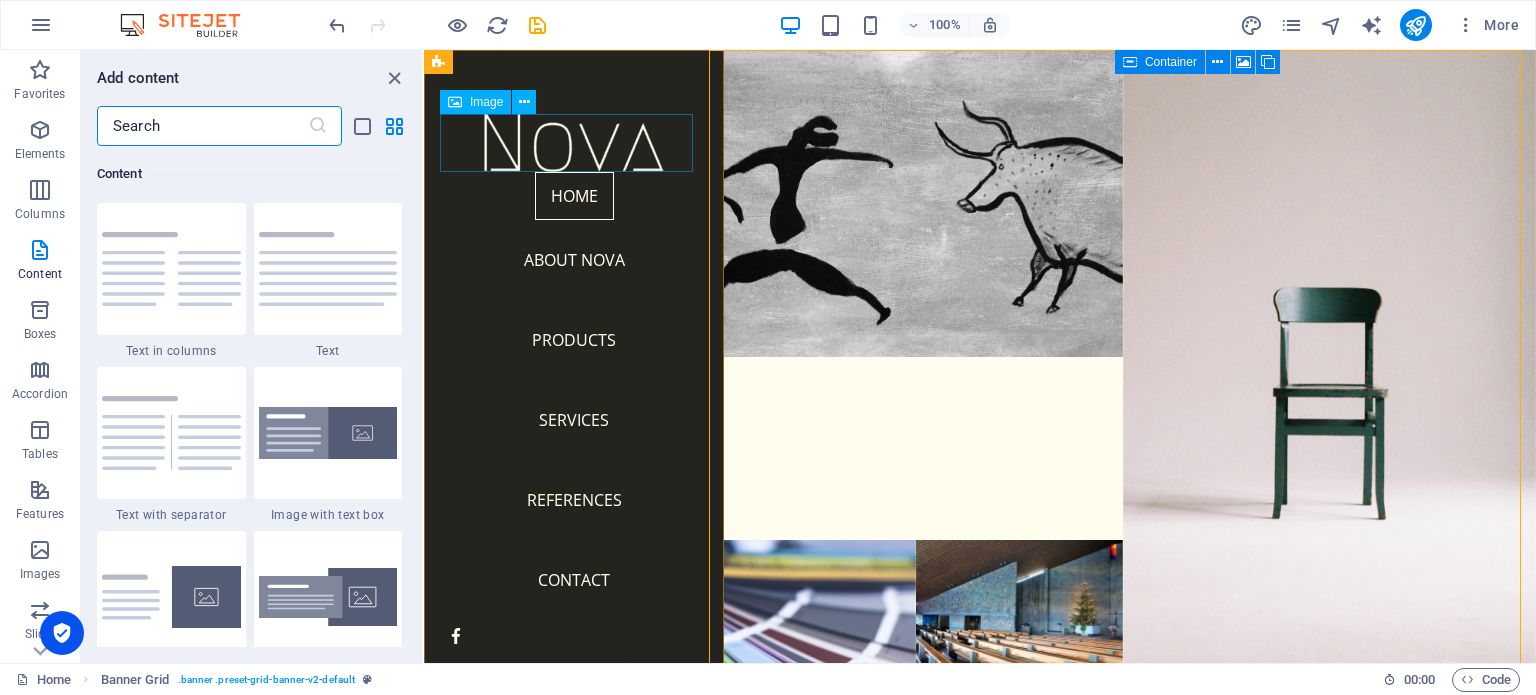 click at bounding box center (574, 143) 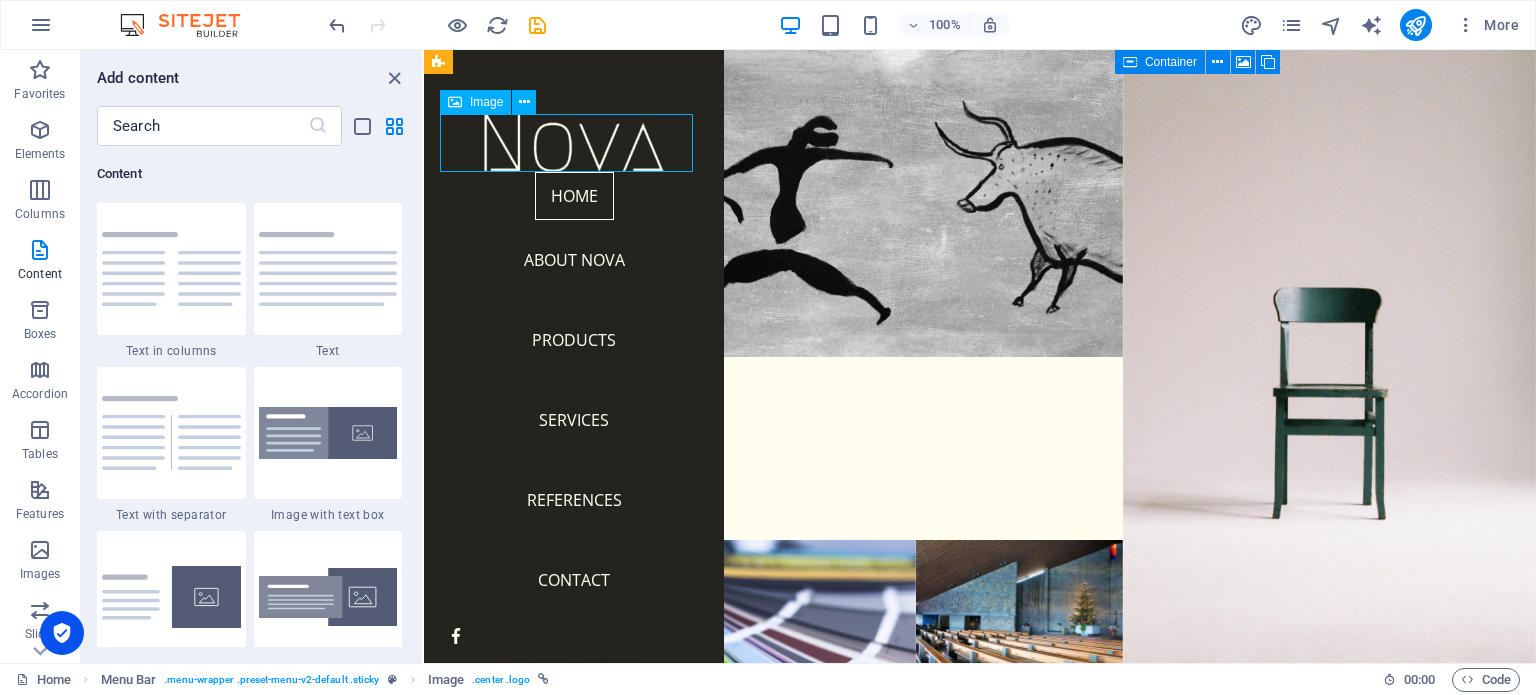 click at bounding box center (574, 143) 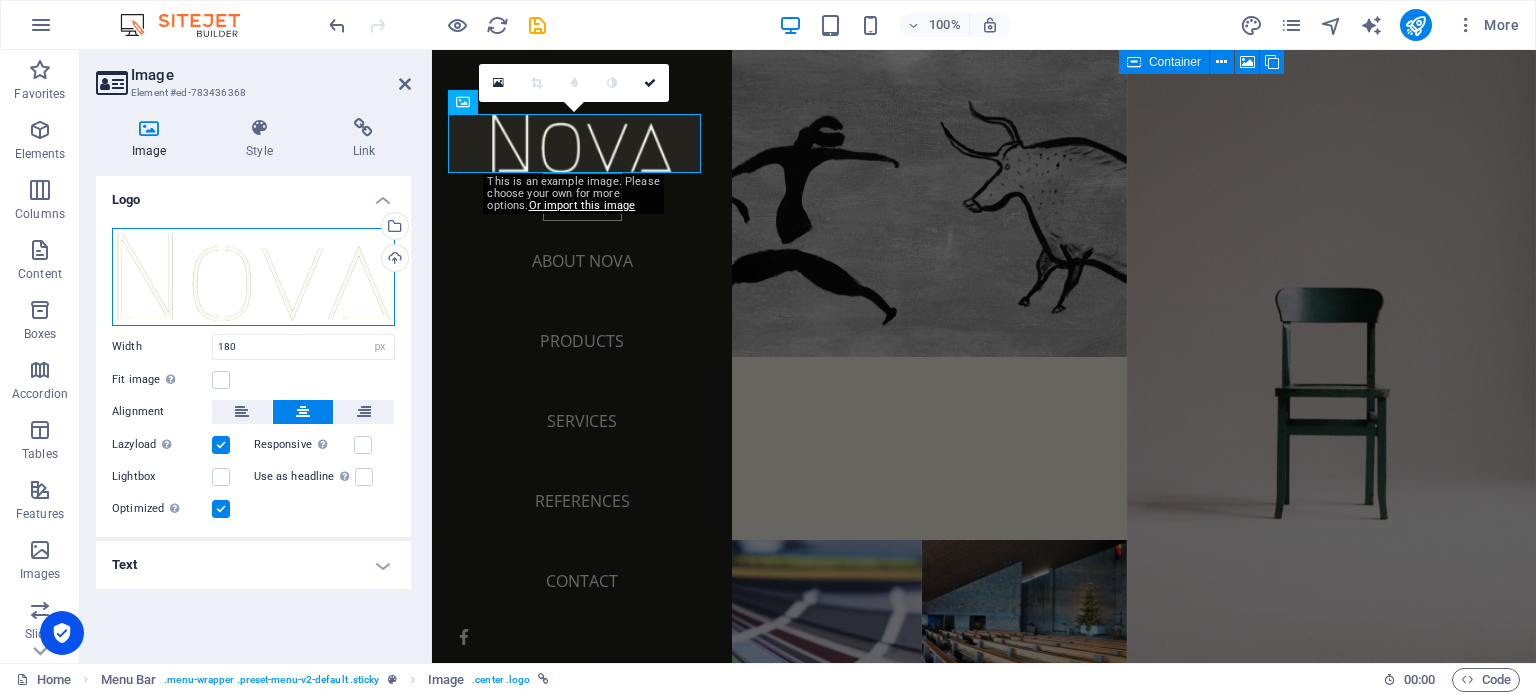 click on "Drag files here, click to choose files or select files from Files or our free stock photos & videos" at bounding box center (253, 277) 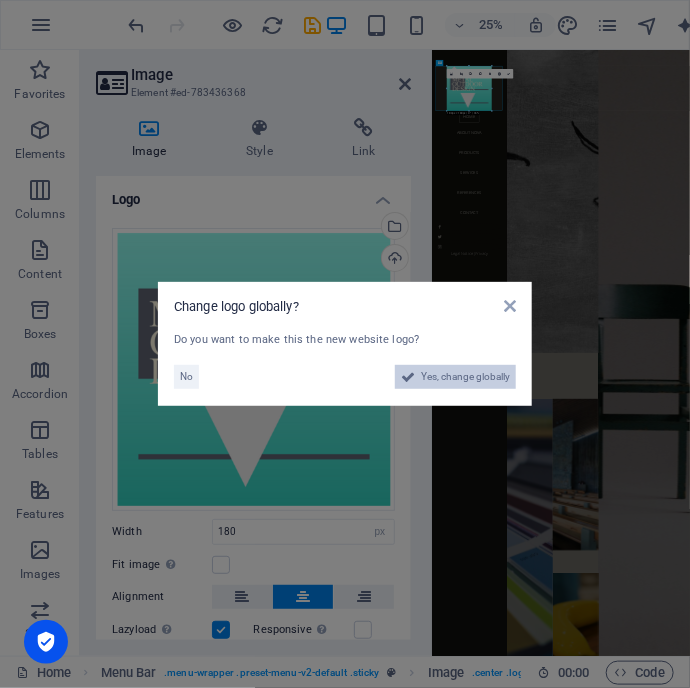 click on "Yes, change globally" at bounding box center [465, 377] 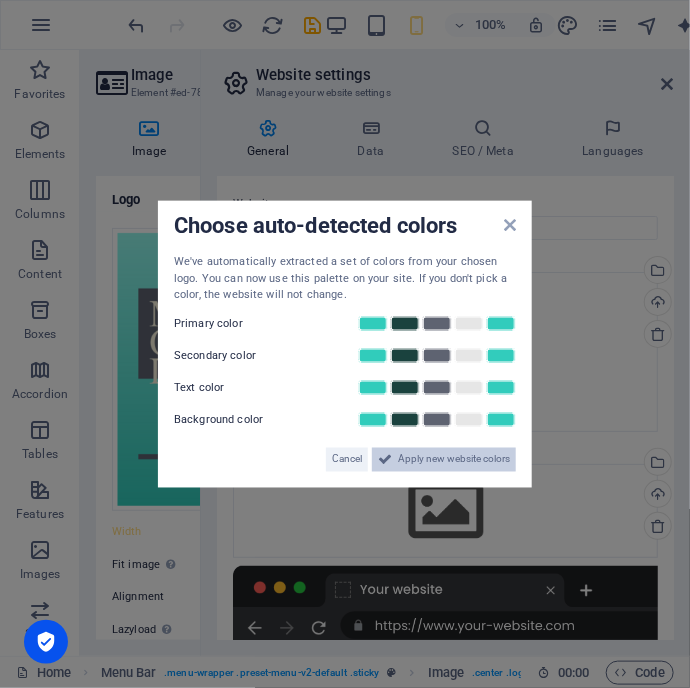 click on "Apply new website colors" at bounding box center [454, 459] 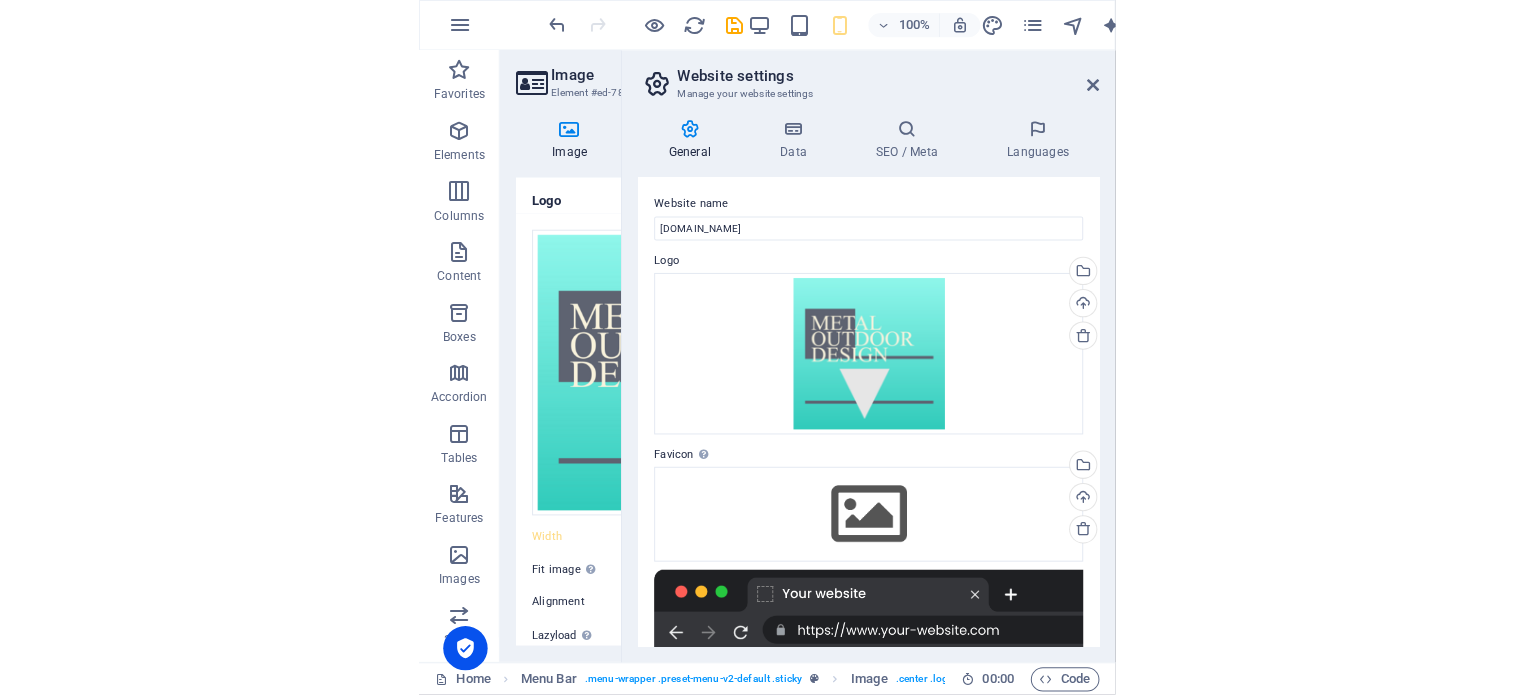 scroll, scrollTop: 0, scrollLeft: 0, axis: both 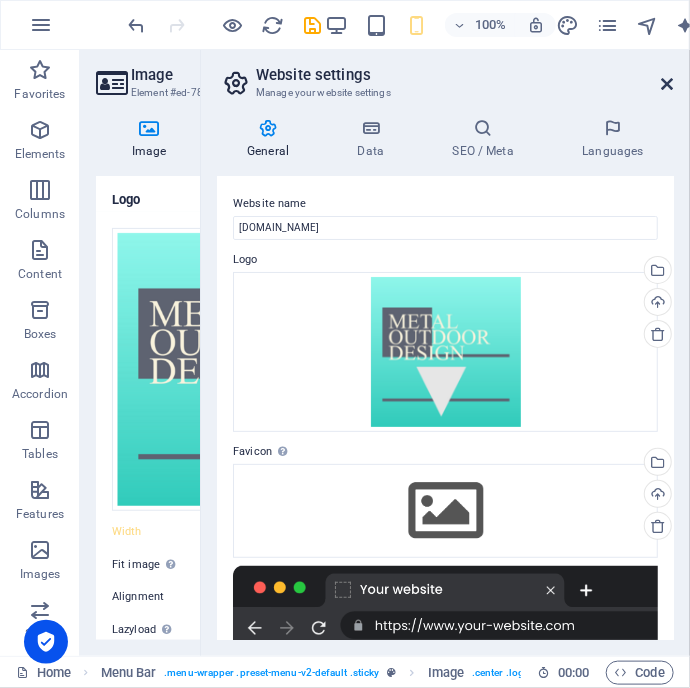 click at bounding box center [668, 84] 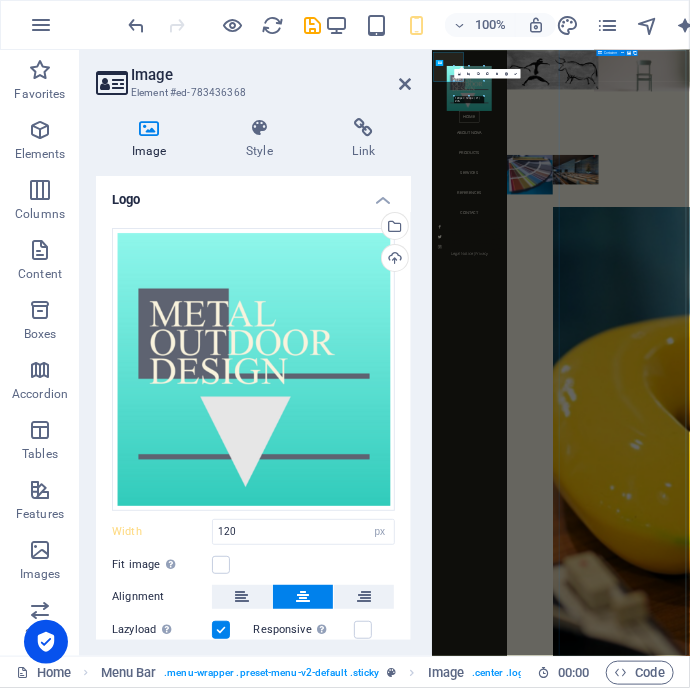 type on "180" 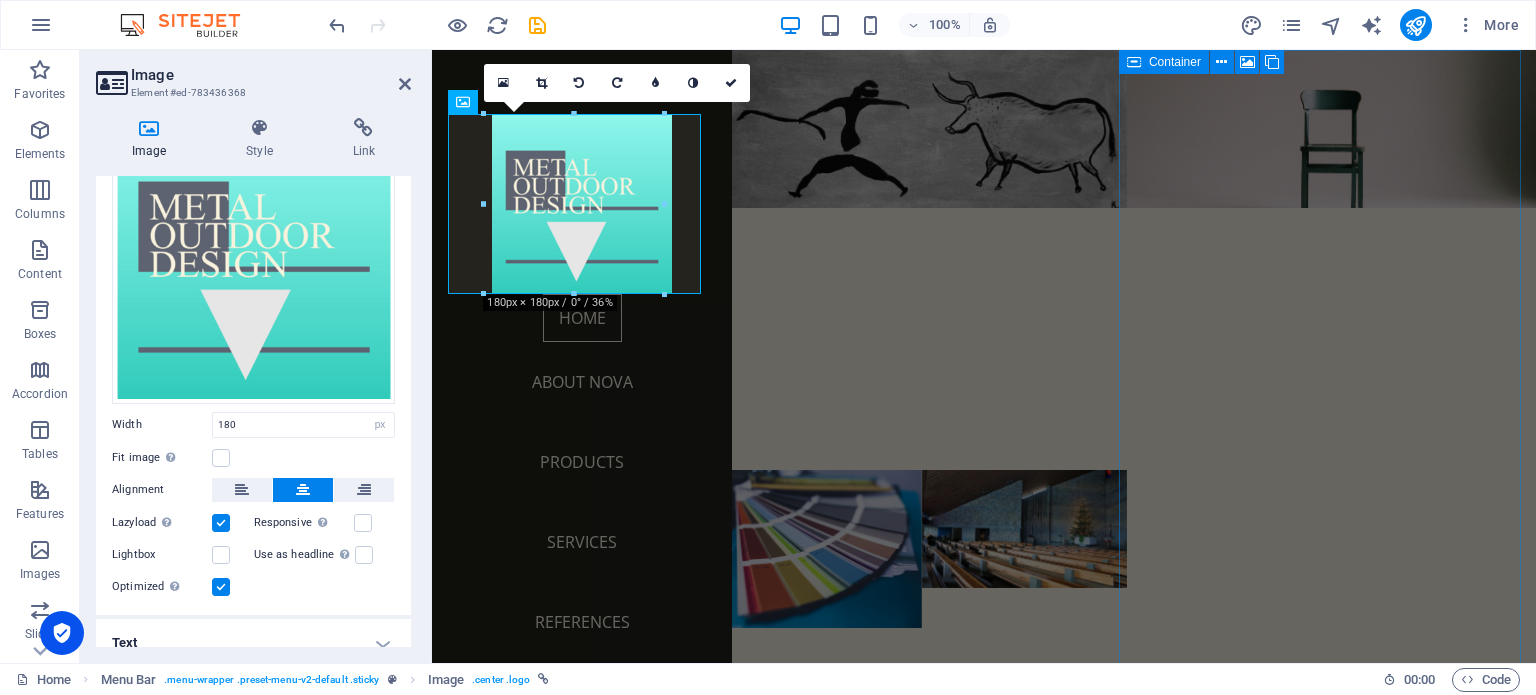 scroll, scrollTop: 121, scrollLeft: 0, axis: vertical 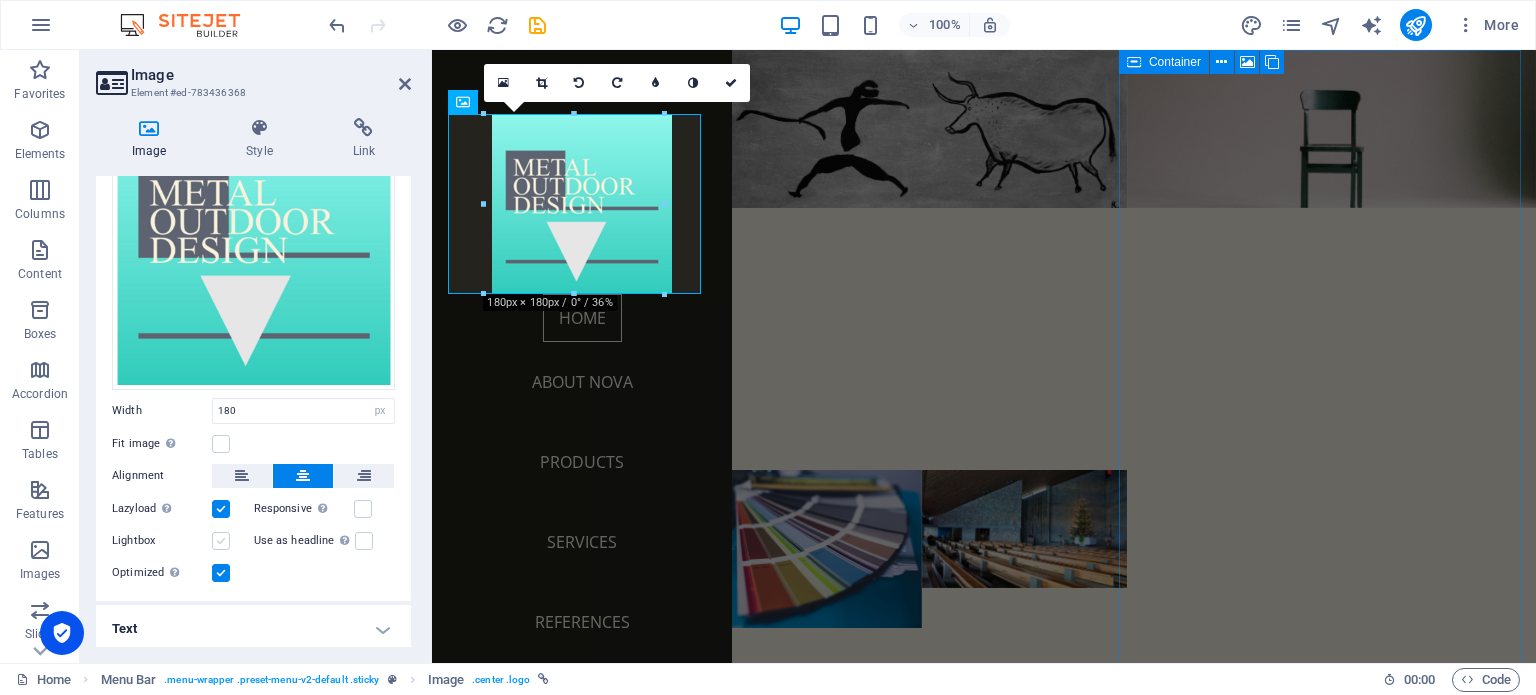 click at bounding box center (221, 541) 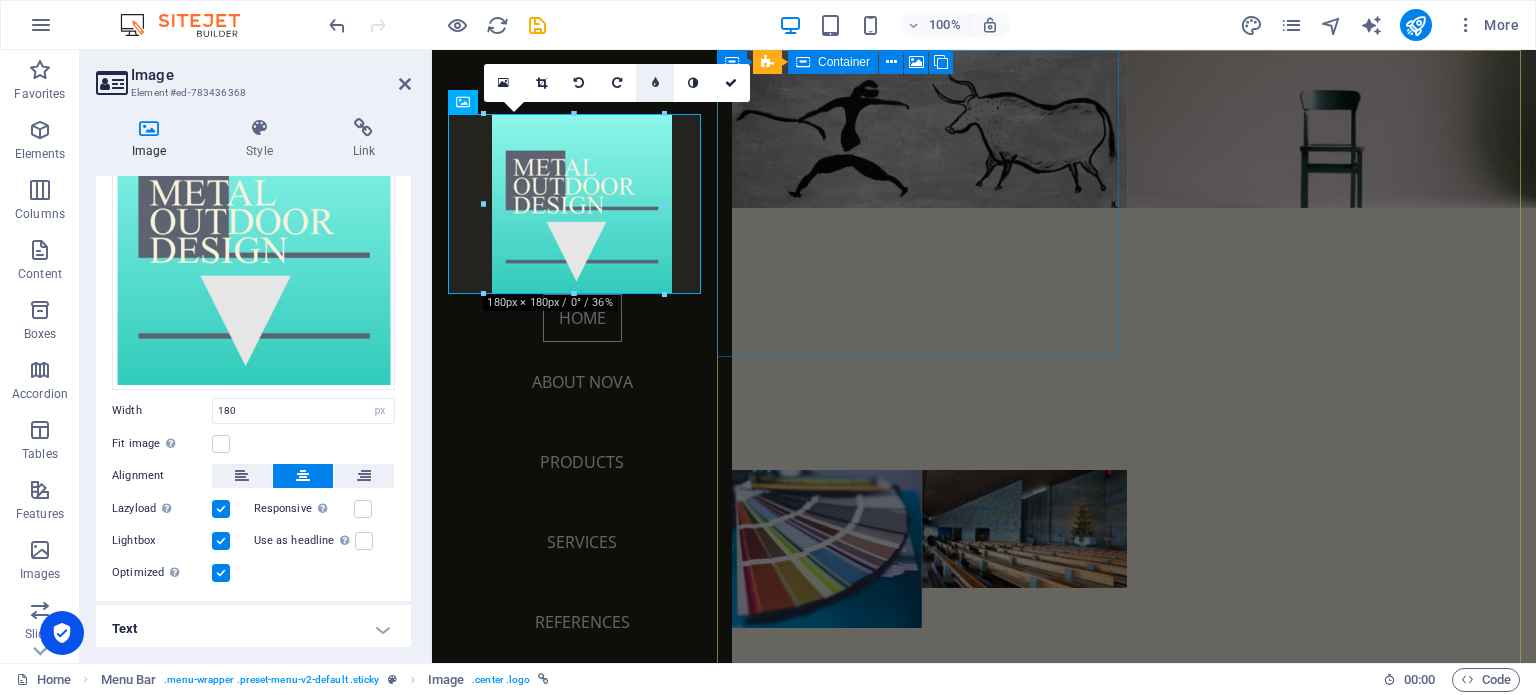 click at bounding box center (655, 83) 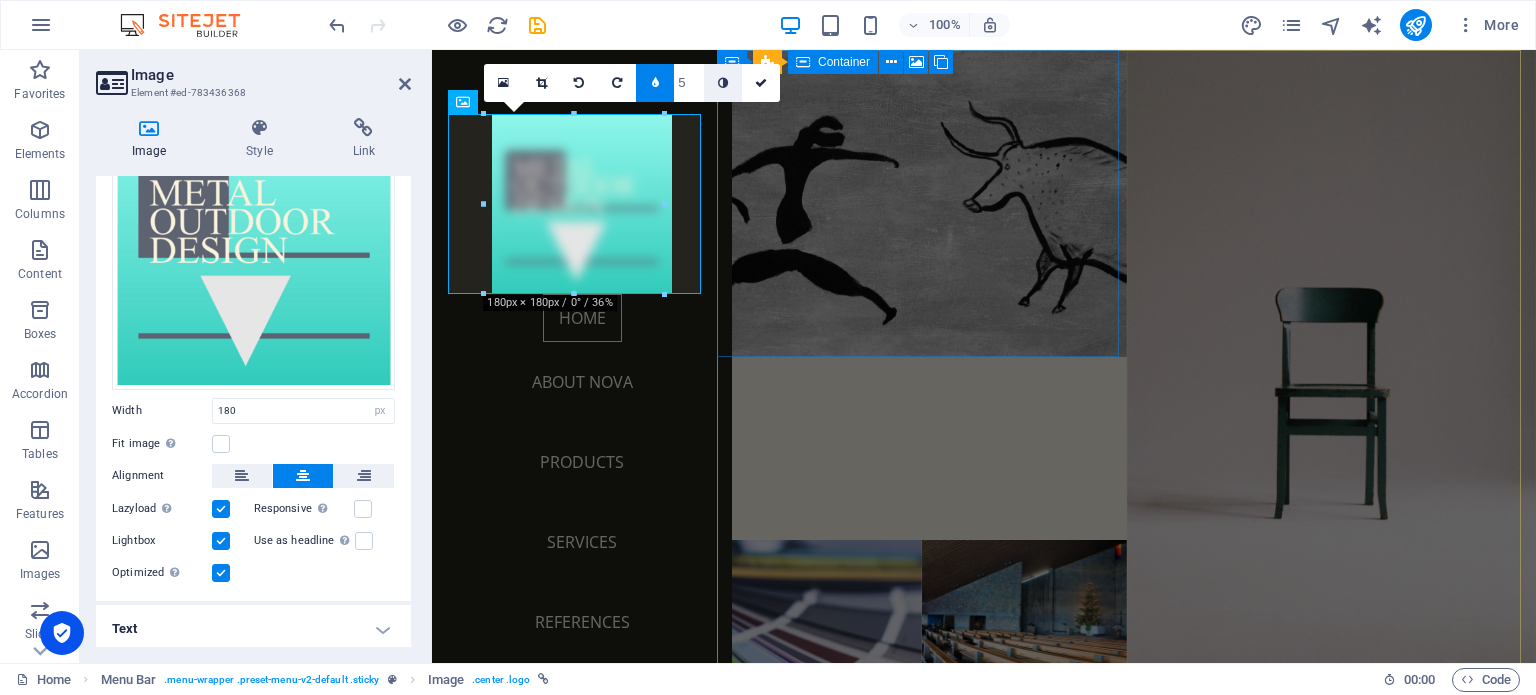 click at bounding box center [723, 83] 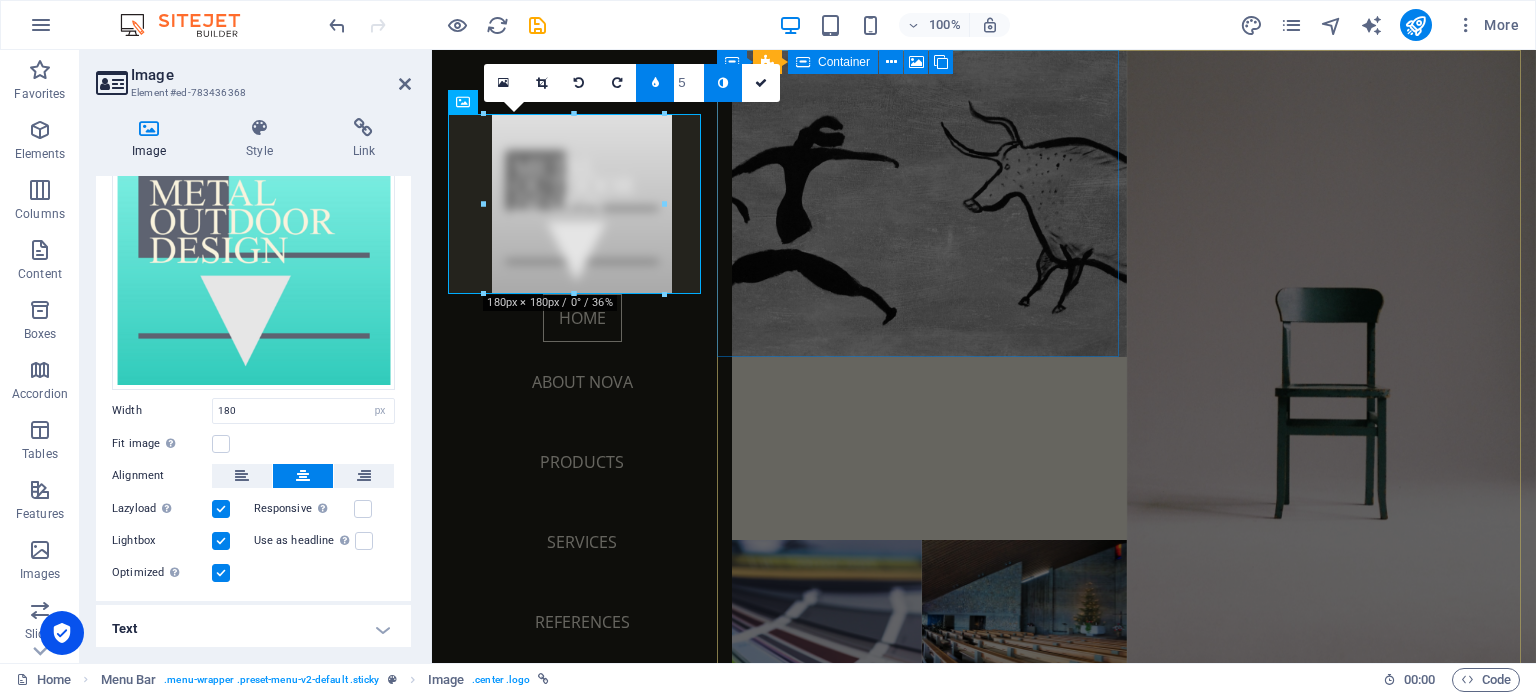 click at bounding box center [655, 83] 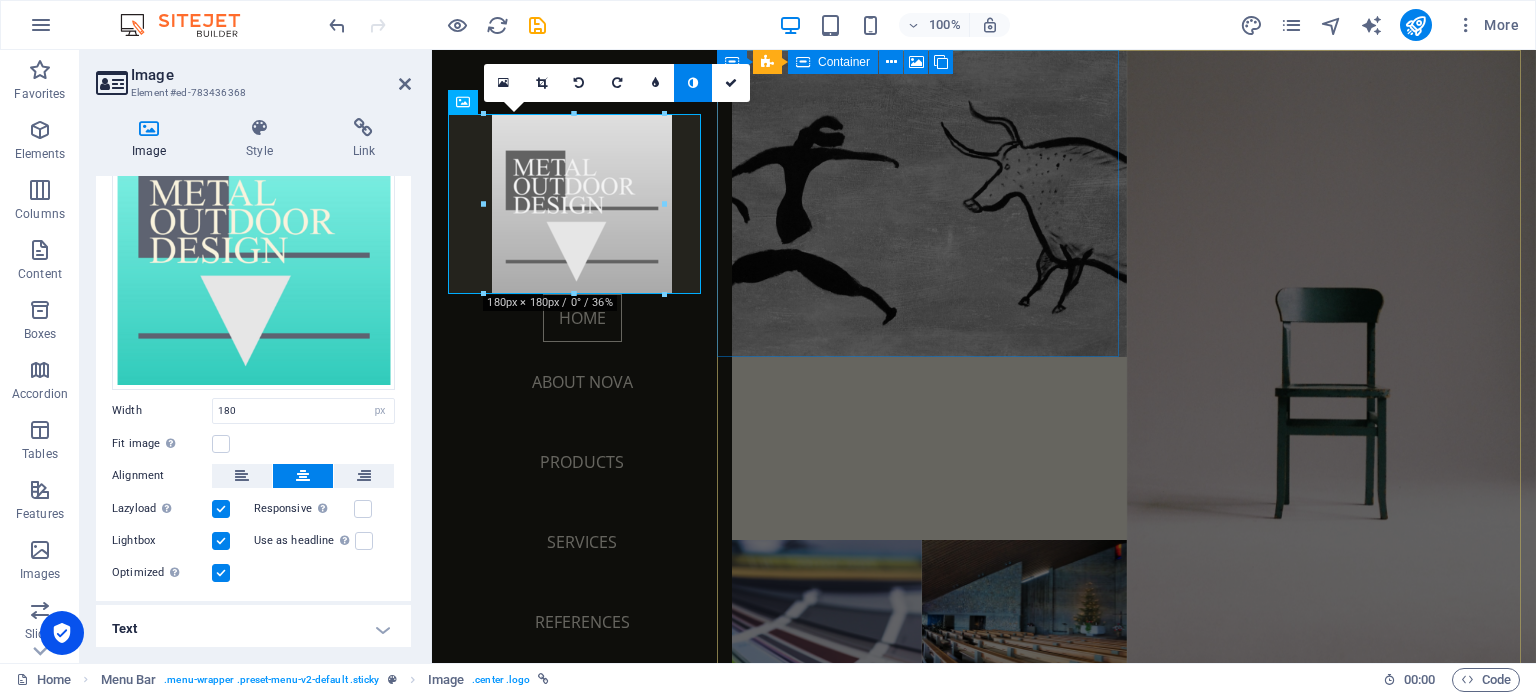 click at bounding box center (693, 83) 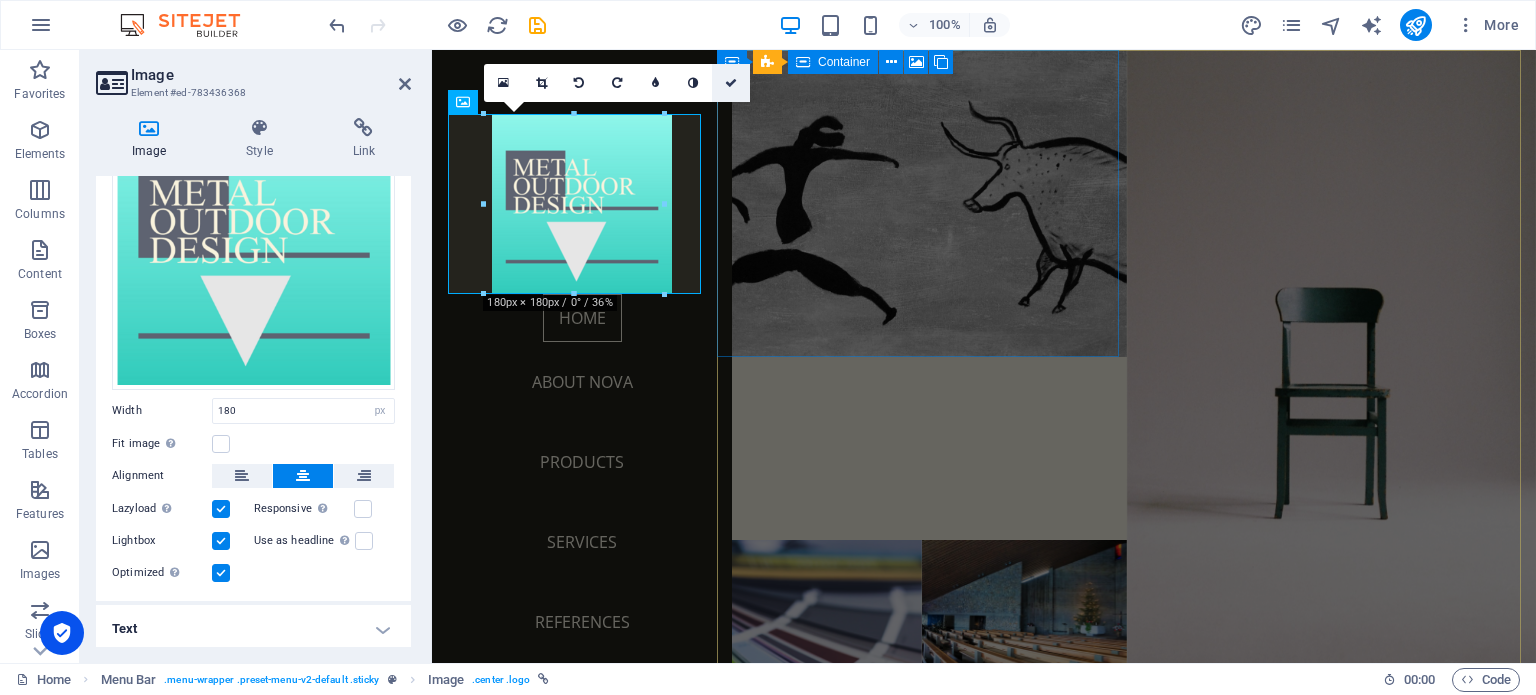 click at bounding box center [731, 83] 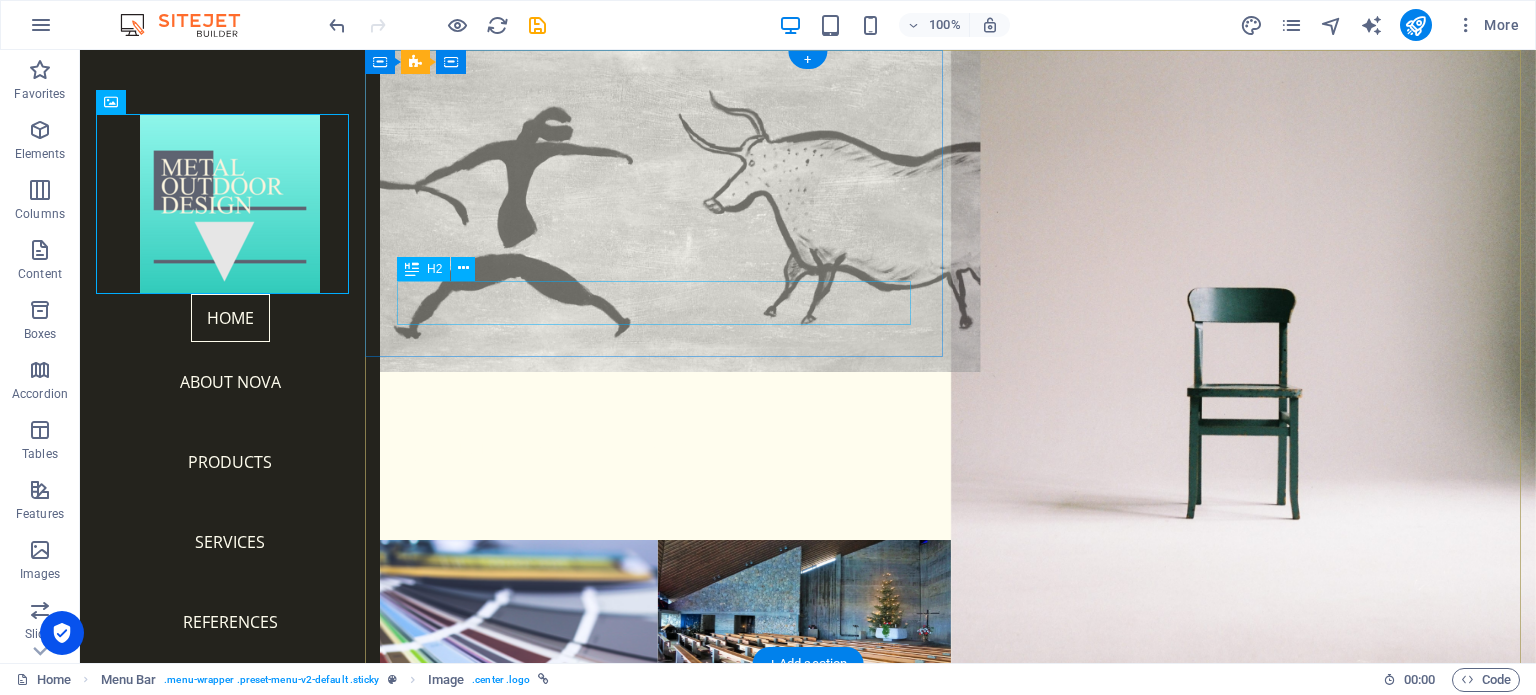 scroll, scrollTop: 64, scrollLeft: 0, axis: vertical 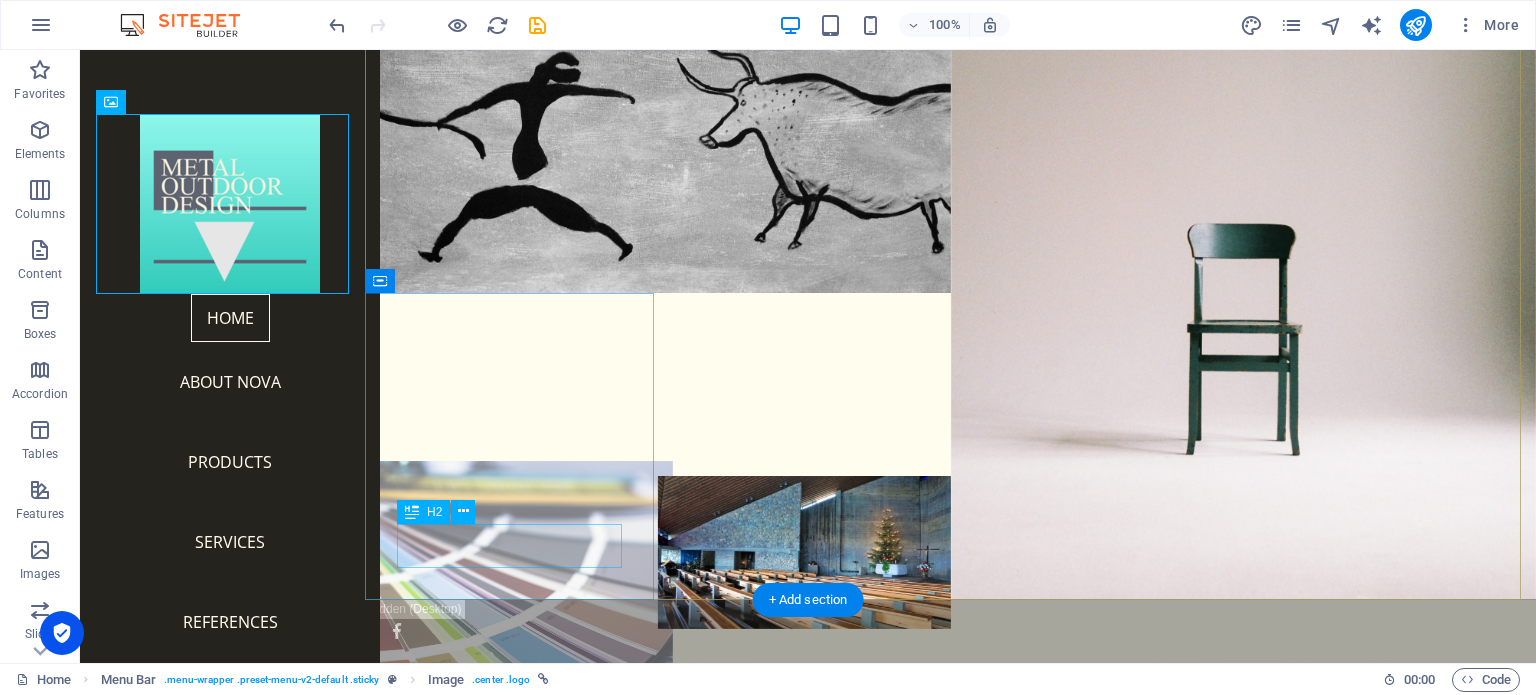 click on "Services" at bounding box center (511, 829) 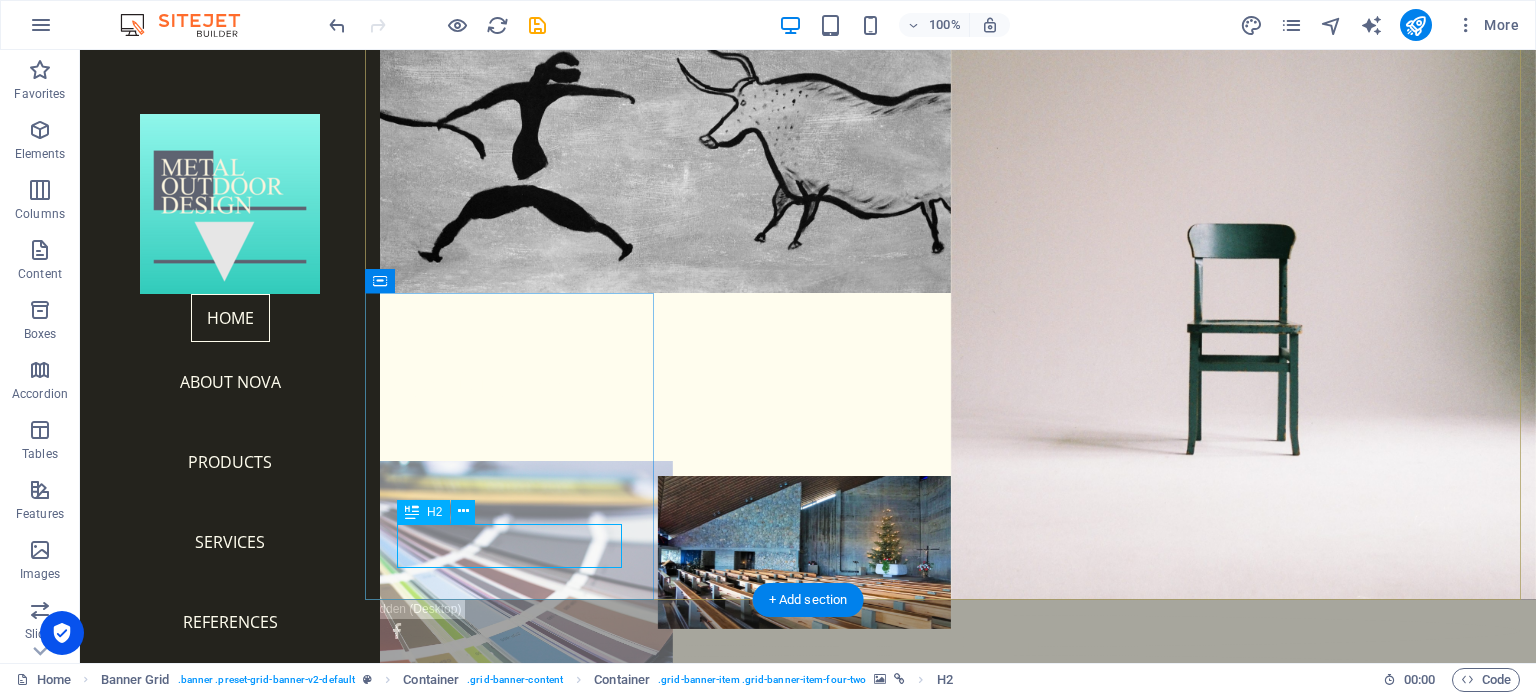 click on "Services" at bounding box center (511, 829) 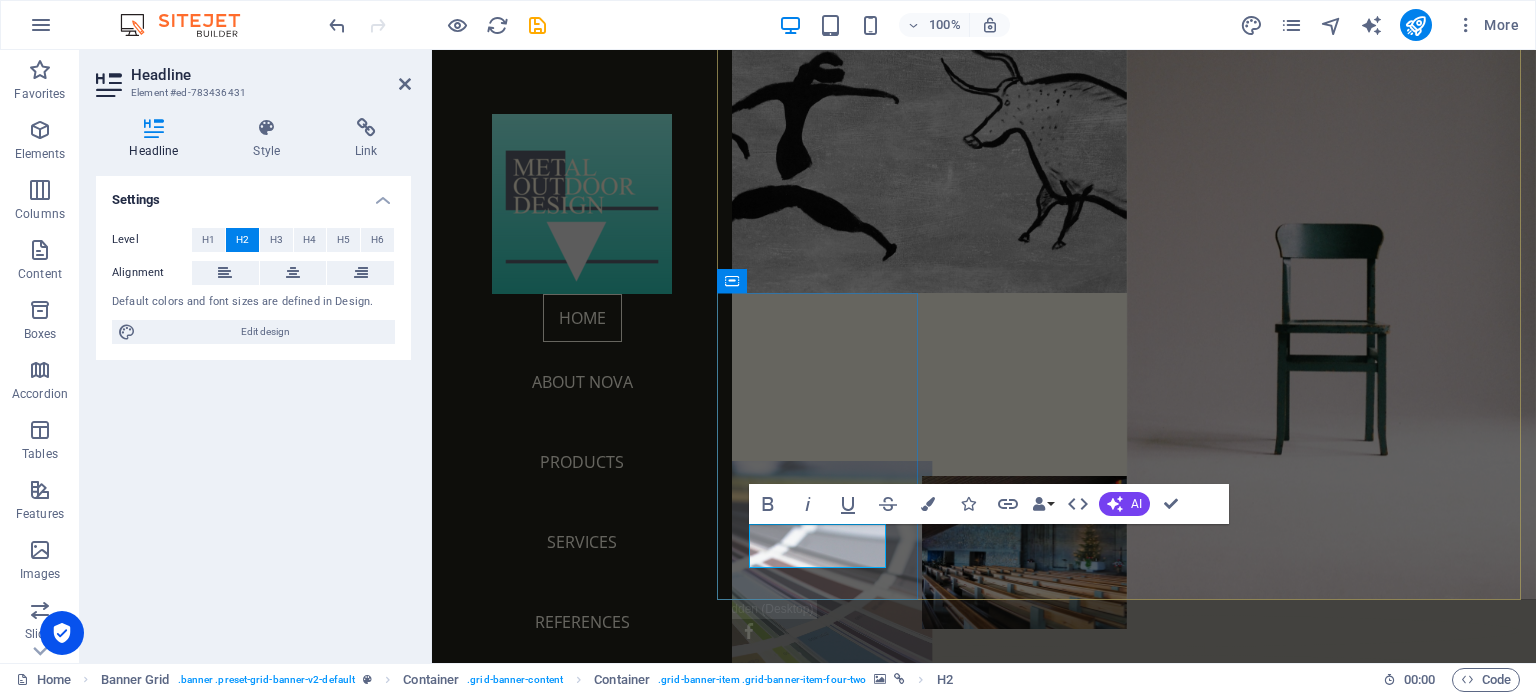 click on "Services" at bounding box center (819, 829) 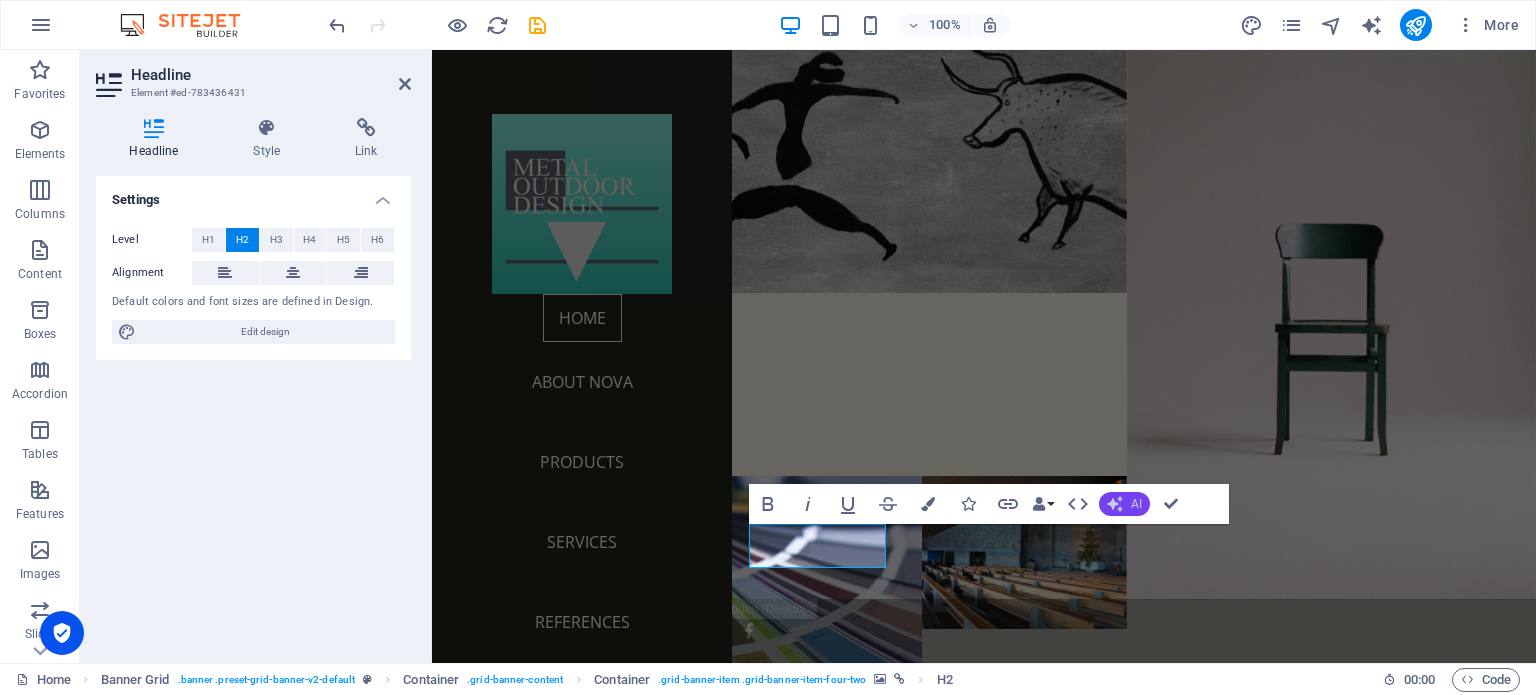 click on "AI" at bounding box center (1124, 504) 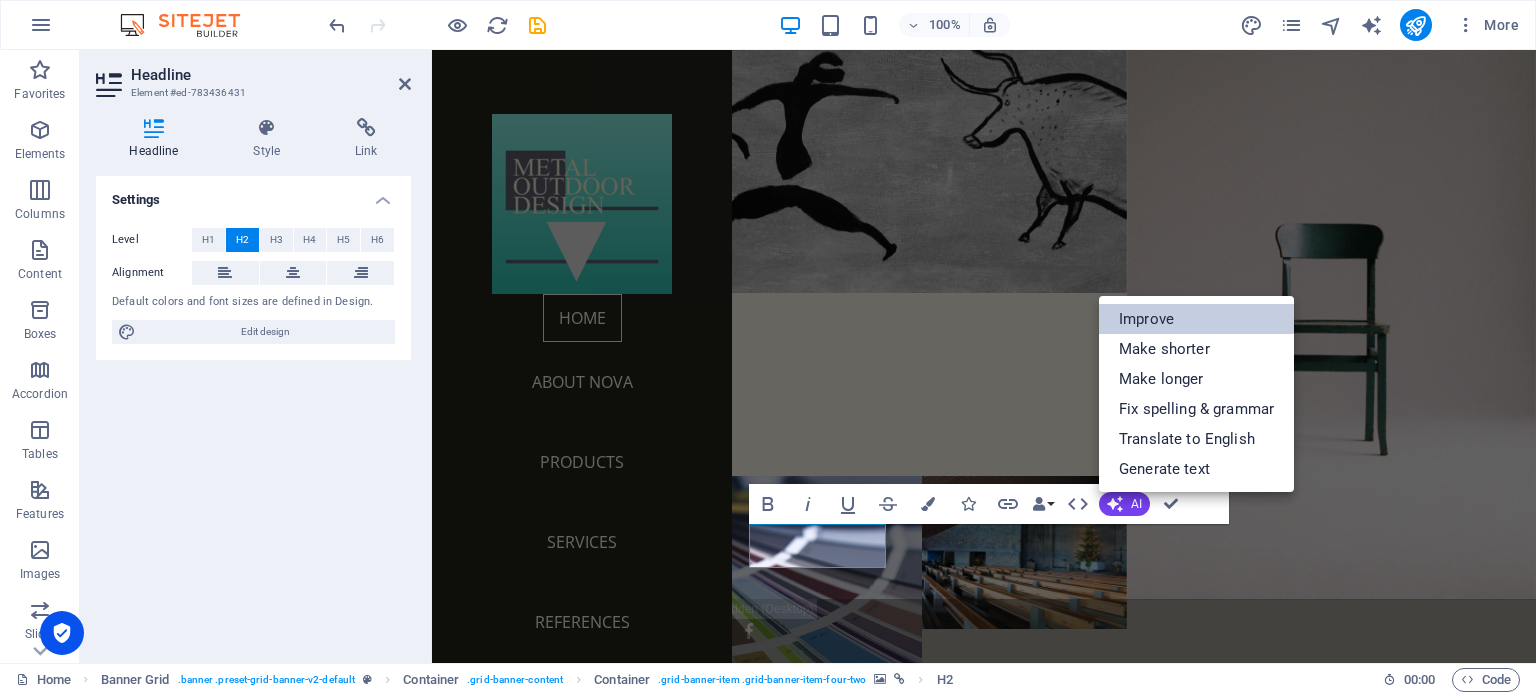 drag, startPoint x: 1153, startPoint y: 322, endPoint x: 1165, endPoint y: 318, distance: 12.649111 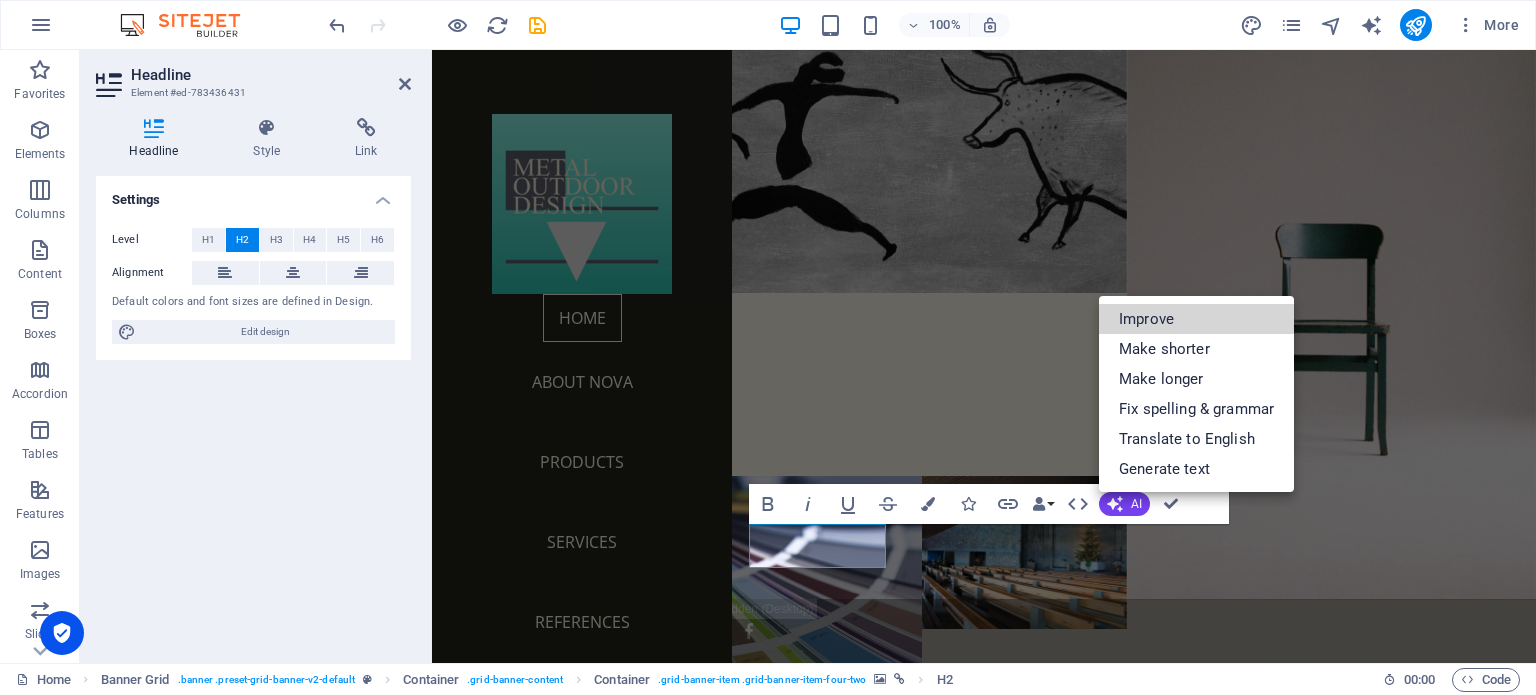 click on "Improve" at bounding box center [1196, 319] 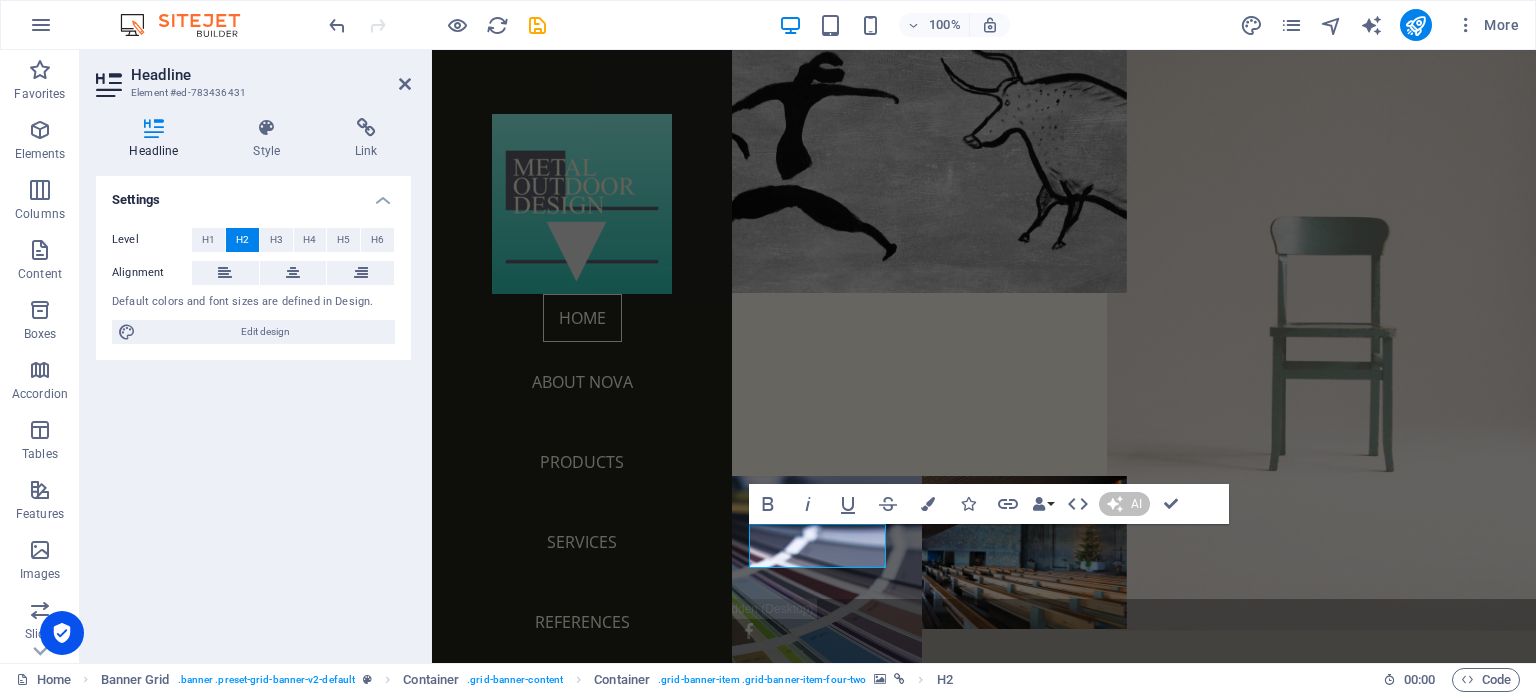 scroll, scrollTop: 0, scrollLeft: 0, axis: both 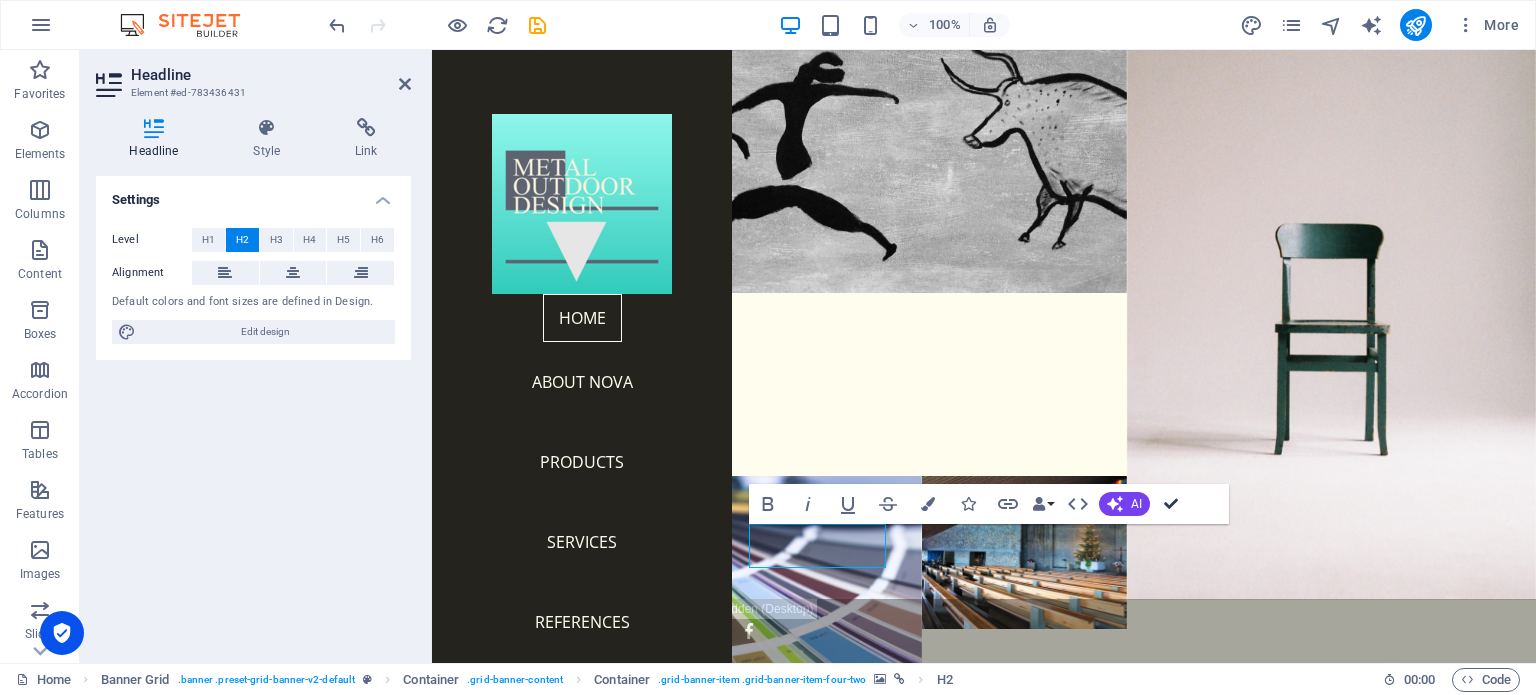 drag, startPoint x: 1170, startPoint y: 498, endPoint x: 1100, endPoint y: 453, distance: 83.21658 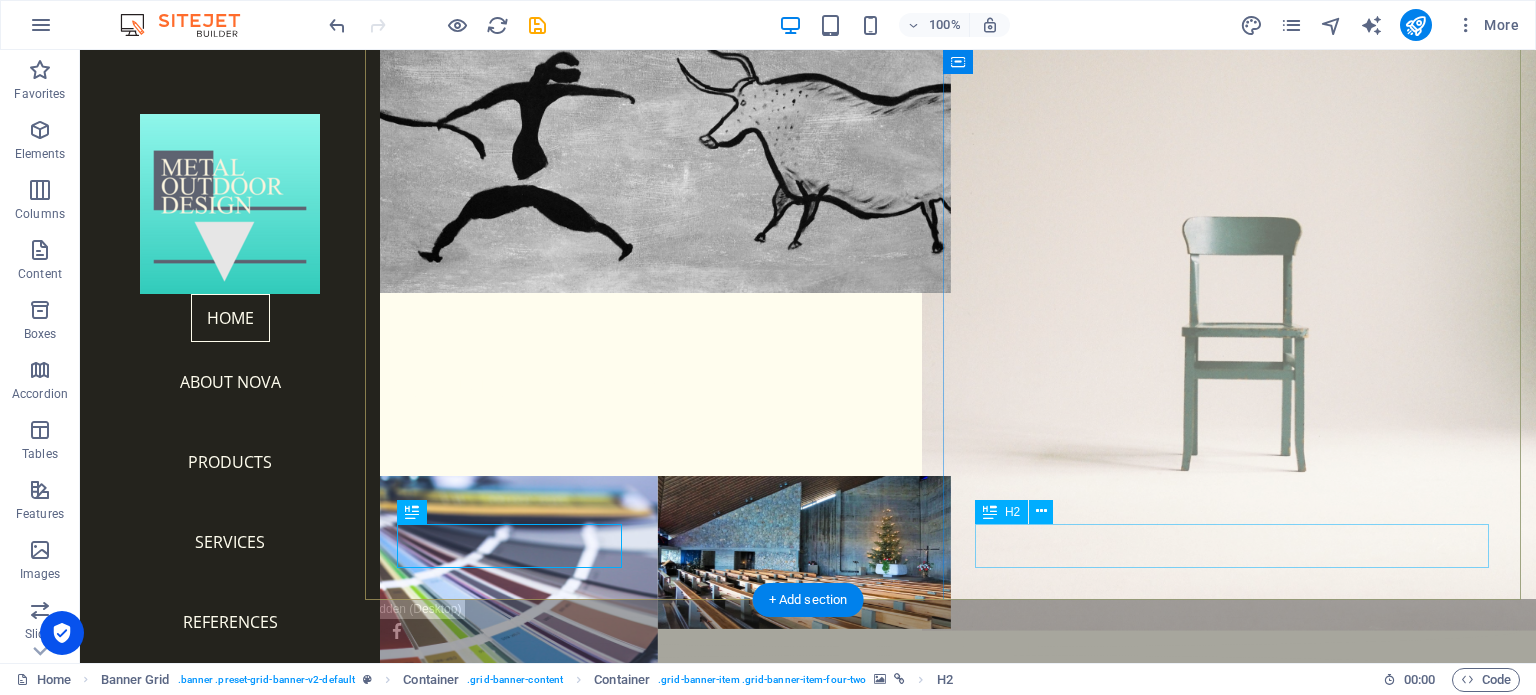 click on "Products" at bounding box center [1244, 646] 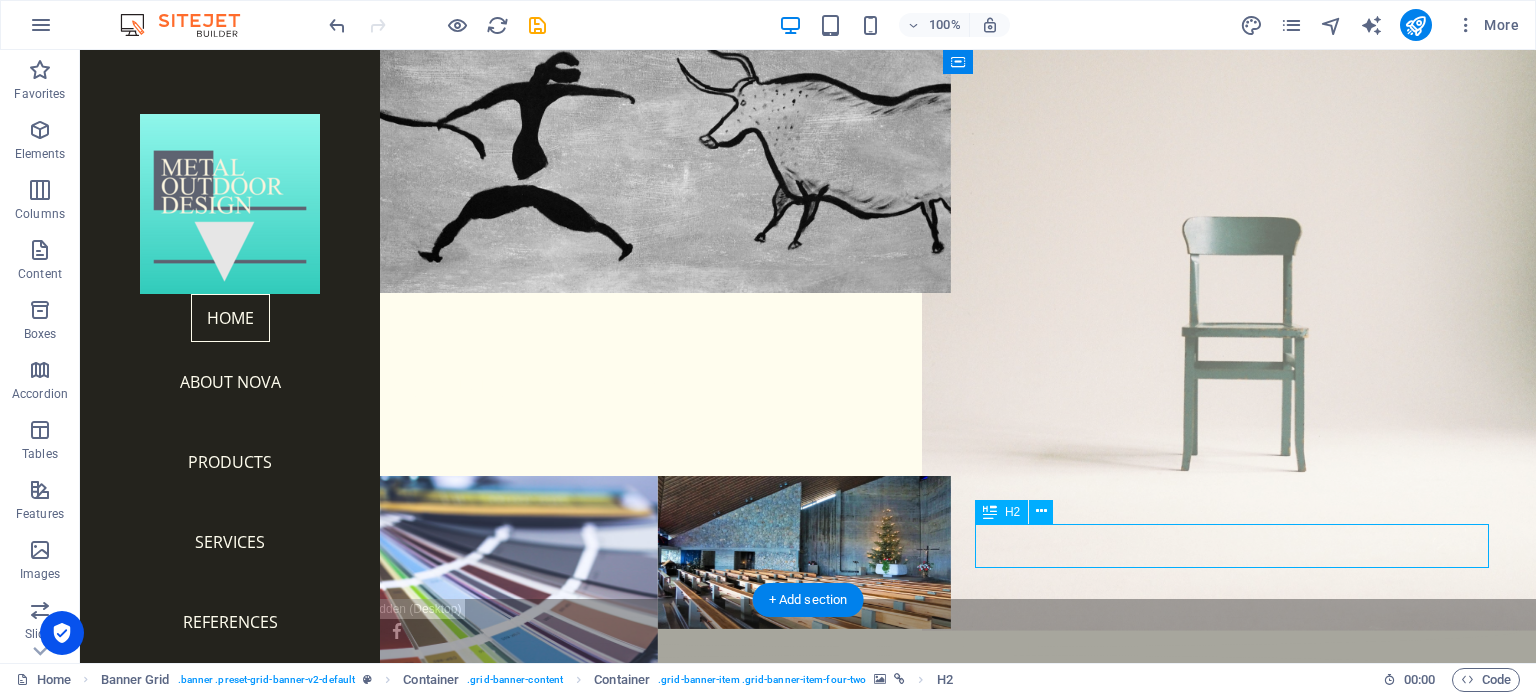 click on "Products" at bounding box center [1244, 646] 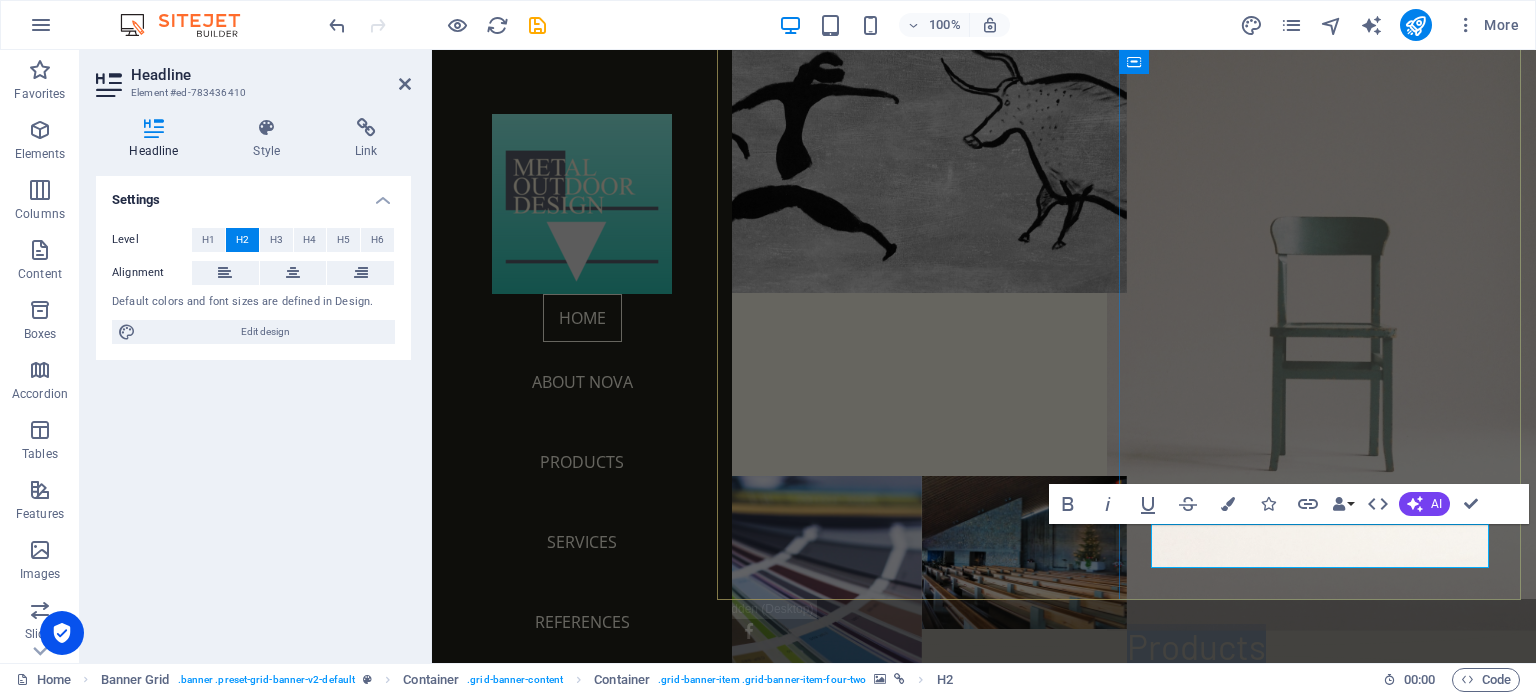click on "Products" at bounding box center [1332, 646] 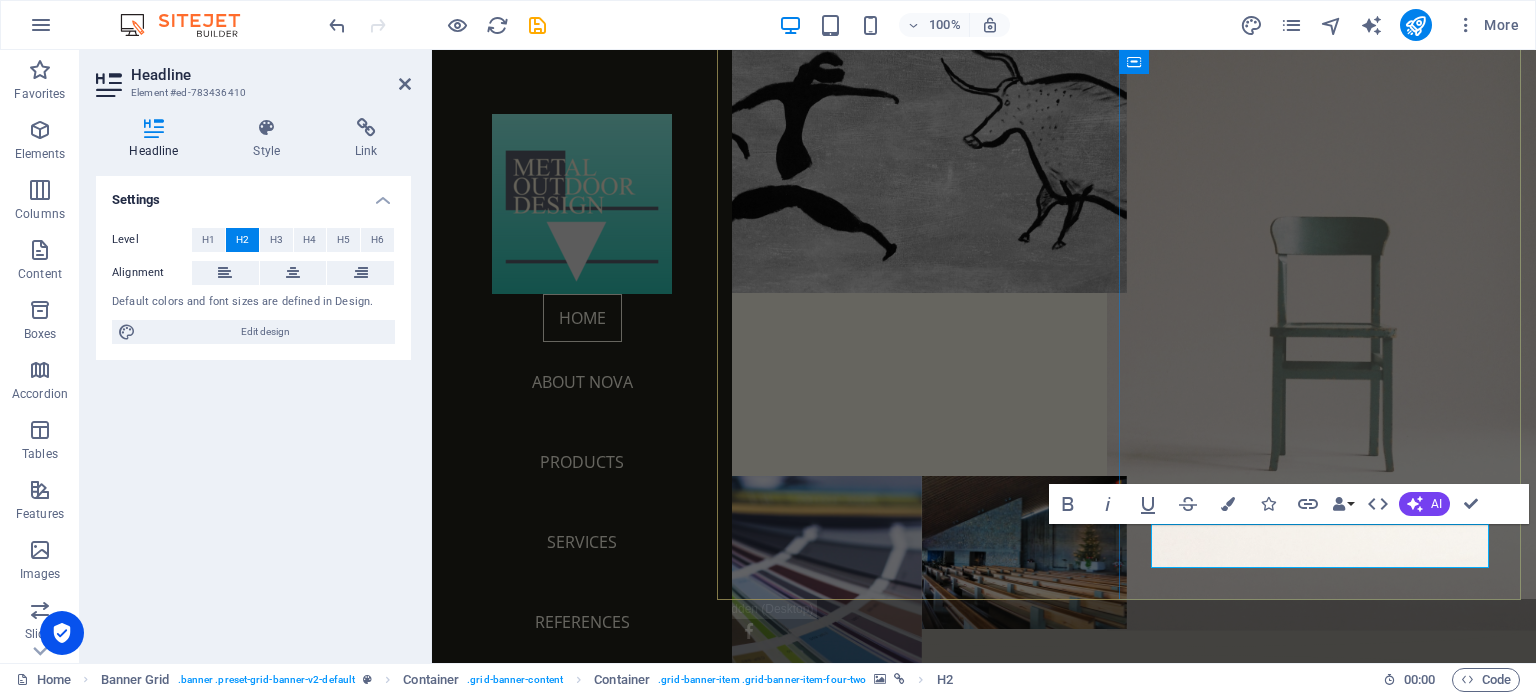 type 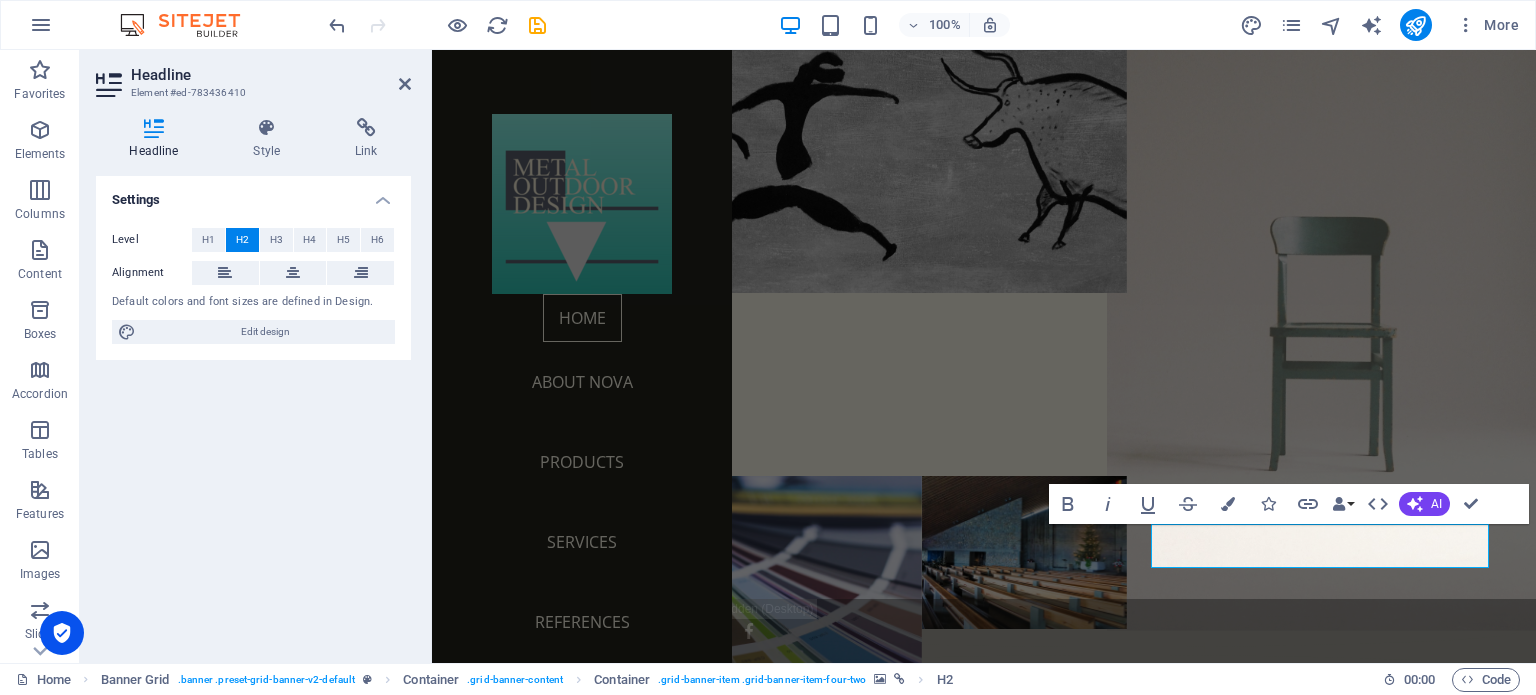 click at bounding box center [1331, 292] 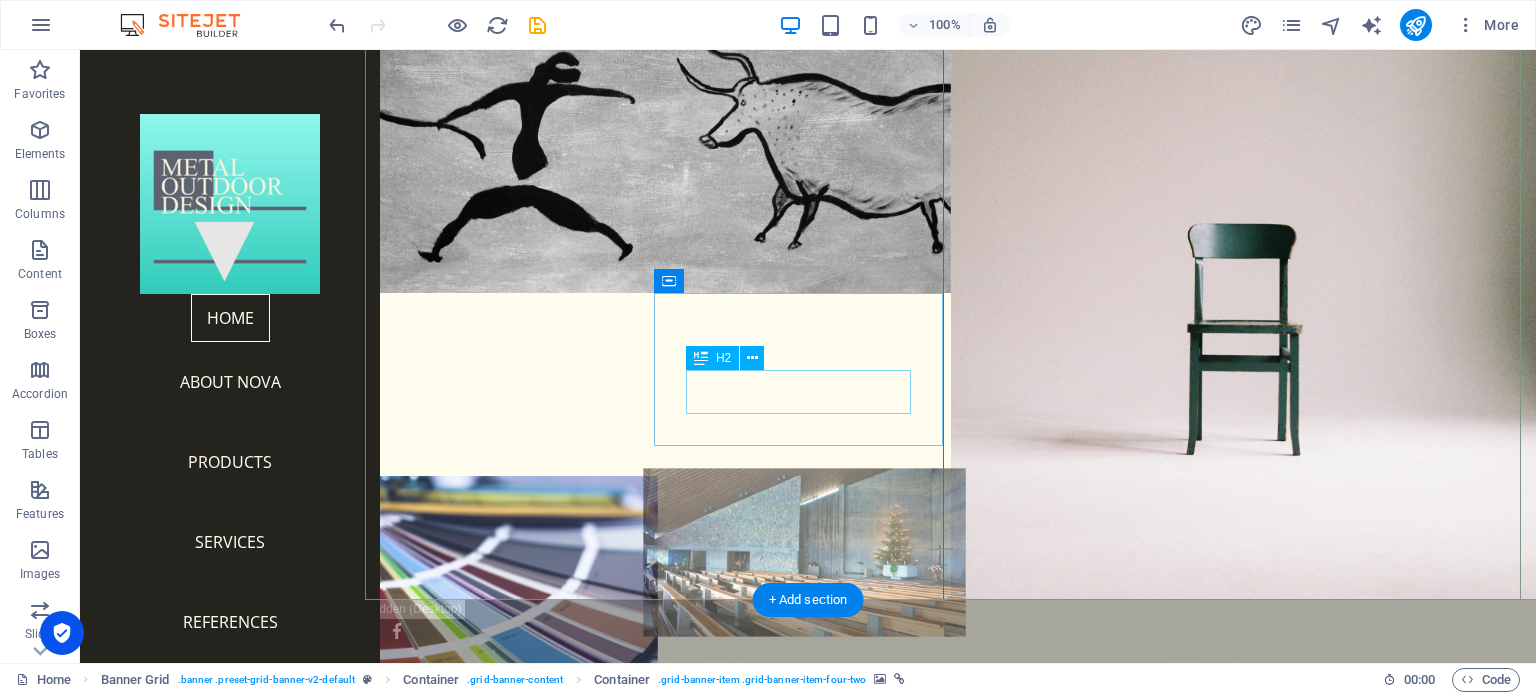 click on "References" at bounding box center (804, 675) 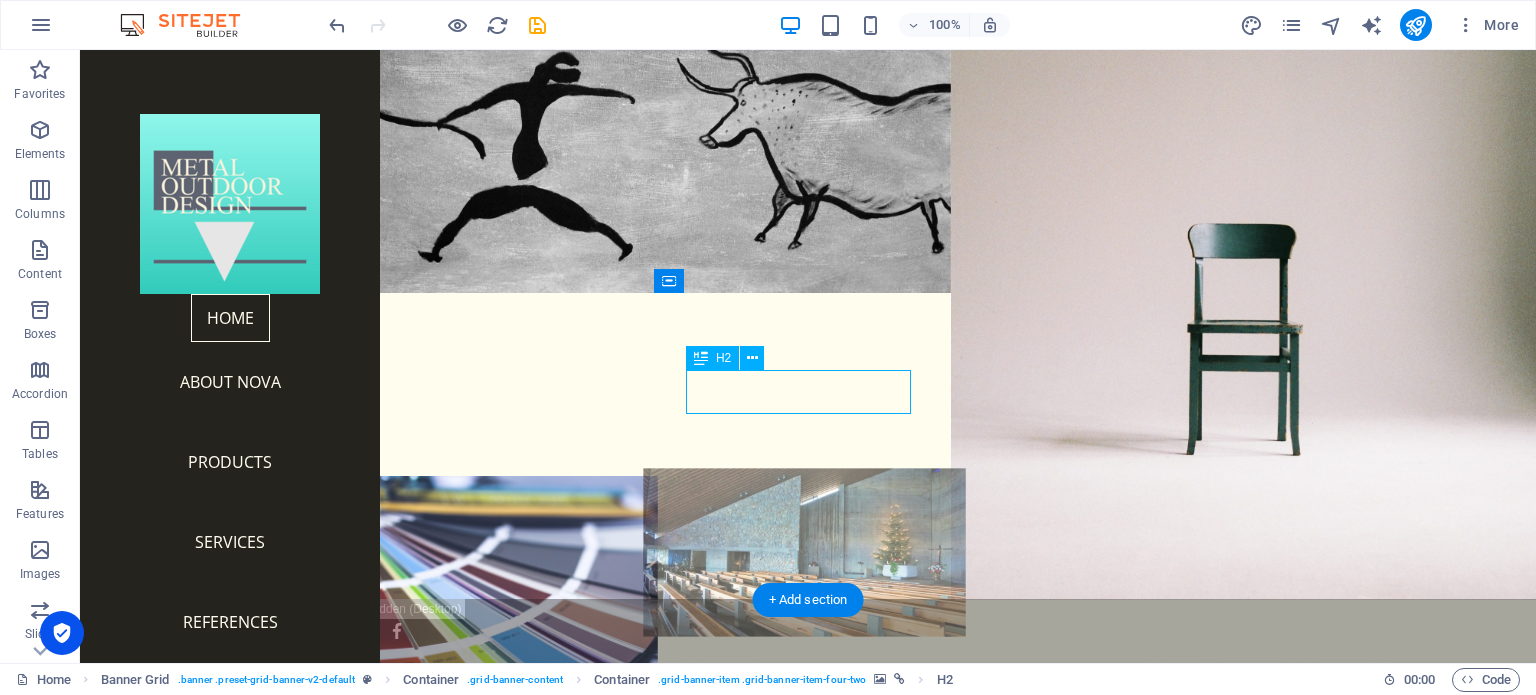 click on "References" at bounding box center [804, 675] 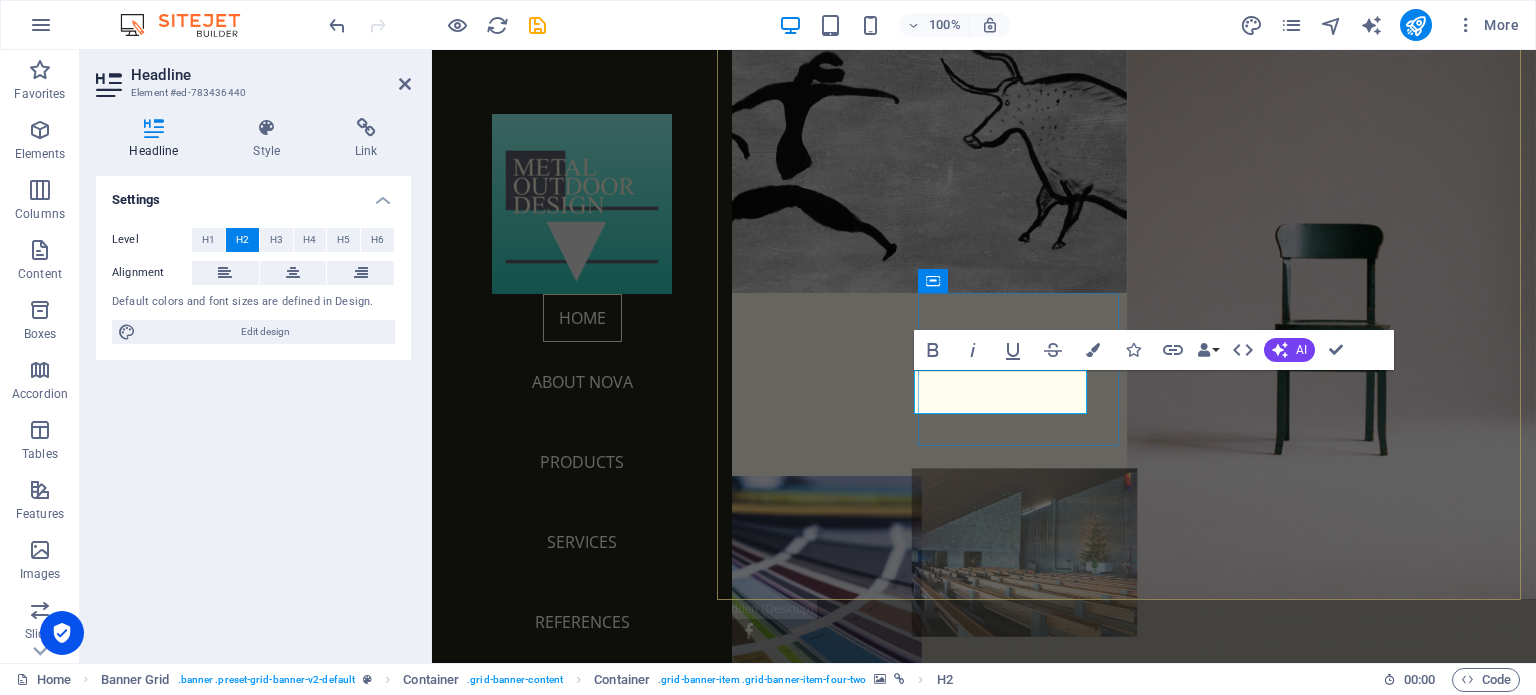 click on "References" at bounding box center [1010, 675] 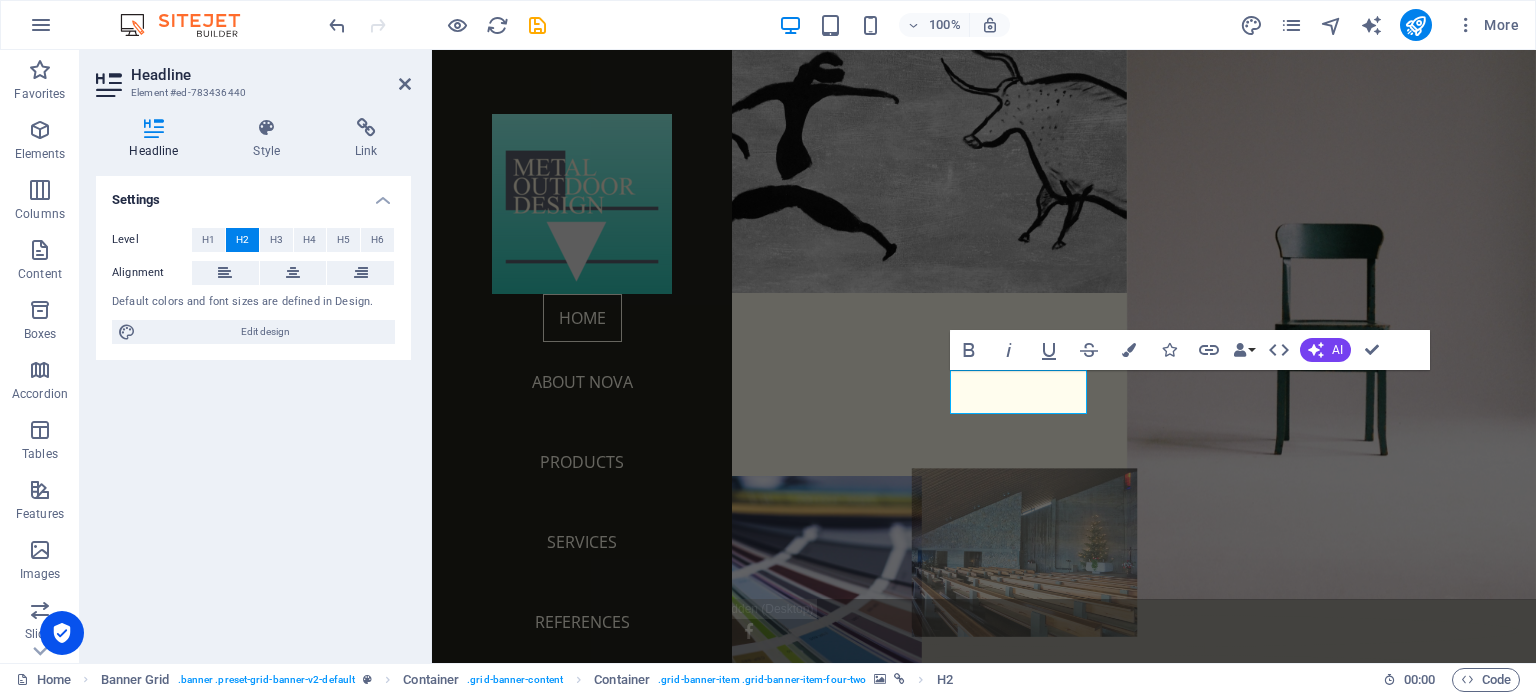 type 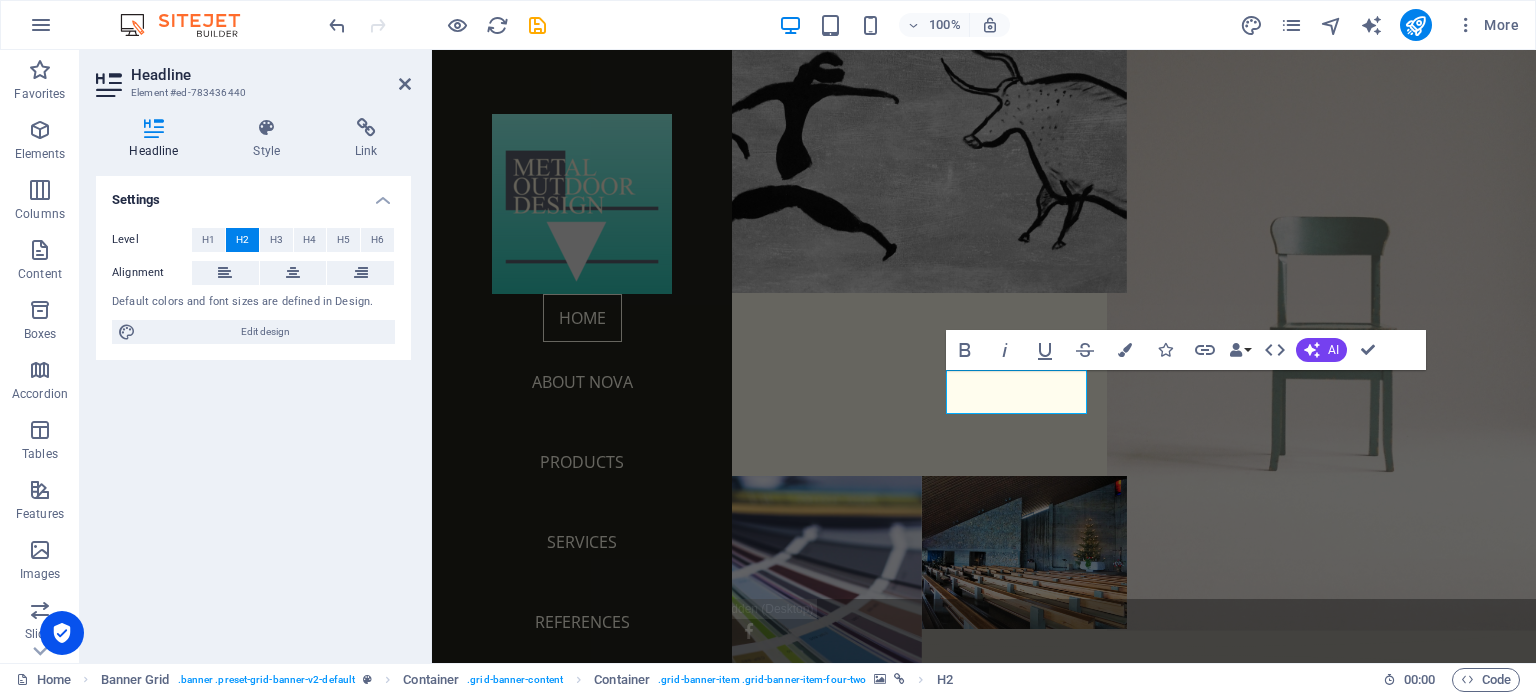 click at bounding box center [1331, 292] 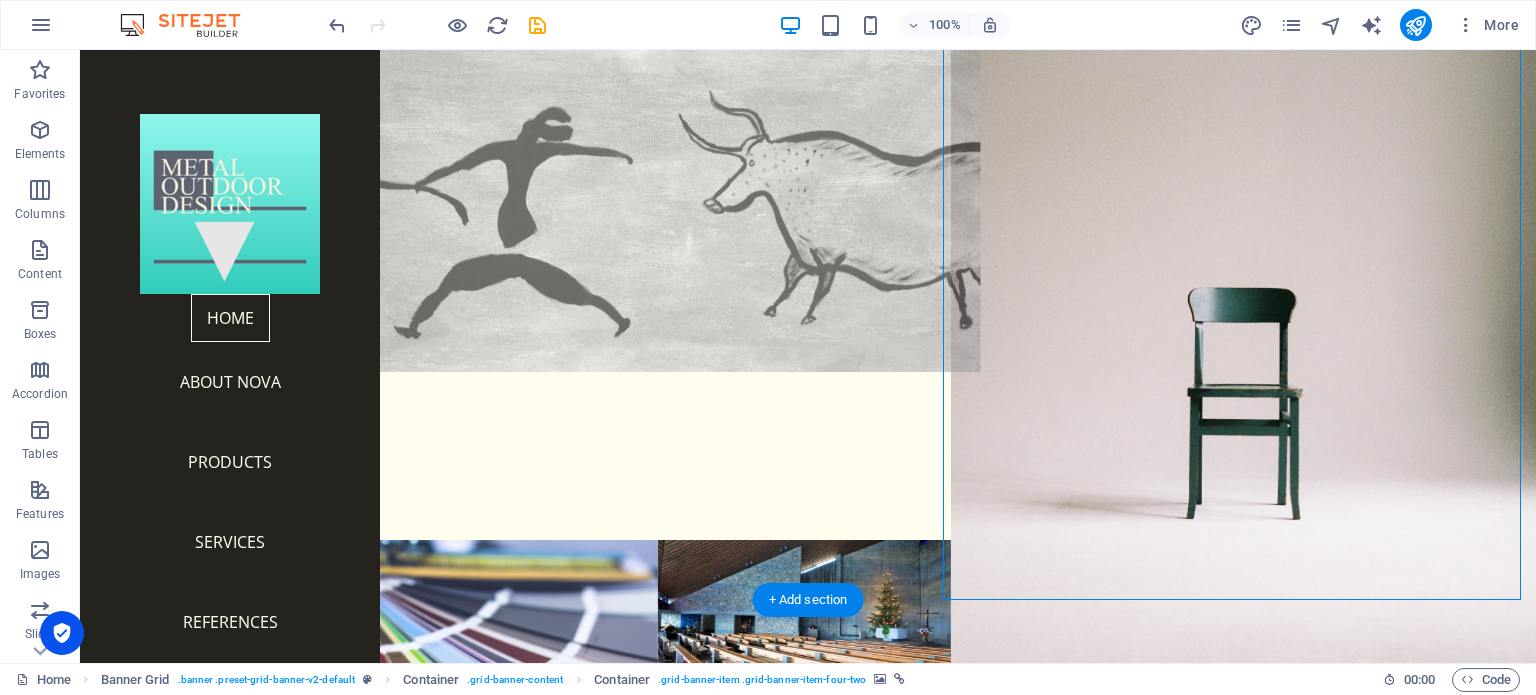scroll, scrollTop: 64, scrollLeft: 0, axis: vertical 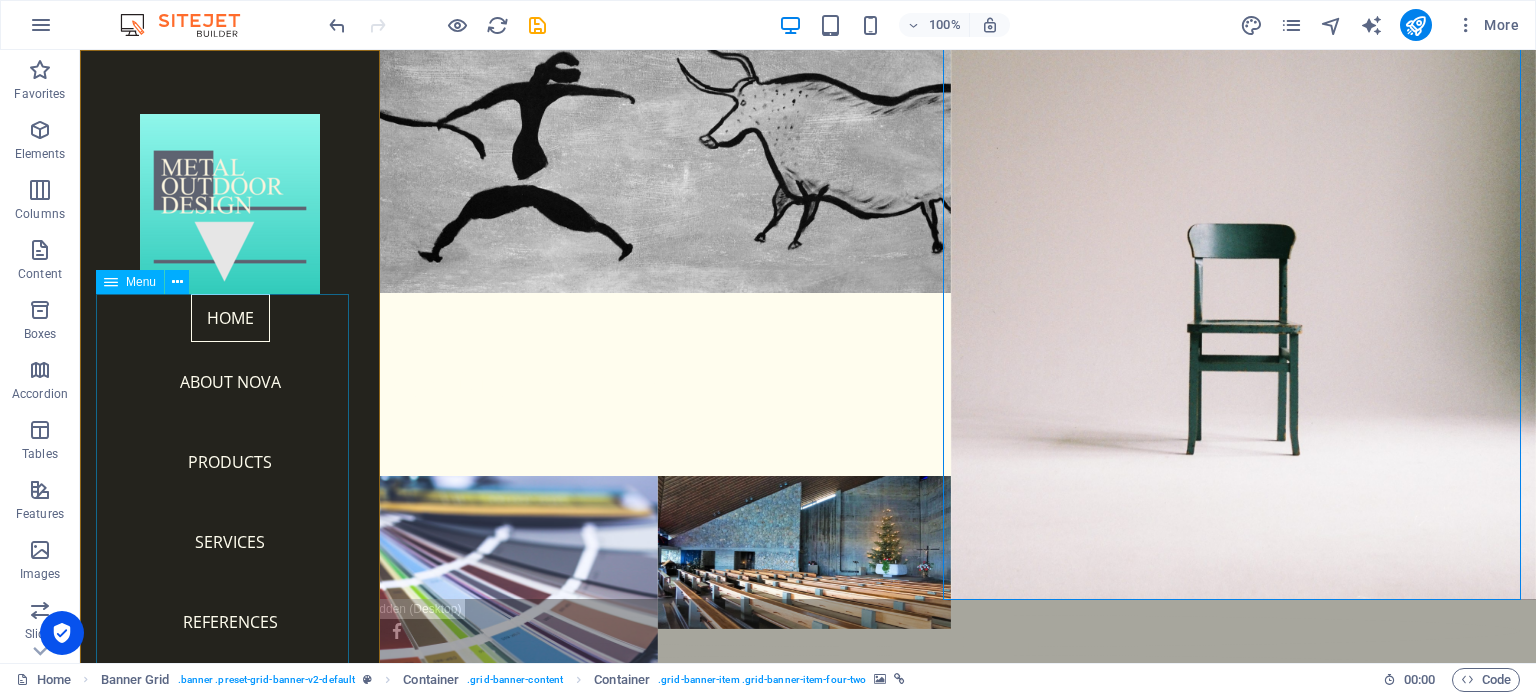 click on "Home About Nova Products Services References Contact" at bounding box center (230, 518) 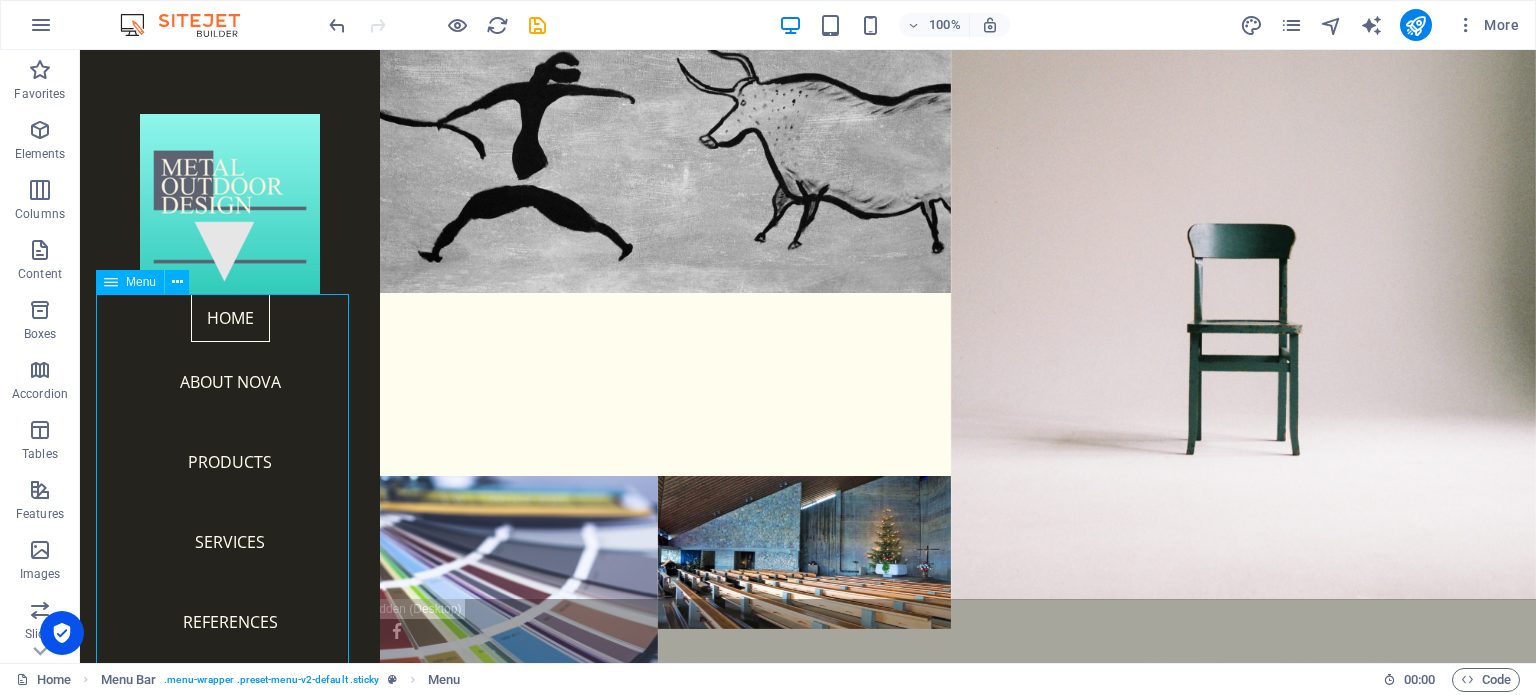 click on "Home About Nova Products Services References Contact" at bounding box center [230, 518] 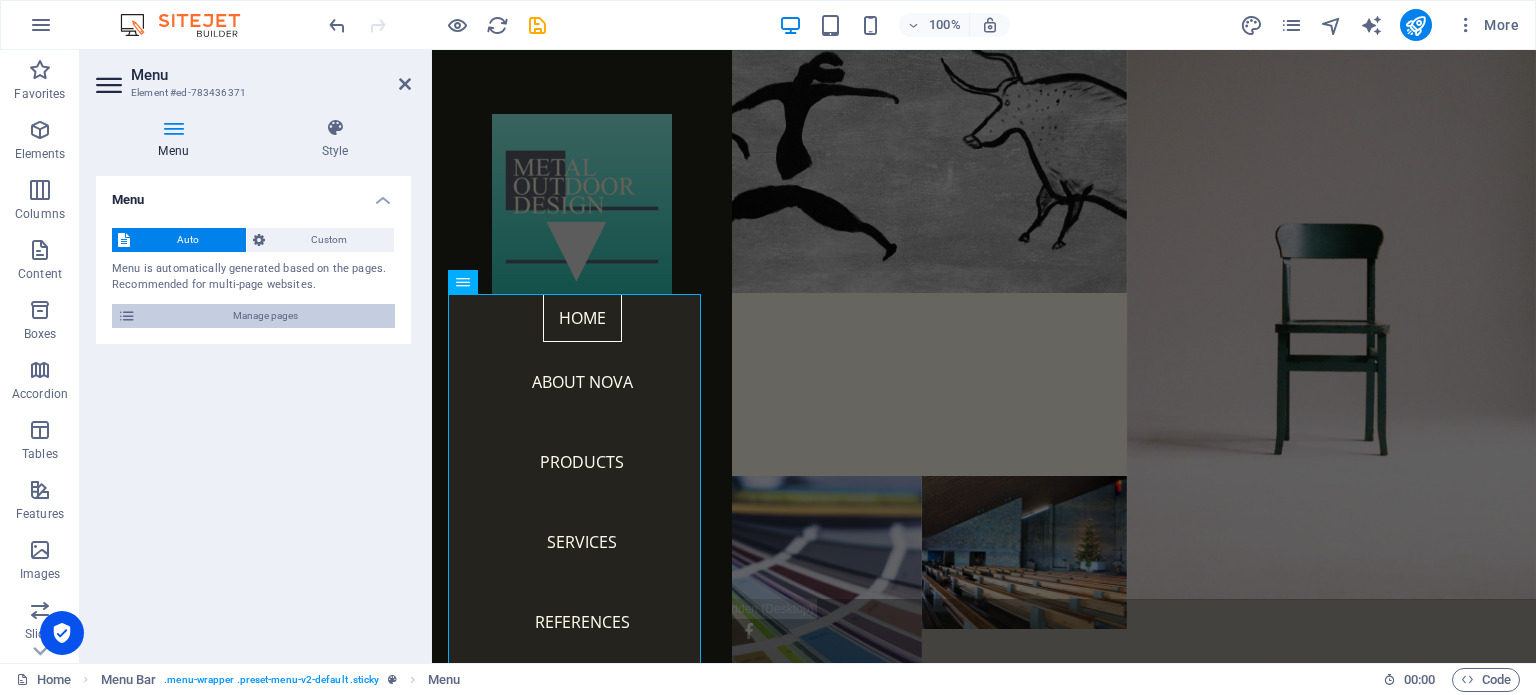click on "Manage pages" at bounding box center [265, 316] 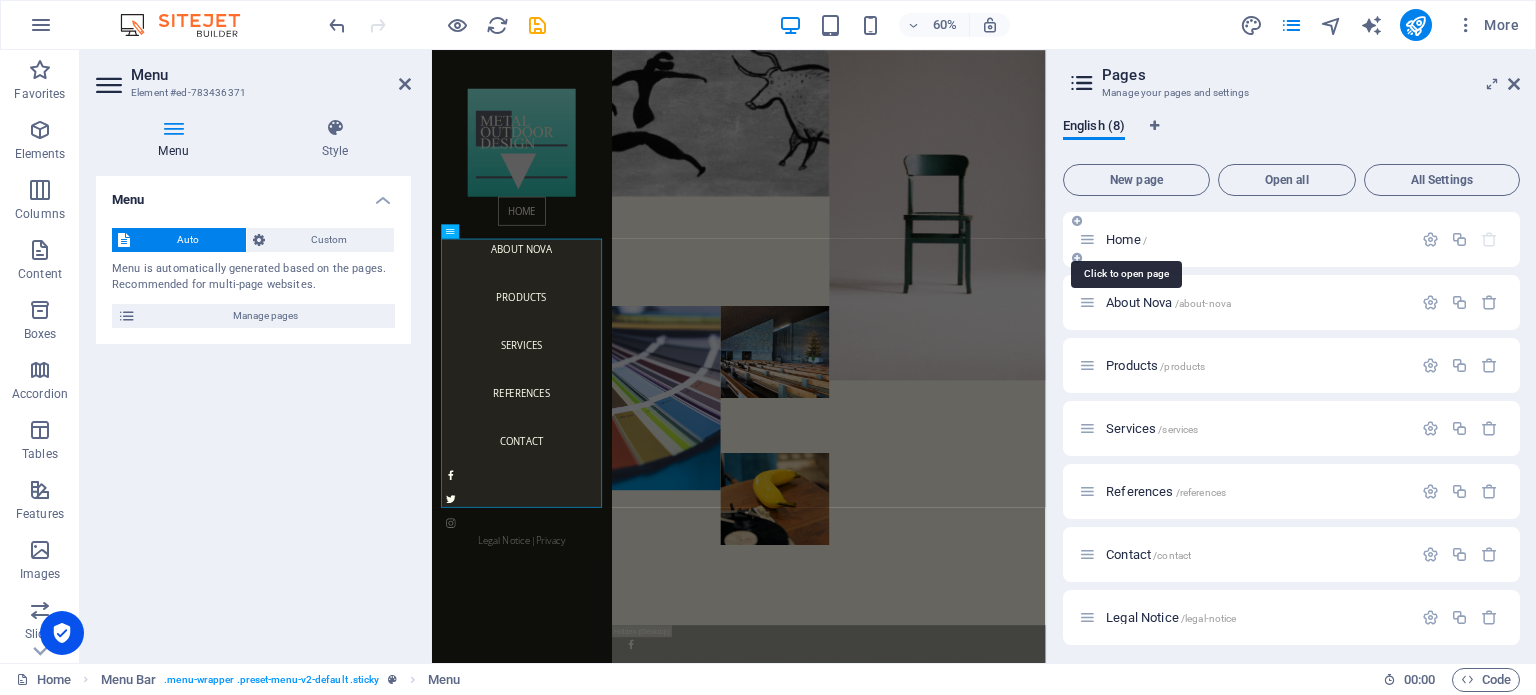 click on "Home /" at bounding box center [1126, 239] 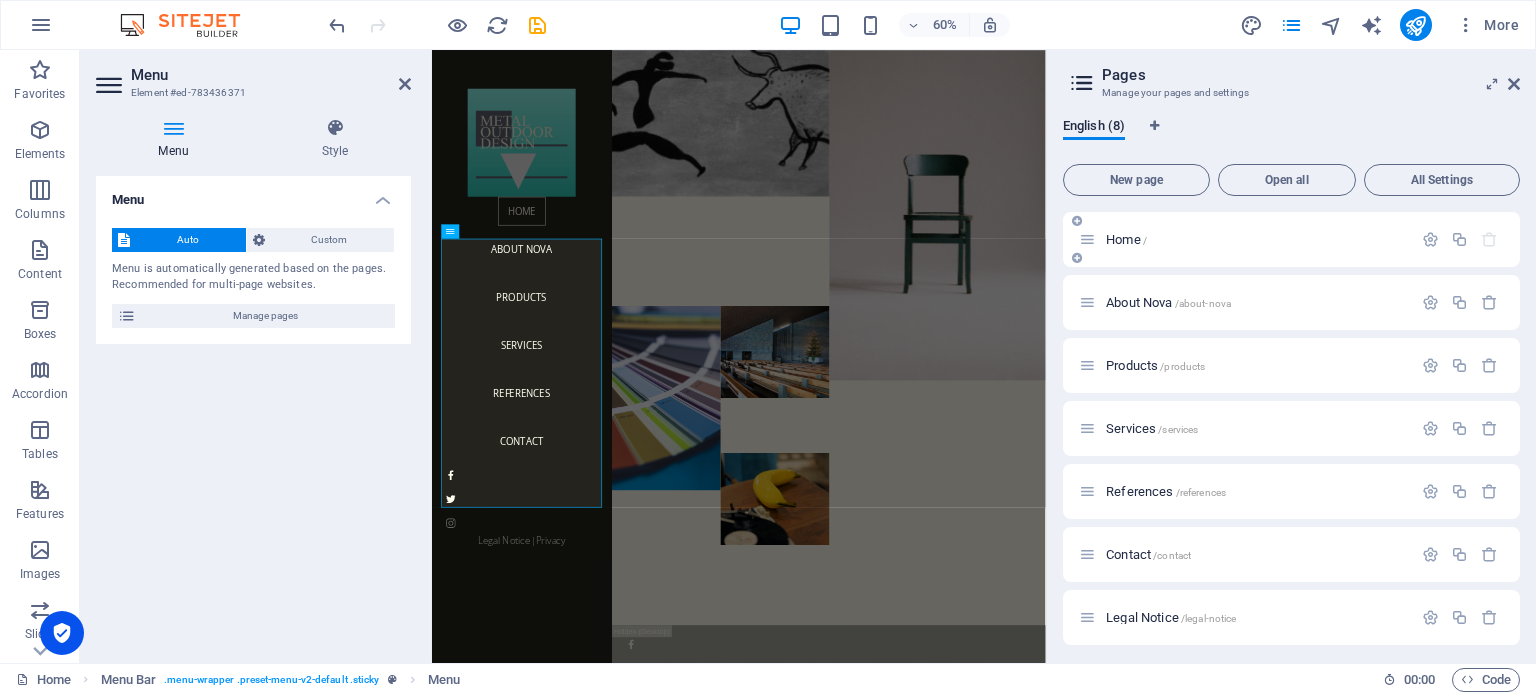 click on "Home /" at bounding box center (1126, 239) 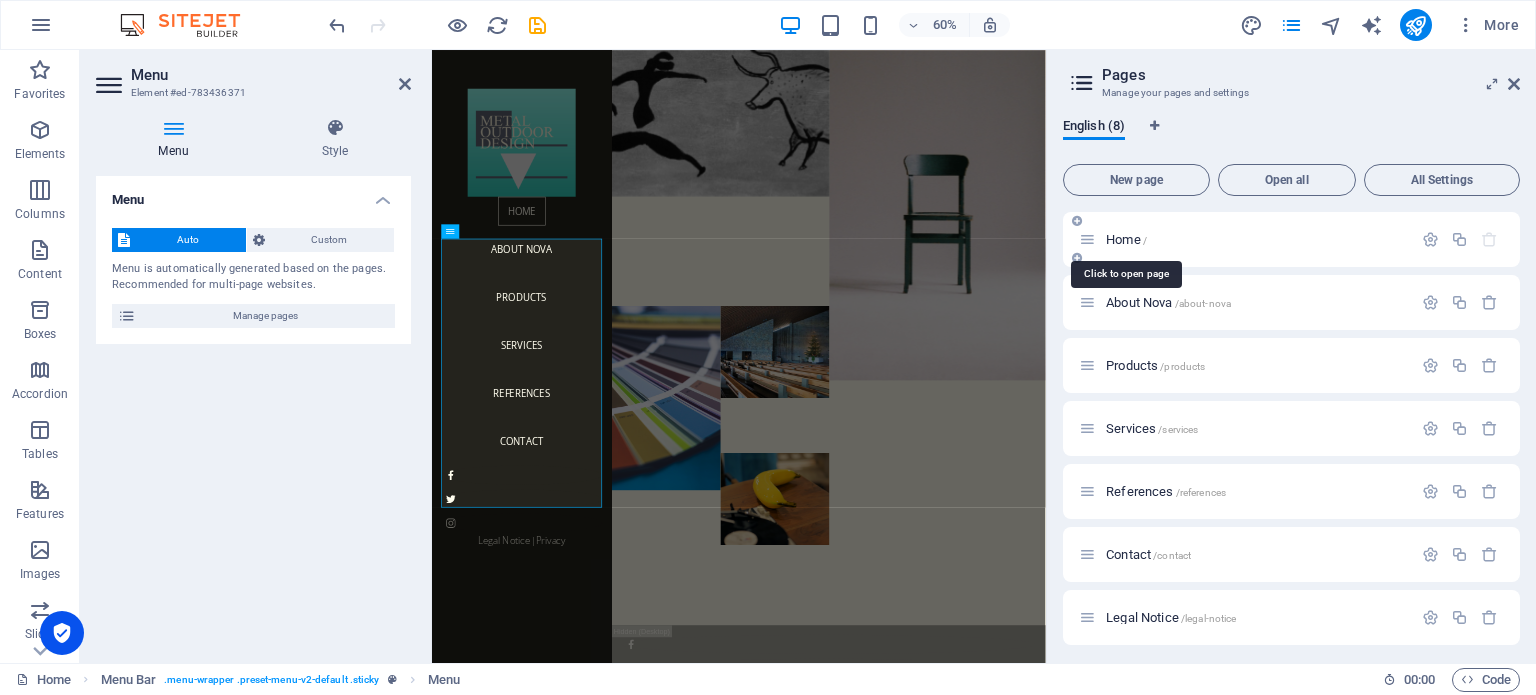 click on "Home /" at bounding box center (1126, 239) 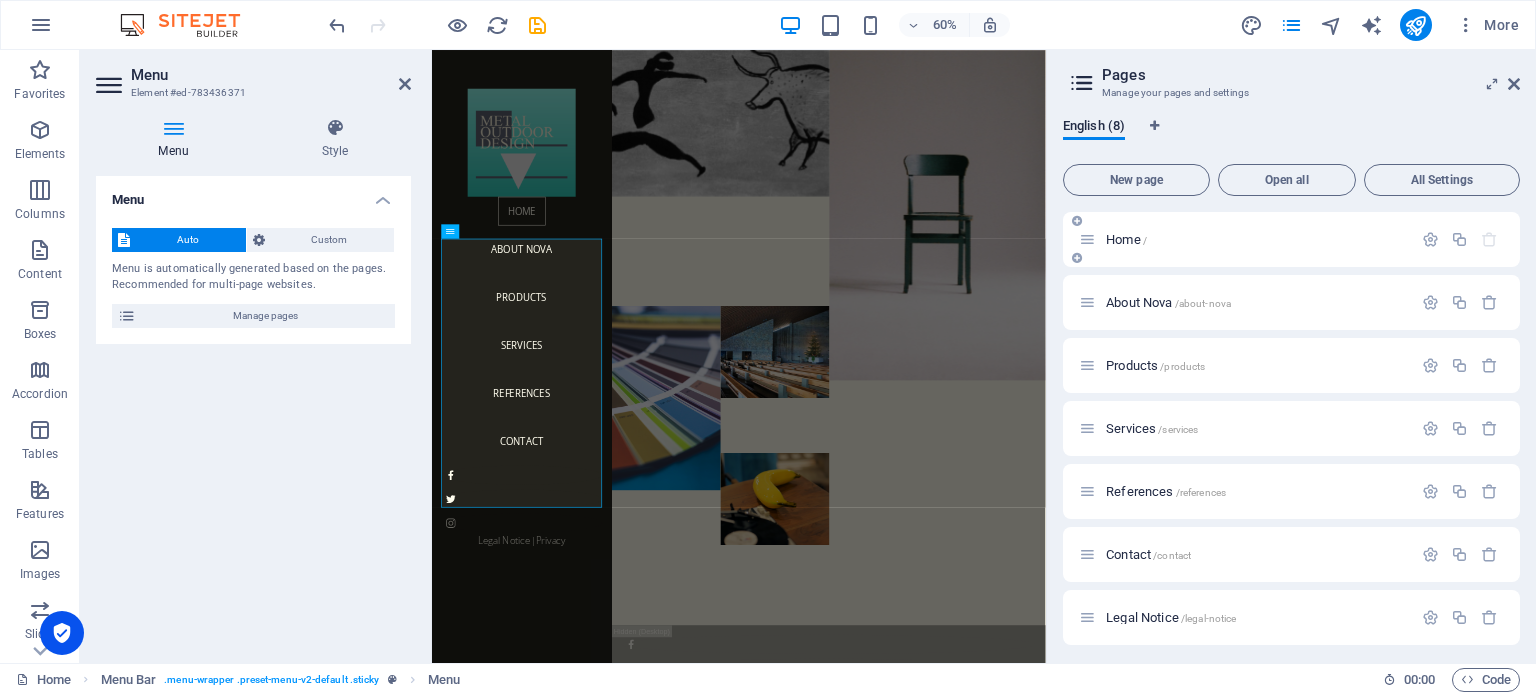 click at bounding box center [1087, 239] 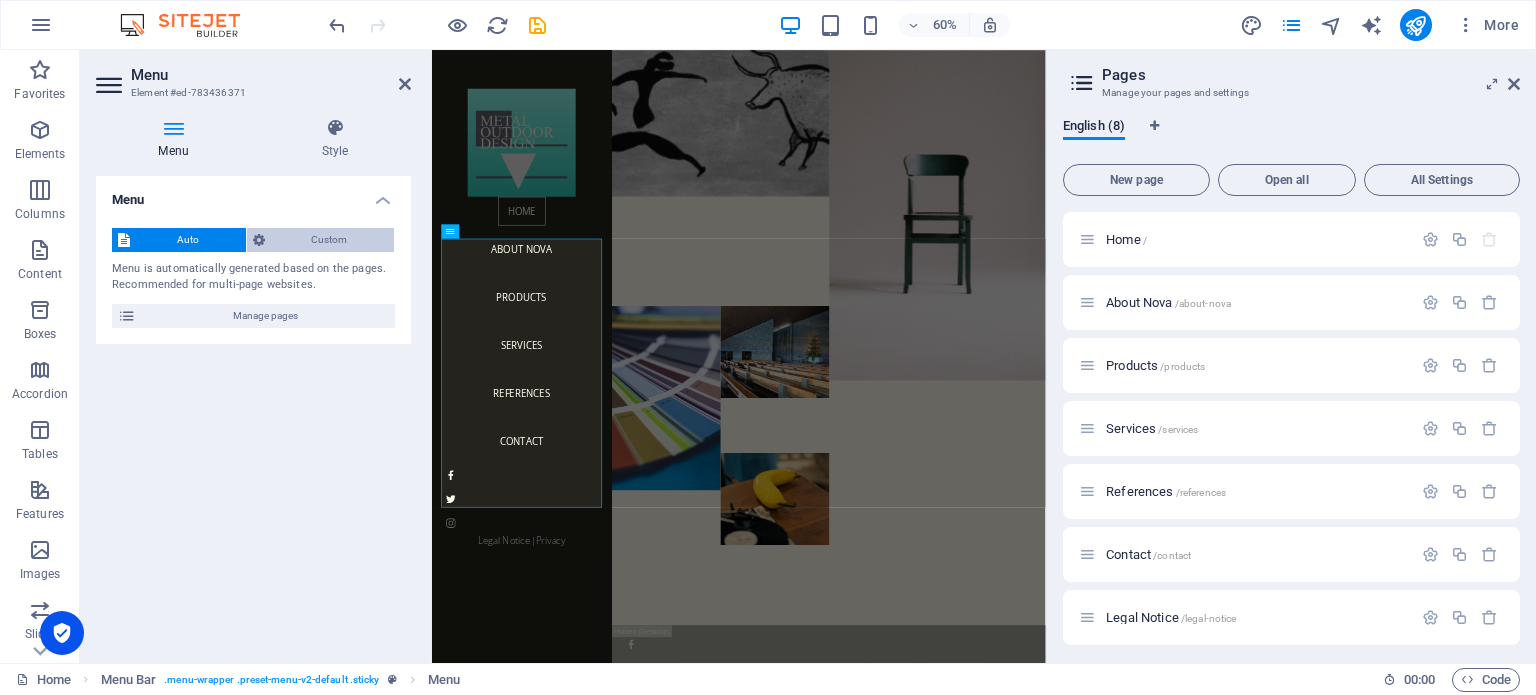 click on "Custom" at bounding box center [330, 240] 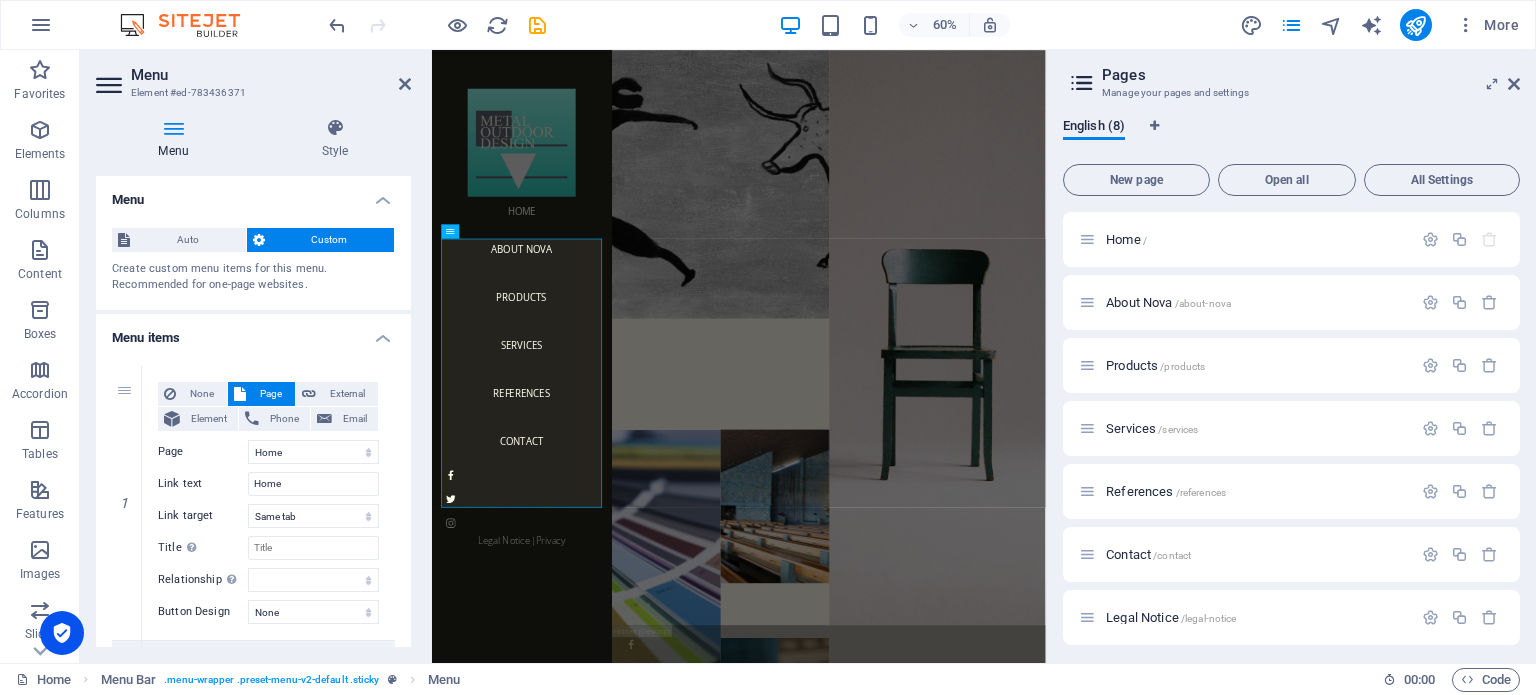 scroll, scrollTop: 100, scrollLeft: 0, axis: vertical 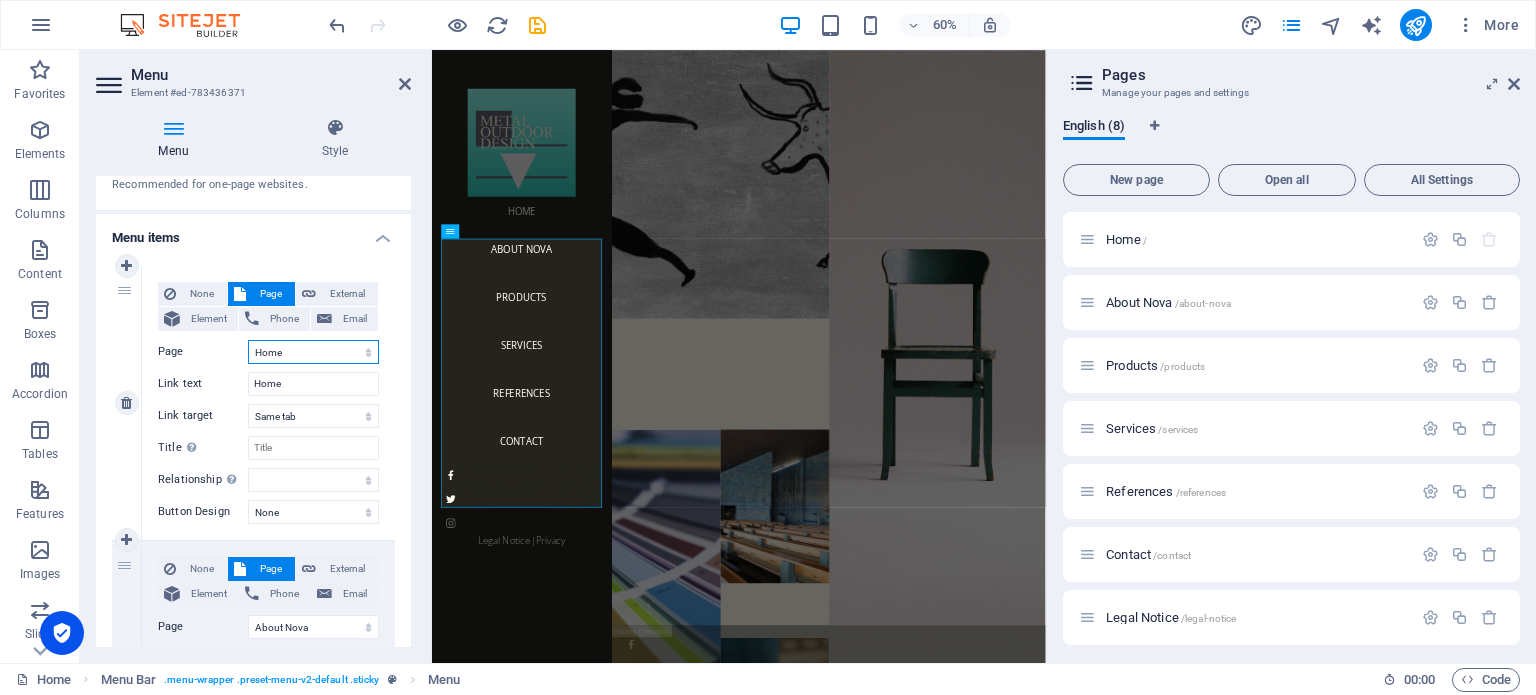 click on "Home About Nova Products Services References Contact Legal Notice Privacy" at bounding box center [313, 352] 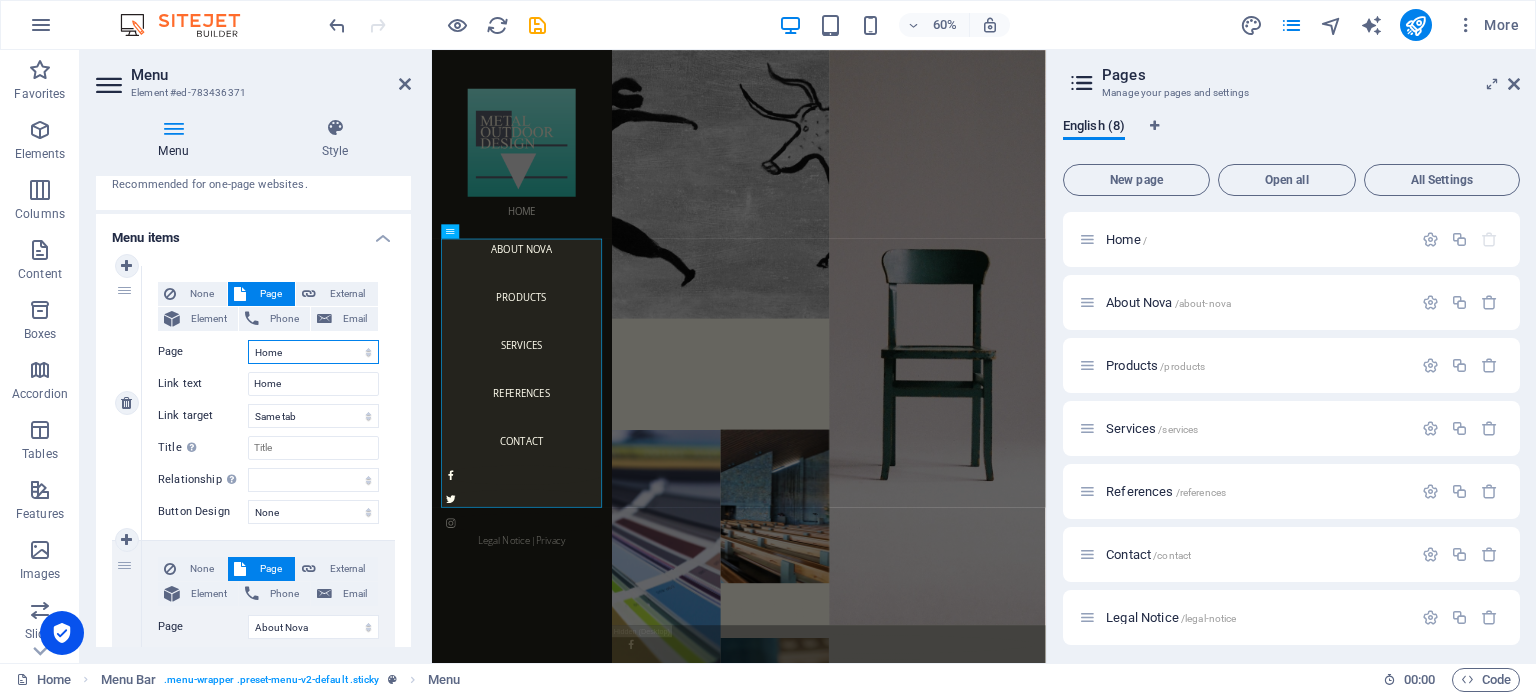 click on "Home About Nova Products Services References Contact Legal Notice Privacy" at bounding box center [313, 352] 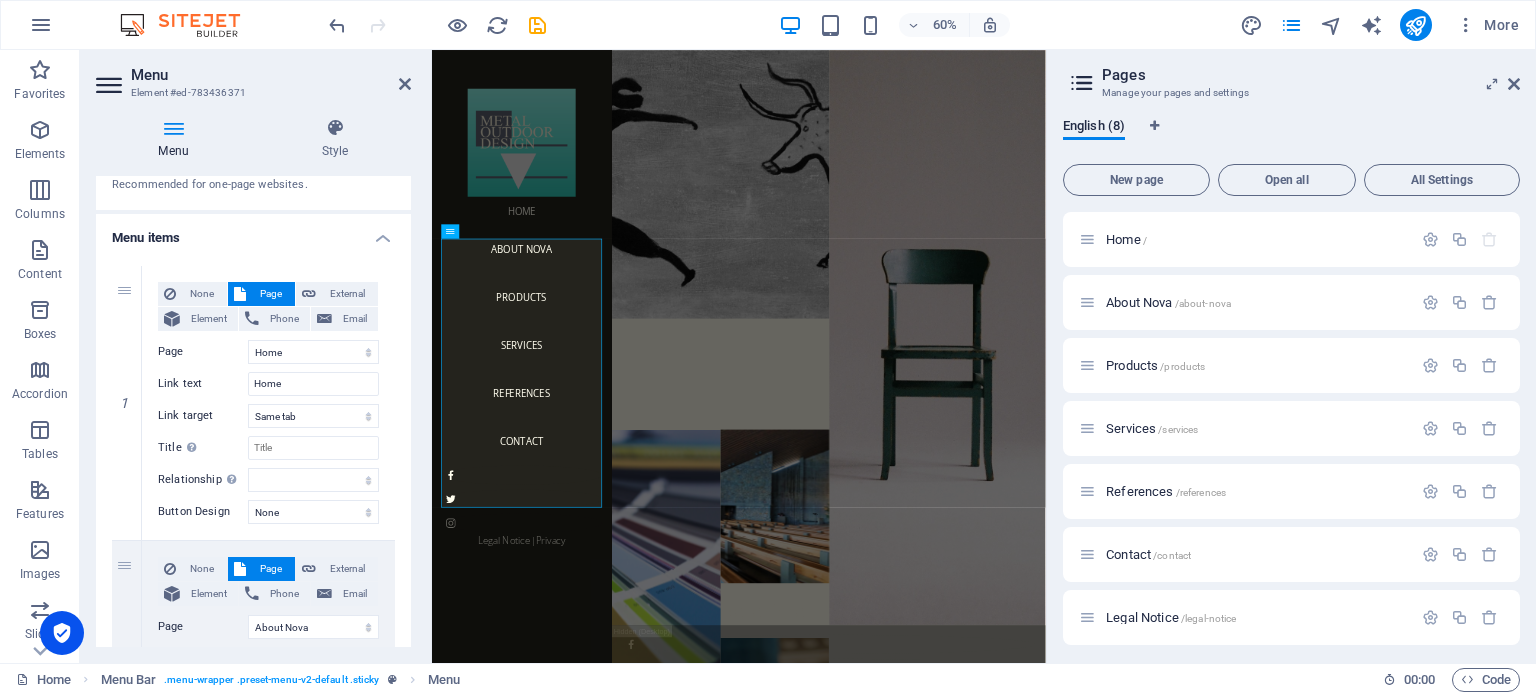 click on "Menu items" at bounding box center (253, 232) 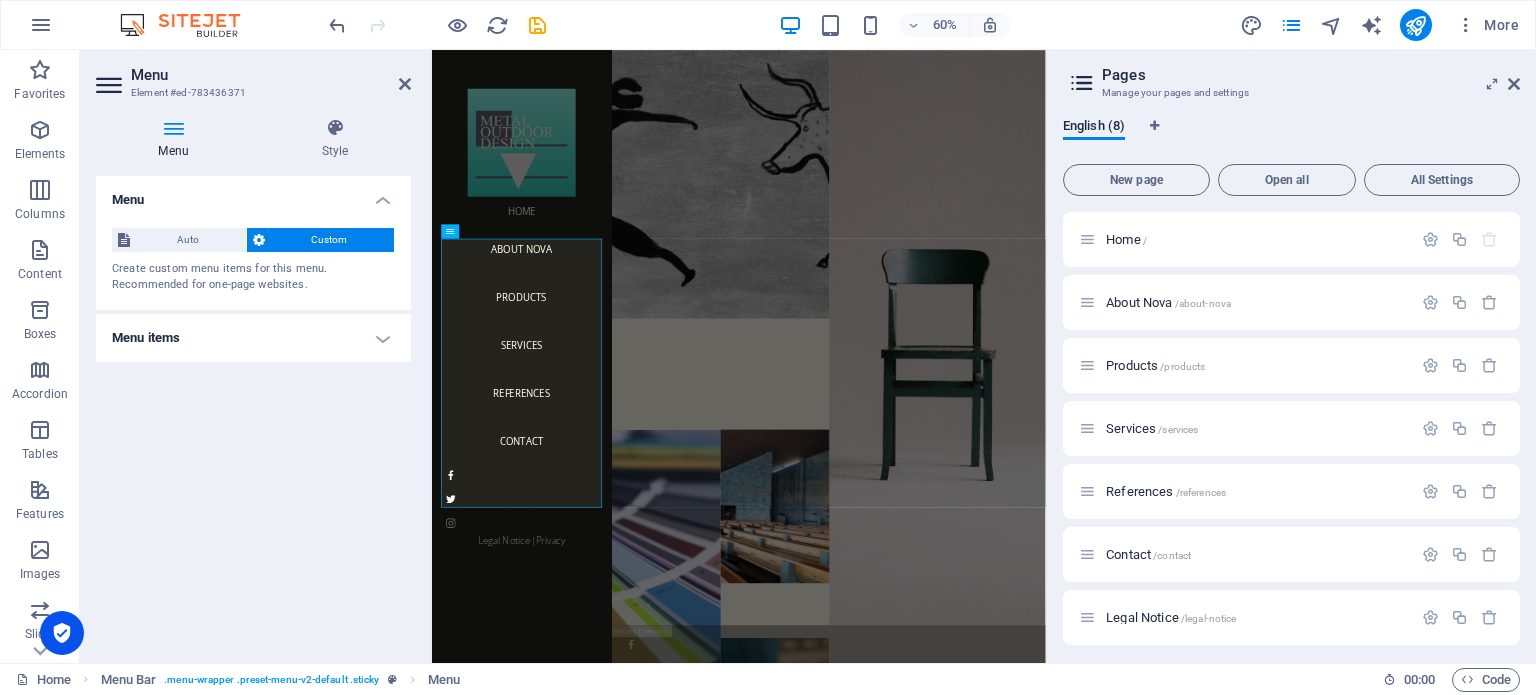 scroll, scrollTop: 0, scrollLeft: 0, axis: both 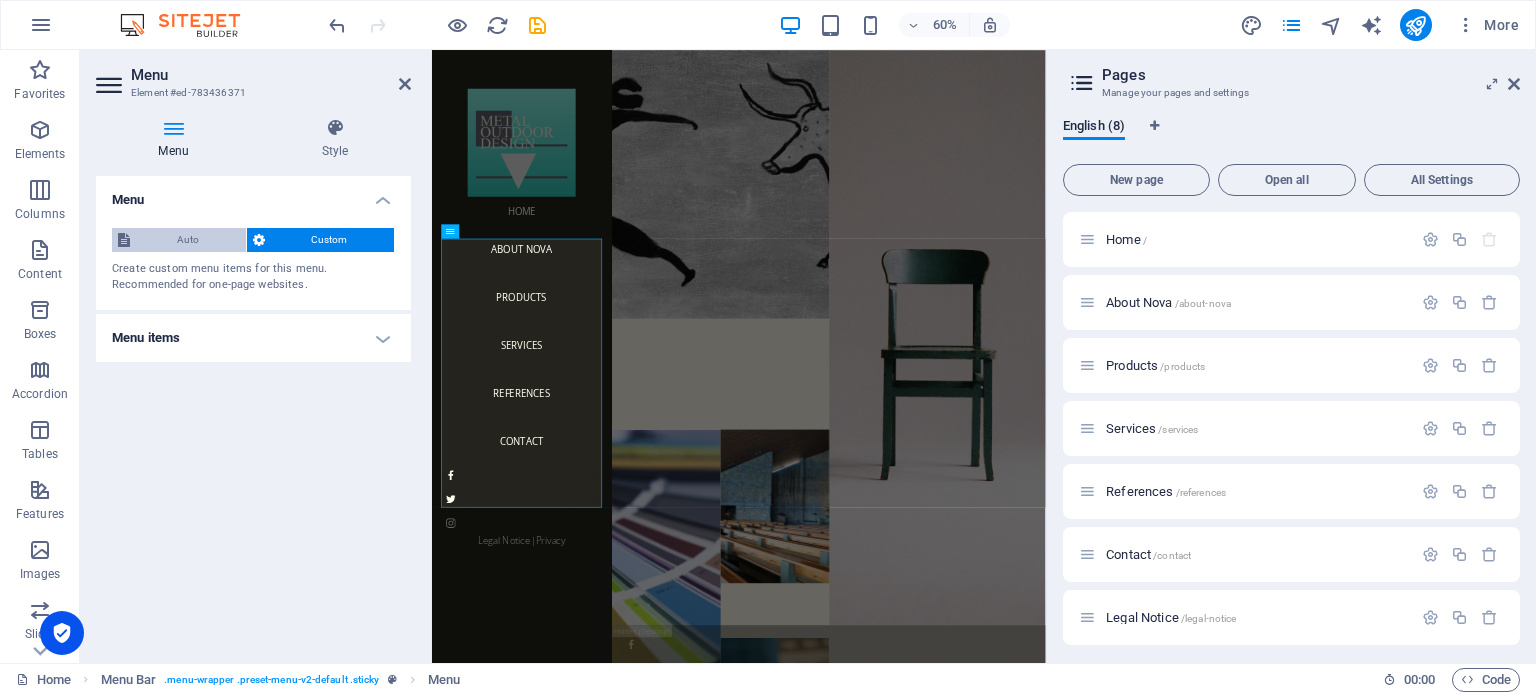 click on "Auto" at bounding box center (188, 240) 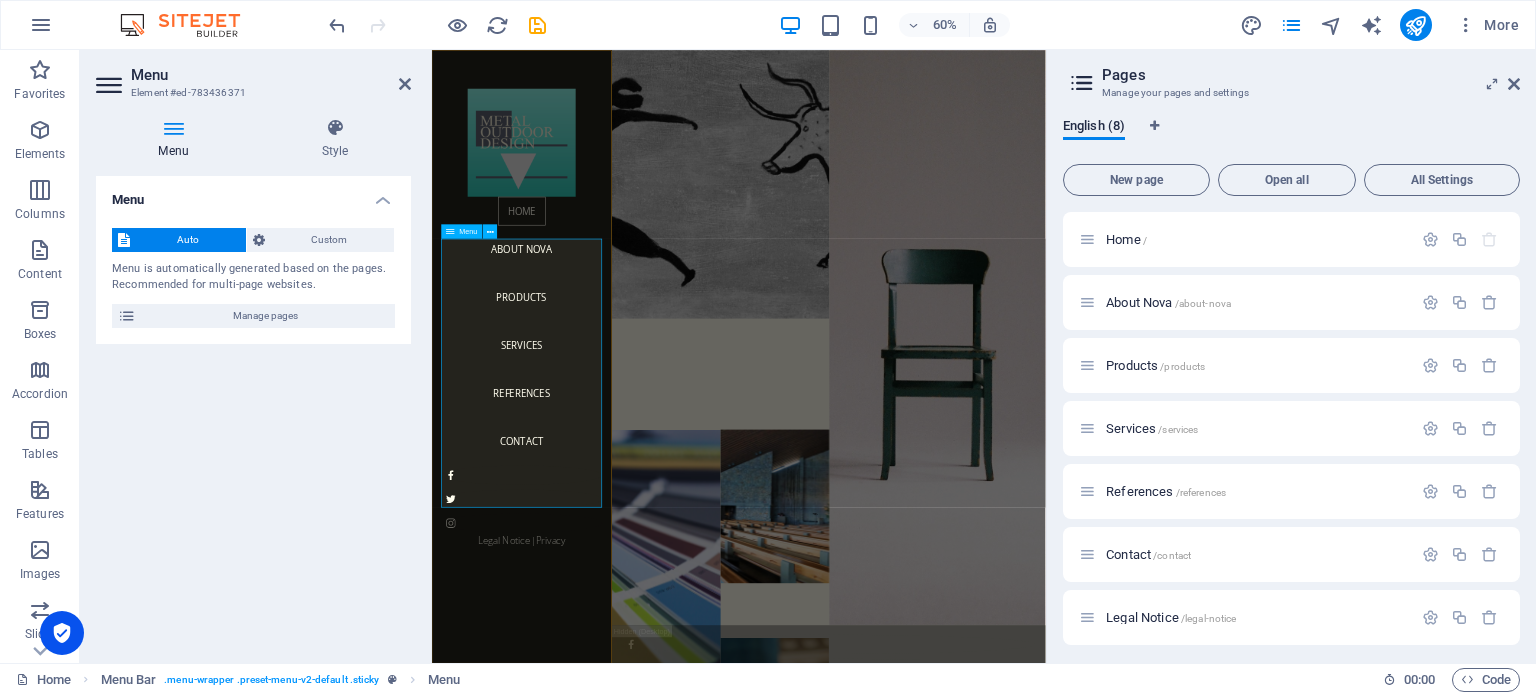 click on "Home About Nova Products Services References Contact" at bounding box center (582, 518) 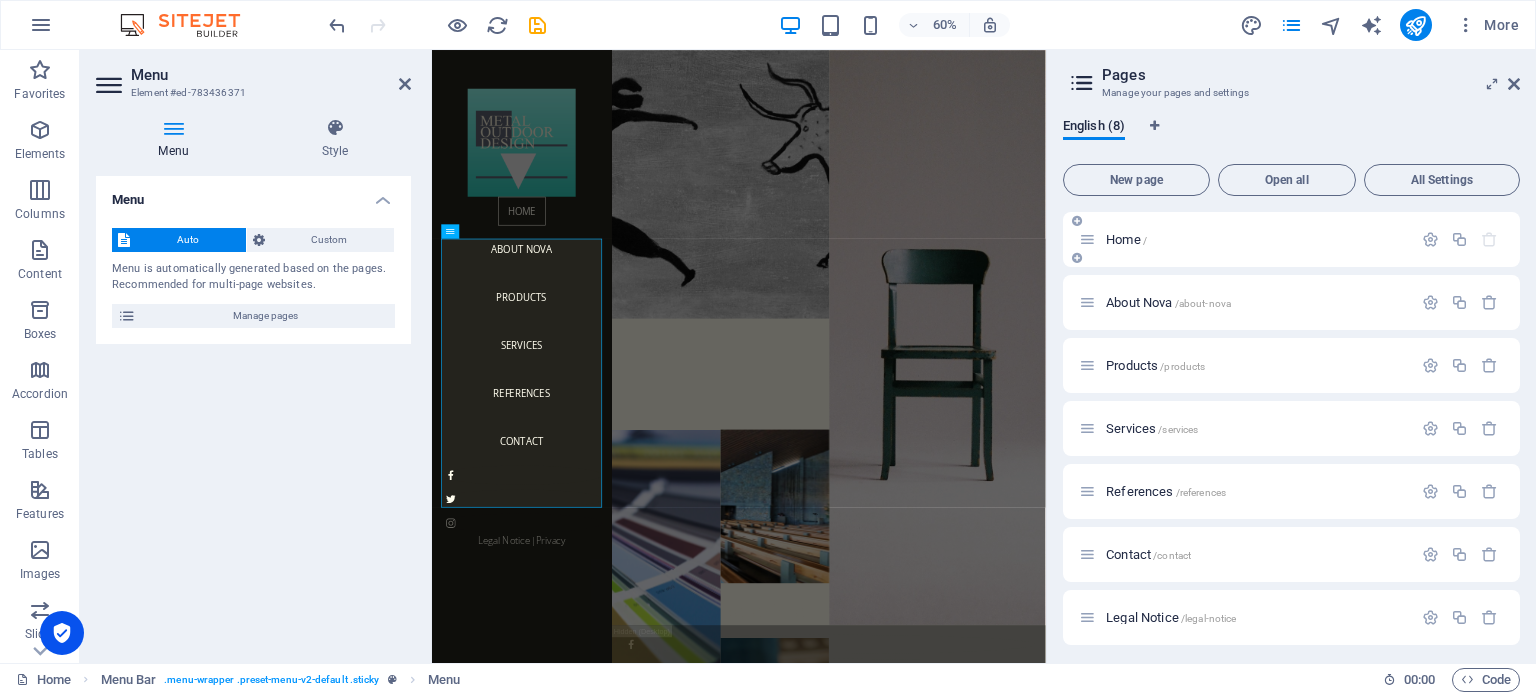drag, startPoint x: 1152, startPoint y: 242, endPoint x: 1165, endPoint y: 242, distance: 13 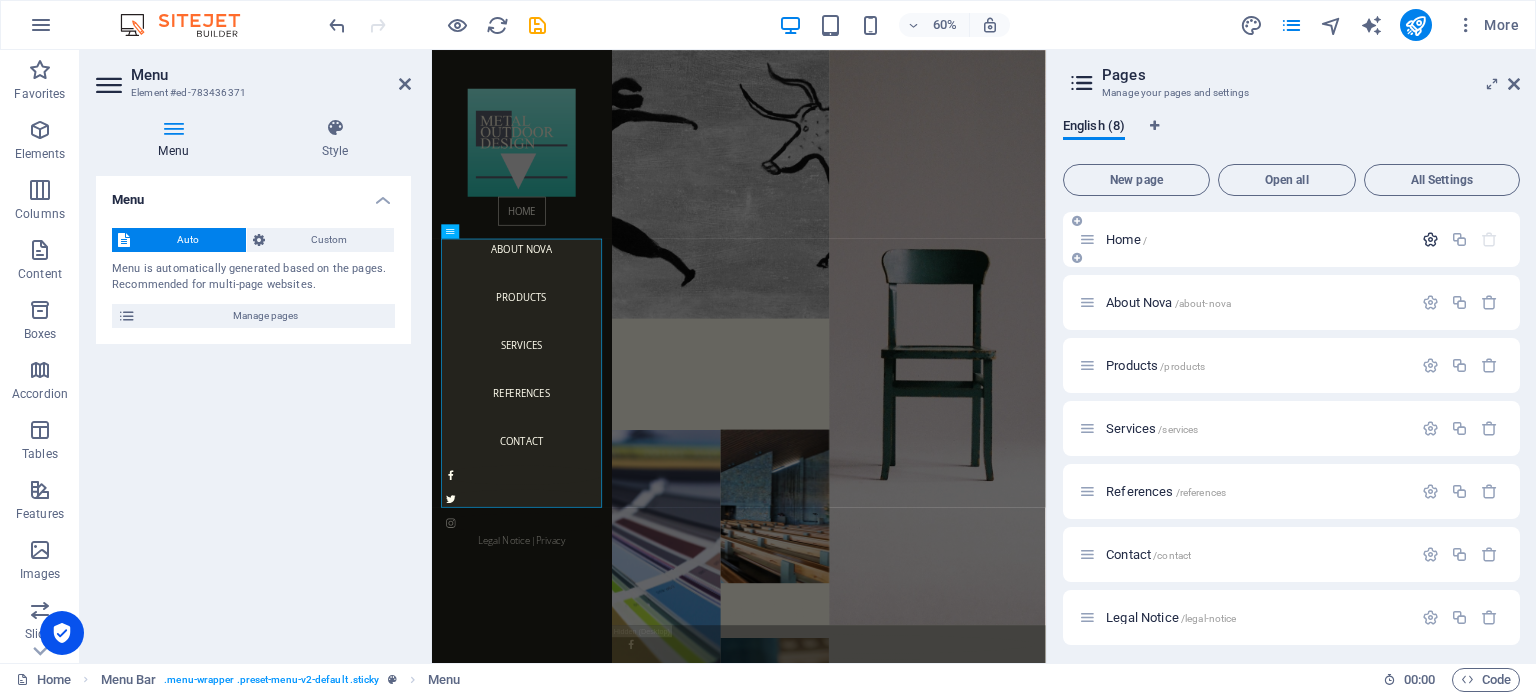 click at bounding box center [1430, 239] 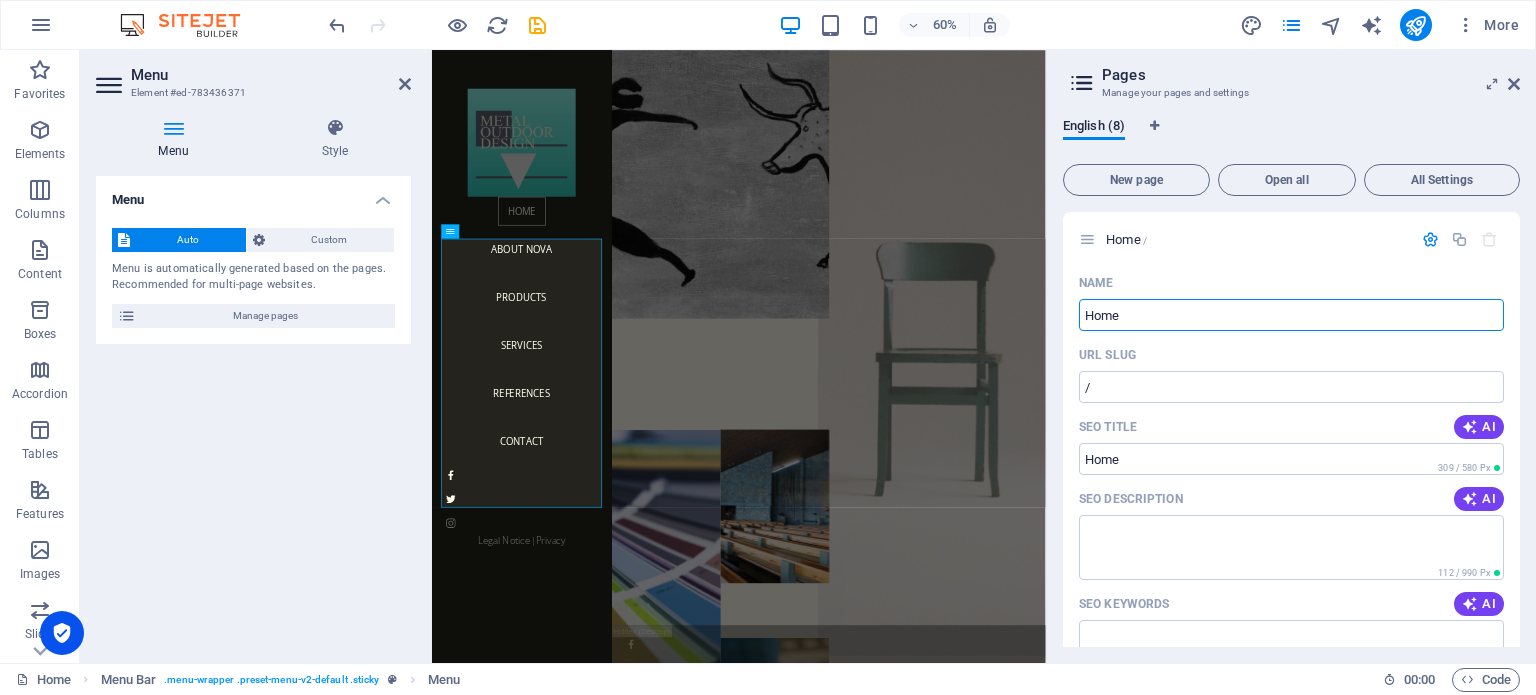 drag, startPoint x: 1573, startPoint y: 363, endPoint x: 1437, endPoint y: 551, distance: 232.03448 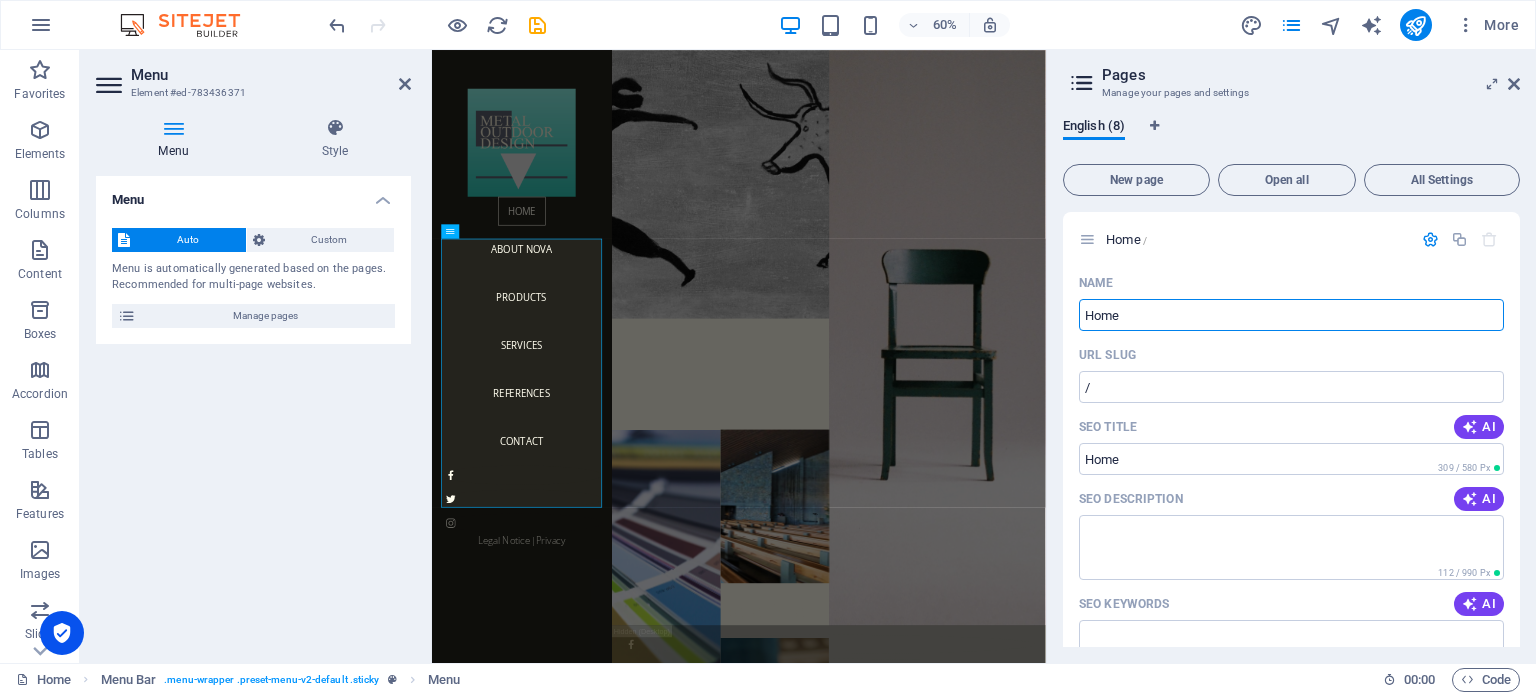 drag, startPoint x: 1556, startPoint y: 361, endPoint x: 1446, endPoint y: 538, distance: 208.39626 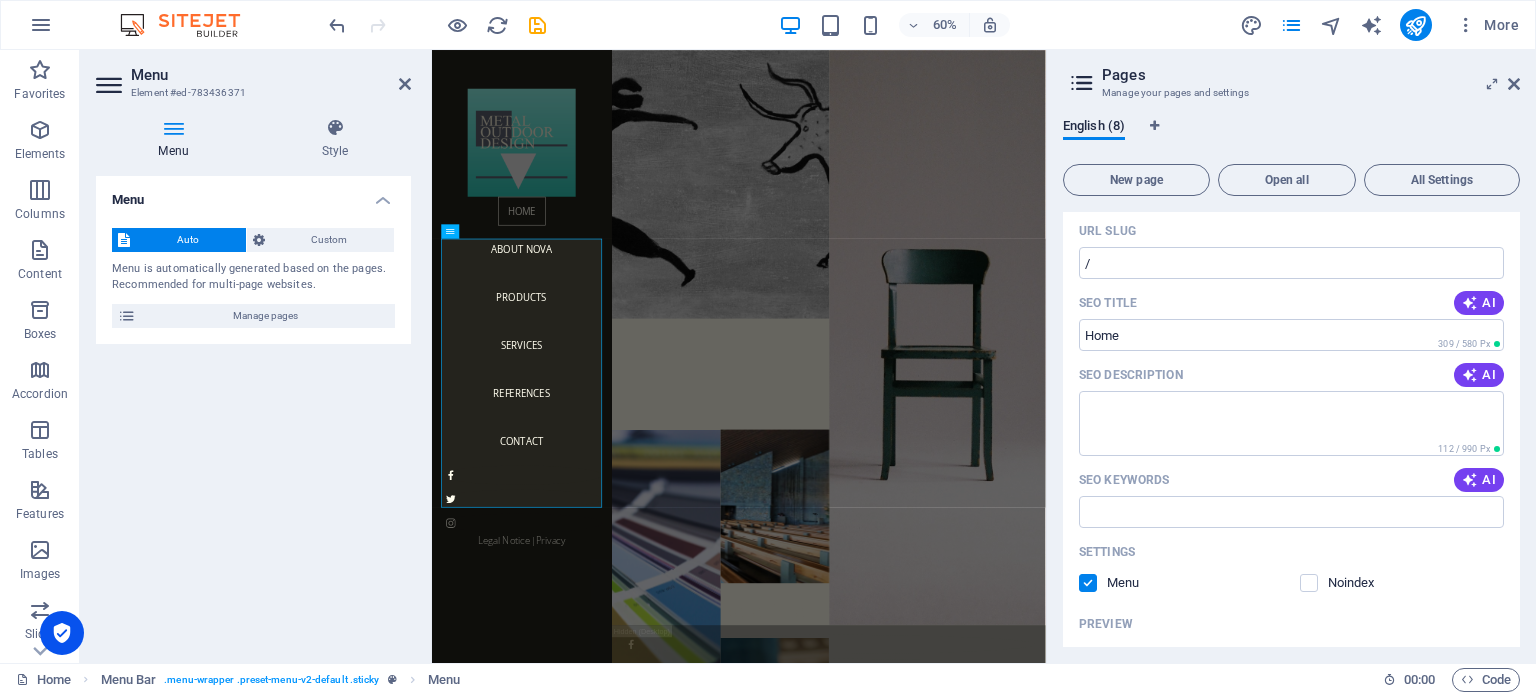 scroll, scrollTop: 100, scrollLeft: 0, axis: vertical 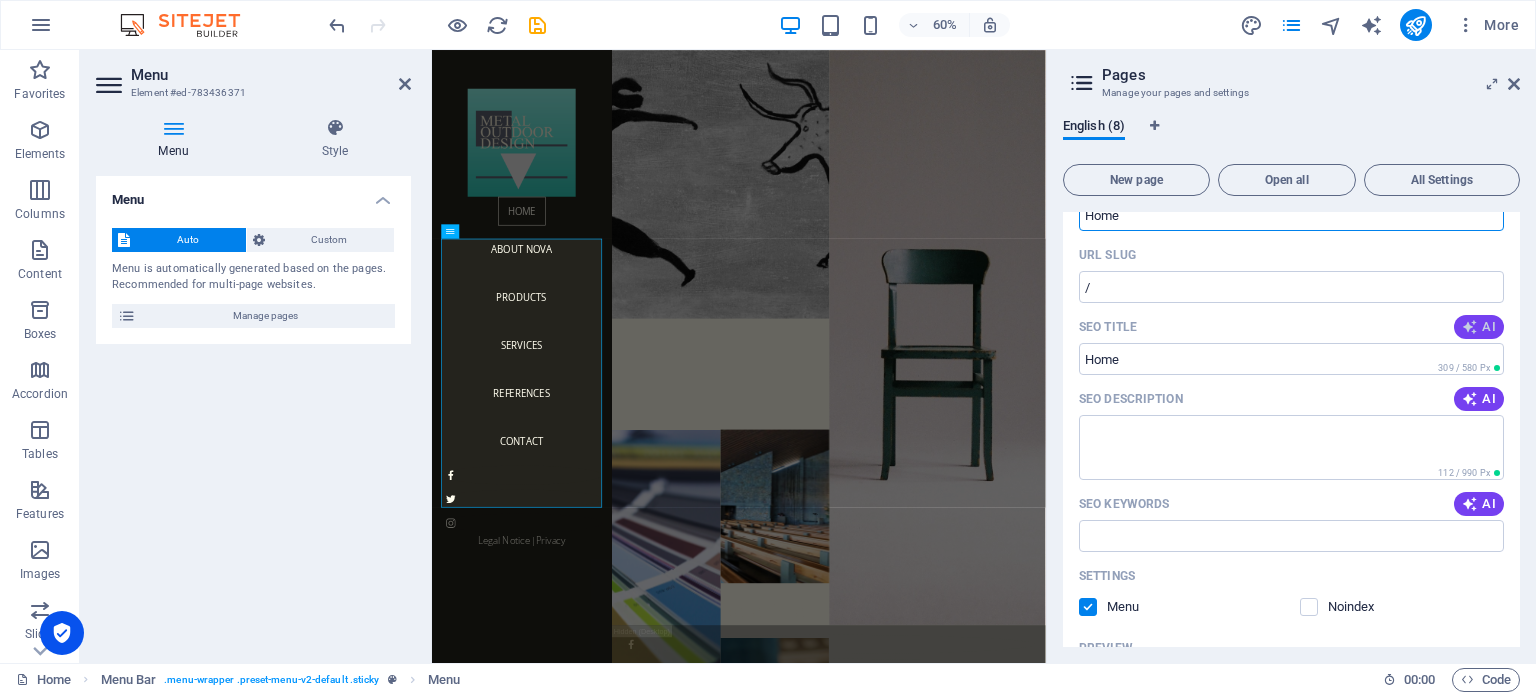 click on "AI" at bounding box center [1479, 327] 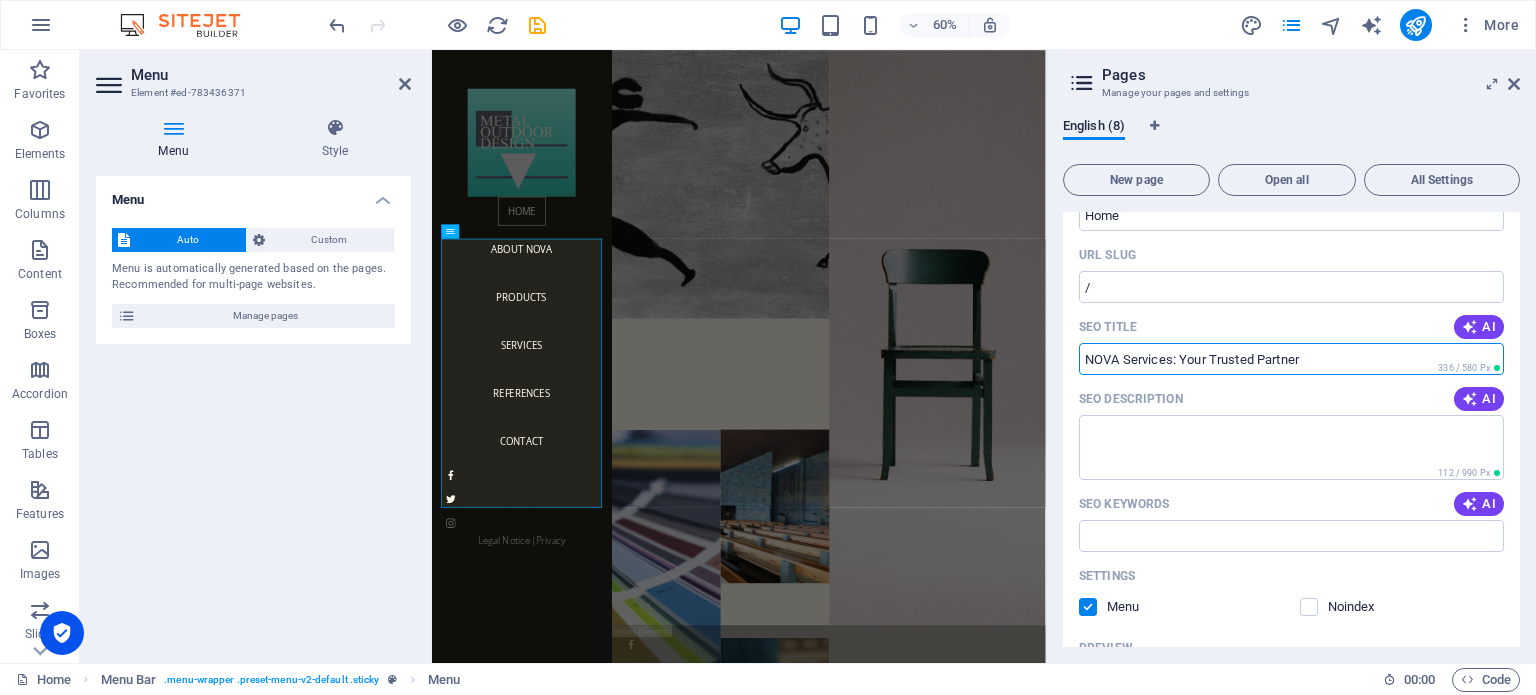 drag, startPoint x: 1177, startPoint y: 359, endPoint x: 1238, endPoint y: 351, distance: 61.522354 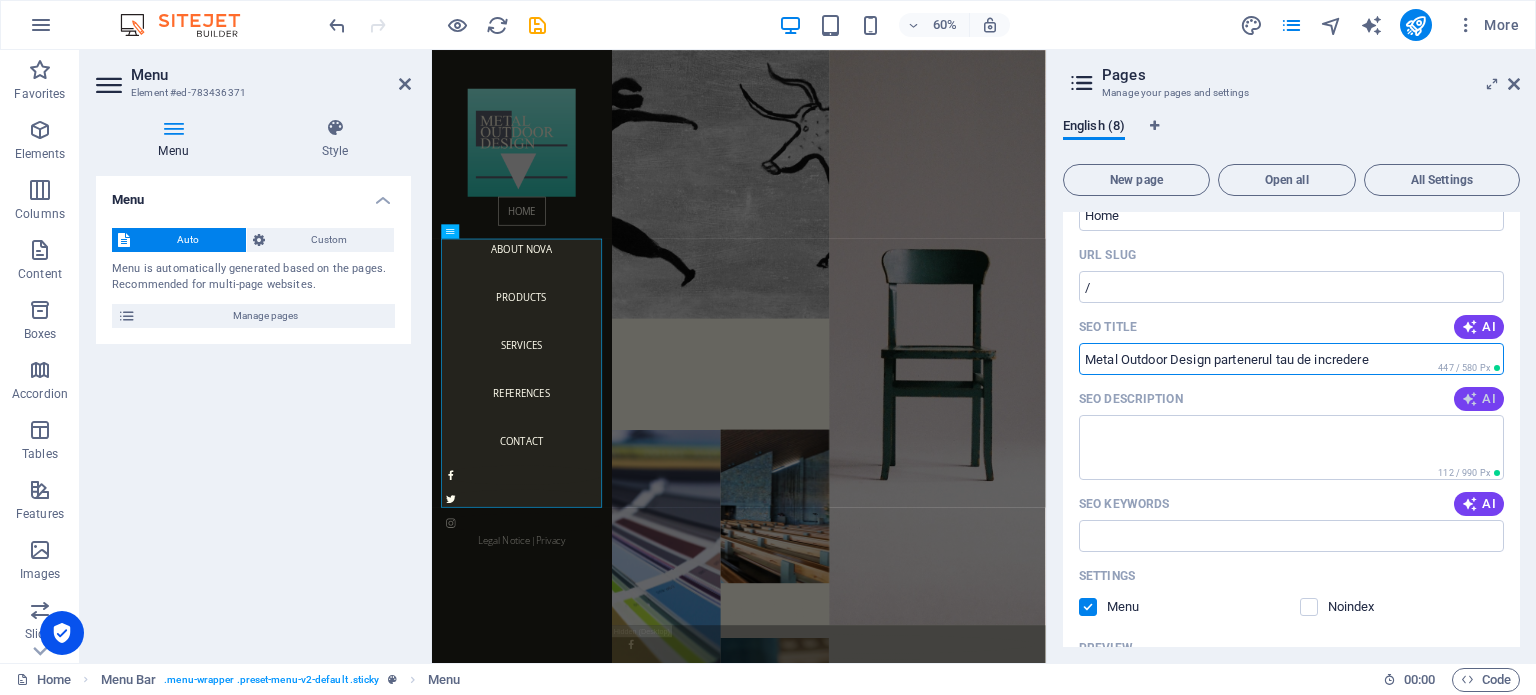 type on "Metal Outdoor Design partenerul tau de incredere" 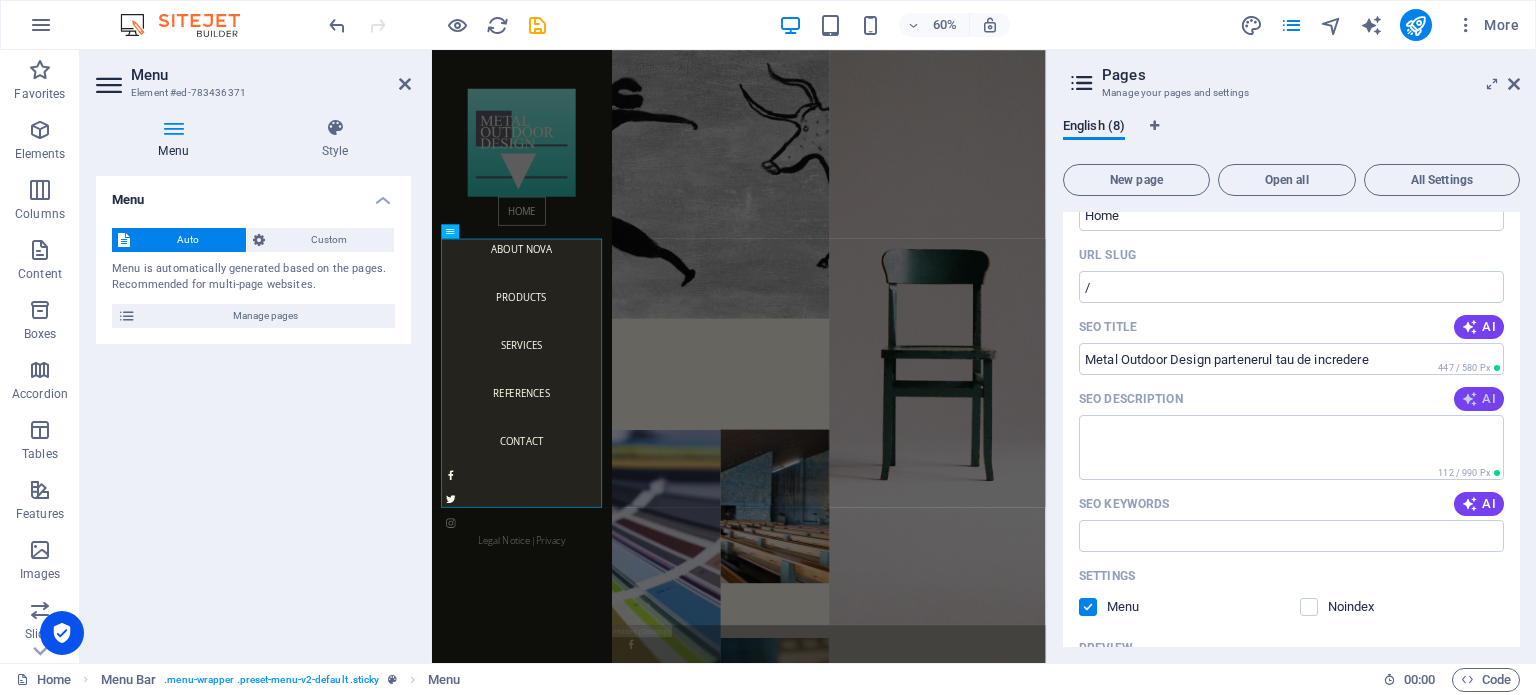 click at bounding box center [1470, 399] 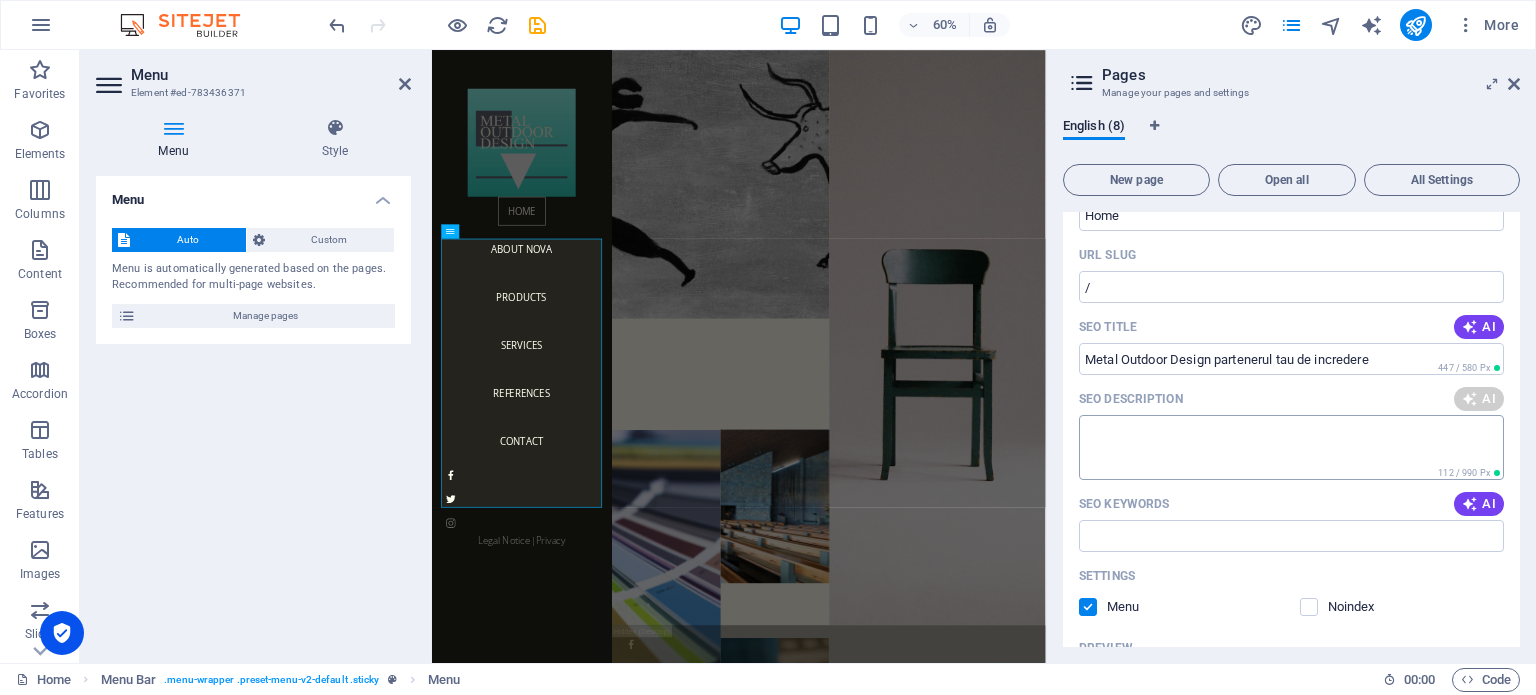 type on "Discover NOVAs products, services, and references. Explore our commitment to excellence and get in touch [DATE]!" 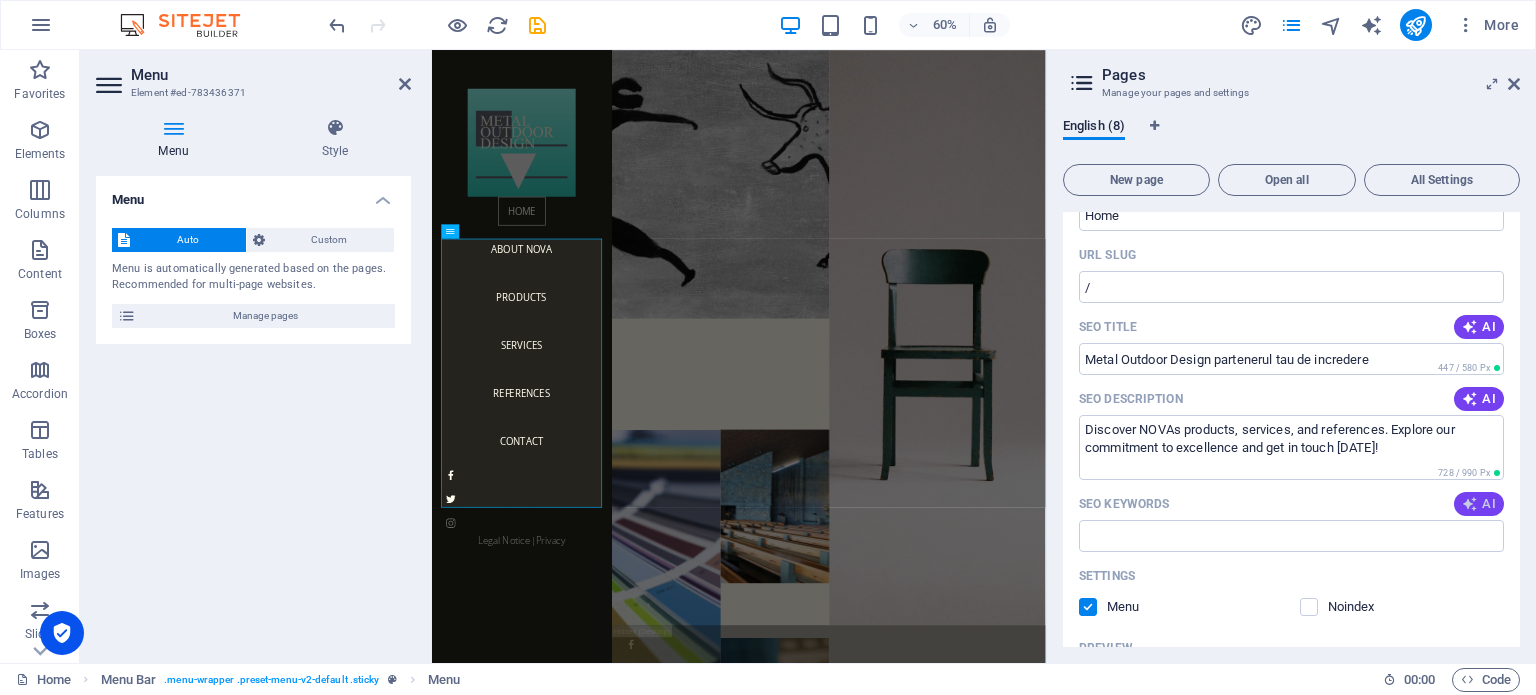 click at bounding box center (1470, 504) 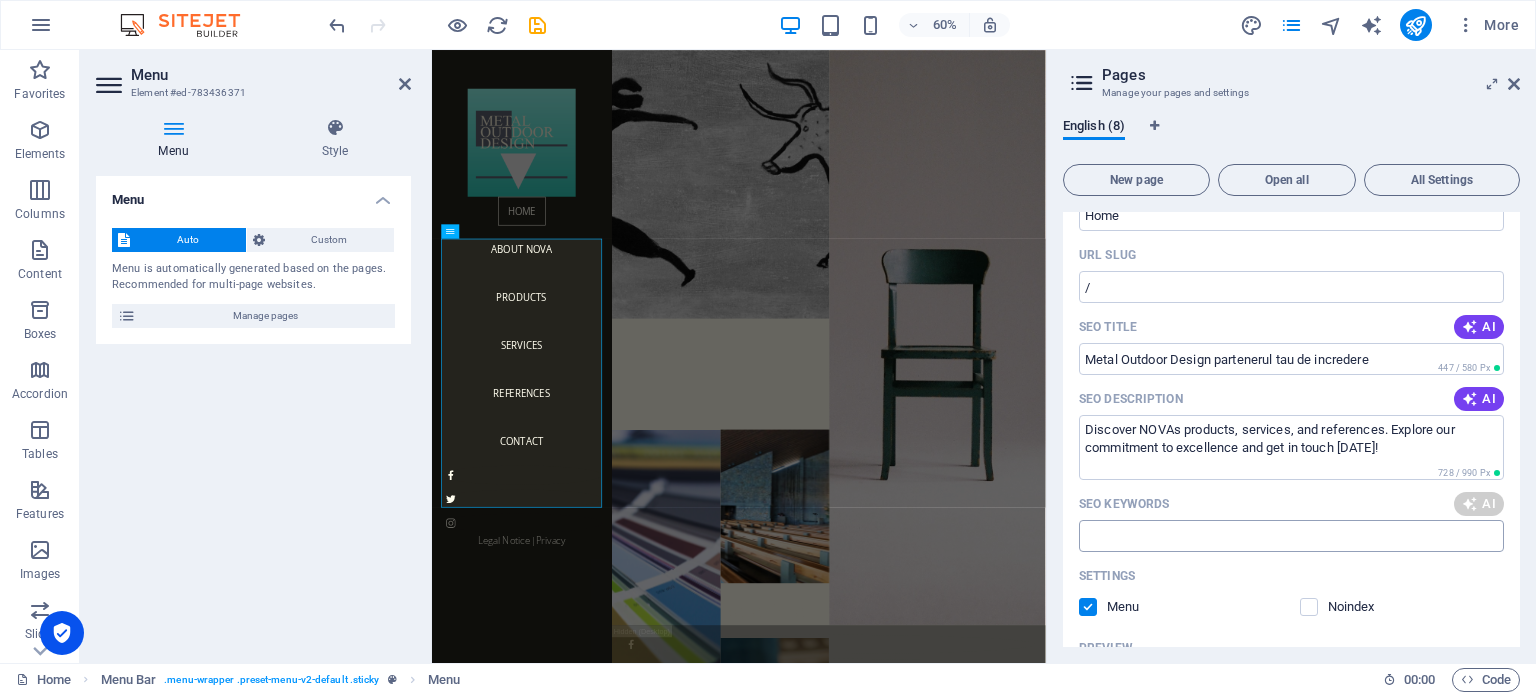 type on "NOVA services, legal notice, privacy policy, contact information, product references, about NOVA" 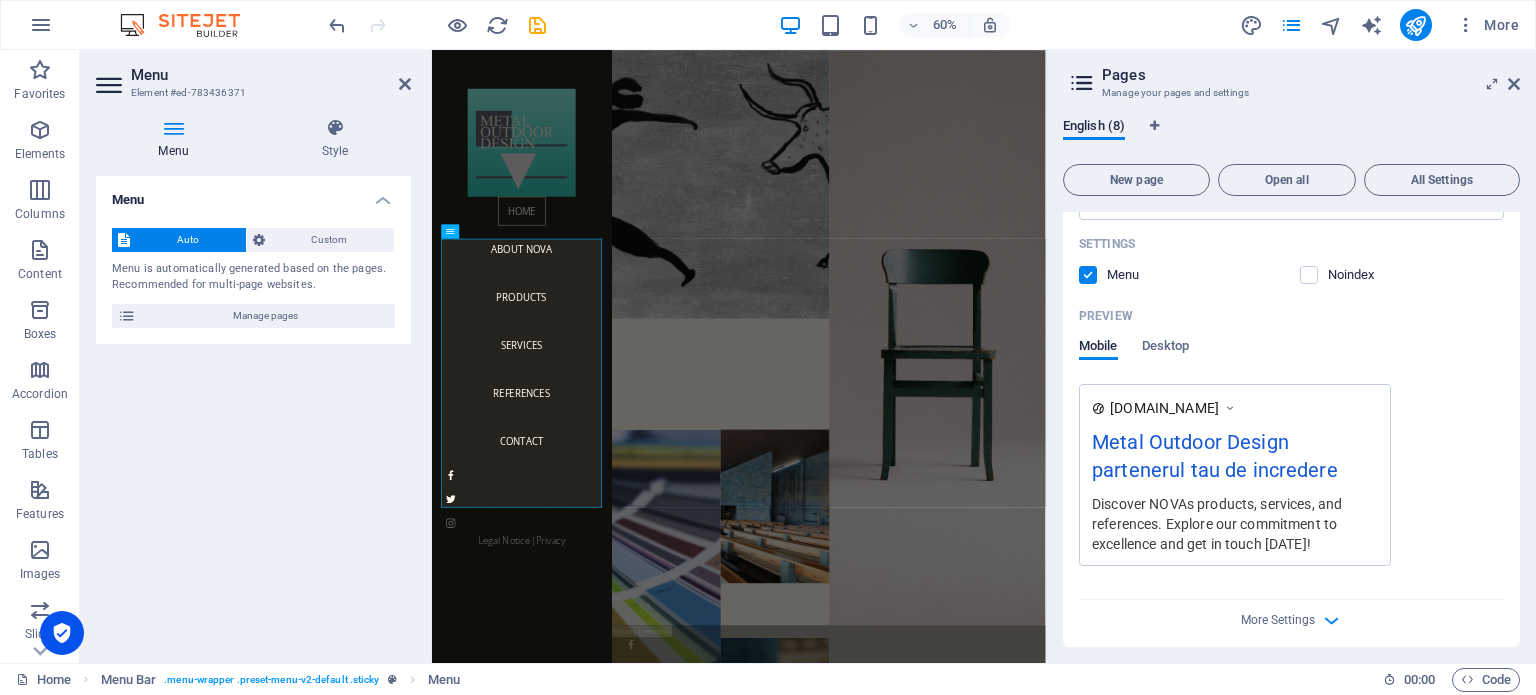 scroll, scrollTop: 500, scrollLeft: 0, axis: vertical 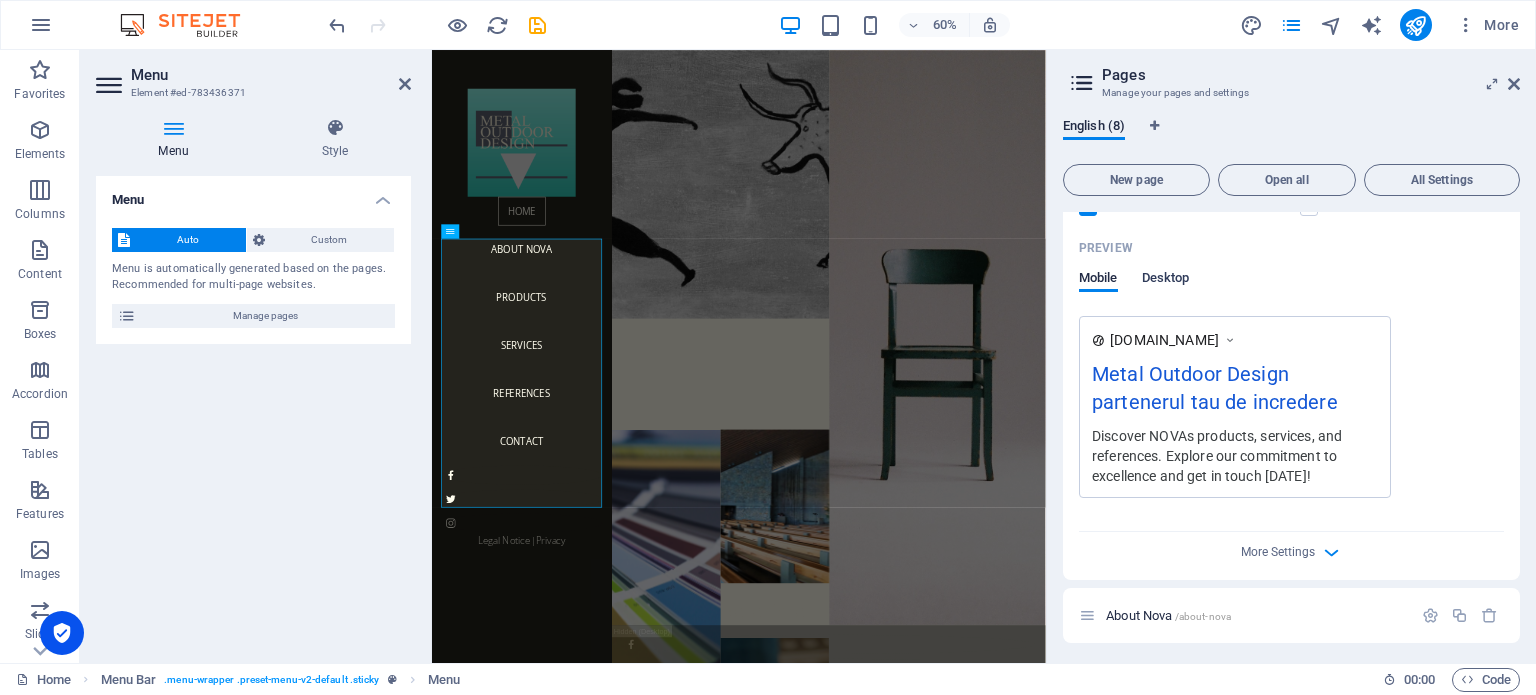 click on "Desktop" at bounding box center (1166, 280) 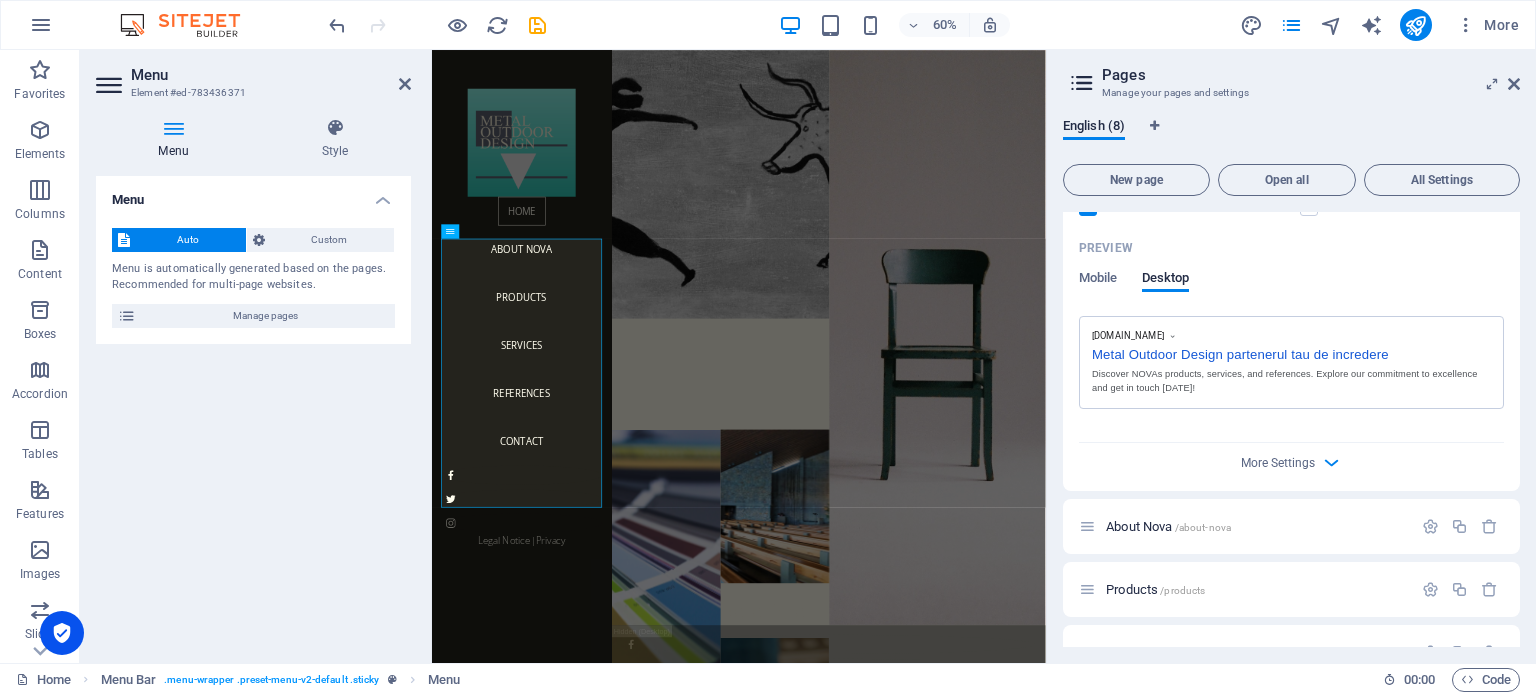 scroll, scrollTop: 600, scrollLeft: 0, axis: vertical 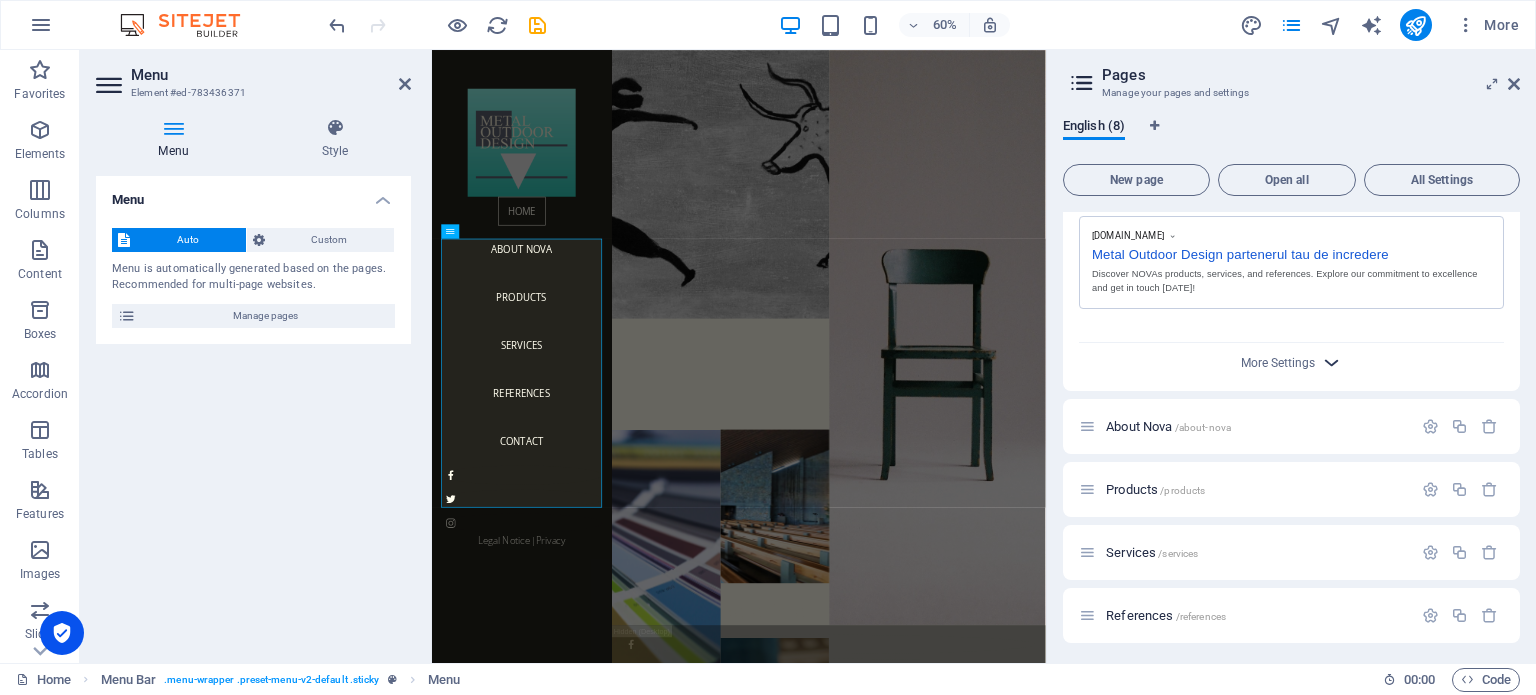 click at bounding box center [1331, 362] 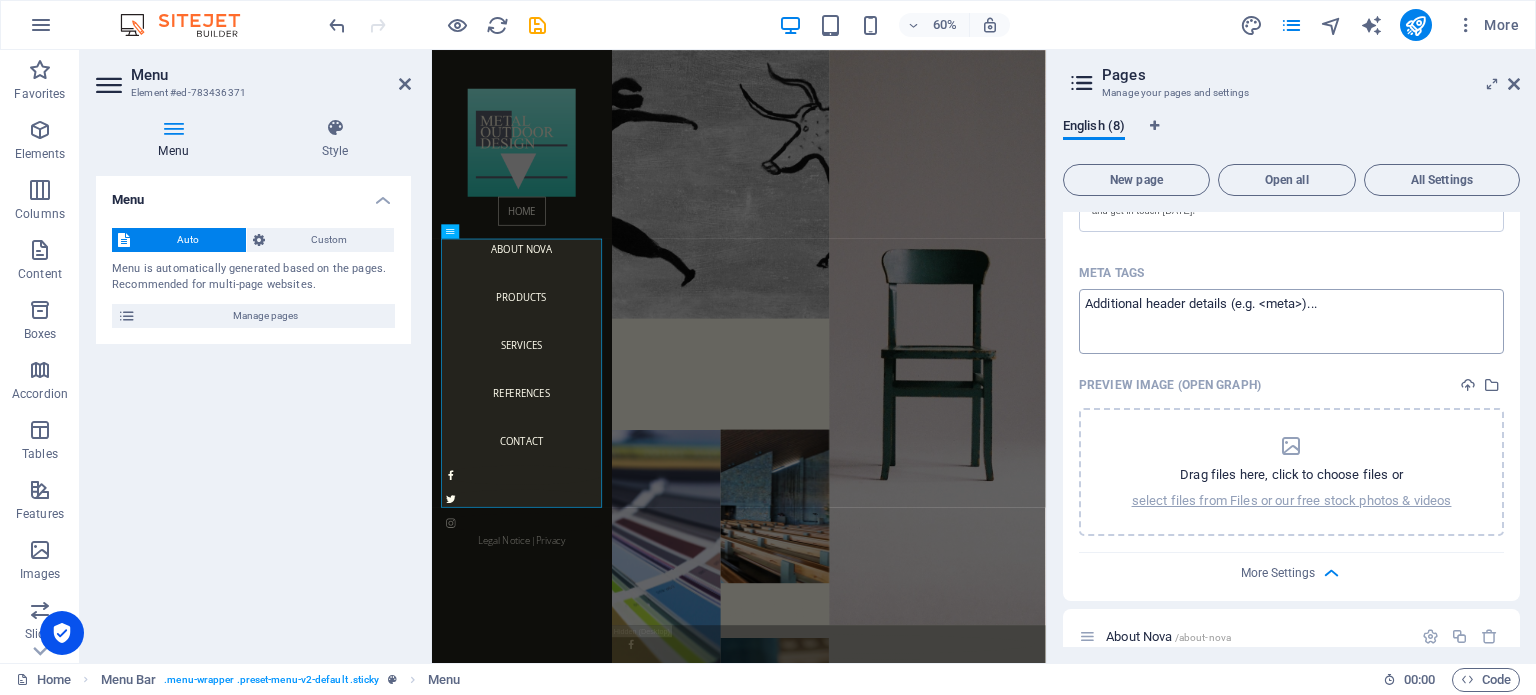 scroll, scrollTop: 700, scrollLeft: 0, axis: vertical 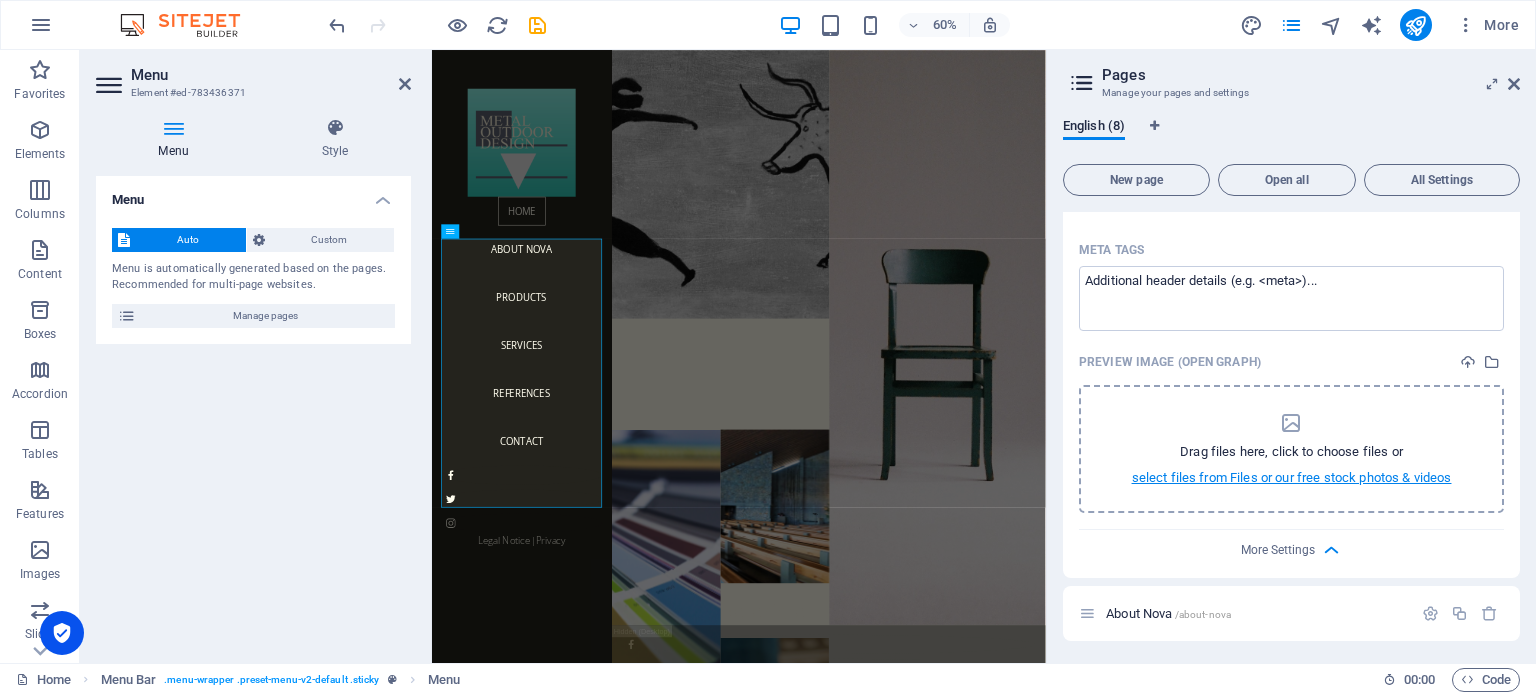 click on "select files from Files or our free stock photos & videos" at bounding box center [1292, 478] 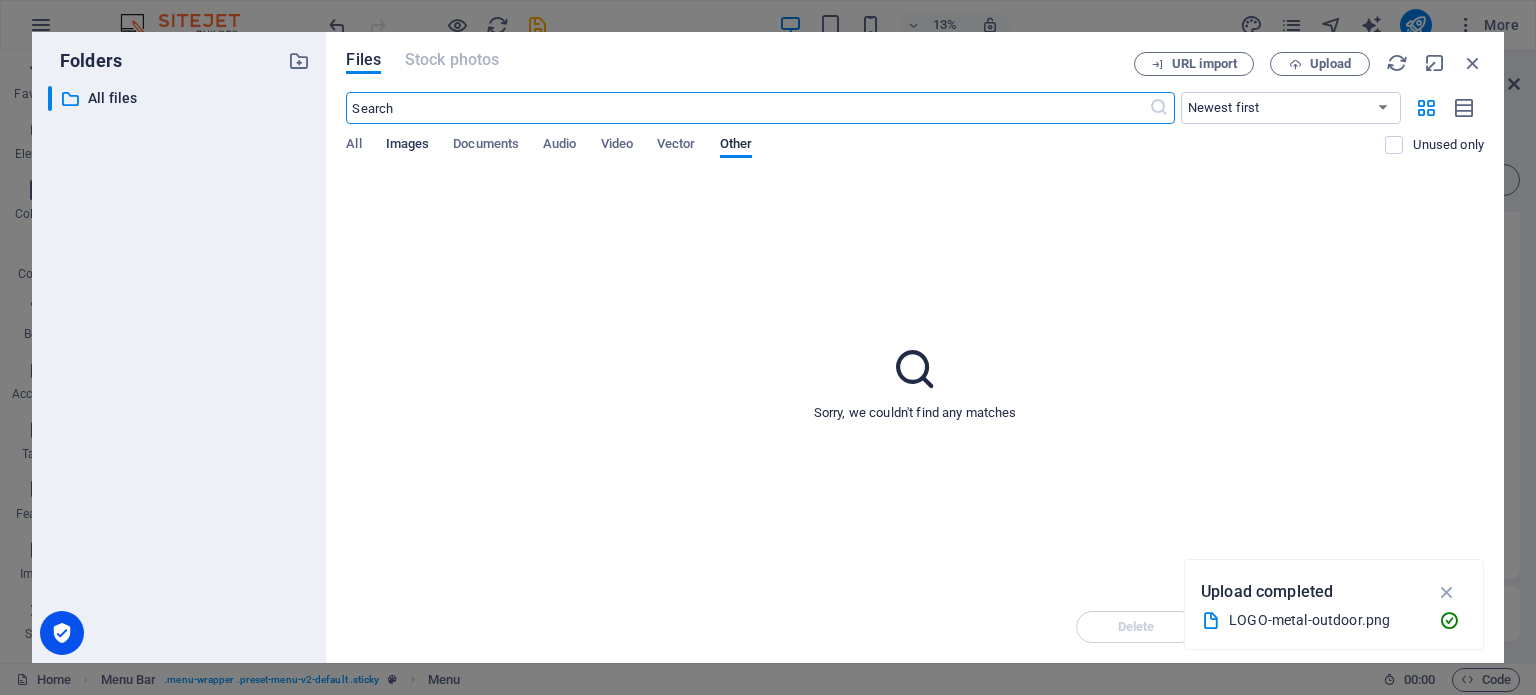 click on "Images" at bounding box center (408, 146) 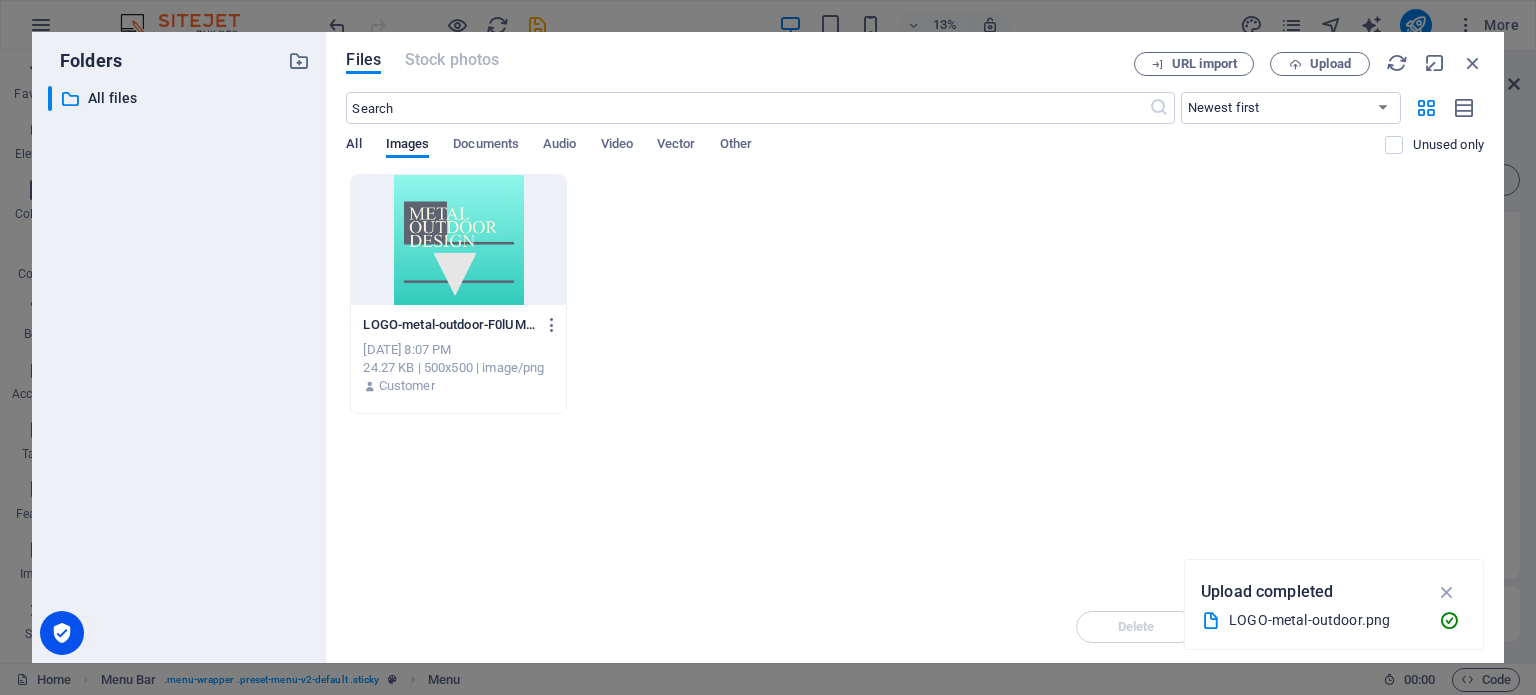 click on "All" at bounding box center [353, 146] 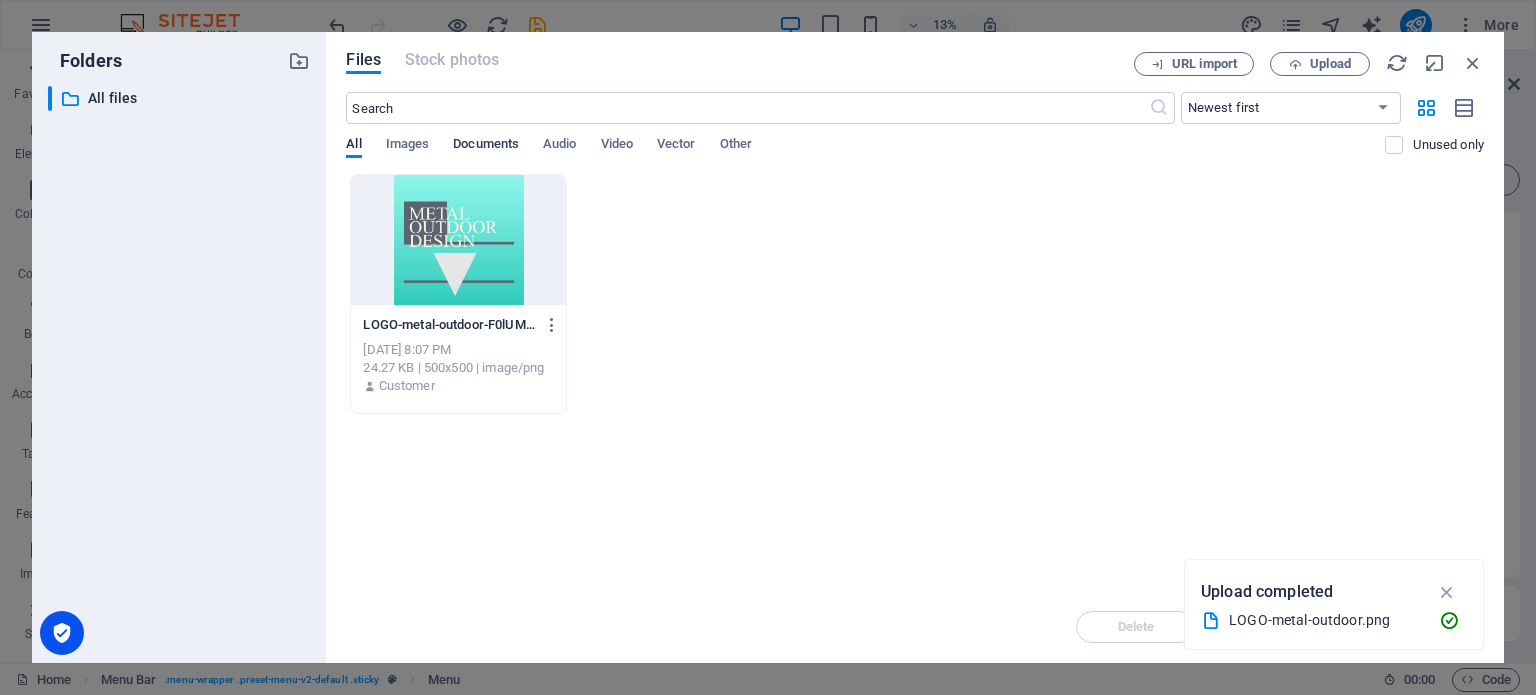 click on "Documents" at bounding box center (486, 146) 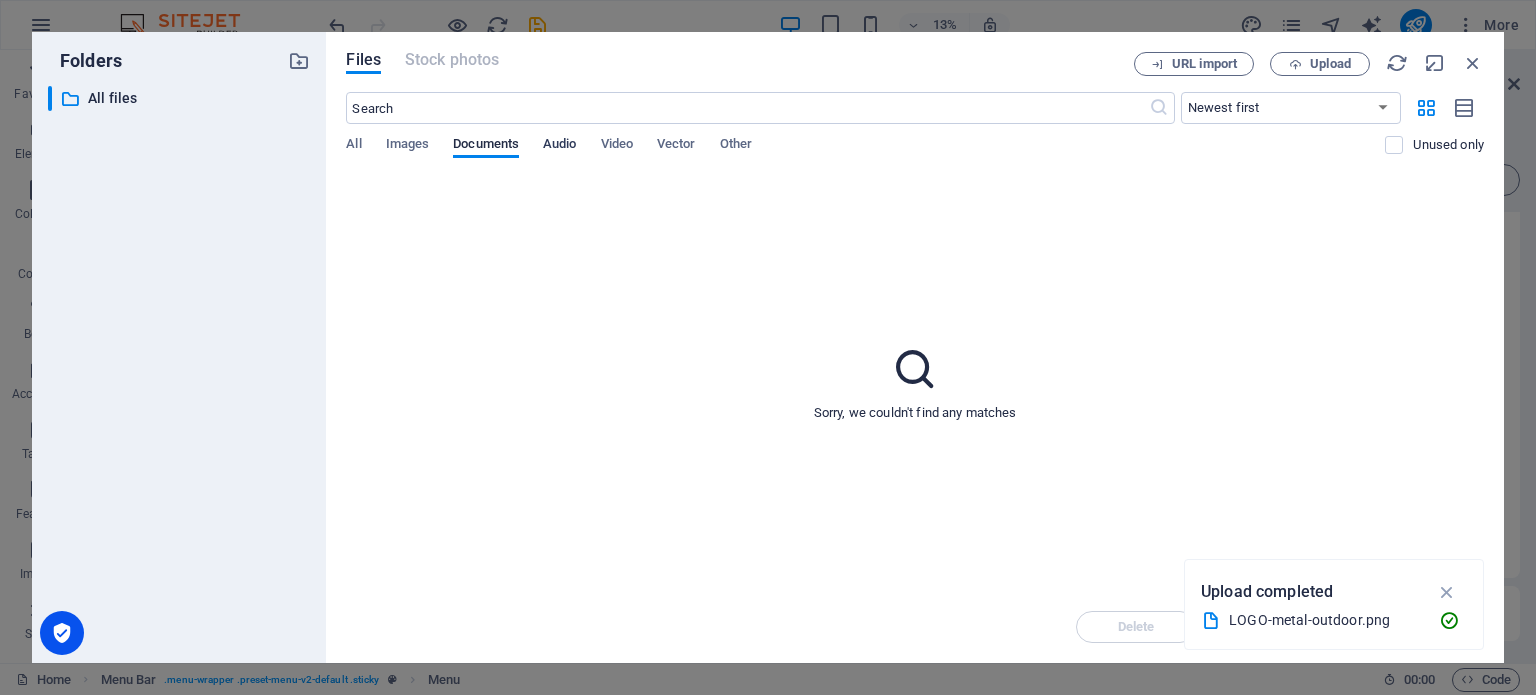 click on "Audio" at bounding box center [559, 146] 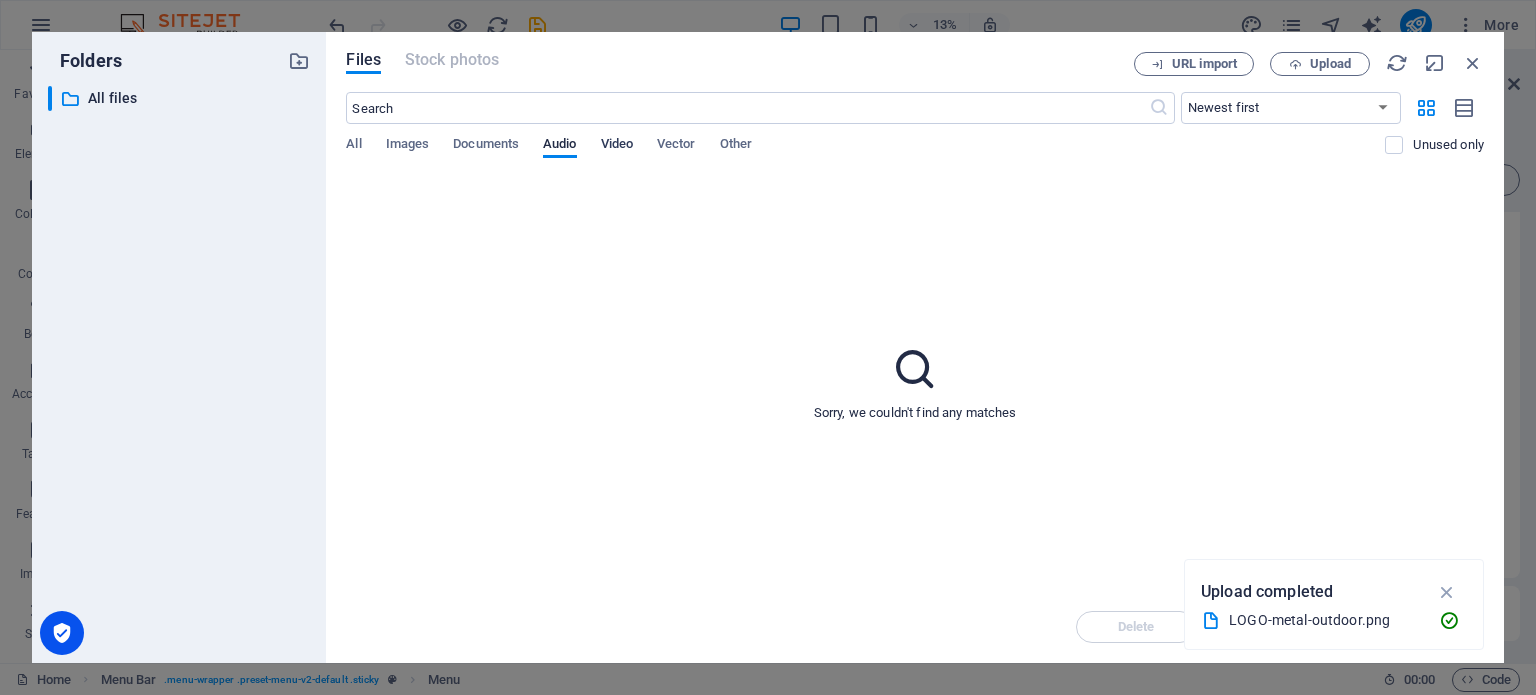 click on "Video" at bounding box center [617, 146] 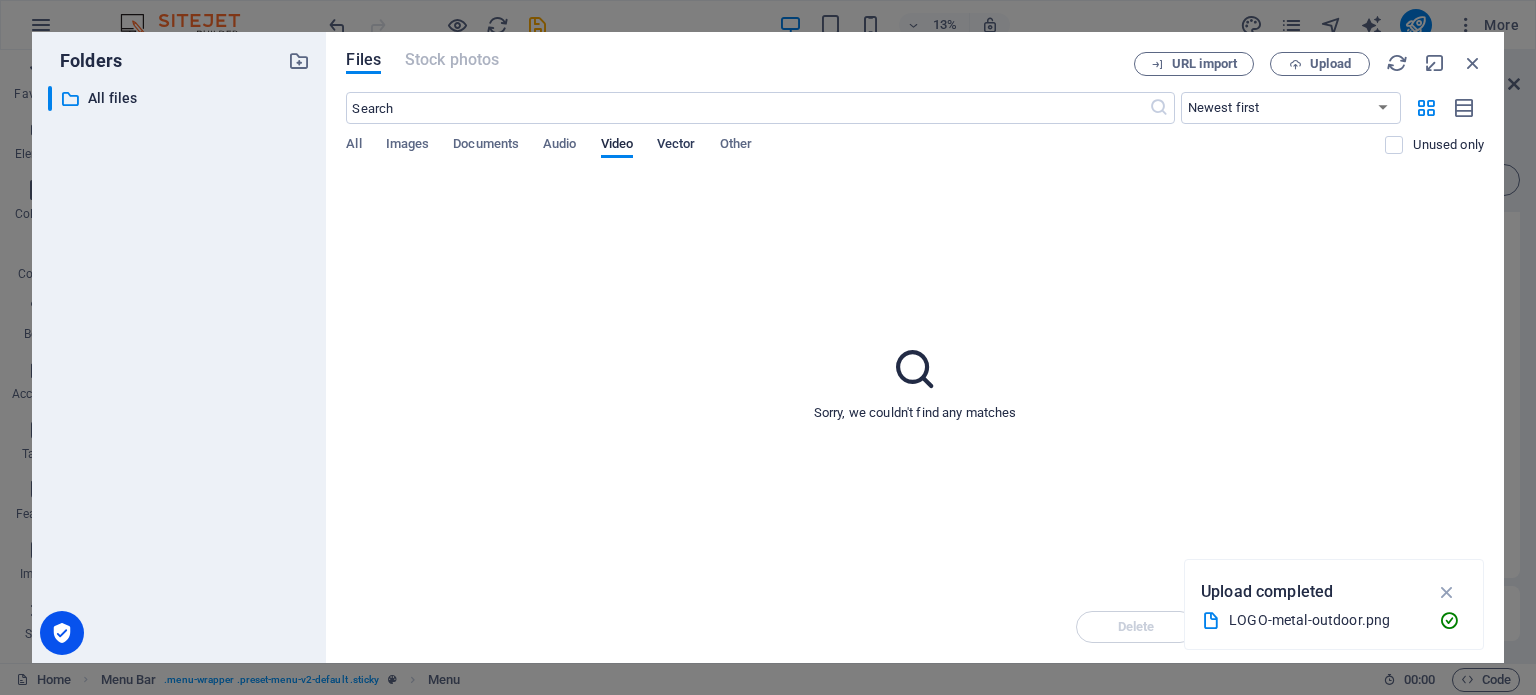 click on "Vector" at bounding box center (676, 146) 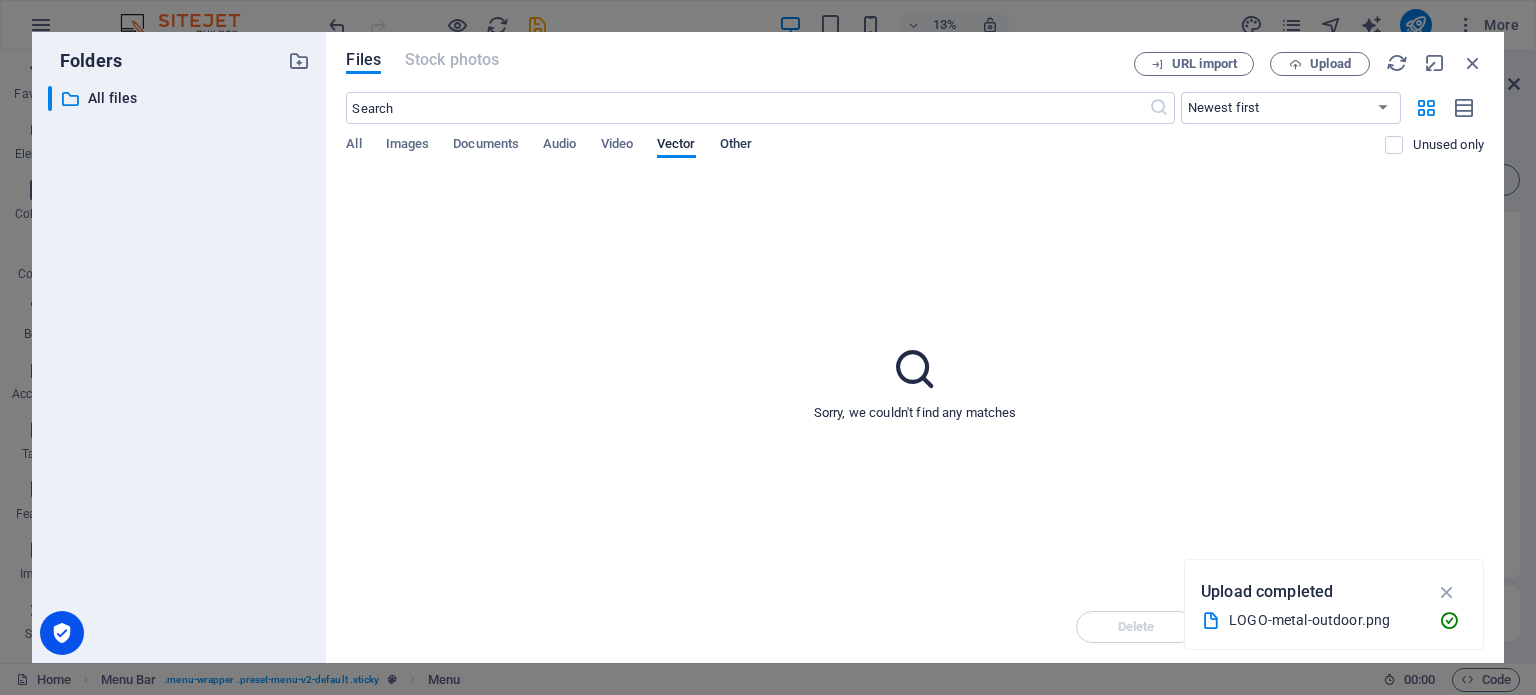 click on "Other" at bounding box center [736, 146] 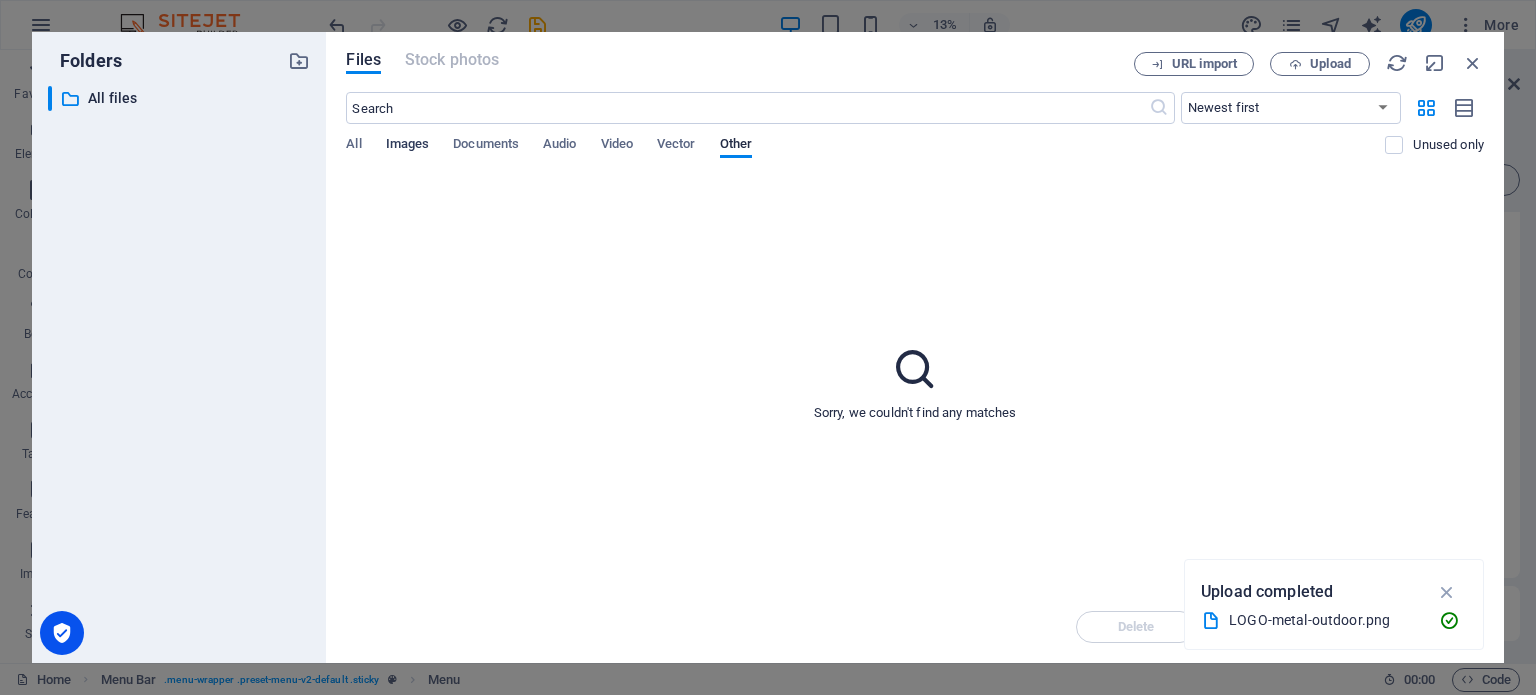drag, startPoint x: 408, startPoint y: 144, endPoint x: 424, endPoint y: 144, distance: 16 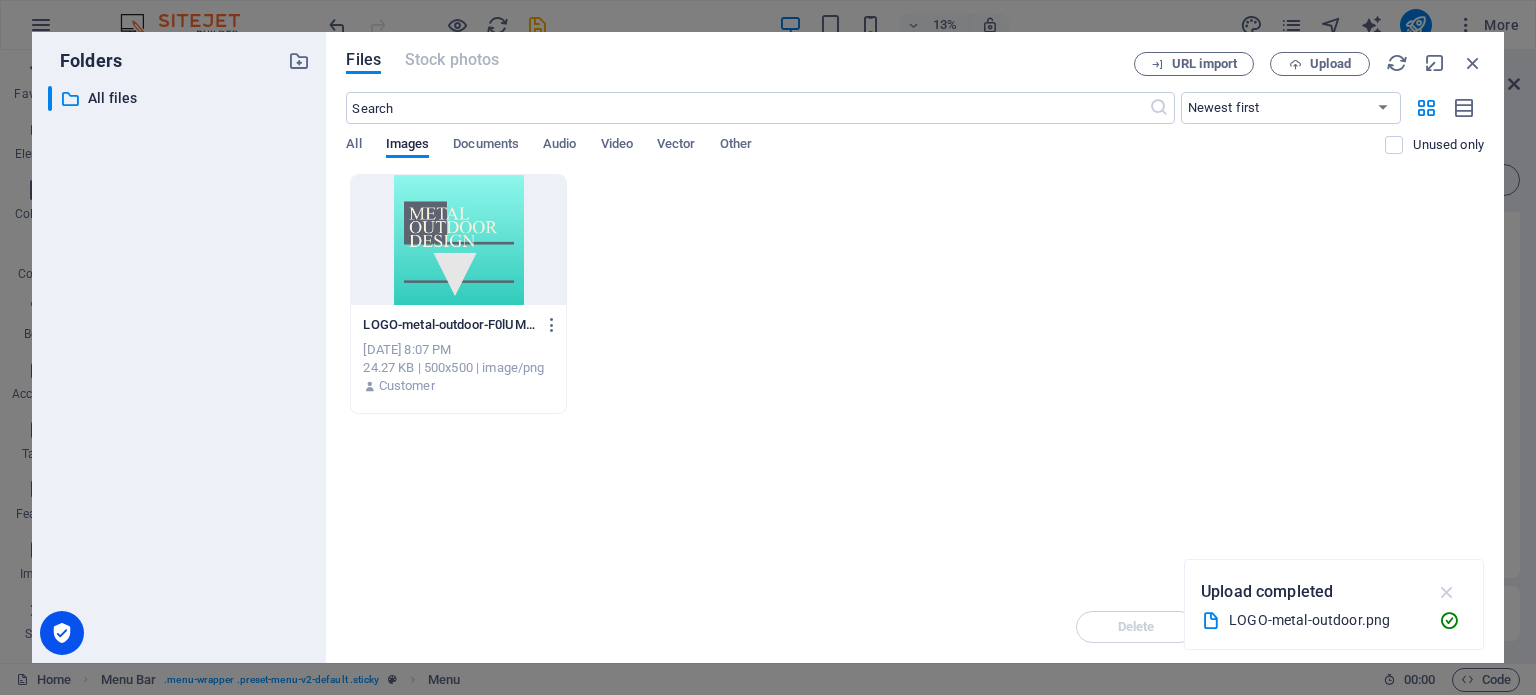 click at bounding box center [1447, 592] 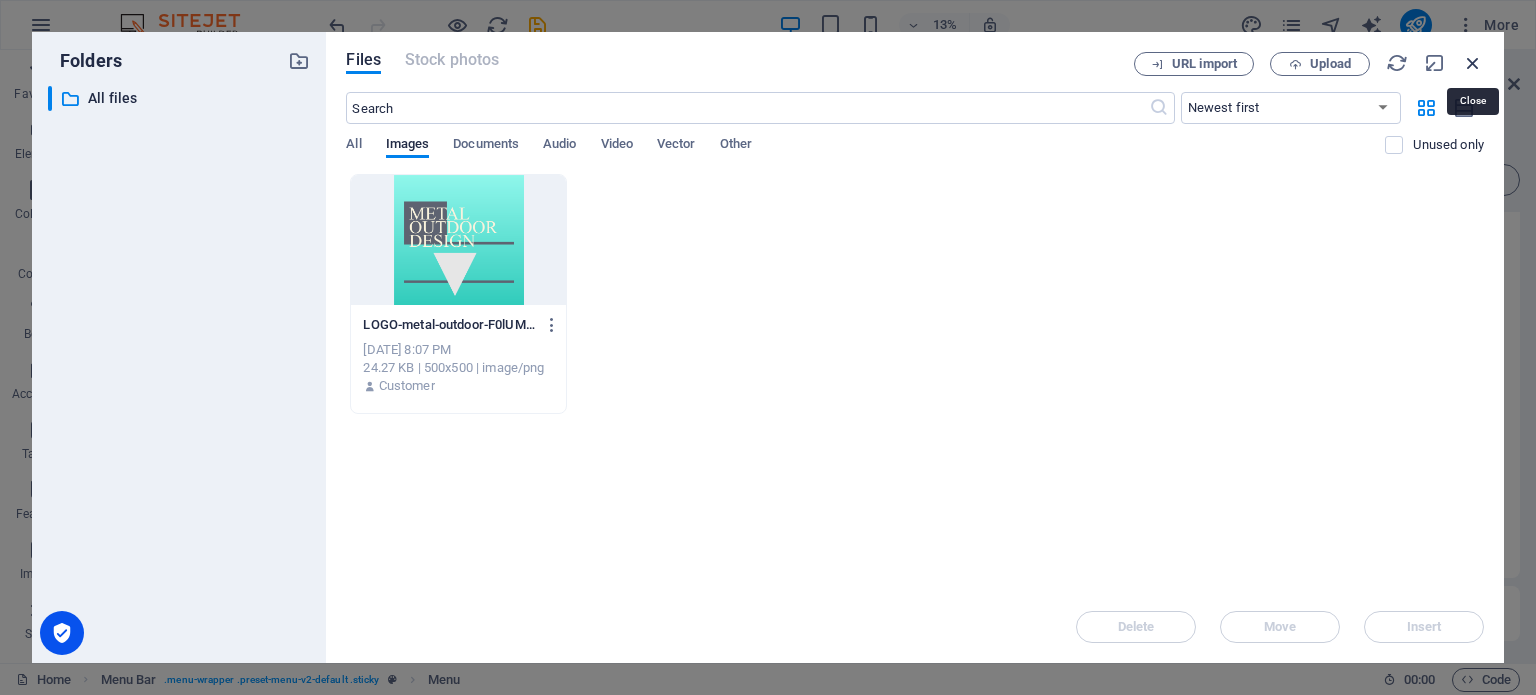 click at bounding box center [1473, 63] 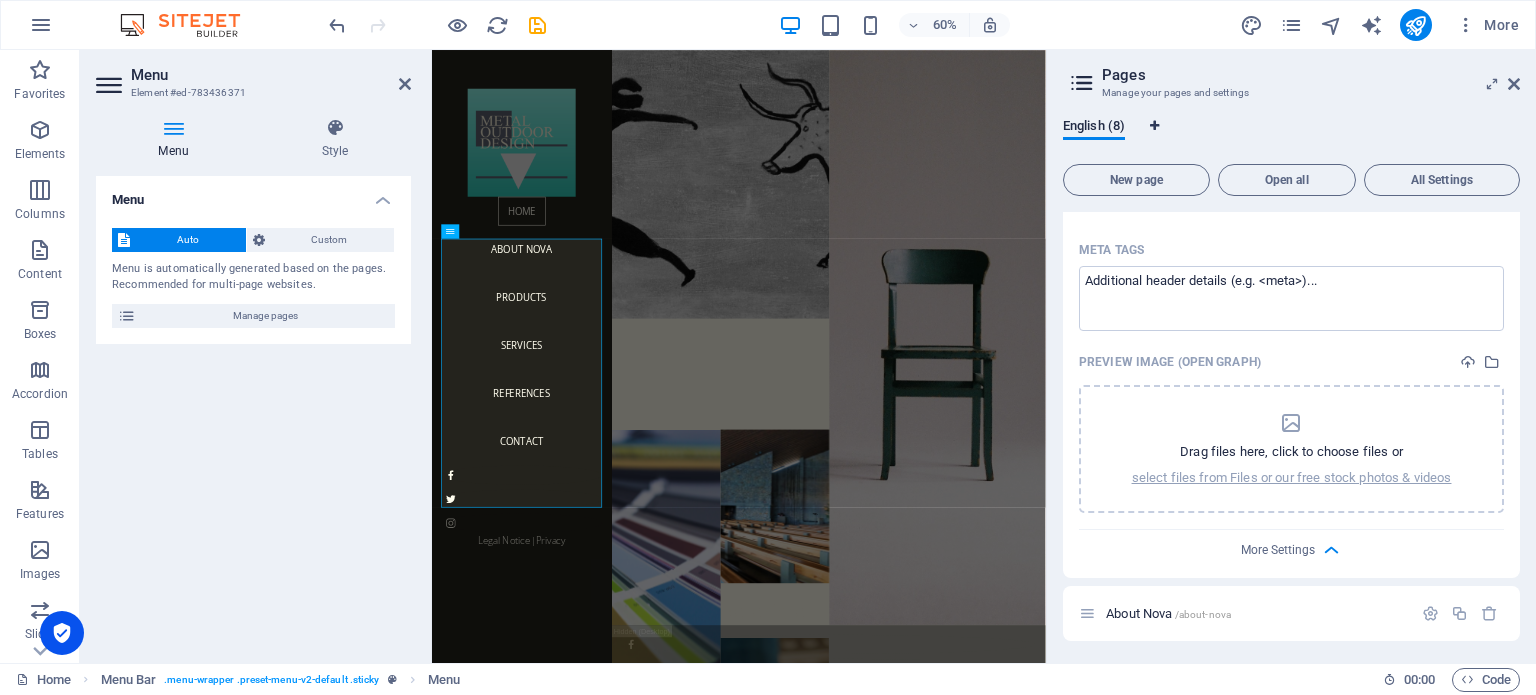 click at bounding box center (1154, 126) 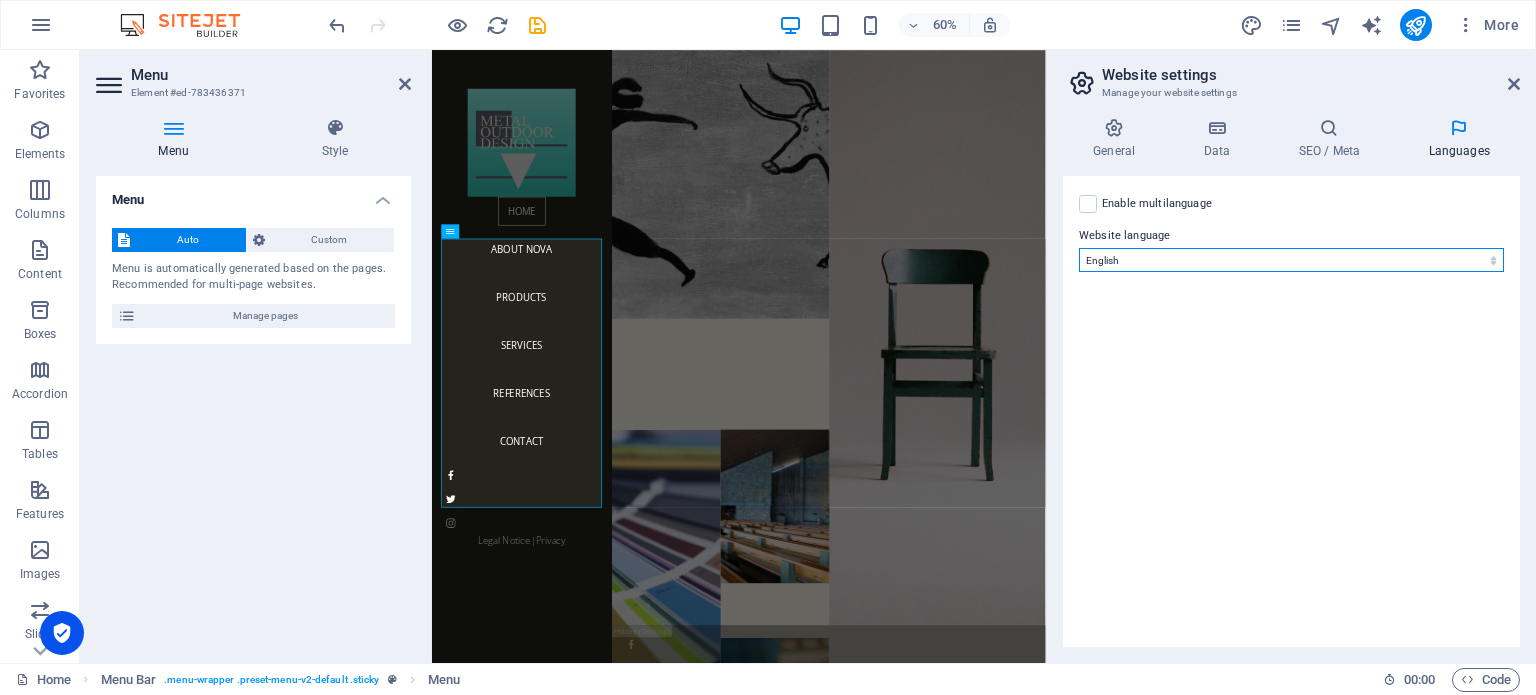 click on "Abkhazian Afar Afrikaans Akan Albanian Amharic Arabic Aragonese Armenian Assamese Avaric Avestan Aymara Azerbaijani Bambara Bashkir Basque Belarusian Bengali Bihari languages Bislama Bokmål Bosnian Breton Bulgarian Burmese Catalan Central Khmer Chamorro Chechen Chinese Church Slavic Chuvash Cornish Corsican Cree Croatian Czech Danish Dutch Dzongkha English Esperanto Estonian Ewe Faroese Farsi (Persian) Fijian Finnish French Fulah Gaelic Galician [PERSON_NAME] German Greek Greenlandic Guaraní Gujarati Haitian Creole Hausa Hebrew Herero Hindi Hiri Motu Hungarian Icelandic Ido Igbo Indonesian Interlingua Interlingue Inuktitut Inupiaq Irish Italian Japanese Javanese Kannada Kanuri Kashmiri Kazakh Kikuyu Kinyarwanda Komi Kongo Korean Kurdish Kwanyama Kyrgyz Lao Latin Latvian Limburgish Lingala Lithuanian Luba-Katanga Luxembourgish Macedonian Malagasy Malay Malayalam Maldivian Maltese Manx Maori Marathi Marshallese Mongolian [GEOGRAPHIC_DATA] Navajo [GEOGRAPHIC_DATA] Nepali North Ndebele Northern Sami Norwegian Norwegian Nynorsk Nuosu" at bounding box center (1291, 260) 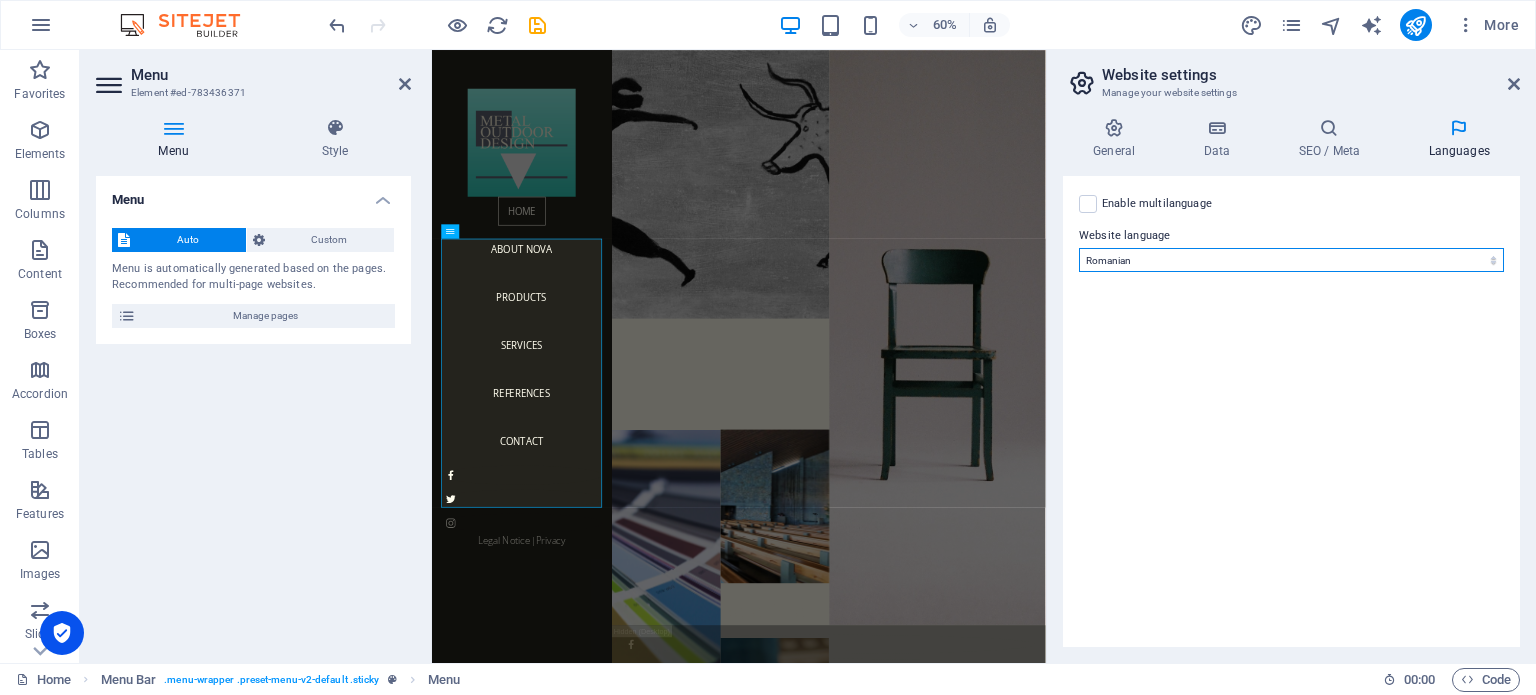 click on "Abkhazian Afar Afrikaans Akan Albanian Amharic Arabic Aragonese Armenian Assamese Avaric Avestan Aymara Azerbaijani Bambara Bashkir Basque Belarusian Bengali Bihari languages Bislama Bokmål Bosnian Breton Bulgarian Burmese Catalan Central Khmer Chamorro Chechen Chinese Church Slavic Chuvash Cornish Corsican Cree Croatian Czech Danish Dutch Dzongkha English Esperanto Estonian Ewe Faroese Farsi (Persian) Fijian Finnish French Fulah Gaelic Galician [PERSON_NAME] German Greek Greenlandic Guaraní Gujarati Haitian Creole Hausa Hebrew Herero Hindi Hiri Motu Hungarian Icelandic Ido Igbo Indonesian Interlingua Interlingue Inuktitut Inupiaq Irish Italian Japanese Javanese Kannada Kanuri Kashmiri Kazakh Kikuyu Kinyarwanda Komi Kongo Korean Kurdish Kwanyama Kyrgyz Lao Latin Latvian Limburgish Lingala Lithuanian Luba-Katanga Luxembourgish Macedonian Malagasy Malay Malayalam Maldivian Maltese Manx Maori Marathi Marshallese Mongolian [GEOGRAPHIC_DATA] Navajo [GEOGRAPHIC_DATA] Nepali North Ndebele Northern Sami Norwegian Norwegian Nynorsk Nuosu" at bounding box center (1291, 260) 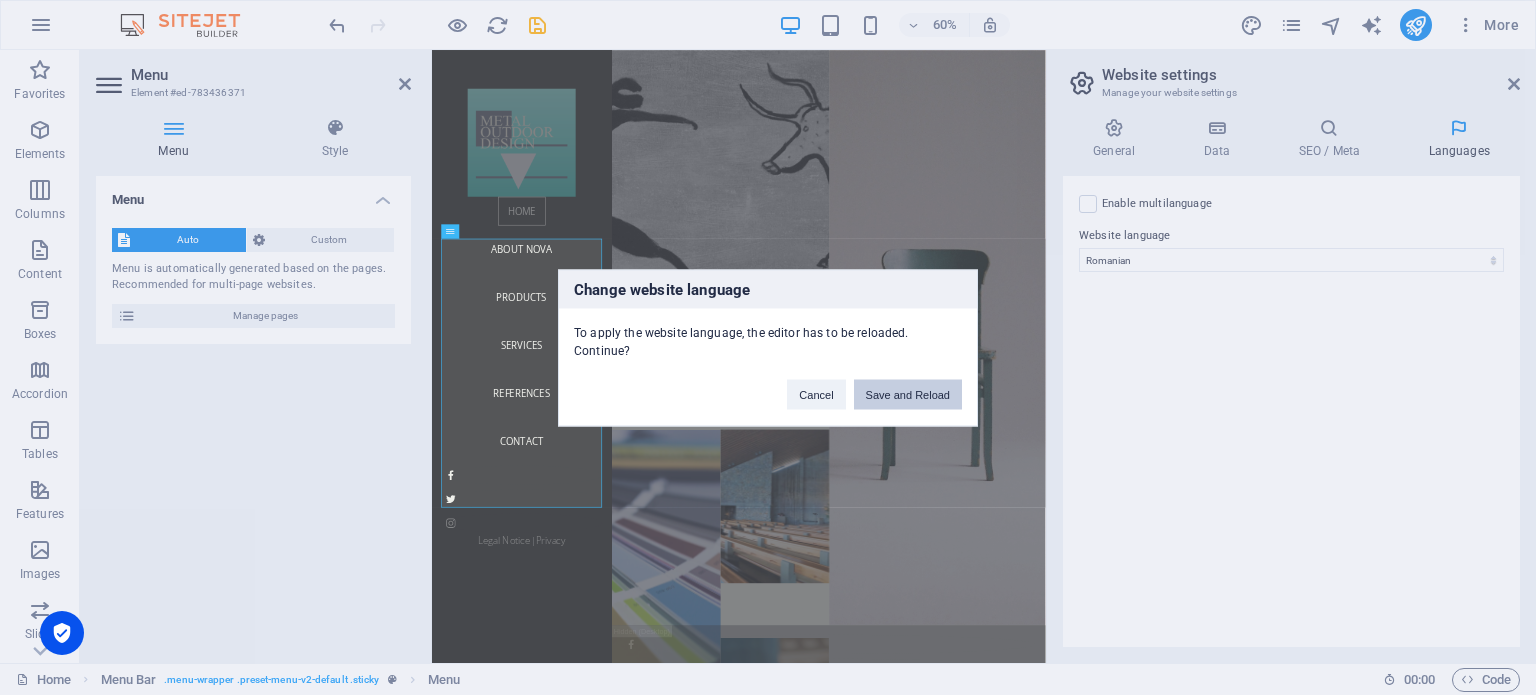 click on "Save and Reload" at bounding box center (908, 394) 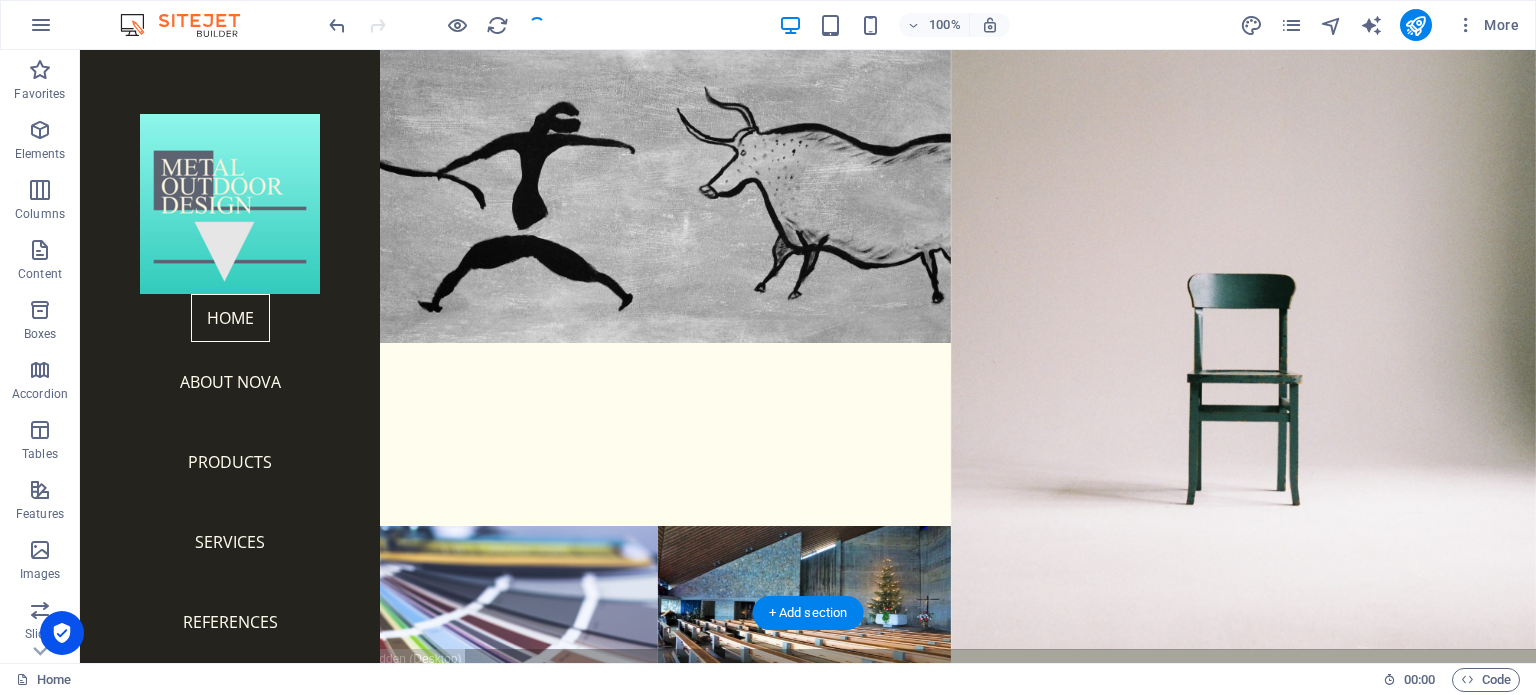 scroll, scrollTop: 0, scrollLeft: 0, axis: both 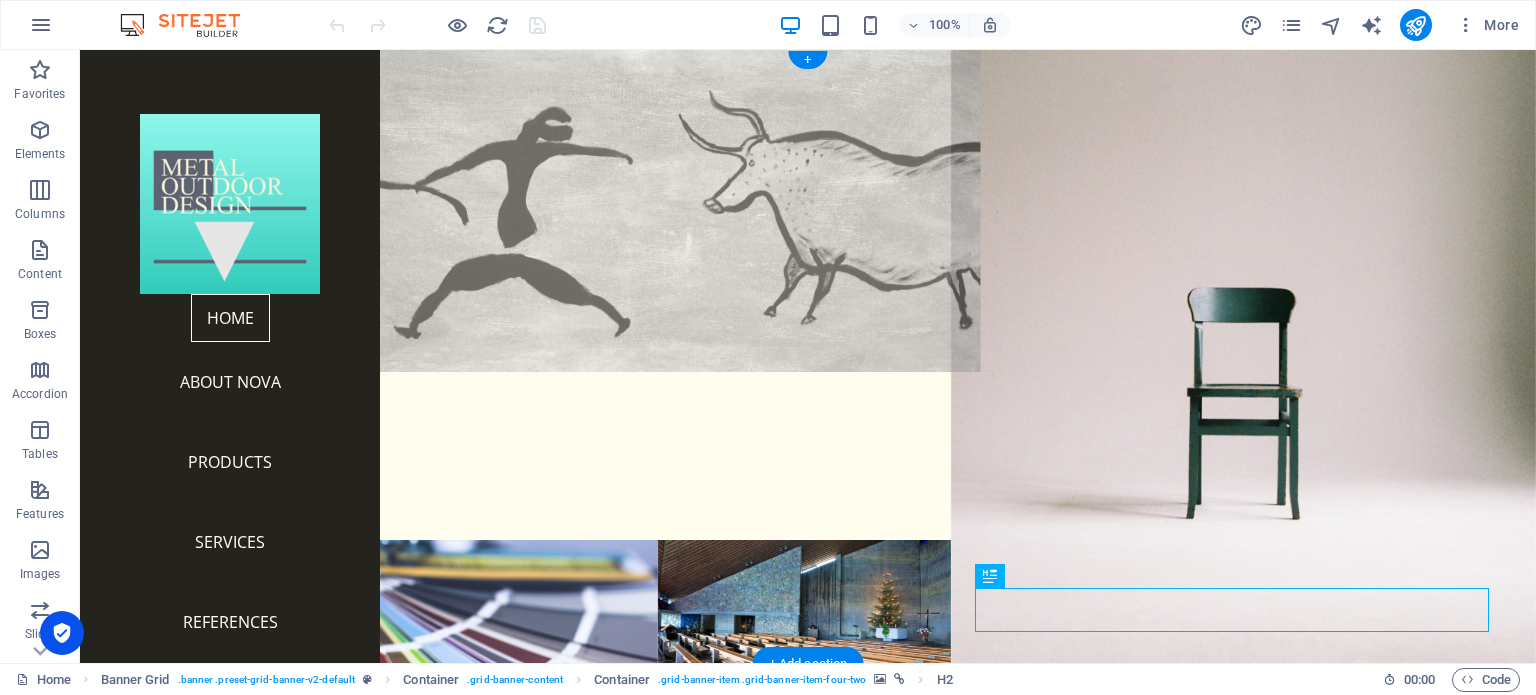 click at bounding box center (658, 204) 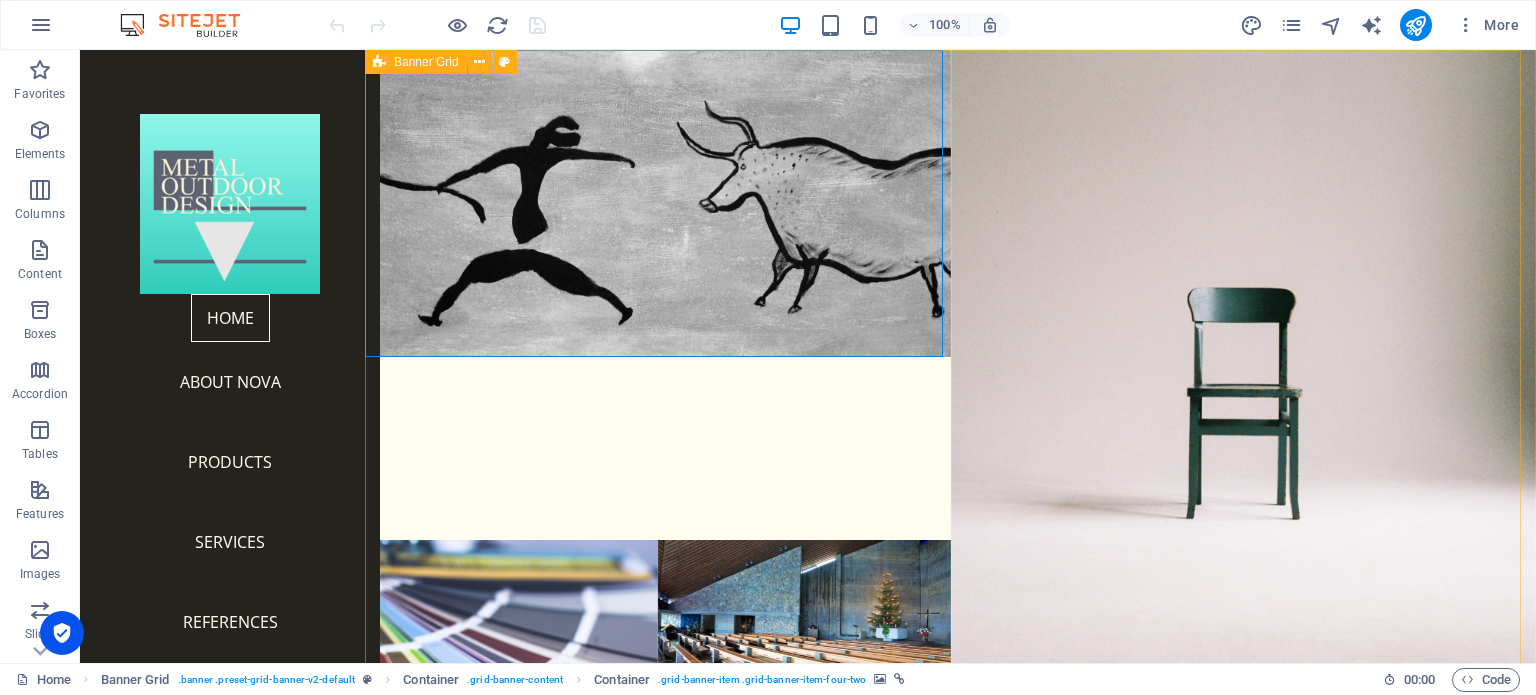 click on "Banner Grid" at bounding box center [426, 62] 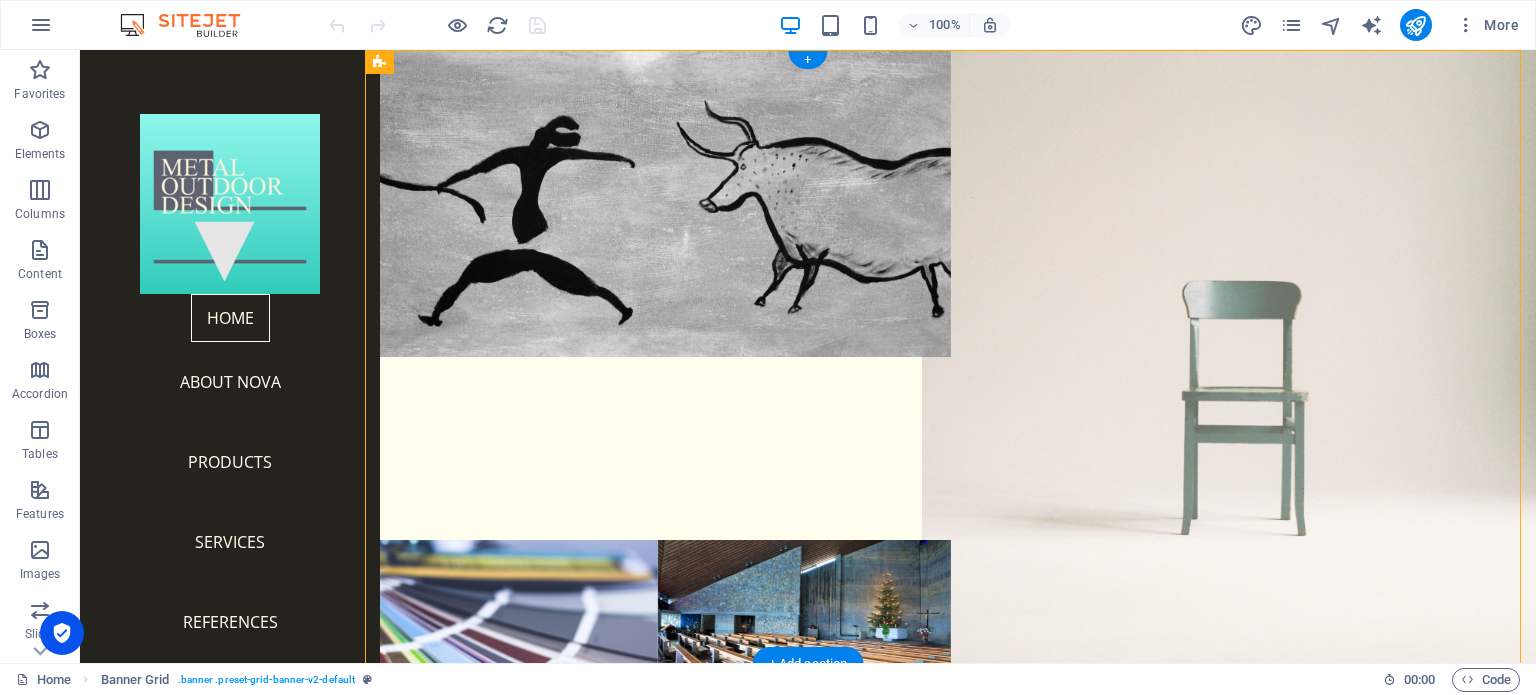 click at bounding box center [1243, 356] 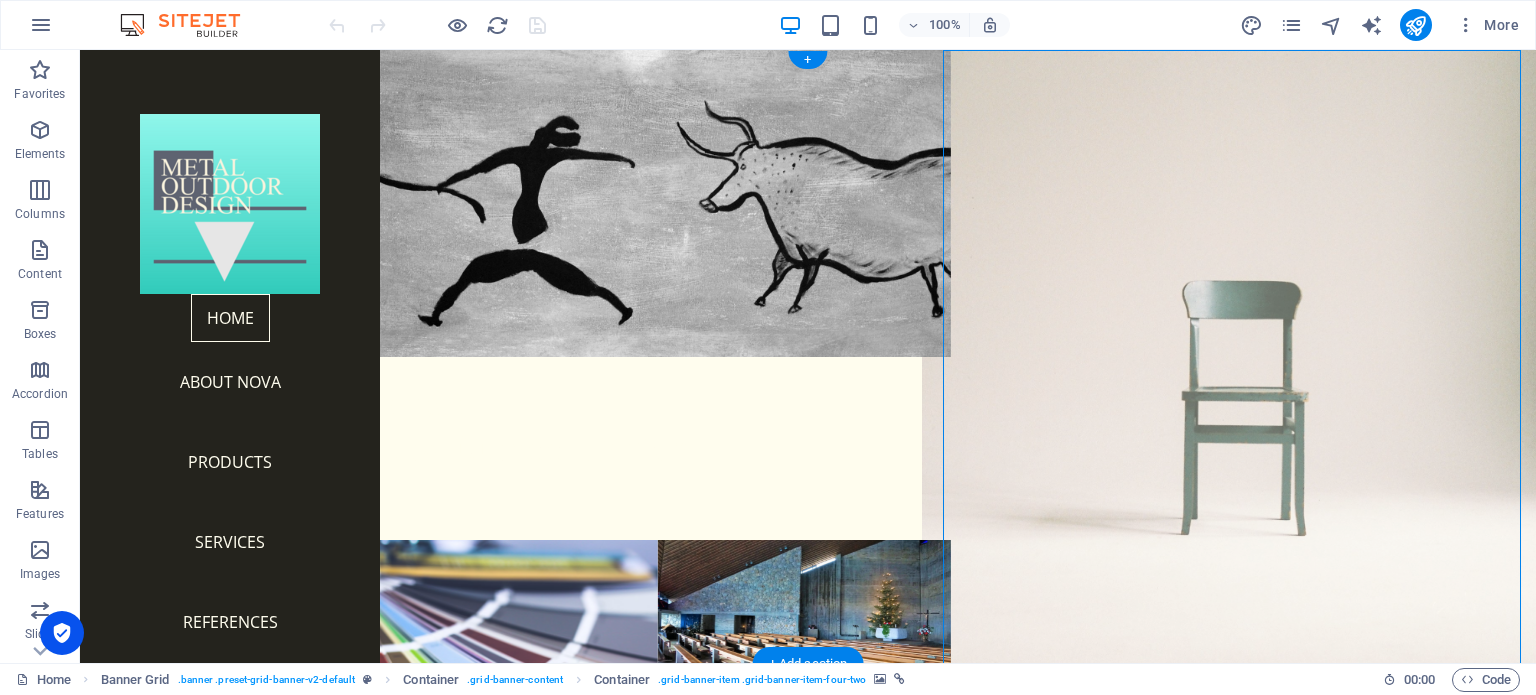 click at bounding box center (1243, 356) 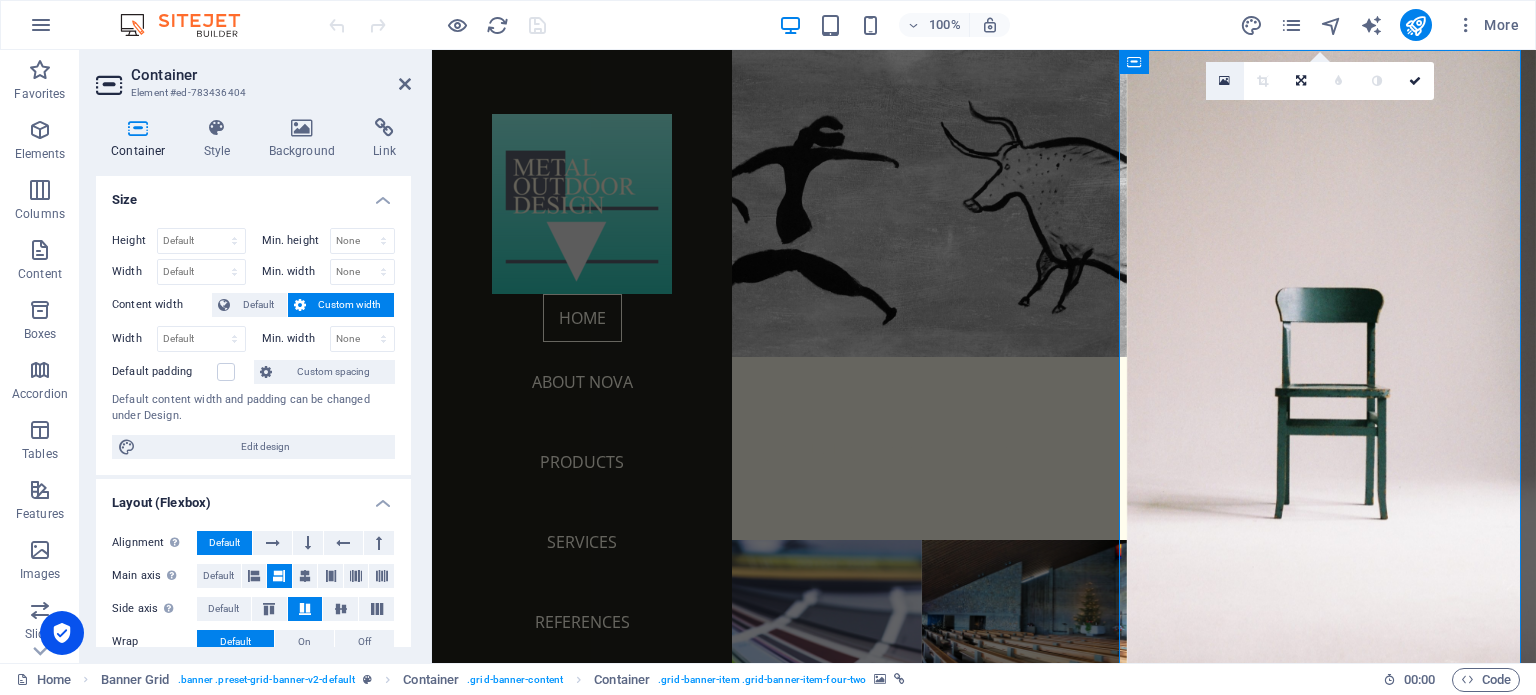 click at bounding box center (1224, 81) 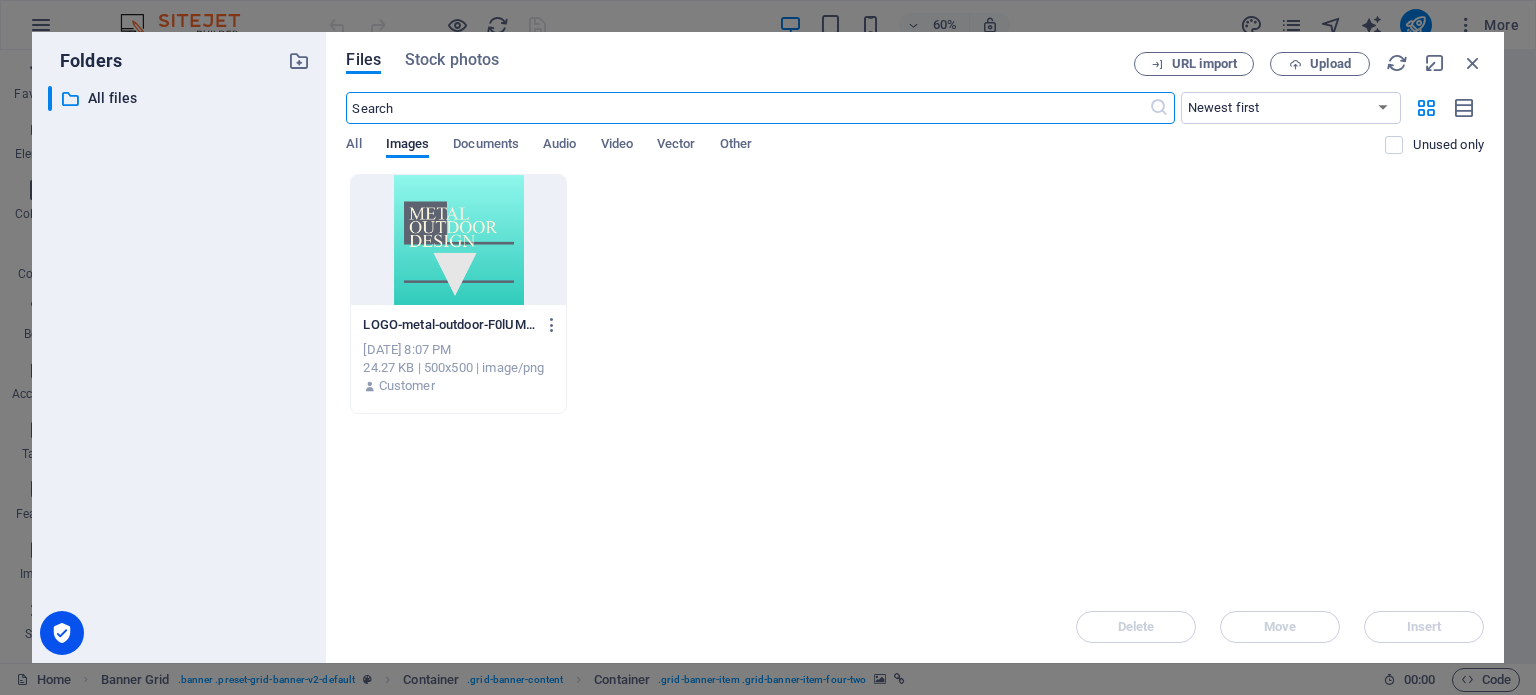 click on "LOGO-metal-outdoor-F0lUMorl29JCLn2_rTyg0Q.png LOGO-metal-outdoor-F0lUMorl29JCLn2_rTyg0Q.png Jul 10, 2025 8:07 PM 24.27 KB | 500x500 | image/png Customer" at bounding box center [915, 294] 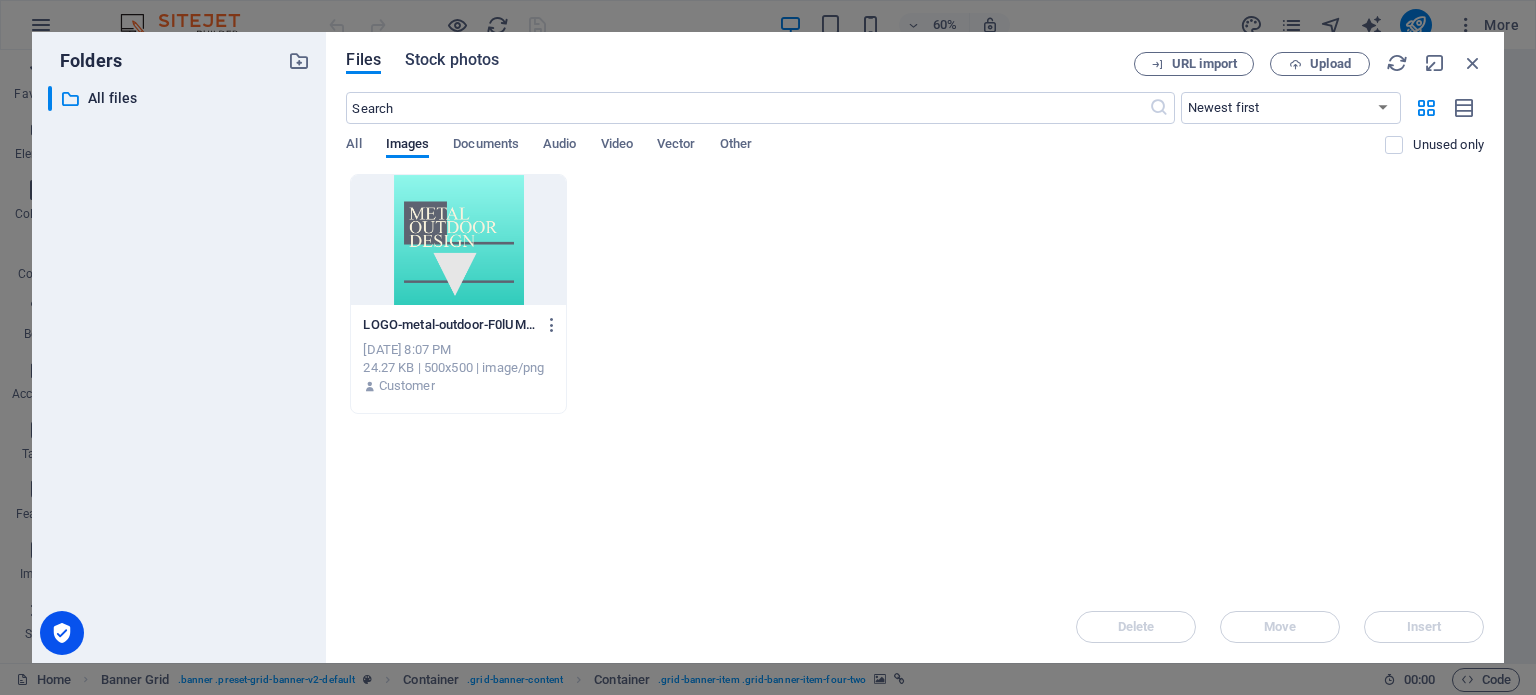 click on "Stock photos" at bounding box center [452, 60] 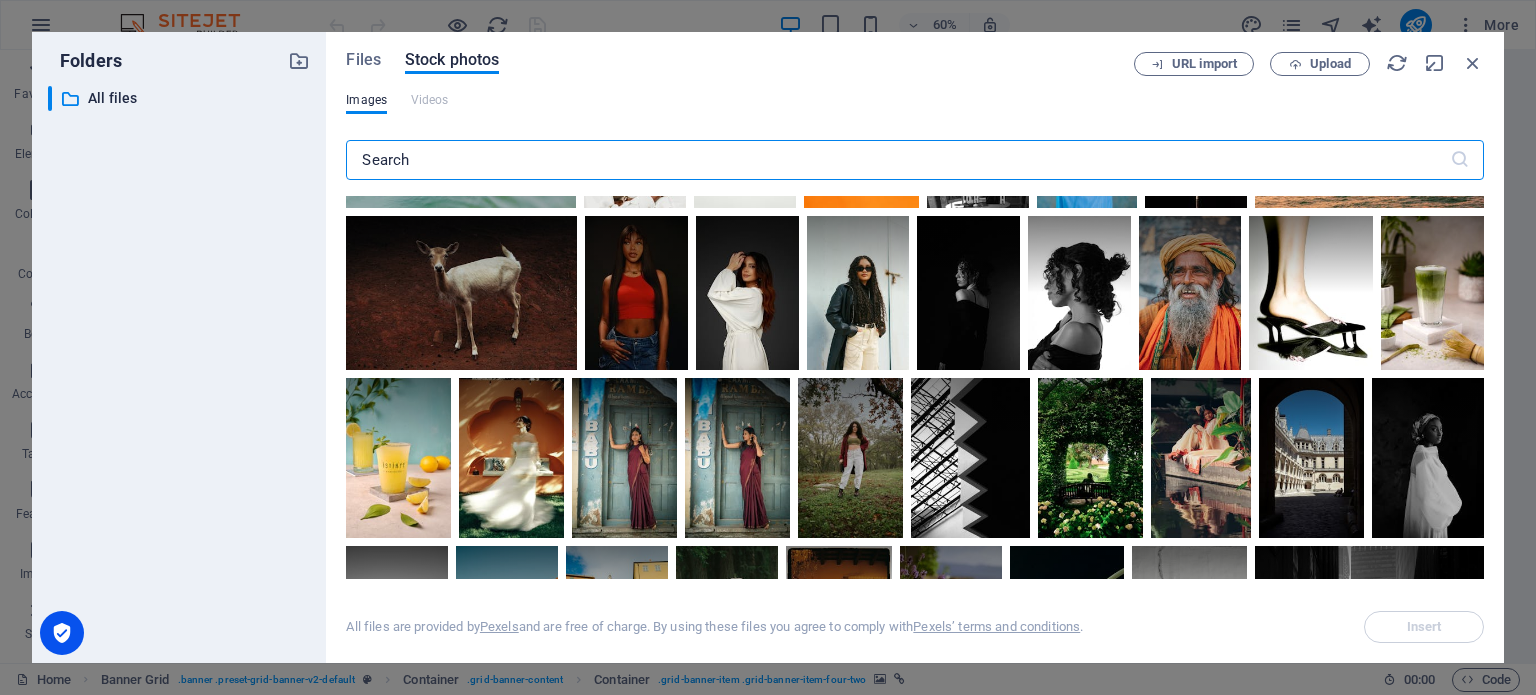 scroll, scrollTop: 2400, scrollLeft: 0, axis: vertical 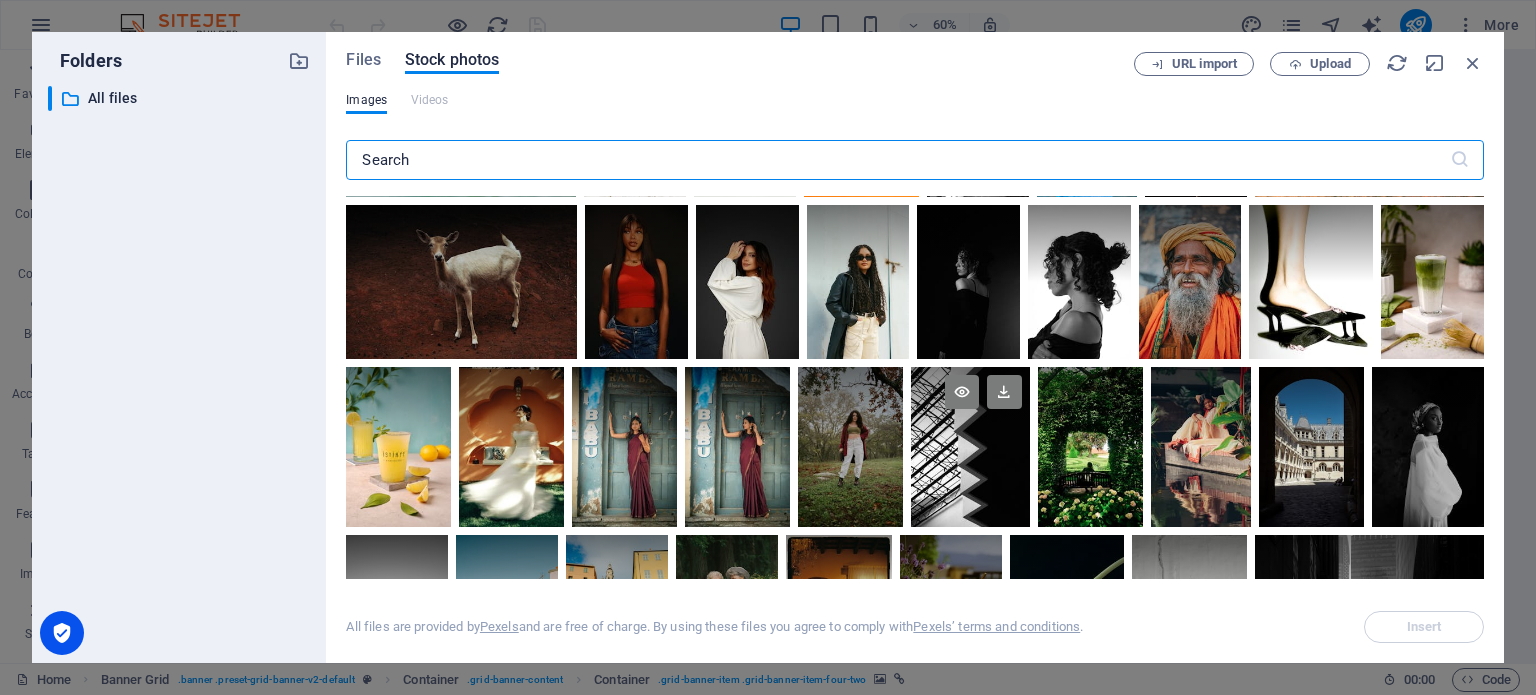 click at bounding box center [970, 407] 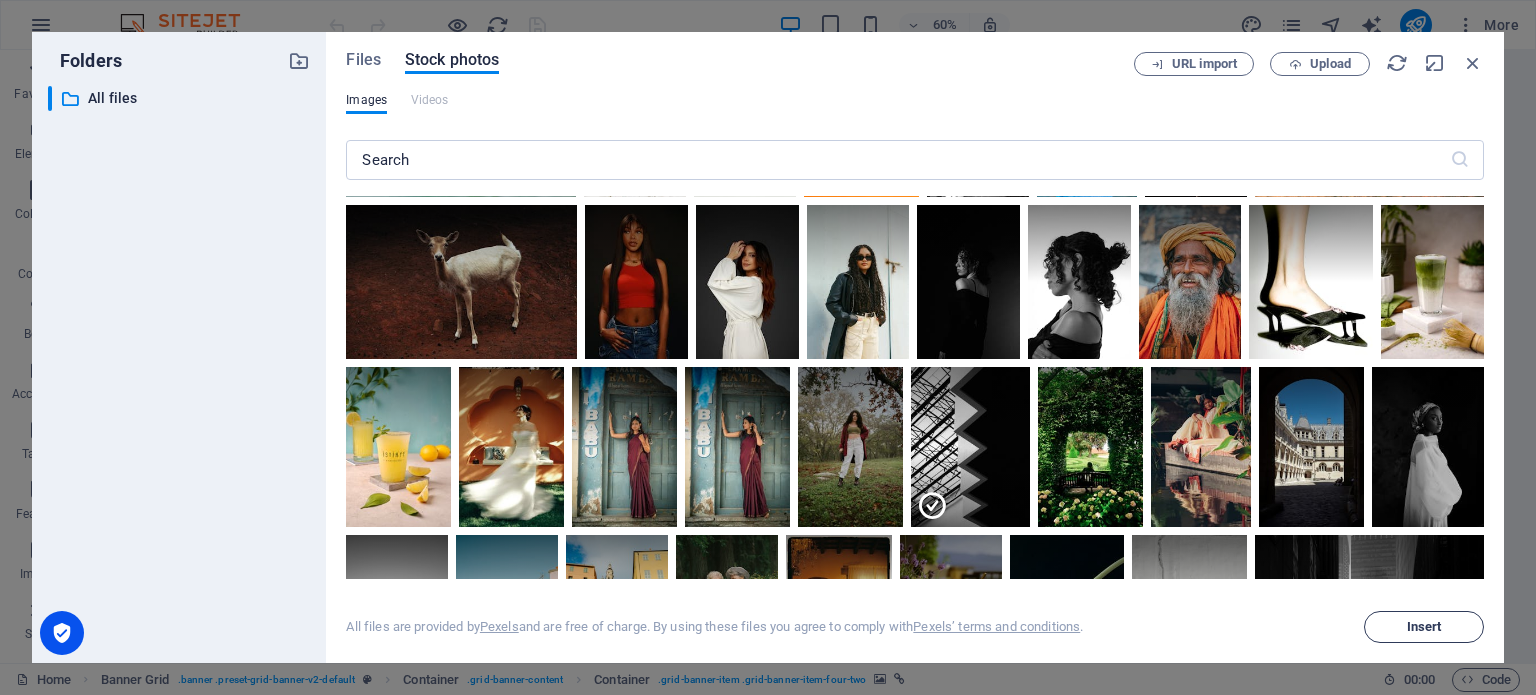 click on "Insert" at bounding box center [1424, 627] 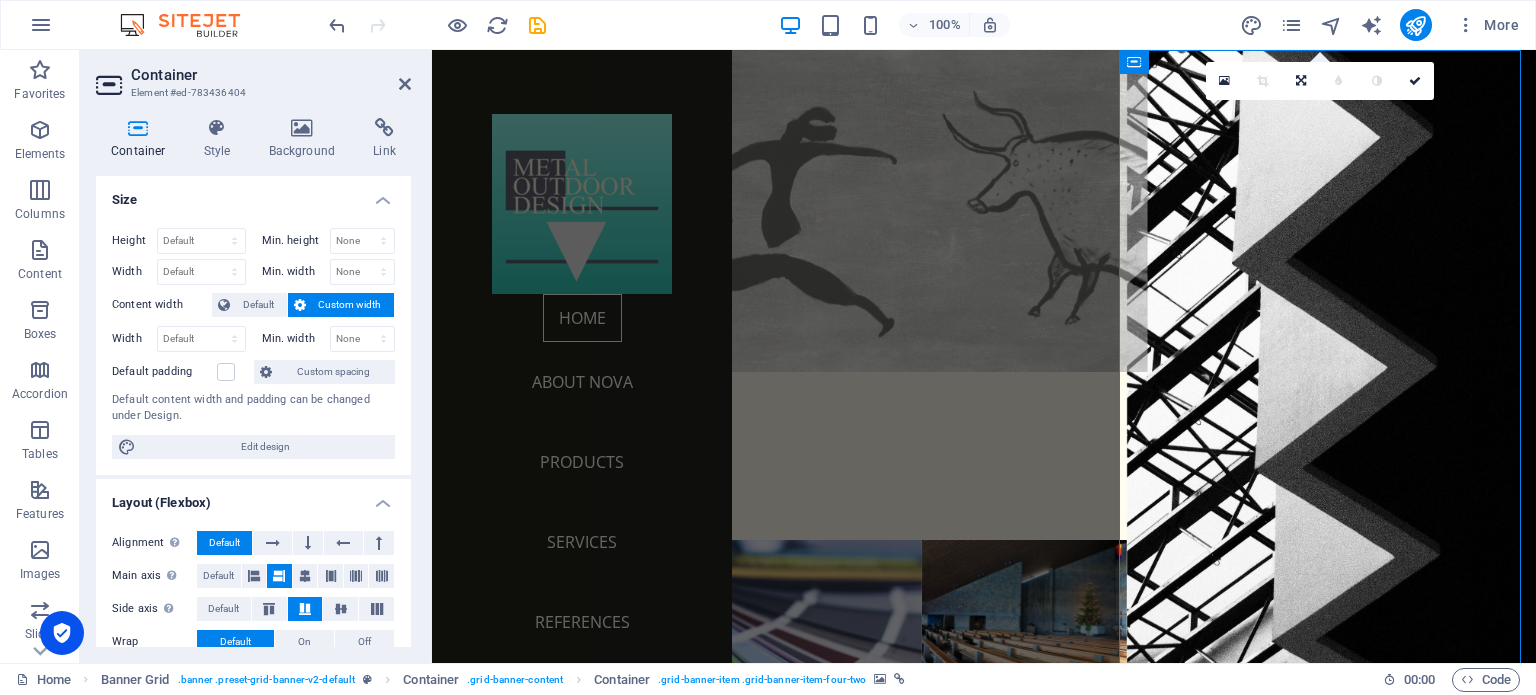click at bounding box center (922, 204) 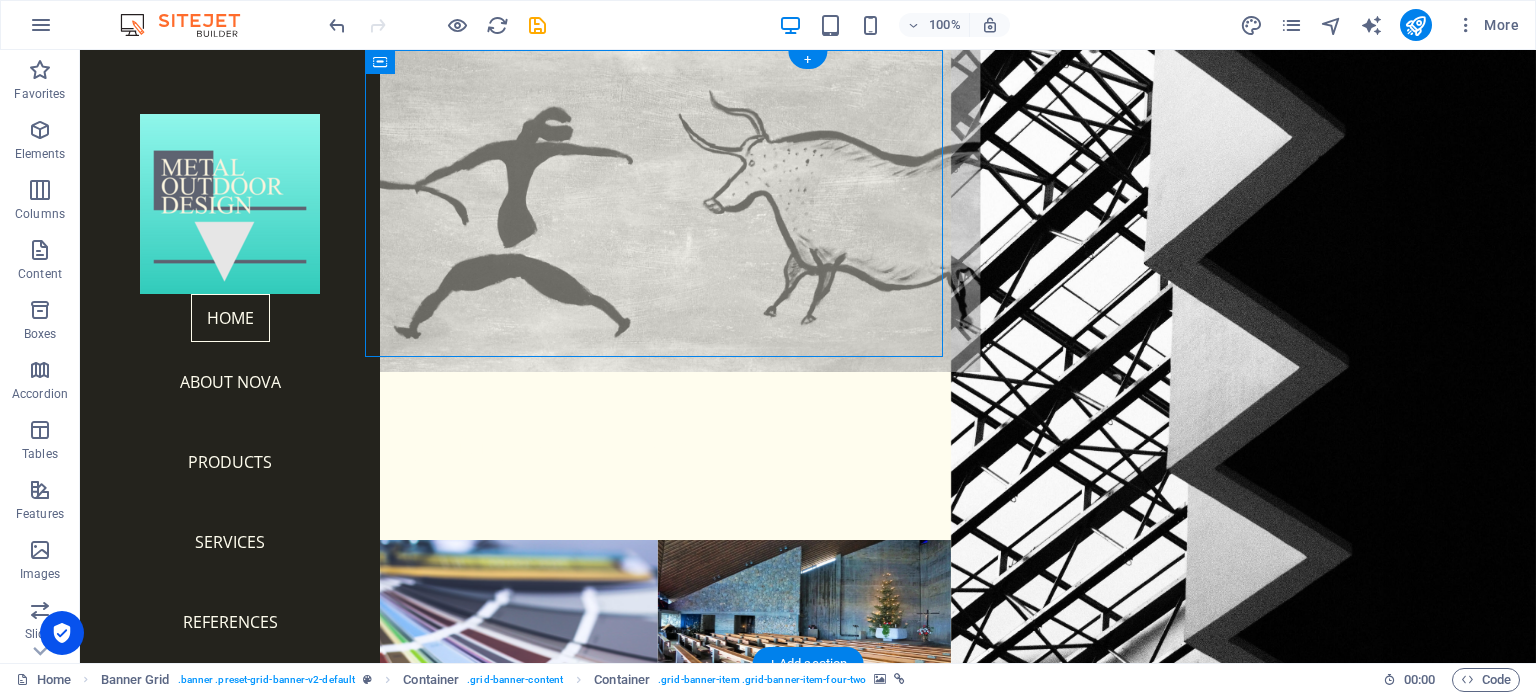 click at bounding box center [658, 204] 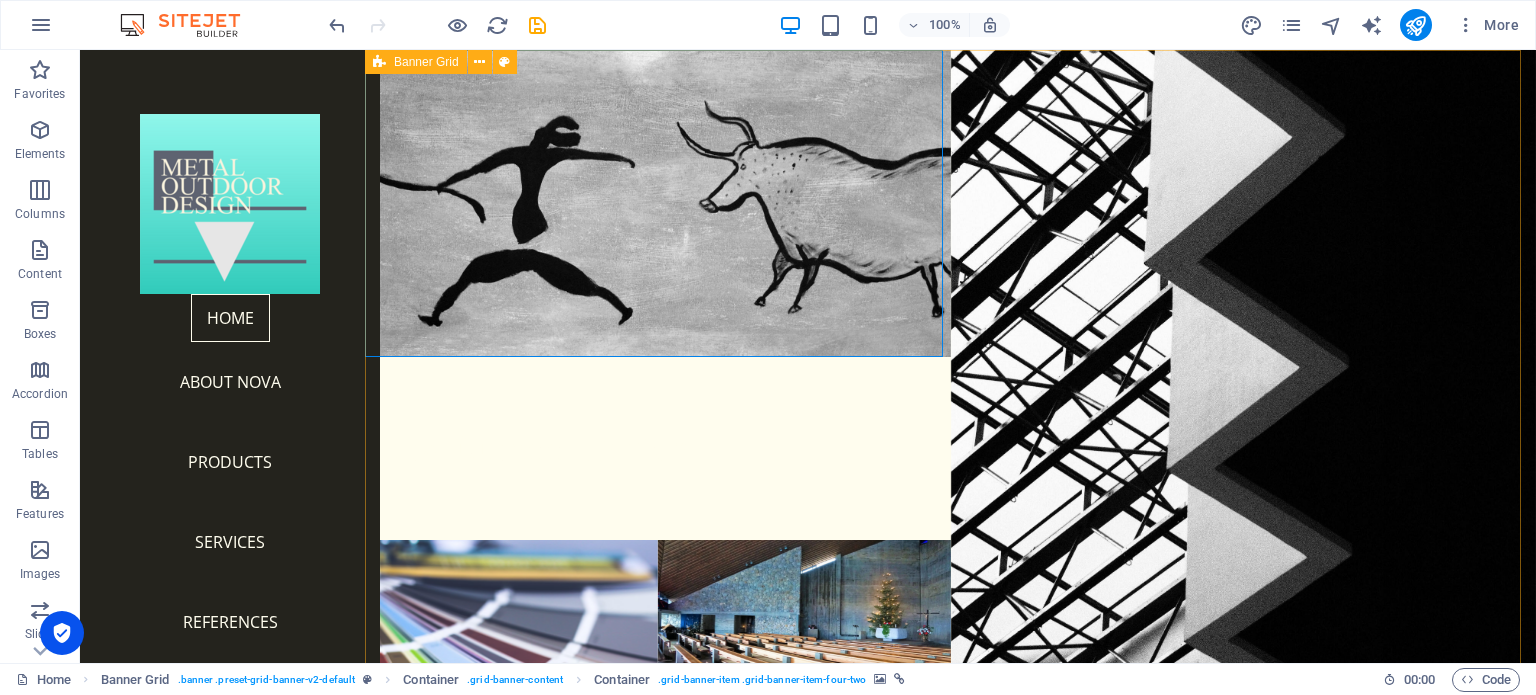 click at bounding box center [379, 62] 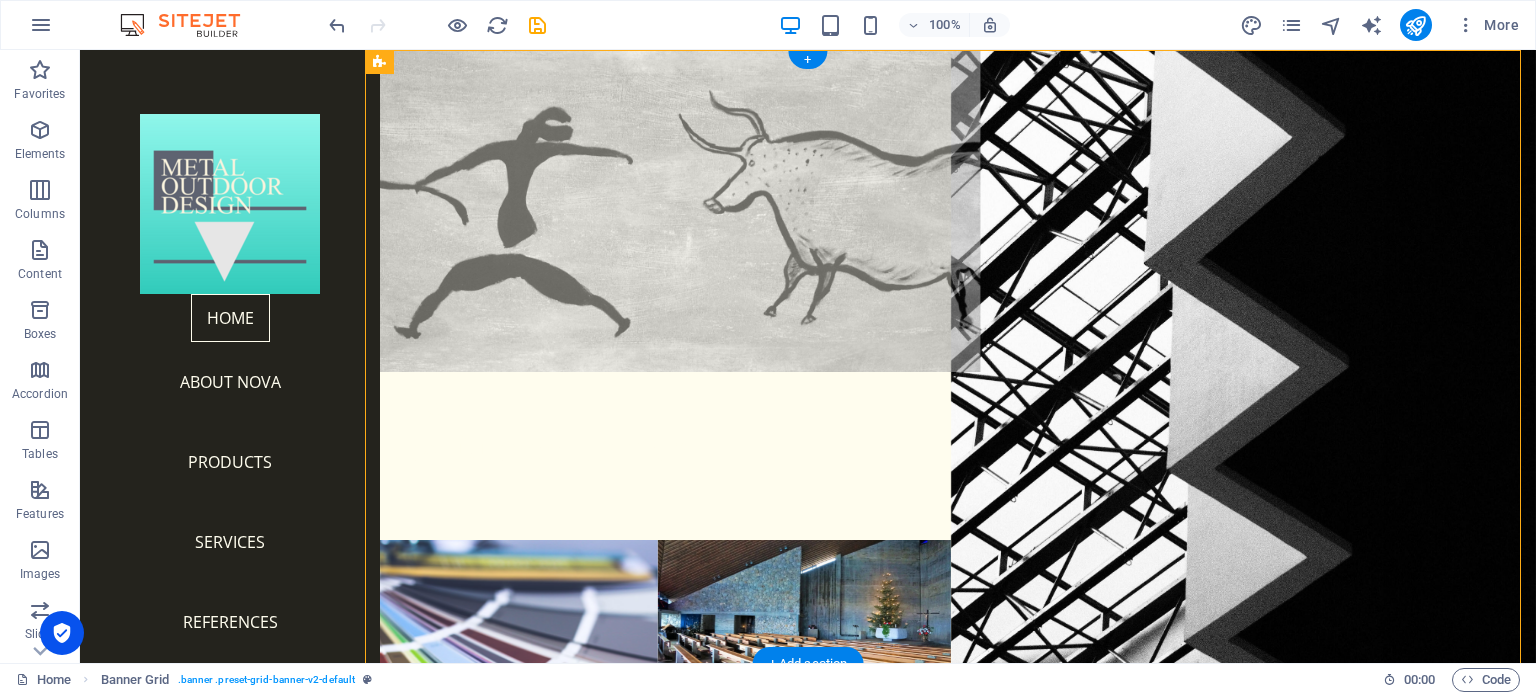 click at bounding box center [658, 204] 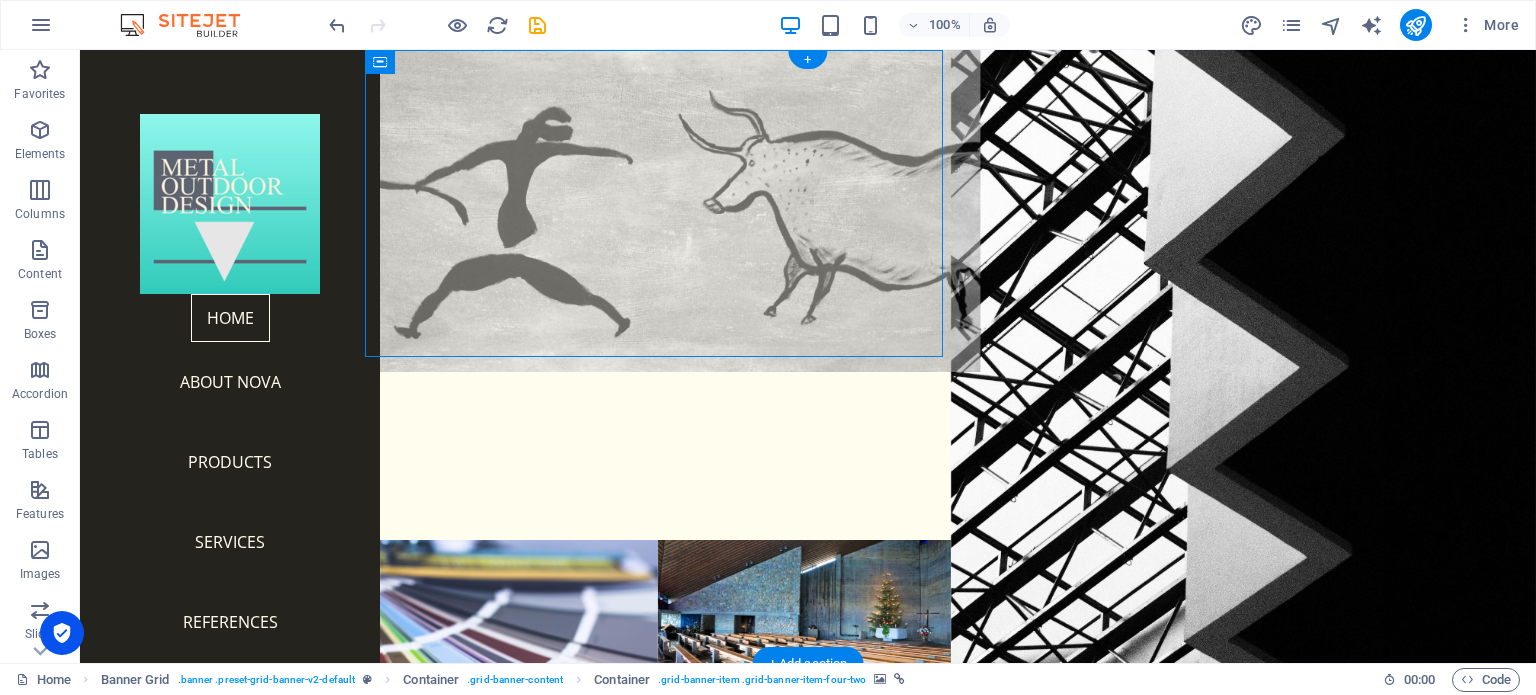 click at bounding box center [658, 204] 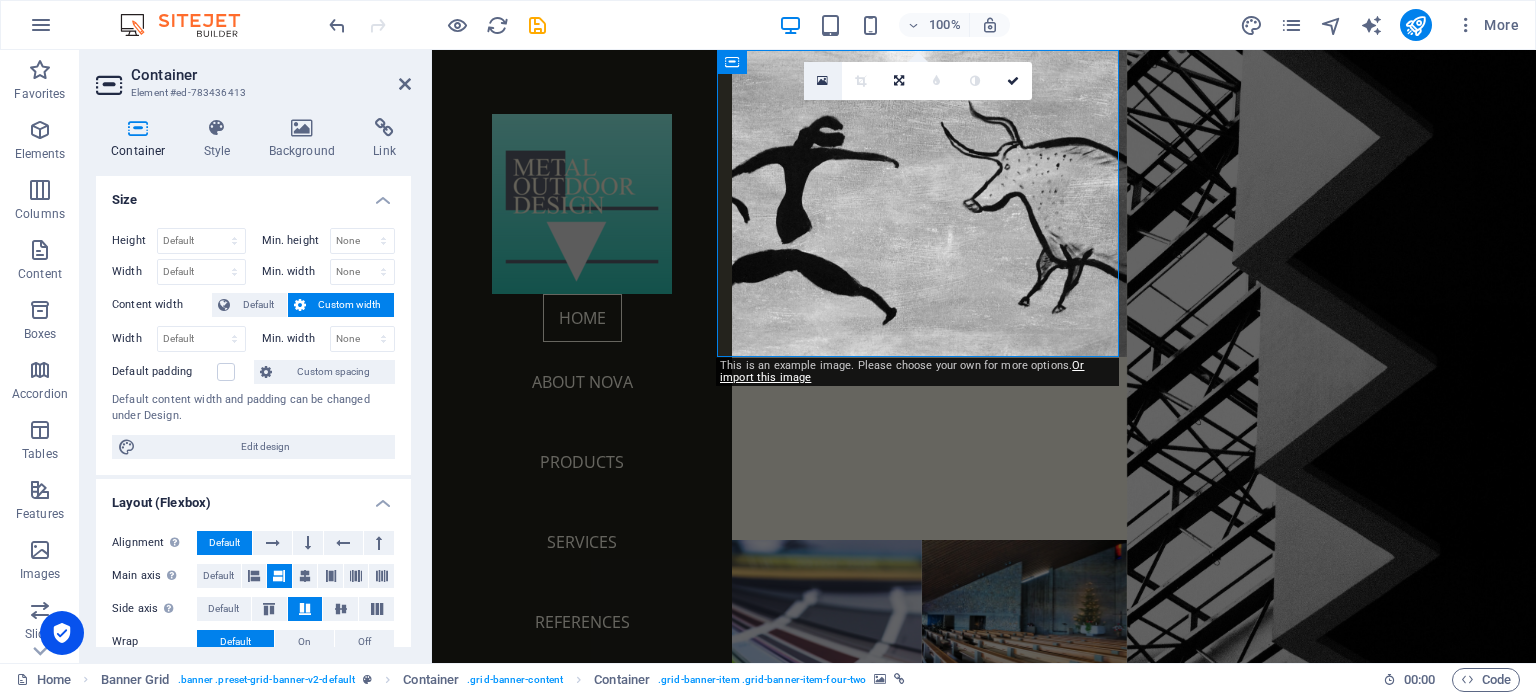 click at bounding box center (822, 81) 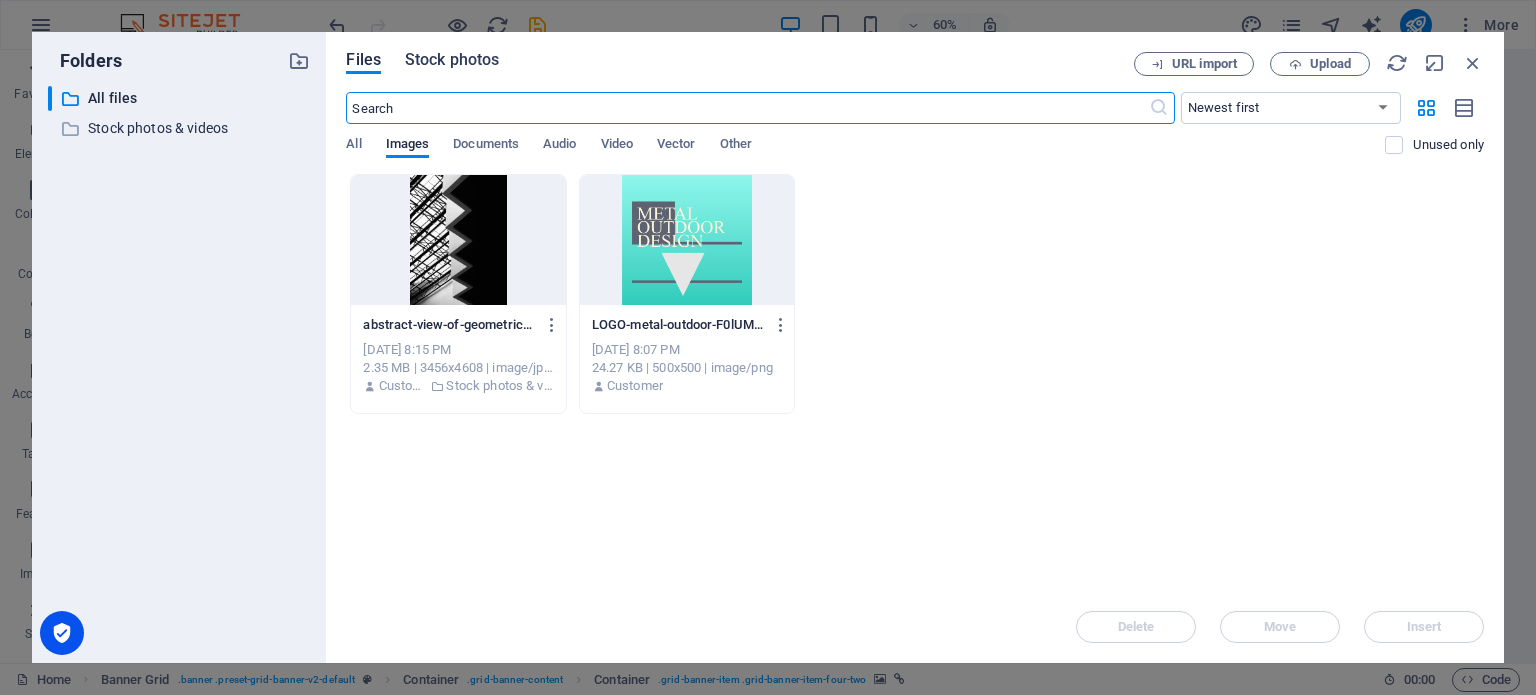 click on "Stock photos" at bounding box center (452, 60) 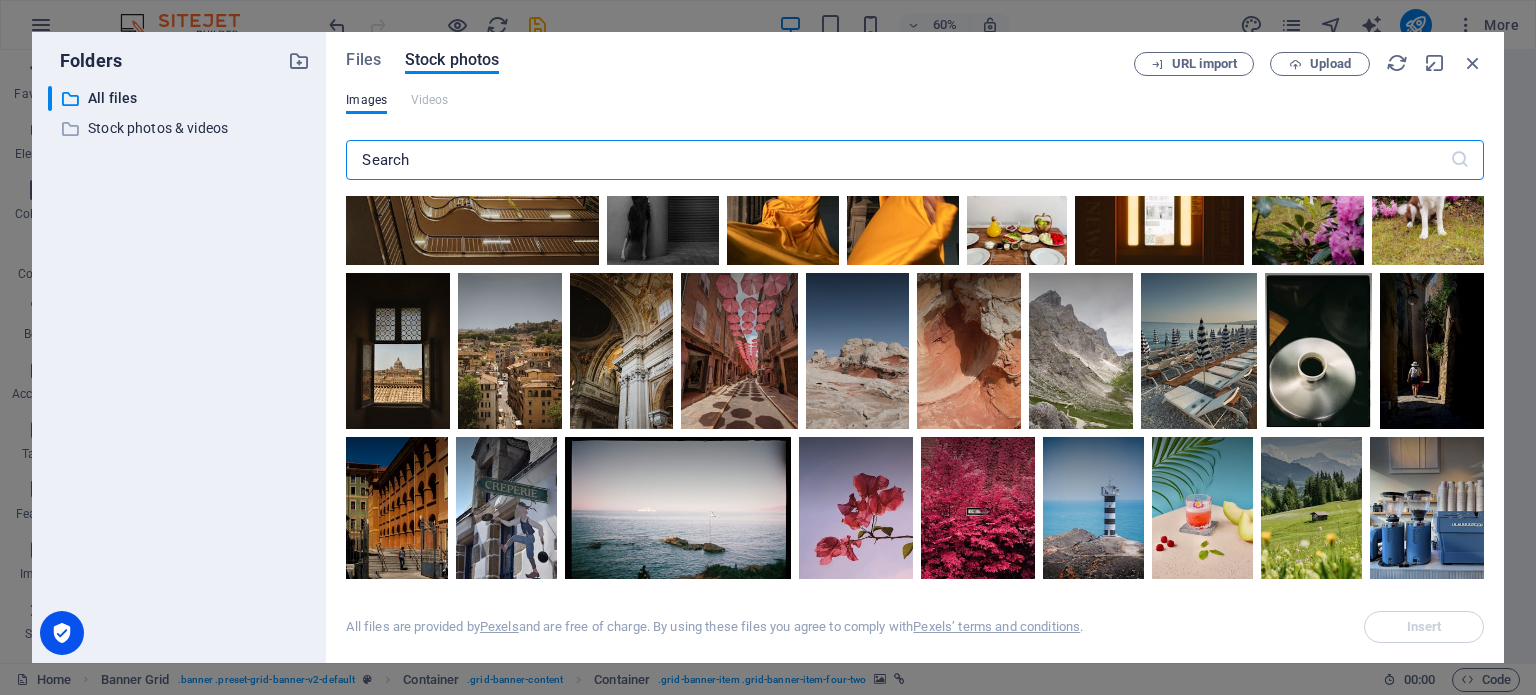 scroll, scrollTop: 5100, scrollLeft: 0, axis: vertical 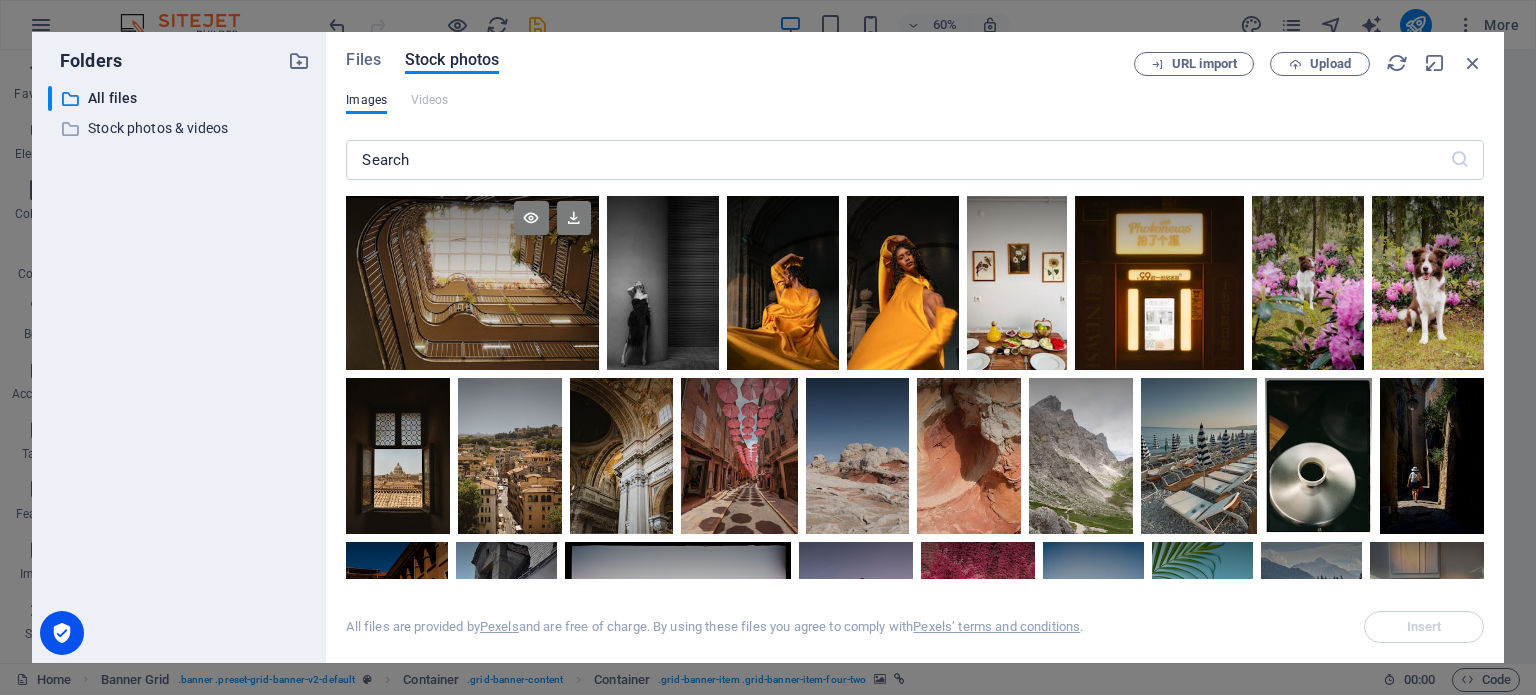 click at bounding box center [472, 281] 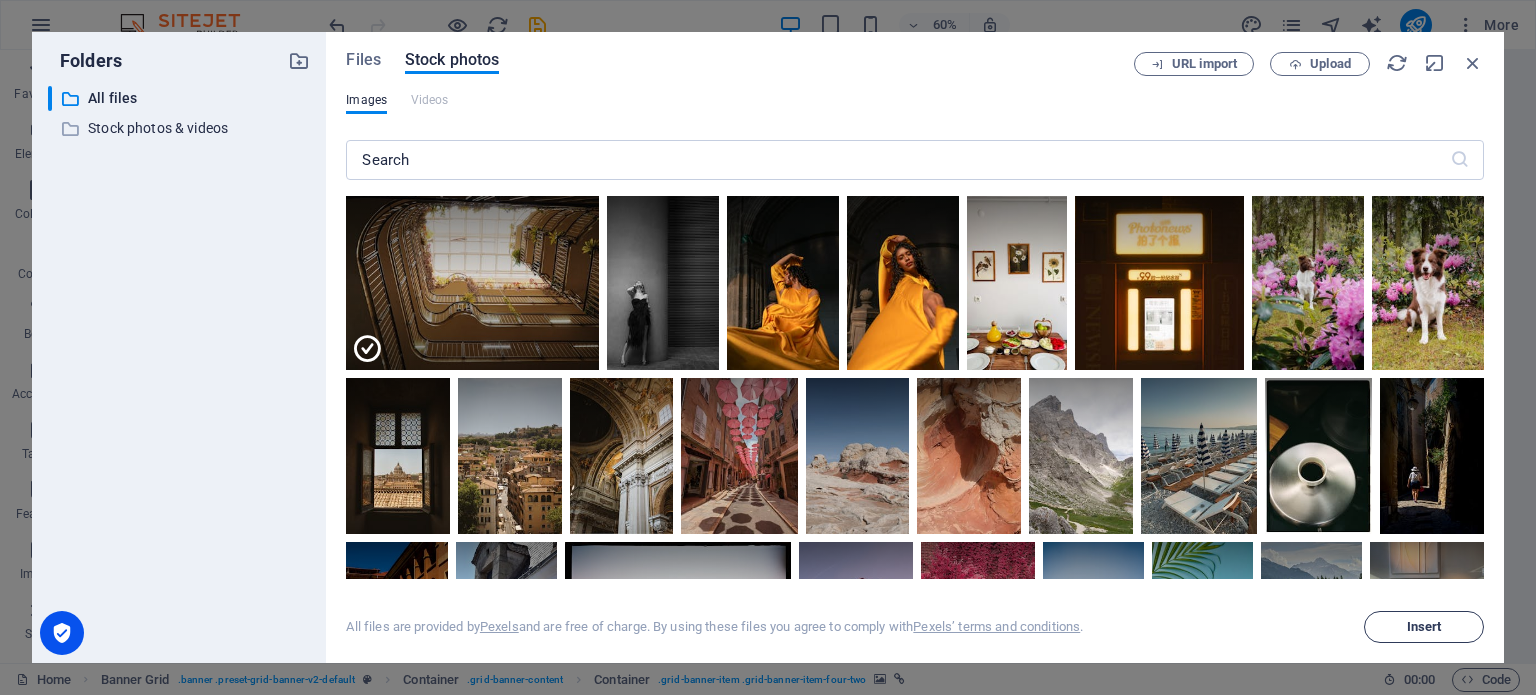 click on "Insert" at bounding box center [1424, 627] 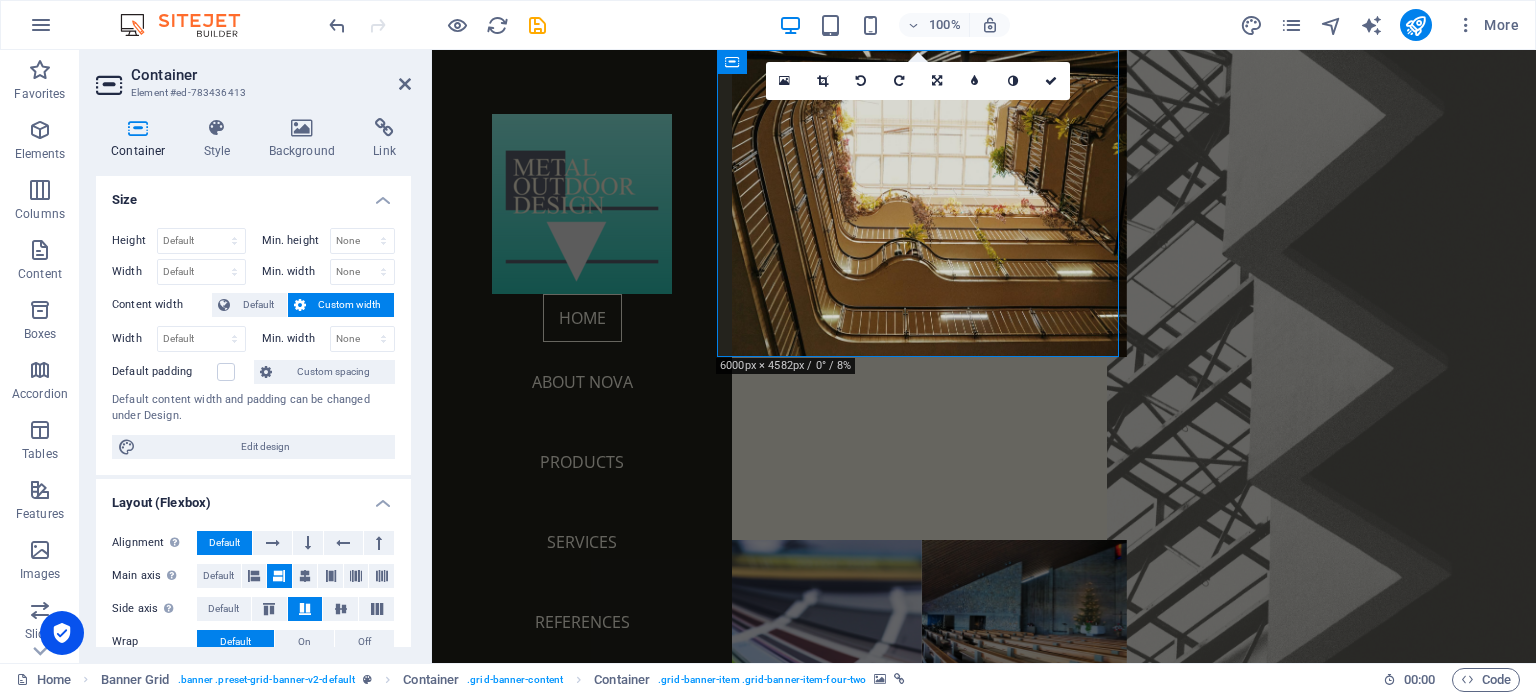 click at bounding box center (1331, 356) 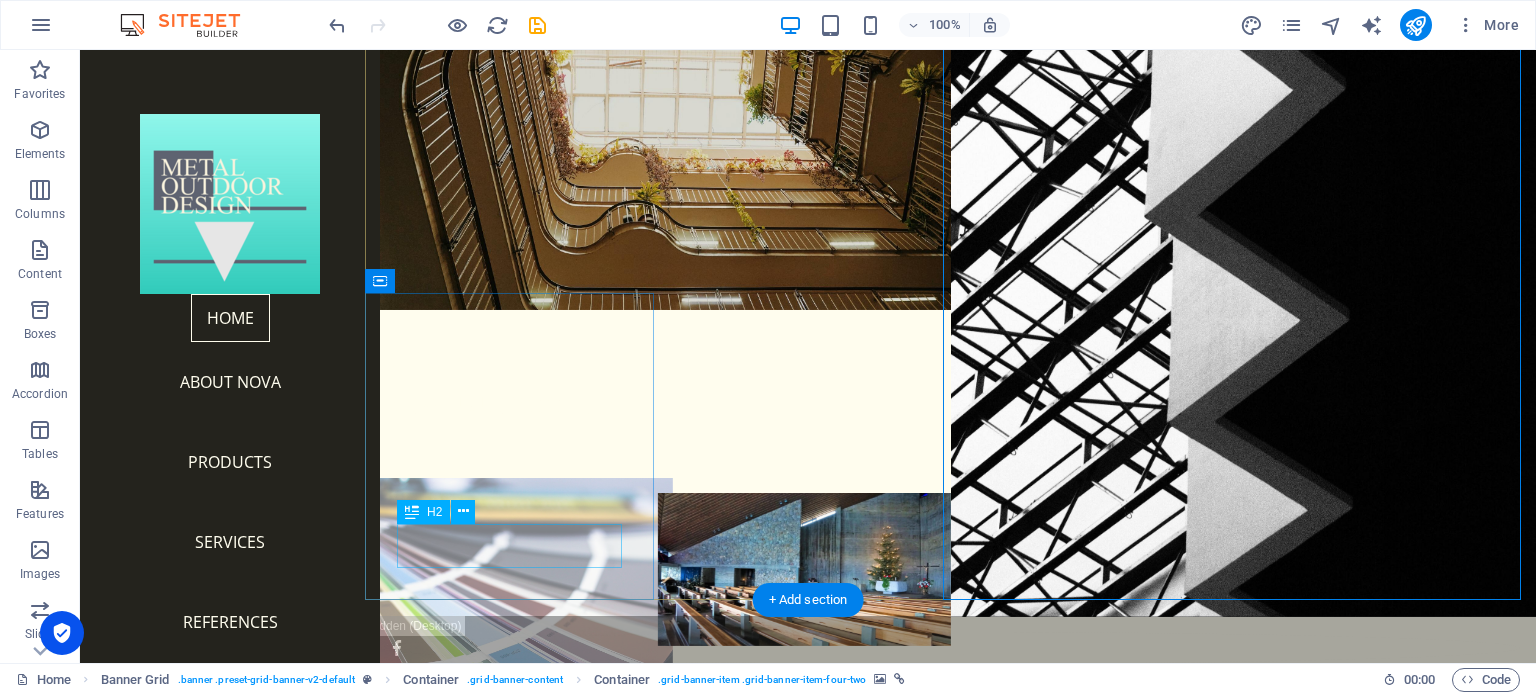 scroll, scrollTop: 64, scrollLeft: 0, axis: vertical 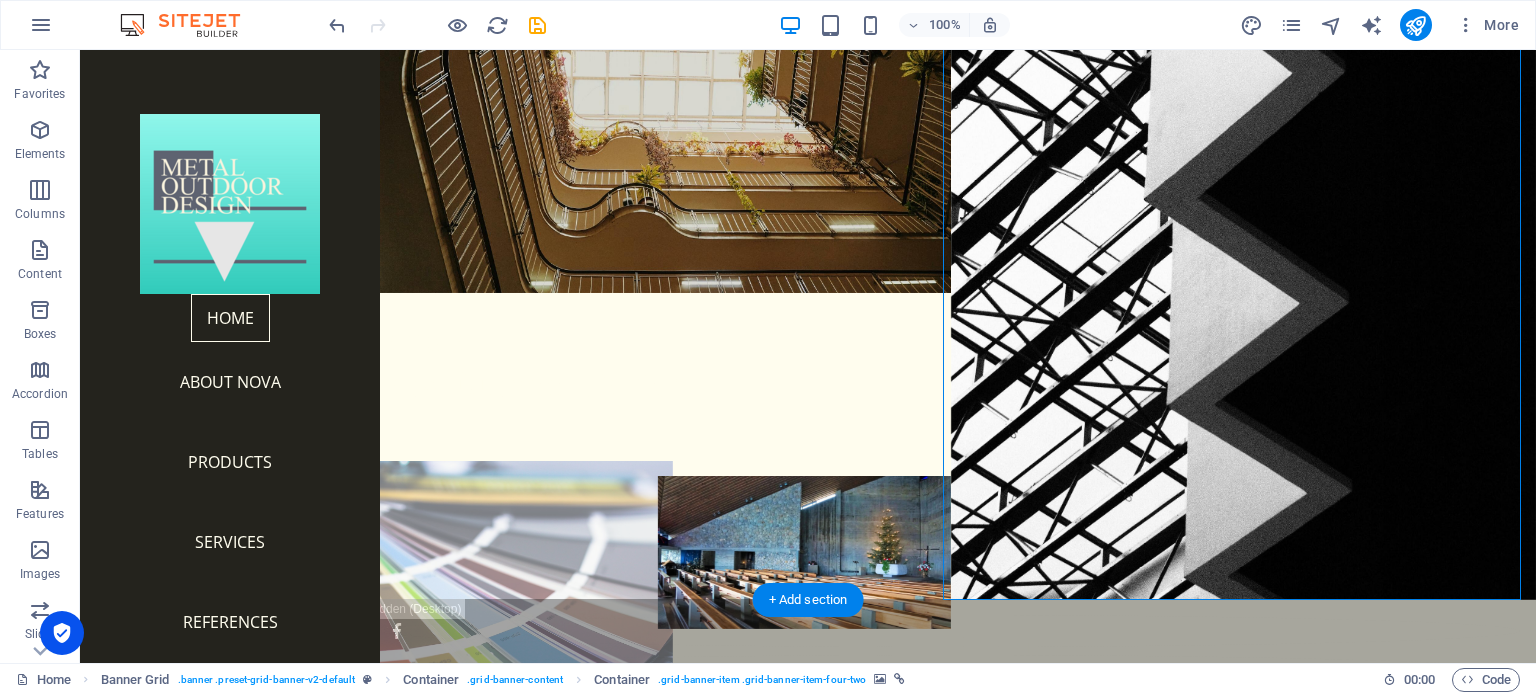 click at bounding box center [511, 630] 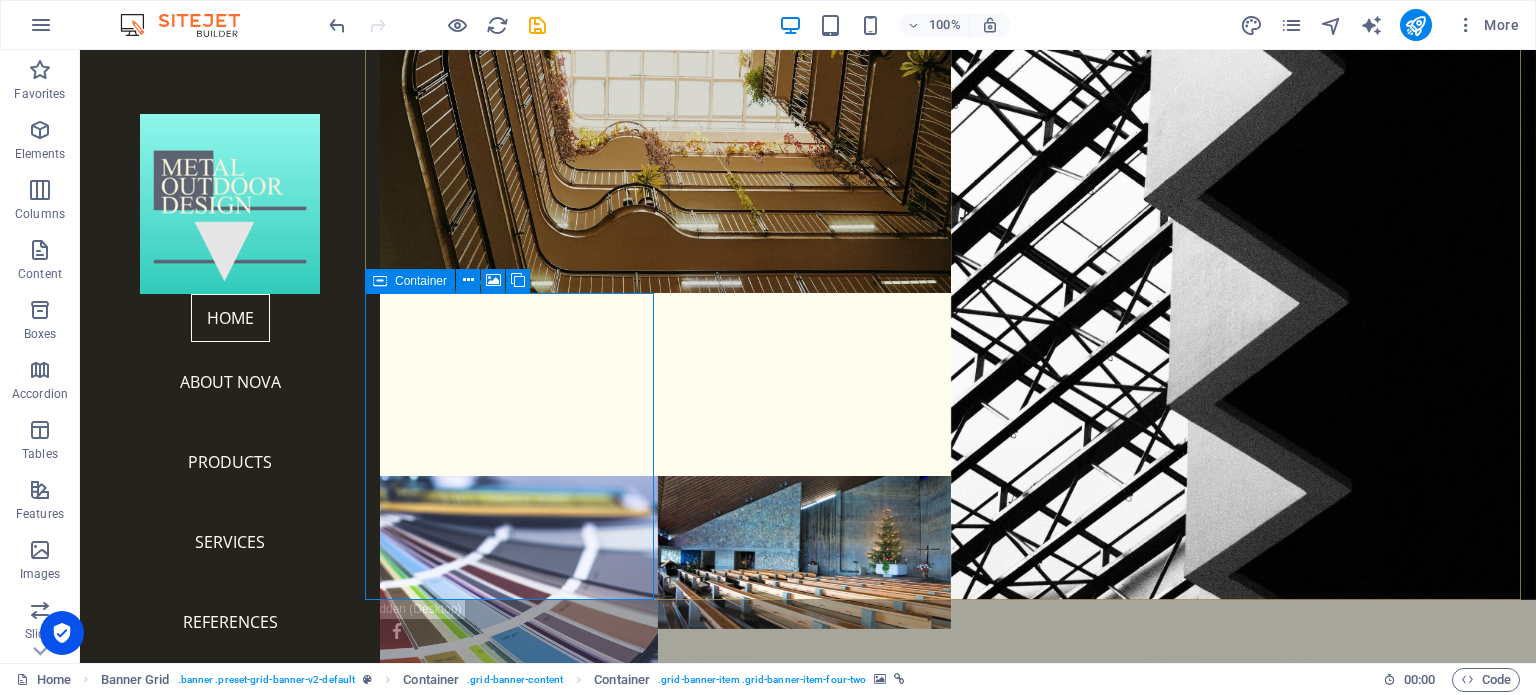 click at bounding box center (380, 281) 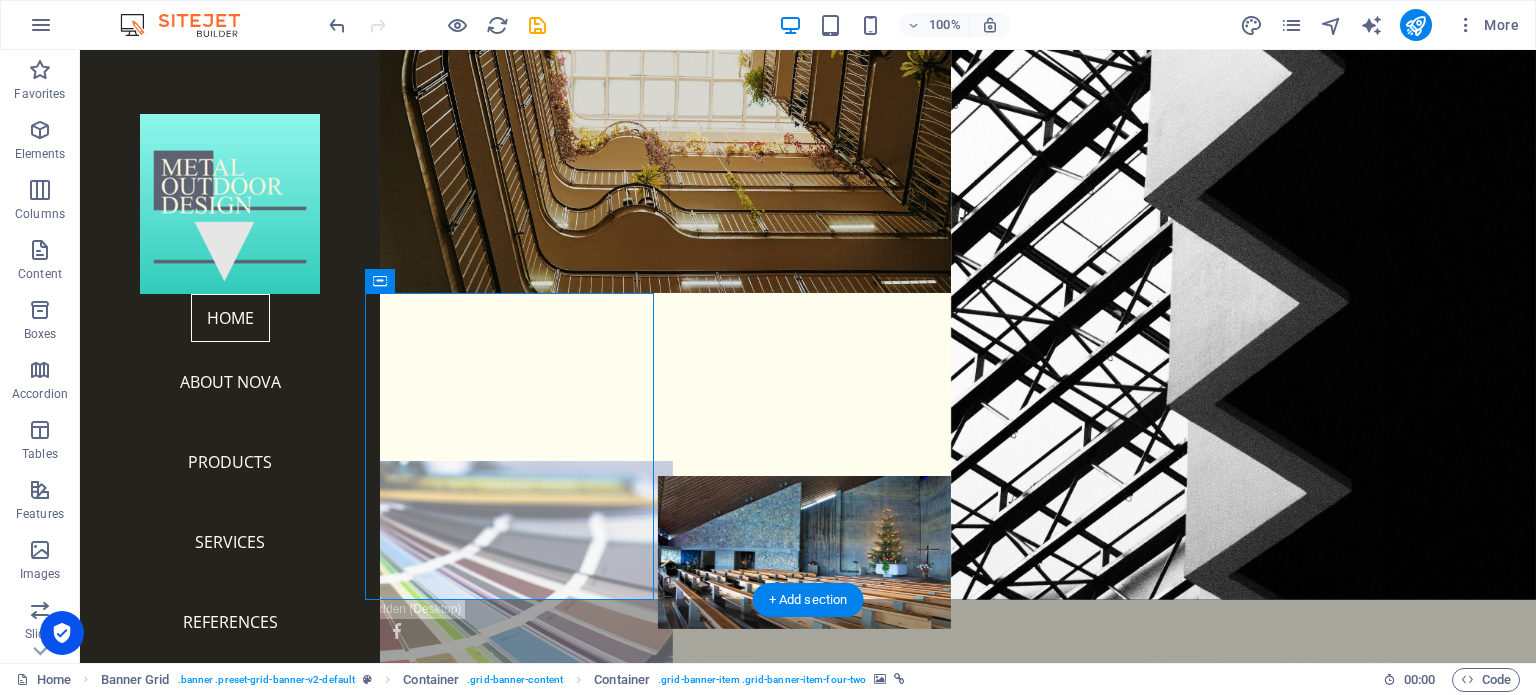 click at bounding box center (511, 630) 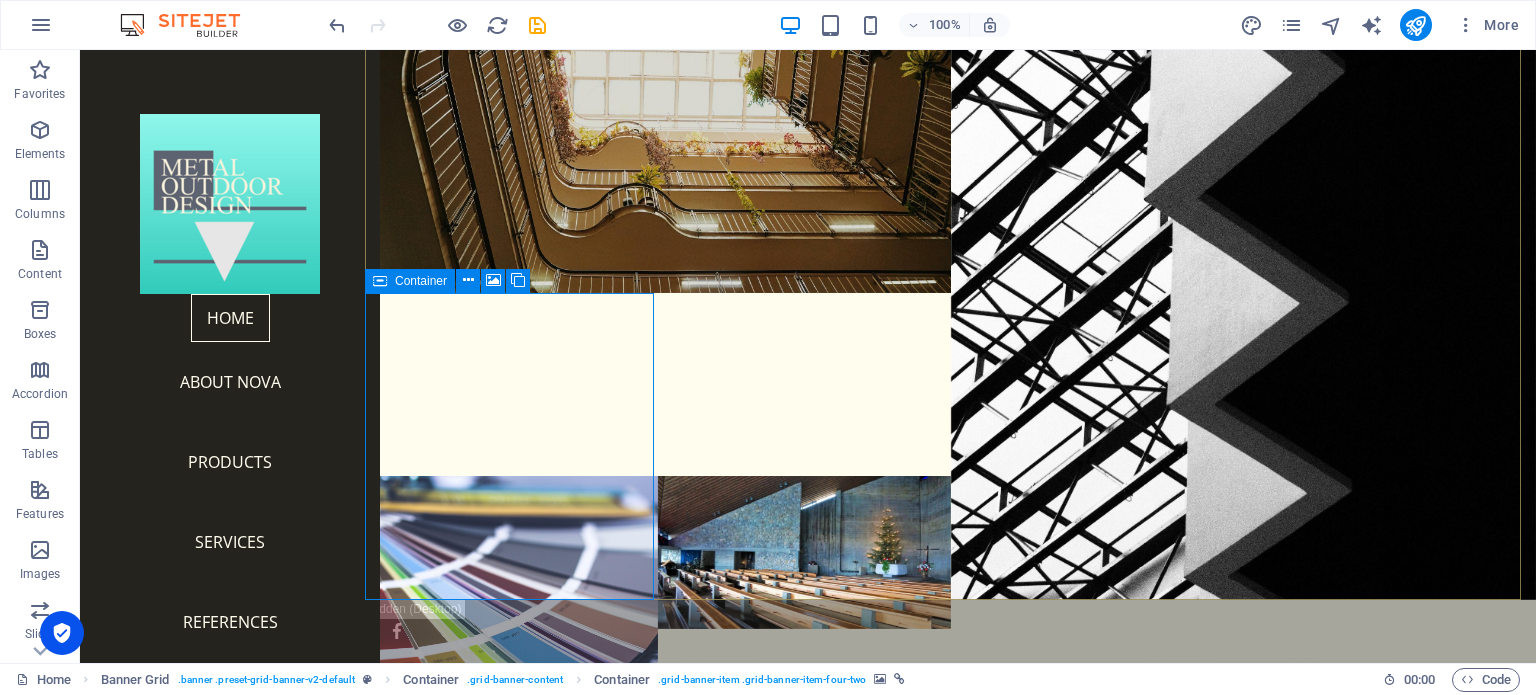 click at bounding box center [380, 281] 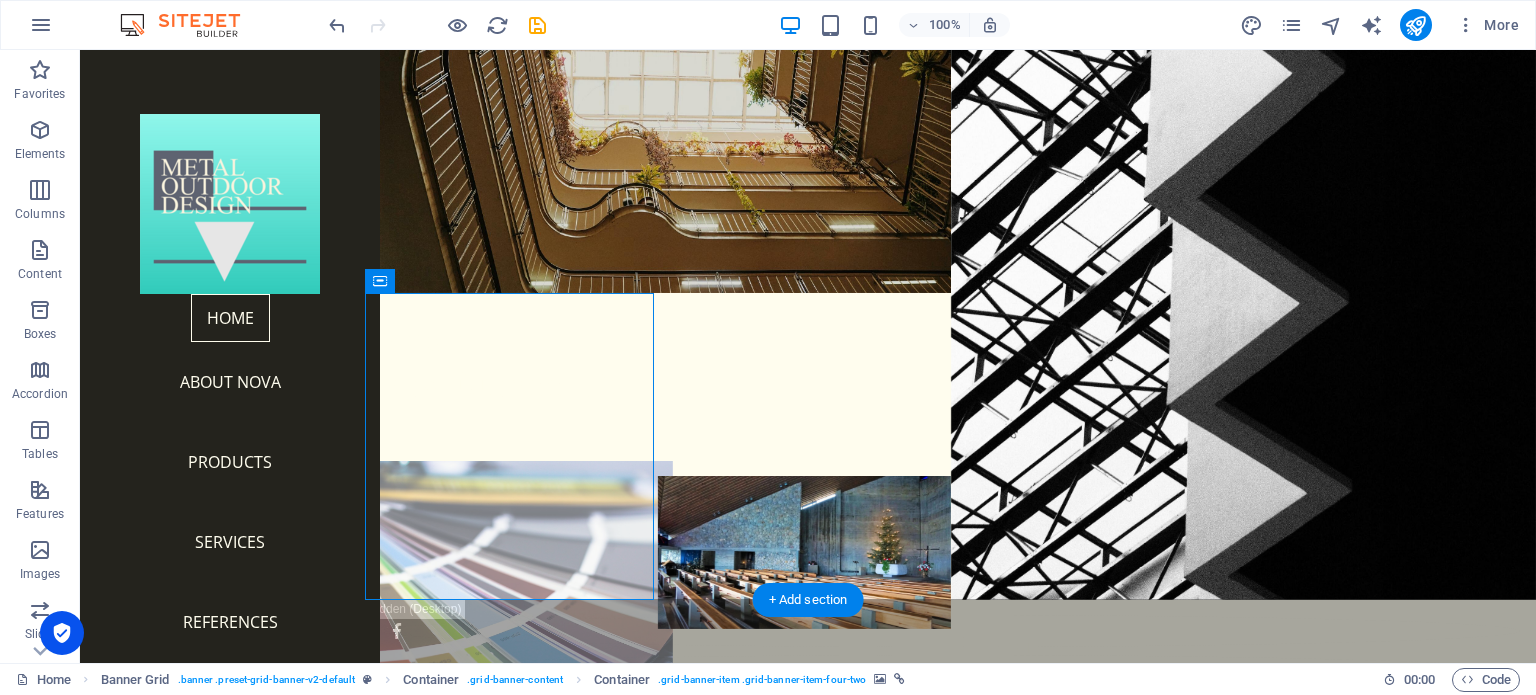 click at bounding box center (511, 630) 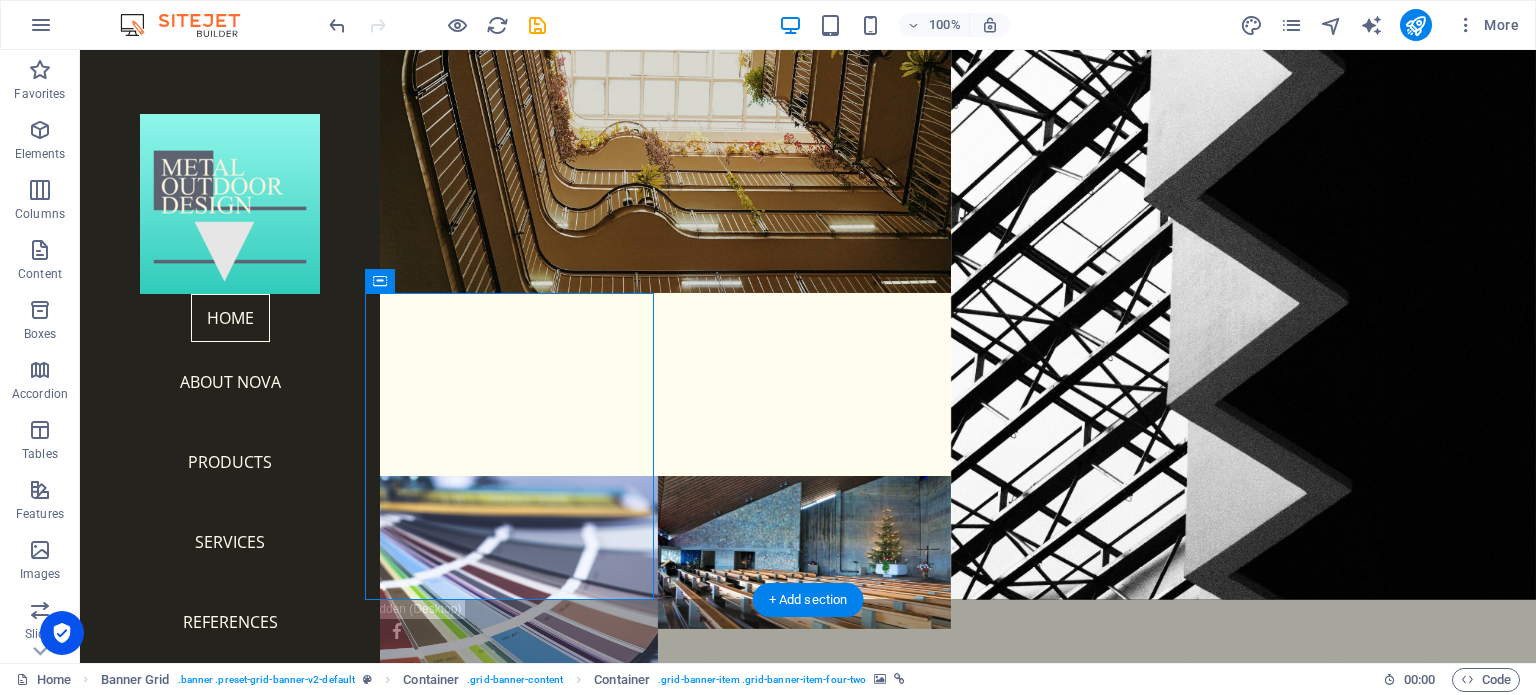 drag, startPoint x: 447, startPoint y: 391, endPoint x: 115, endPoint y: 394, distance: 332.01355 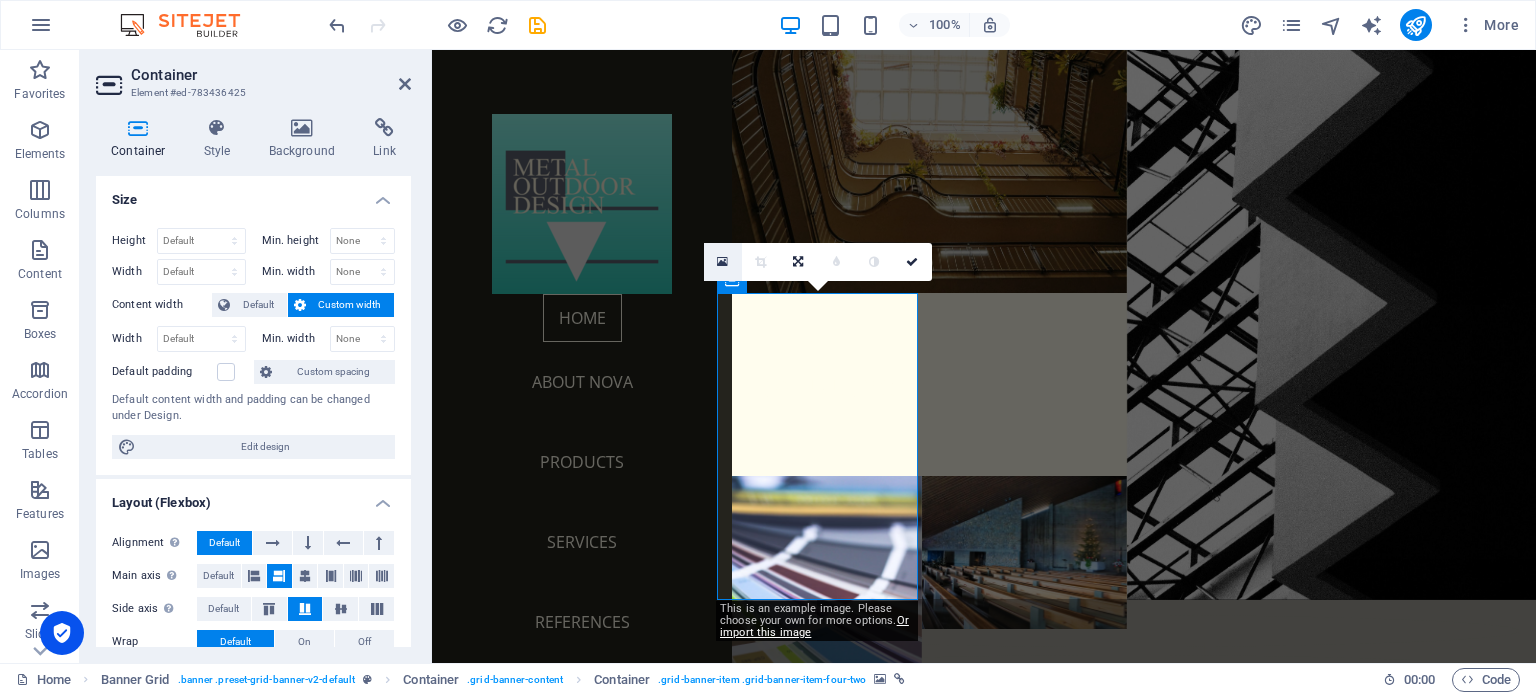 click at bounding box center [722, 262] 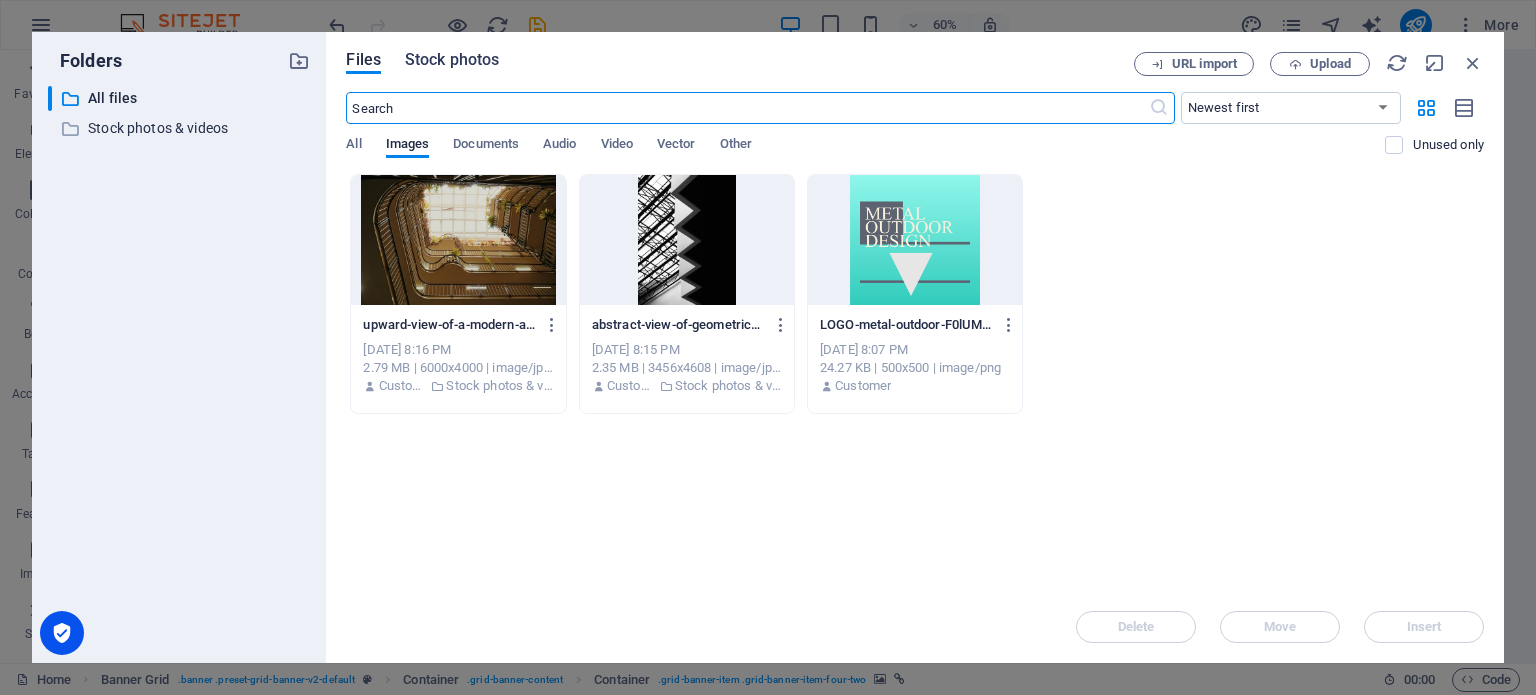 click on "Stock photos" at bounding box center [452, 60] 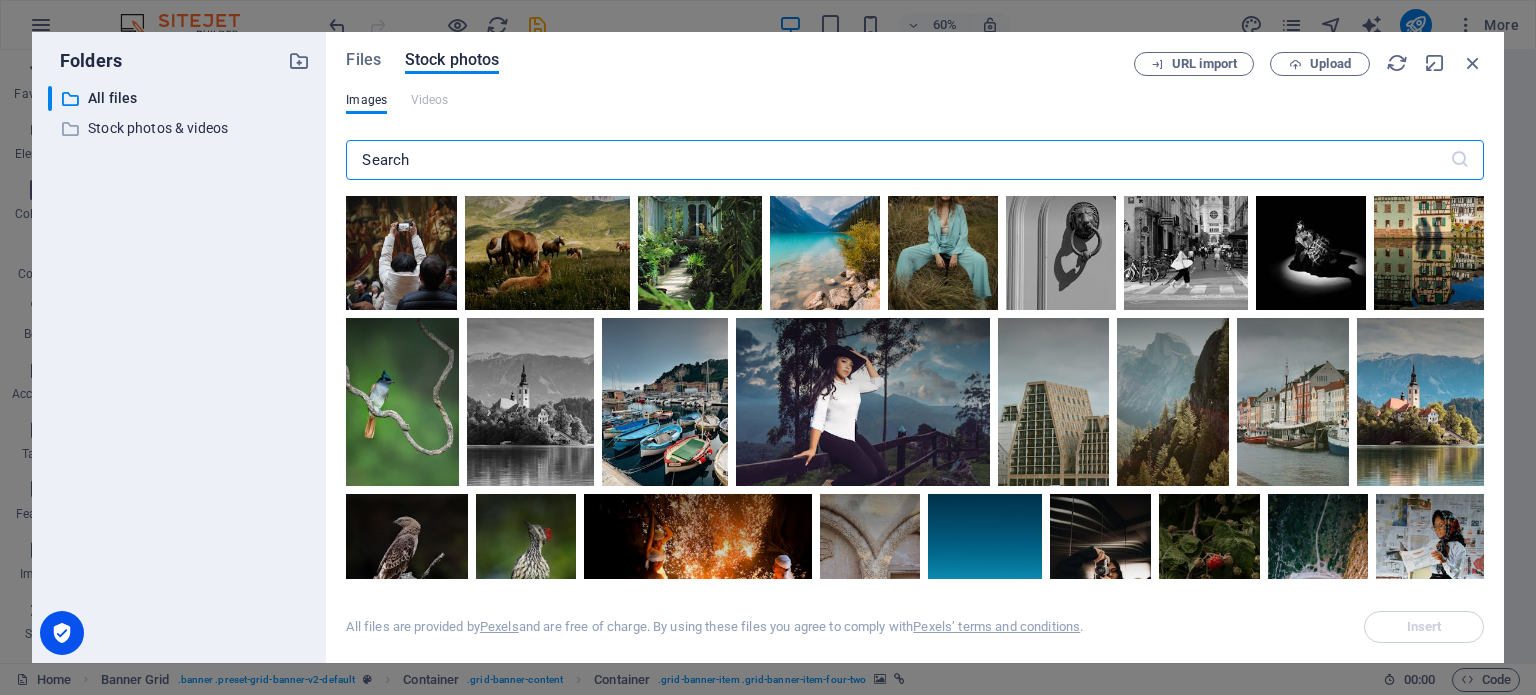 scroll, scrollTop: 7948, scrollLeft: 0, axis: vertical 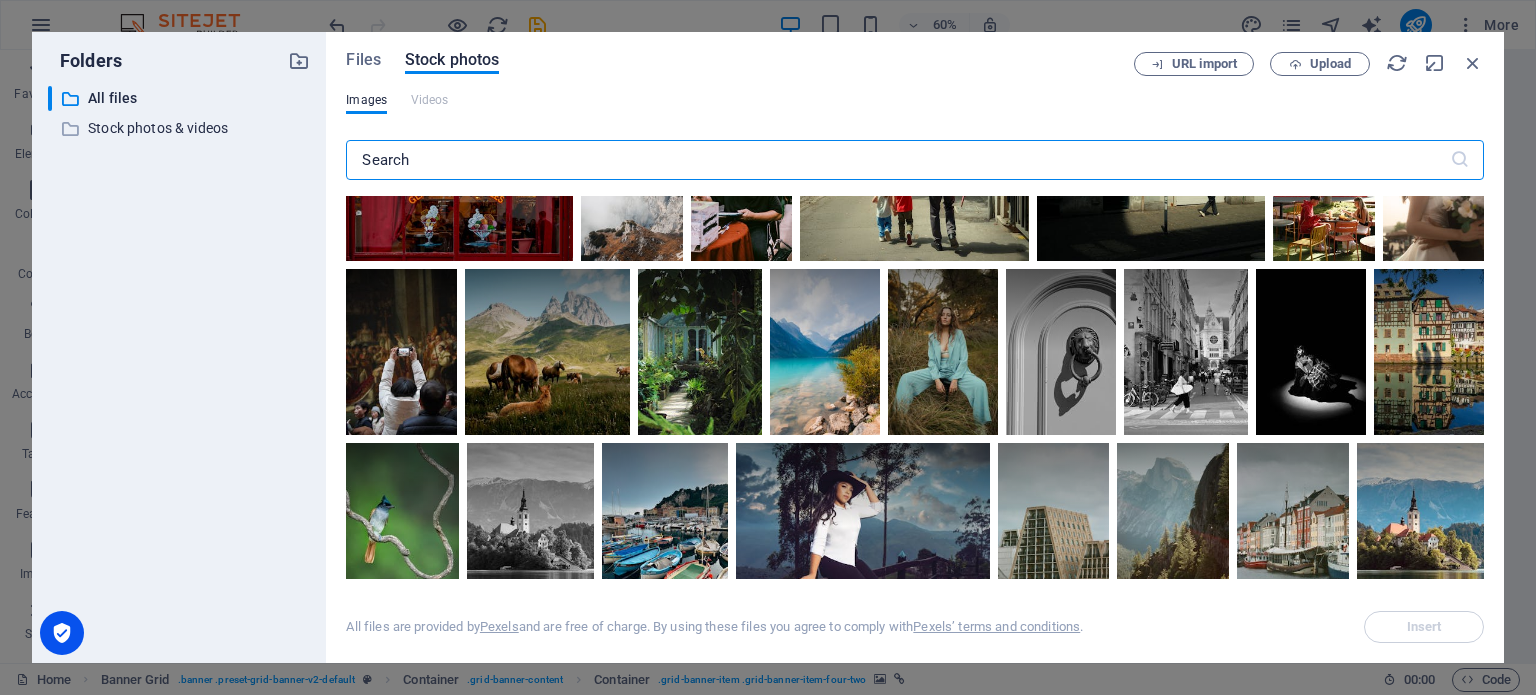 click at bounding box center (897, 160) 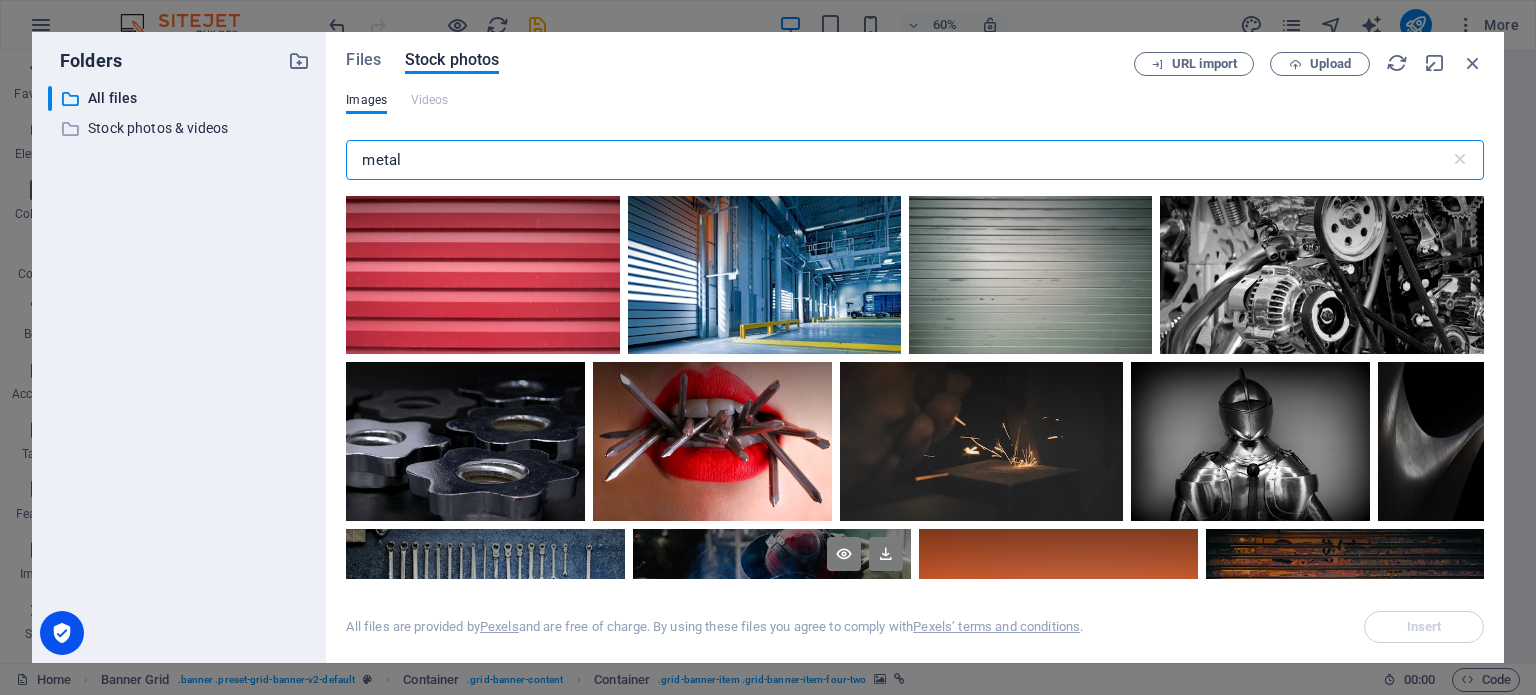scroll, scrollTop: 1300, scrollLeft: 0, axis: vertical 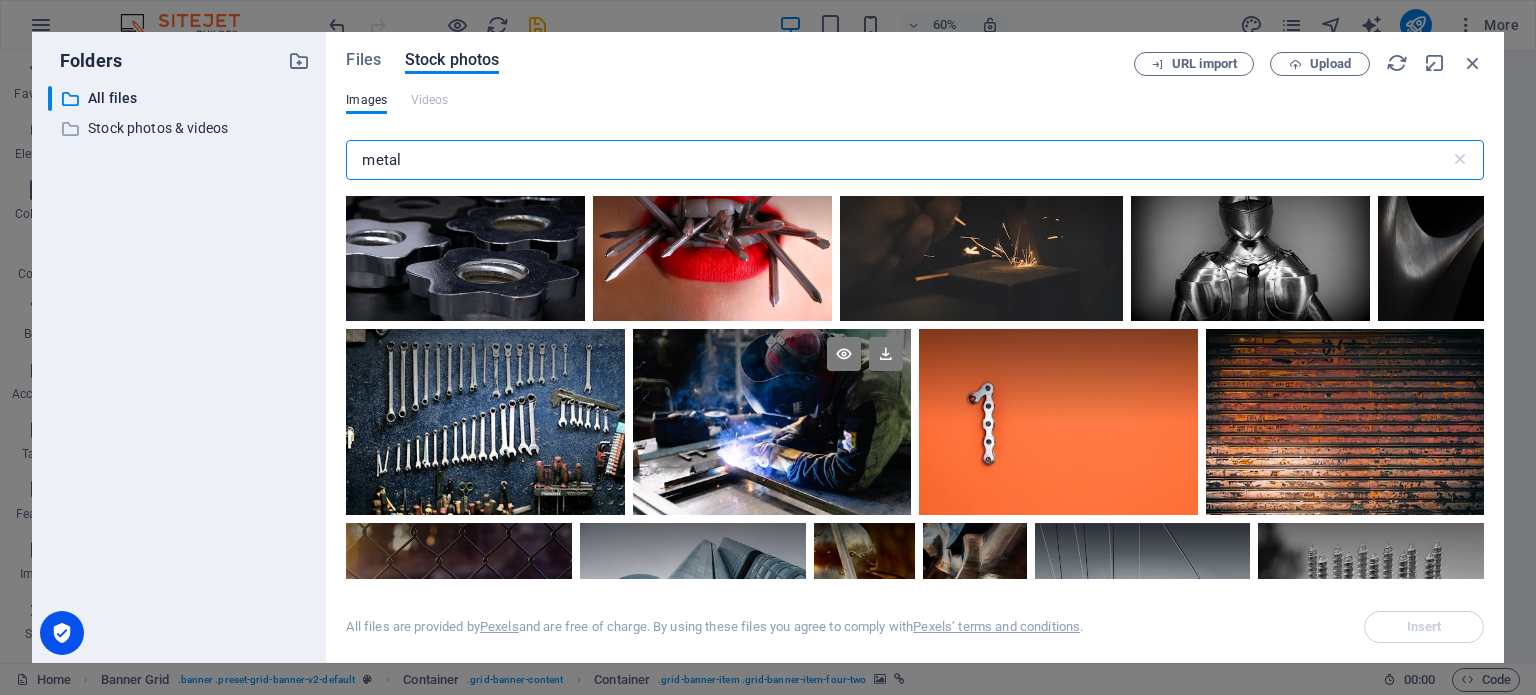 type on "metal" 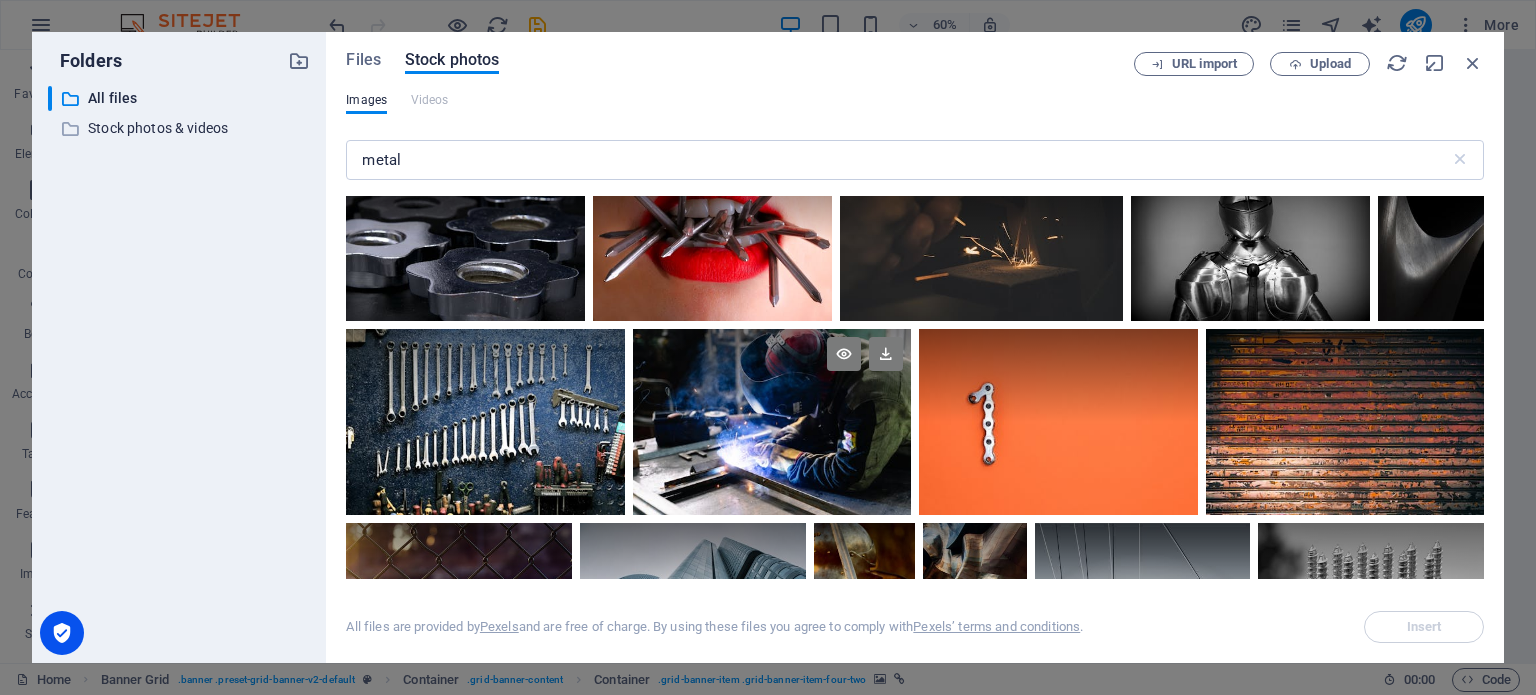 click at bounding box center [772, 375] 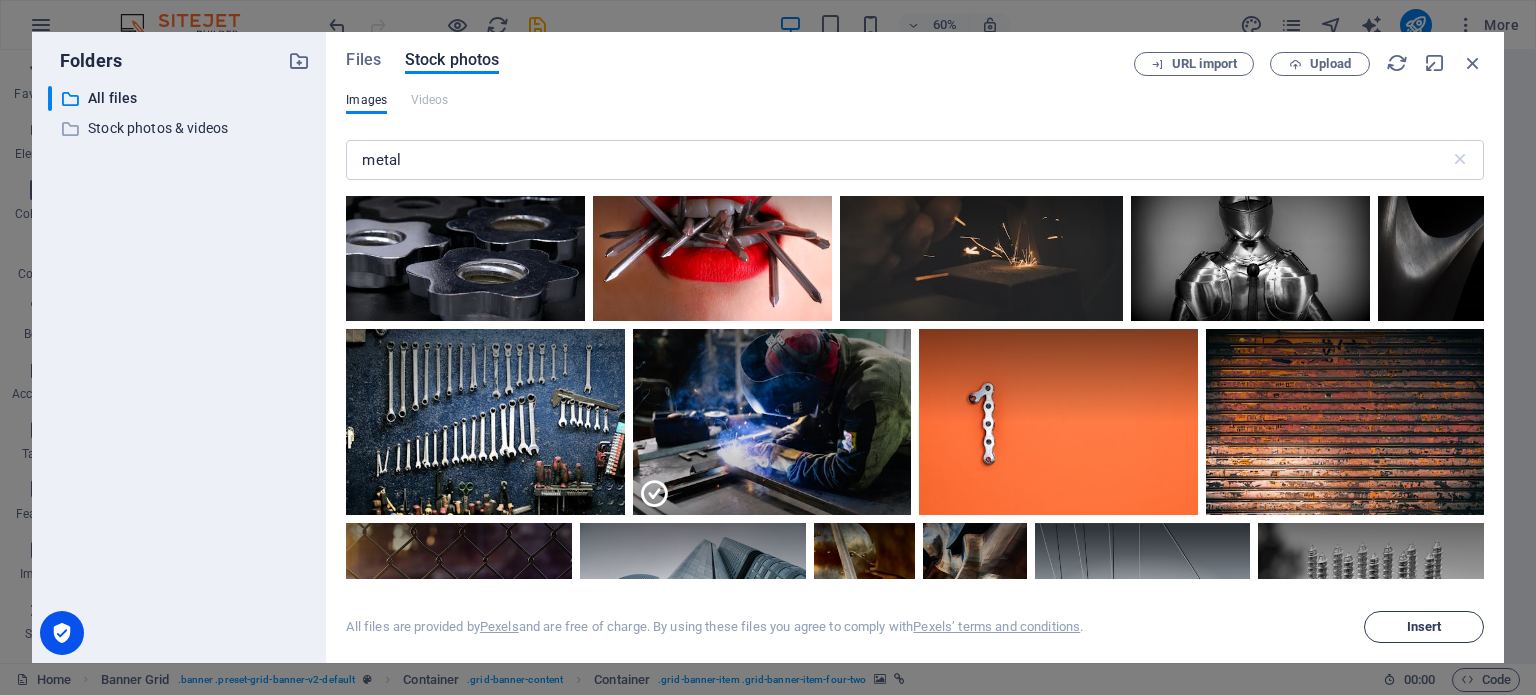 click on "Insert" at bounding box center [1424, 627] 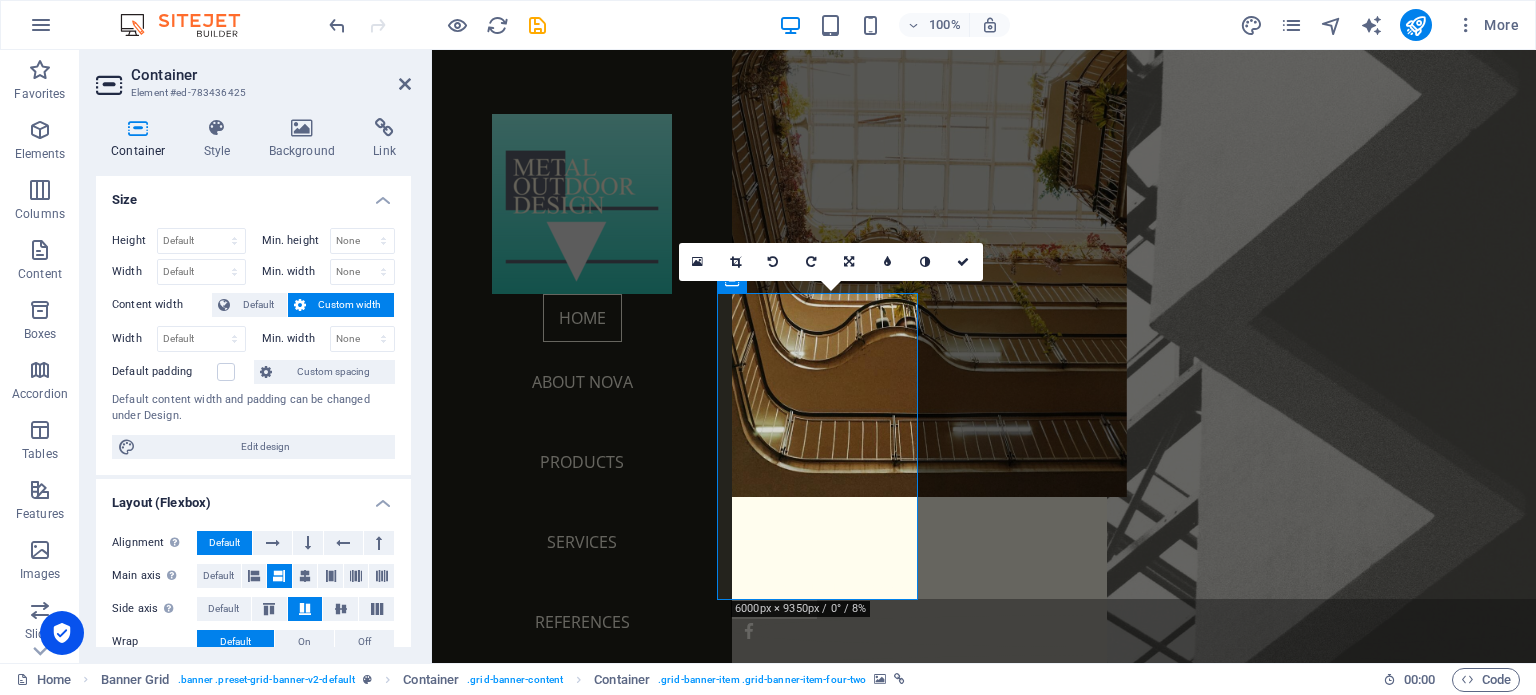 click at bounding box center (1331, 497) 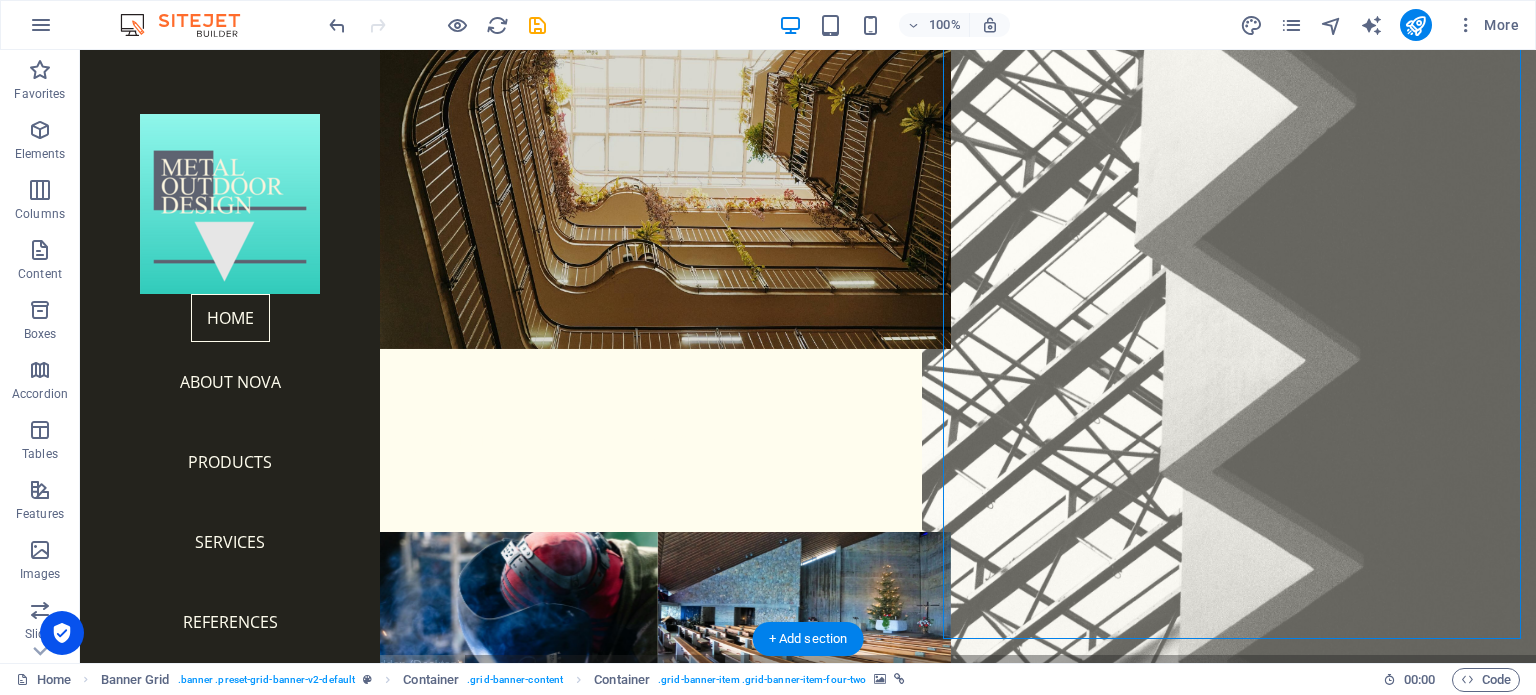 scroll, scrollTop: 0, scrollLeft: 0, axis: both 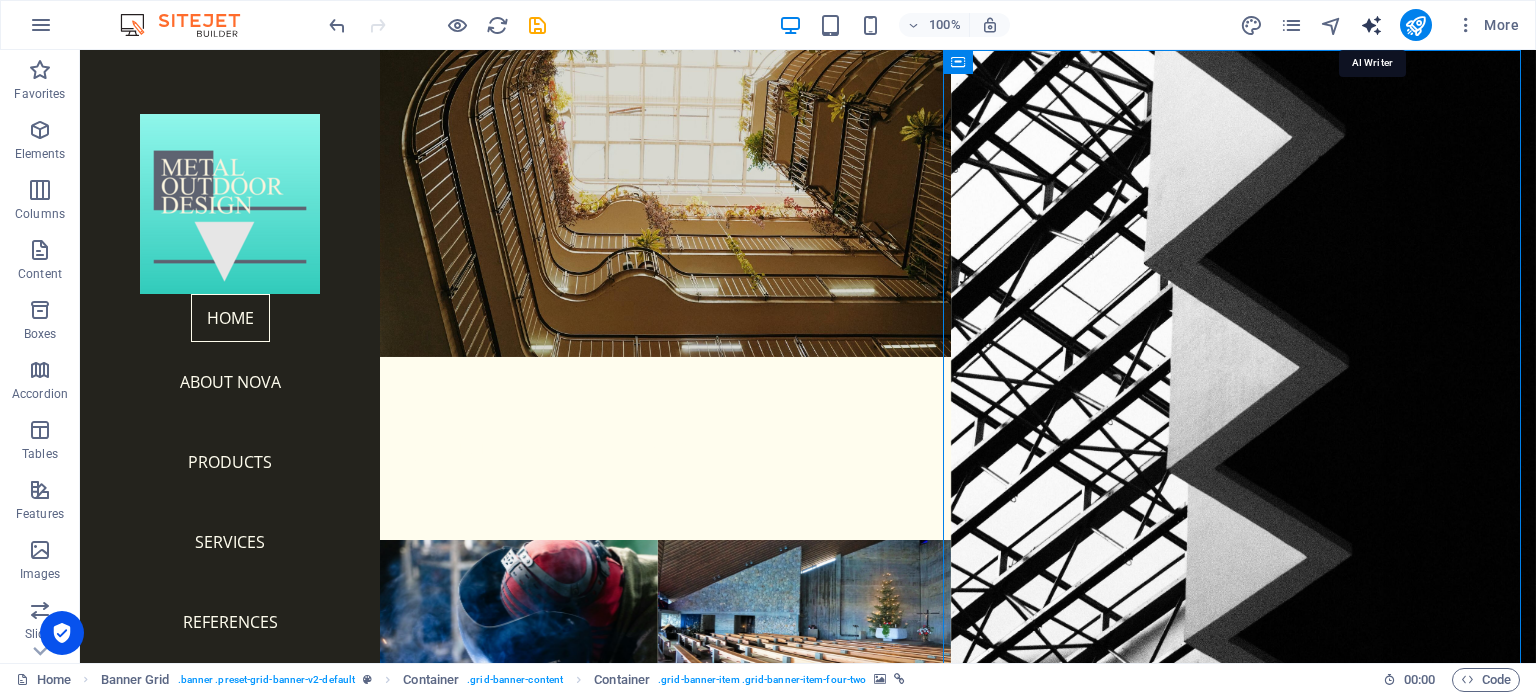click at bounding box center [1371, 25] 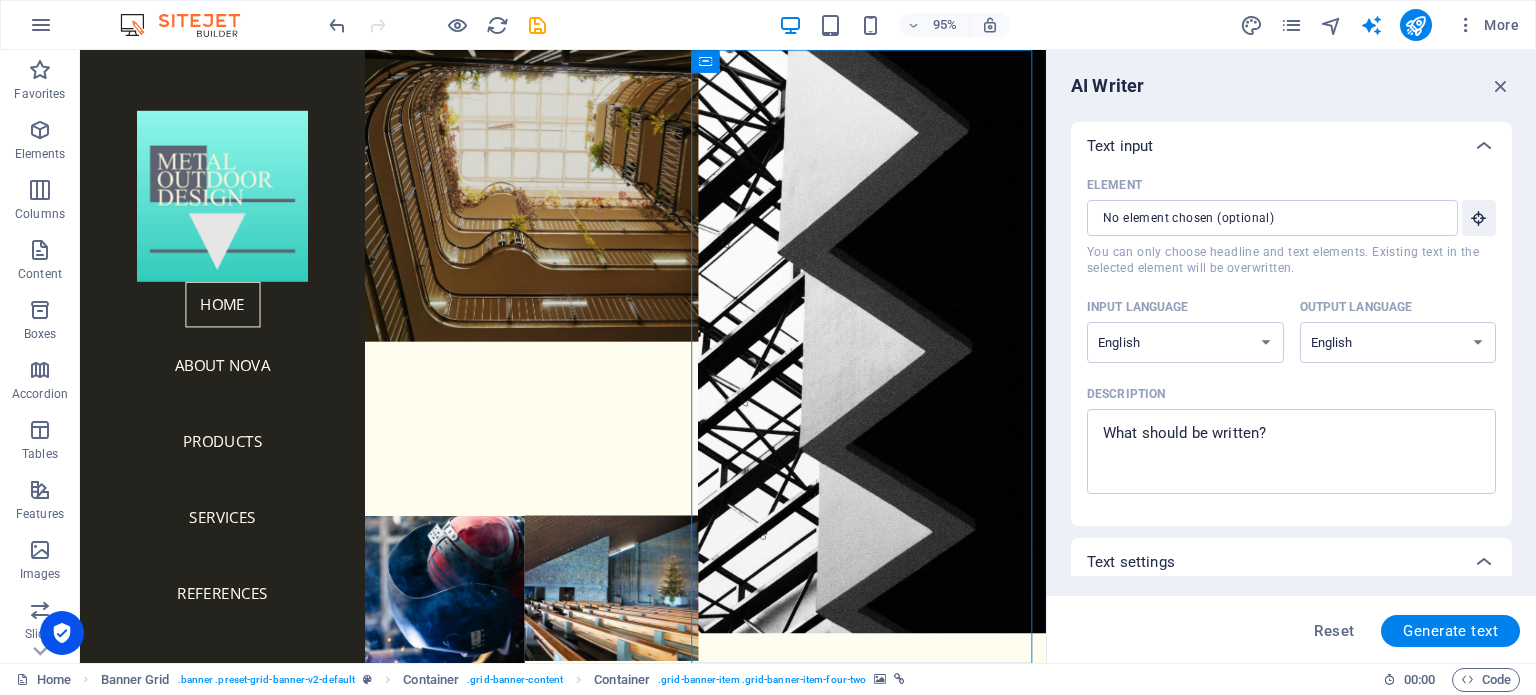 scroll, scrollTop: 0, scrollLeft: 0, axis: both 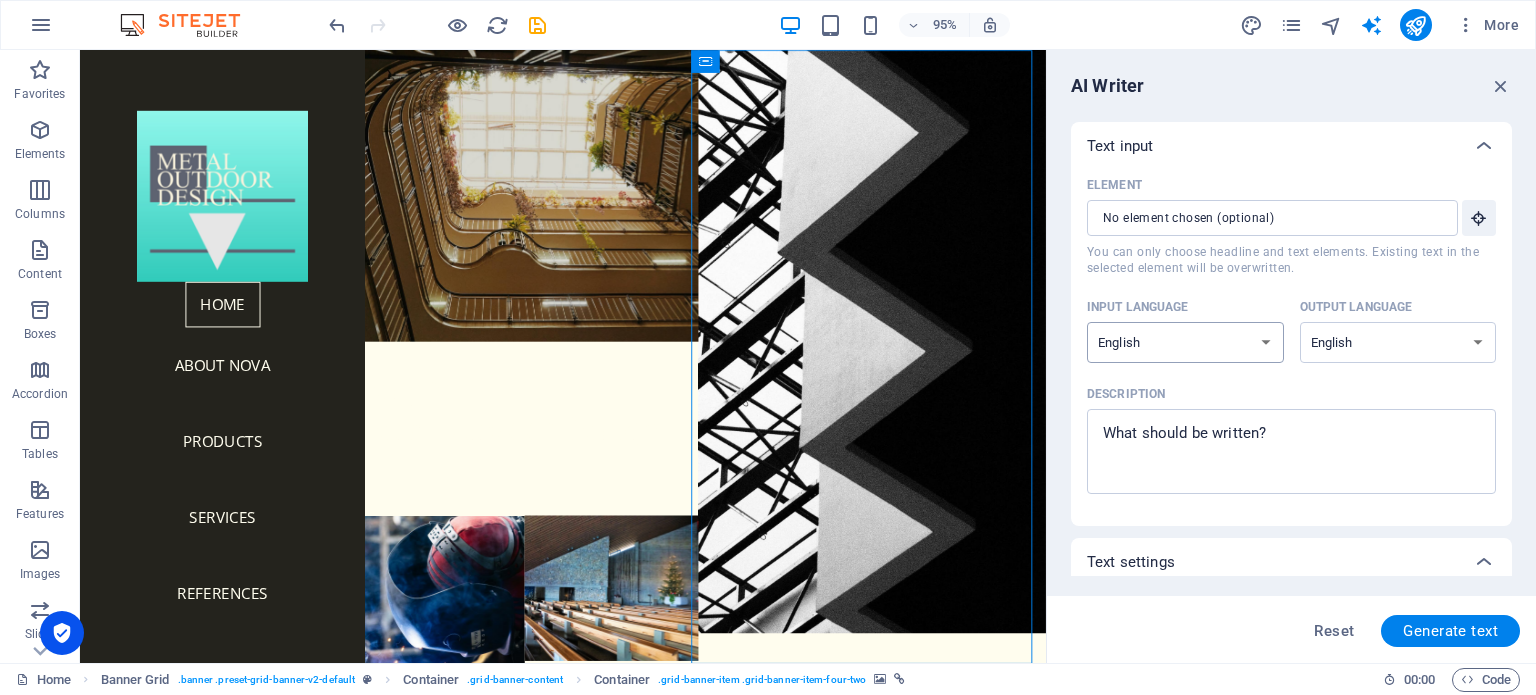 click on "Albanian Arabic Armenian Awadhi Azerbaijani Bashkir Basque Belarusian Bengali Bhojpuri Bosnian Brazilian Portuguese Bulgarian Cantonese (Yue) Catalan Chhattisgarhi Chinese Croatian Czech Danish Dogri Dutch English Estonian Faroese Finnish French Galician Georgian German Greek Gujarati Haryanvi Hindi Hungarian Indonesian Irish Italian Japanese Javanese Kannada Kashmiri Kazakh Konkani Korean Kyrgyz Latvian Lithuanian Macedonian Maithili Malay Maltese Mandarin Mandarin Chinese Marathi Marwari Min Nan Moldovan Mongolian Montenegrin Nepali Norwegian Oriya Pashto Persian (Farsi) Polish Portuguese Punjabi Rajasthani Romanian Russian Sanskrit Santali Serbian Sindhi Sinhala Slovak Slovene Slovenian Spanish Ukrainian Urdu Uzbek Vietnamese Welsh Wu" at bounding box center (1185, 342) 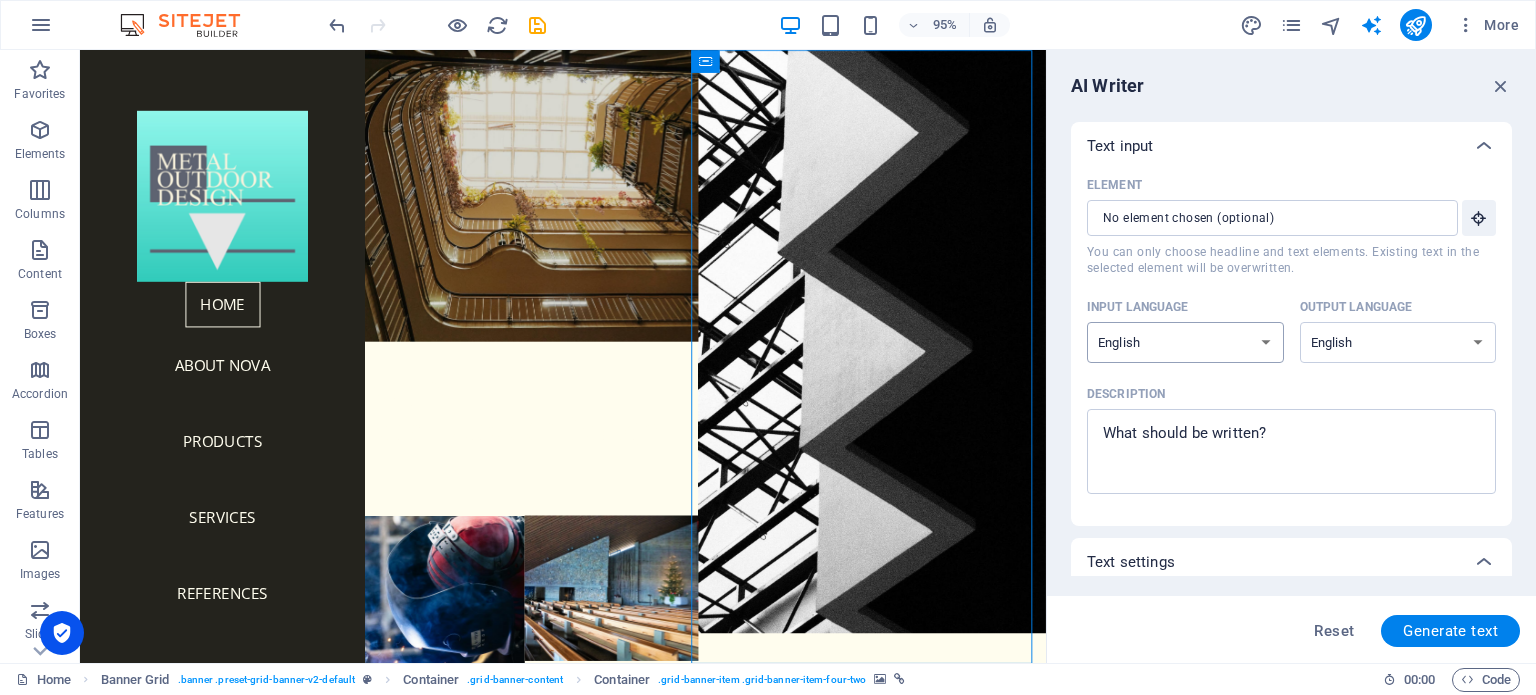 select on "Romanian" 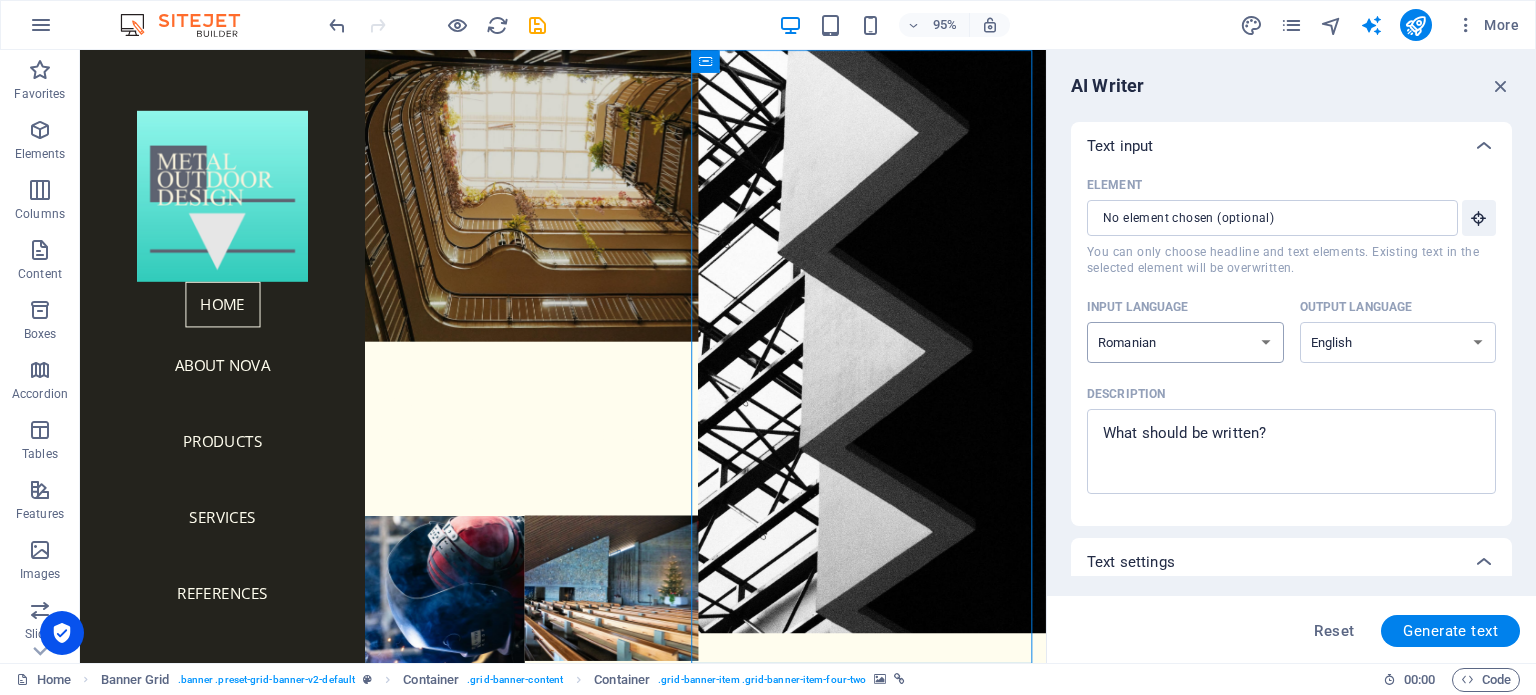 click on "Albanian Arabic Armenian Awadhi Azerbaijani Bashkir Basque Belarusian Bengali Bhojpuri Bosnian Brazilian Portuguese Bulgarian Cantonese (Yue) Catalan Chhattisgarhi Chinese Croatian Czech Danish Dogri Dutch English Estonian Faroese Finnish French Galician Georgian German Greek Gujarati Haryanvi Hindi Hungarian Indonesian Irish Italian Japanese Javanese Kannada Kashmiri Kazakh Konkani Korean Kyrgyz Latvian Lithuanian Macedonian Maithili Malay Maltese Mandarin Mandarin Chinese Marathi Marwari Min Nan Moldovan Mongolian Montenegrin Nepali Norwegian Oriya Pashto Persian (Farsi) Polish Portuguese Punjabi Rajasthani Romanian Russian Sanskrit Santali Serbian Sindhi Sinhala Slovak Slovene Slovenian Spanish Ukrainian Urdu Uzbek Vietnamese Welsh Wu" at bounding box center (1185, 342) 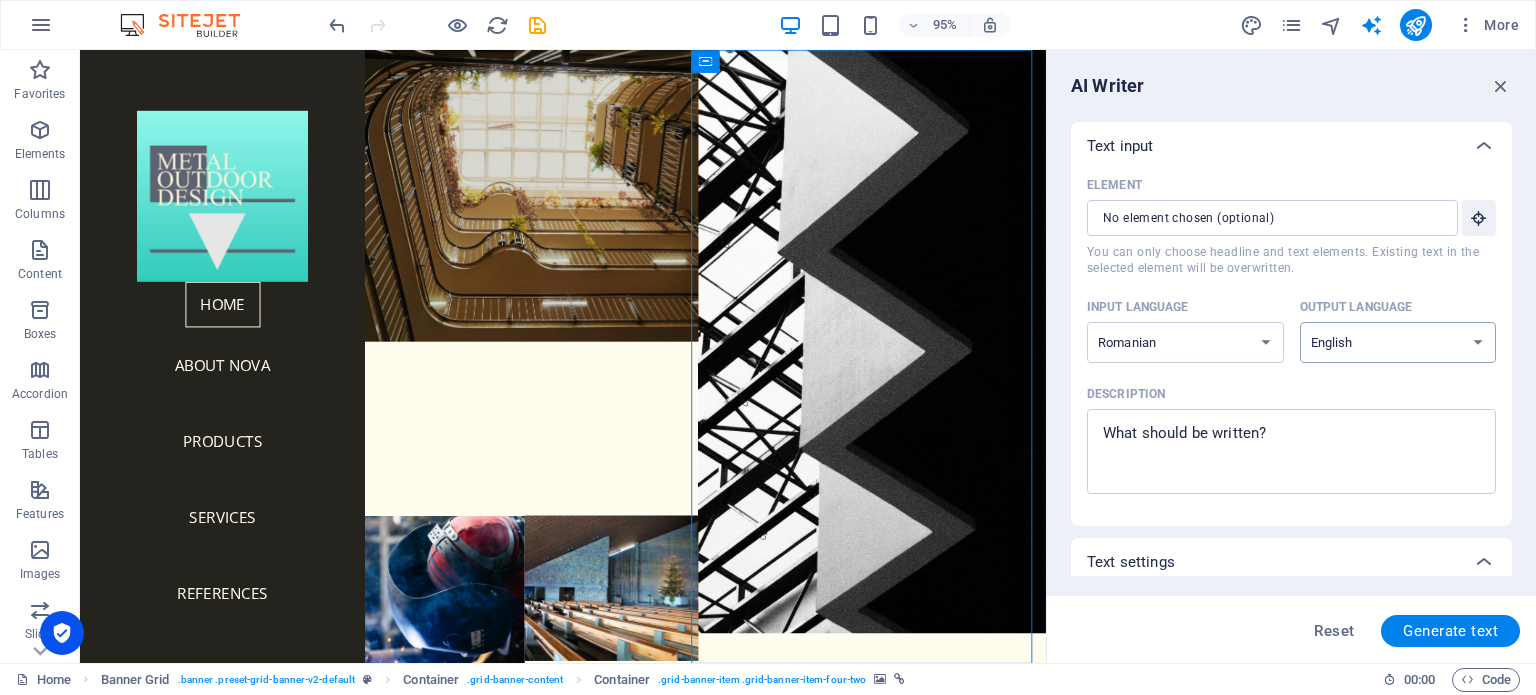 click on "Albanian Arabic Armenian Awadhi Azerbaijani Bashkir Basque Belarusian Bengali Bhojpuri Bosnian Brazilian Portuguese Bulgarian Cantonese (Yue) Catalan Chhattisgarhi Chinese Croatian Czech Danish Dogri Dutch English Estonian Faroese Finnish French Galician Georgian German Greek Gujarati Haryanvi Hindi Hungarian Indonesian Irish Italian Japanese Javanese Kannada Kashmiri Kazakh Konkani Korean Kyrgyz Latvian Lithuanian Macedonian Maithili Malay Maltese Mandarin Mandarin Chinese Marathi Marwari Min Nan Moldovan Mongolian Montenegrin Nepali Norwegian Oriya Pashto Persian (Farsi) Polish Portuguese Punjabi Rajasthani Romanian Russian Sanskrit Santali Serbian Sindhi Sinhala Slovak Slovene Slovenian Spanish Ukrainian Urdu Uzbek Vietnamese Welsh Wu" at bounding box center [1398, 342] 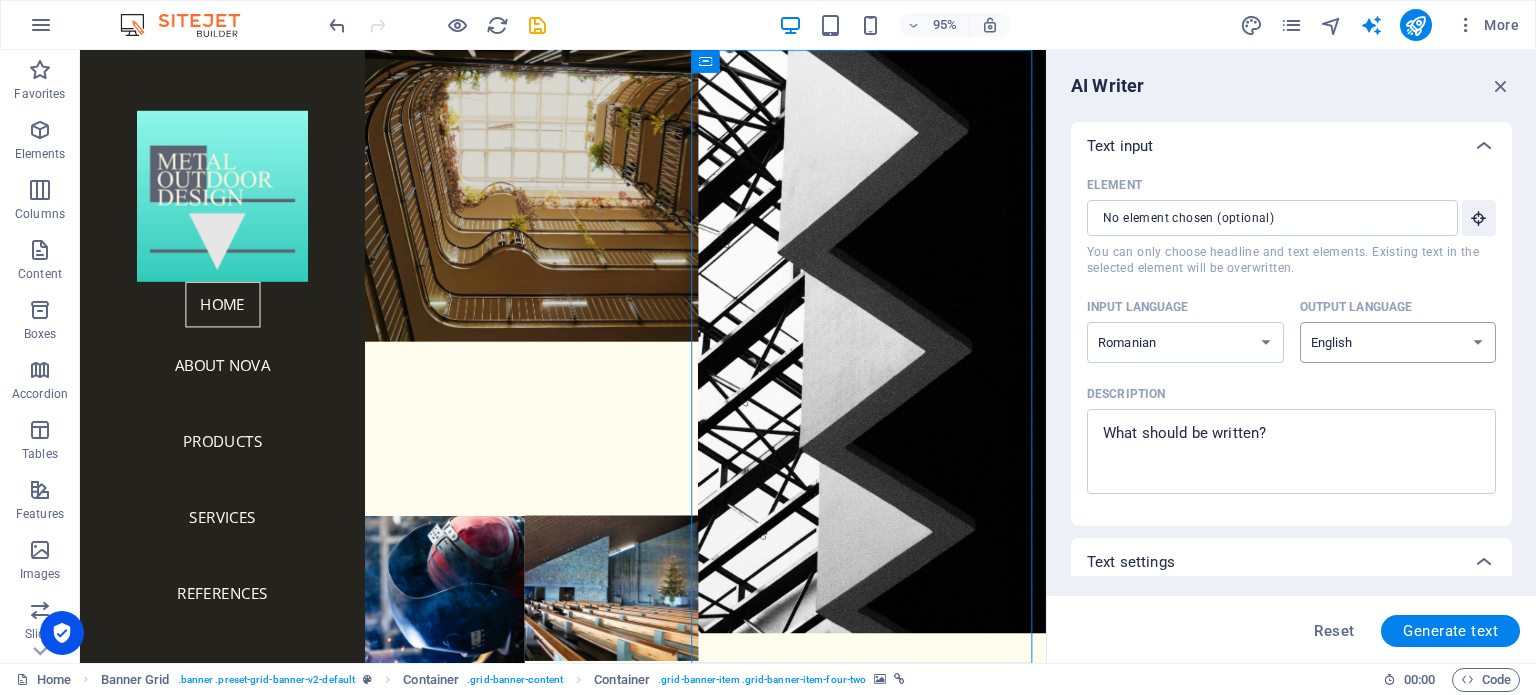 select on "Romanian" 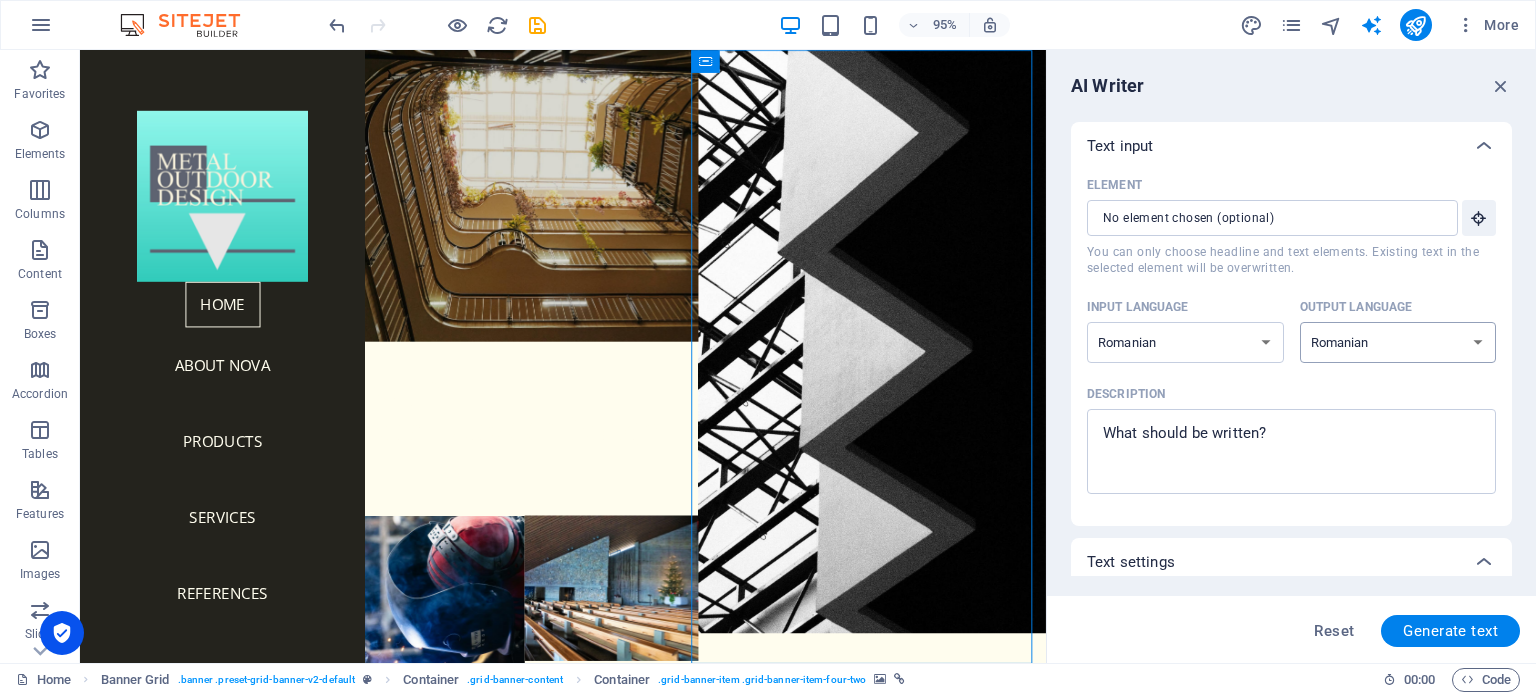 click on "Albanian Arabic Armenian Awadhi Azerbaijani Bashkir Basque Belarusian Bengali Bhojpuri Bosnian Brazilian Portuguese Bulgarian Cantonese (Yue) Catalan Chhattisgarhi Chinese Croatian Czech Danish Dogri Dutch English Estonian Faroese Finnish French Galician Georgian German Greek Gujarati Haryanvi Hindi Hungarian Indonesian Irish Italian Japanese Javanese Kannada Kashmiri Kazakh Konkani Korean Kyrgyz Latvian Lithuanian Macedonian Maithili Malay Maltese Mandarin Mandarin Chinese Marathi Marwari Min Nan Moldovan Mongolian Montenegrin Nepali Norwegian Oriya Pashto Persian (Farsi) Polish Portuguese Punjabi Rajasthani Romanian Russian Sanskrit Santali Serbian Sindhi Sinhala Slovak Slovene Slovenian Spanish Ukrainian Urdu Uzbek Vietnamese Welsh Wu" at bounding box center [1398, 342] 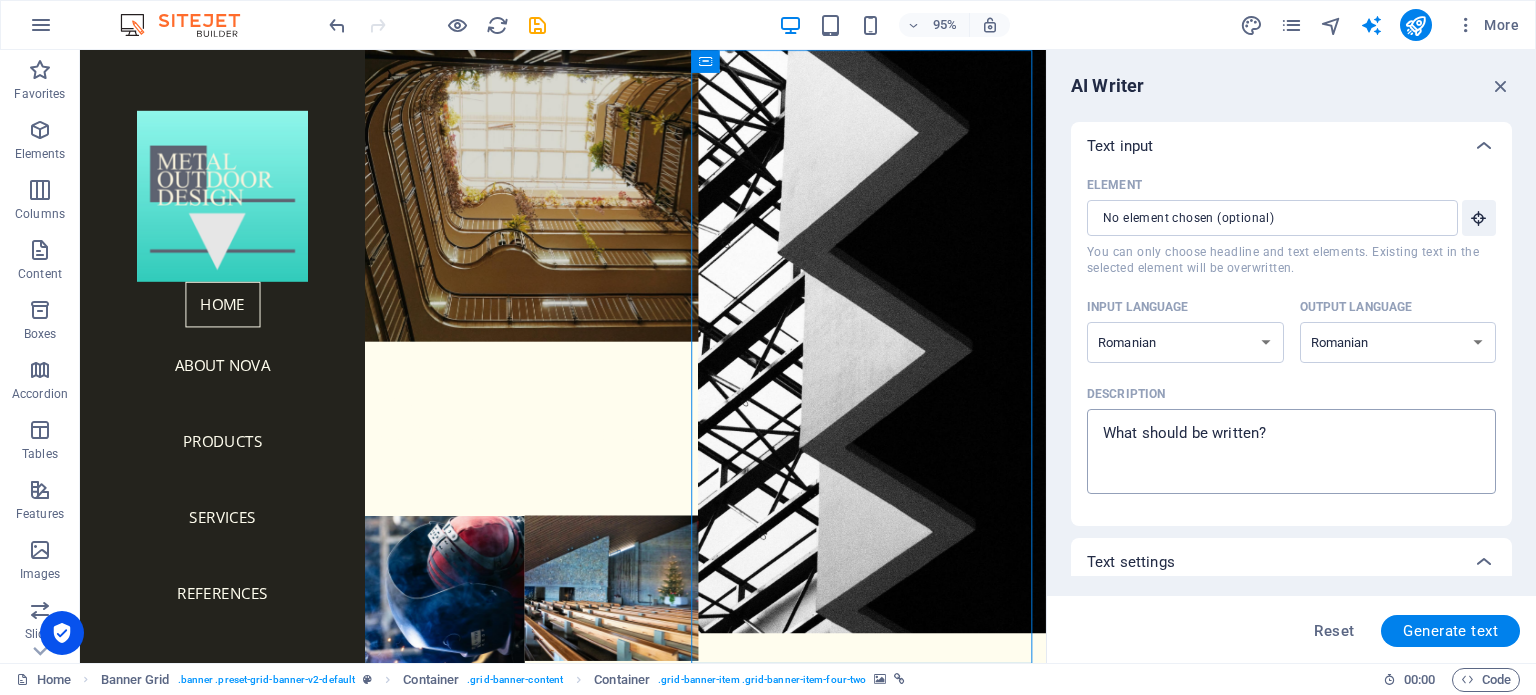 type on "x" 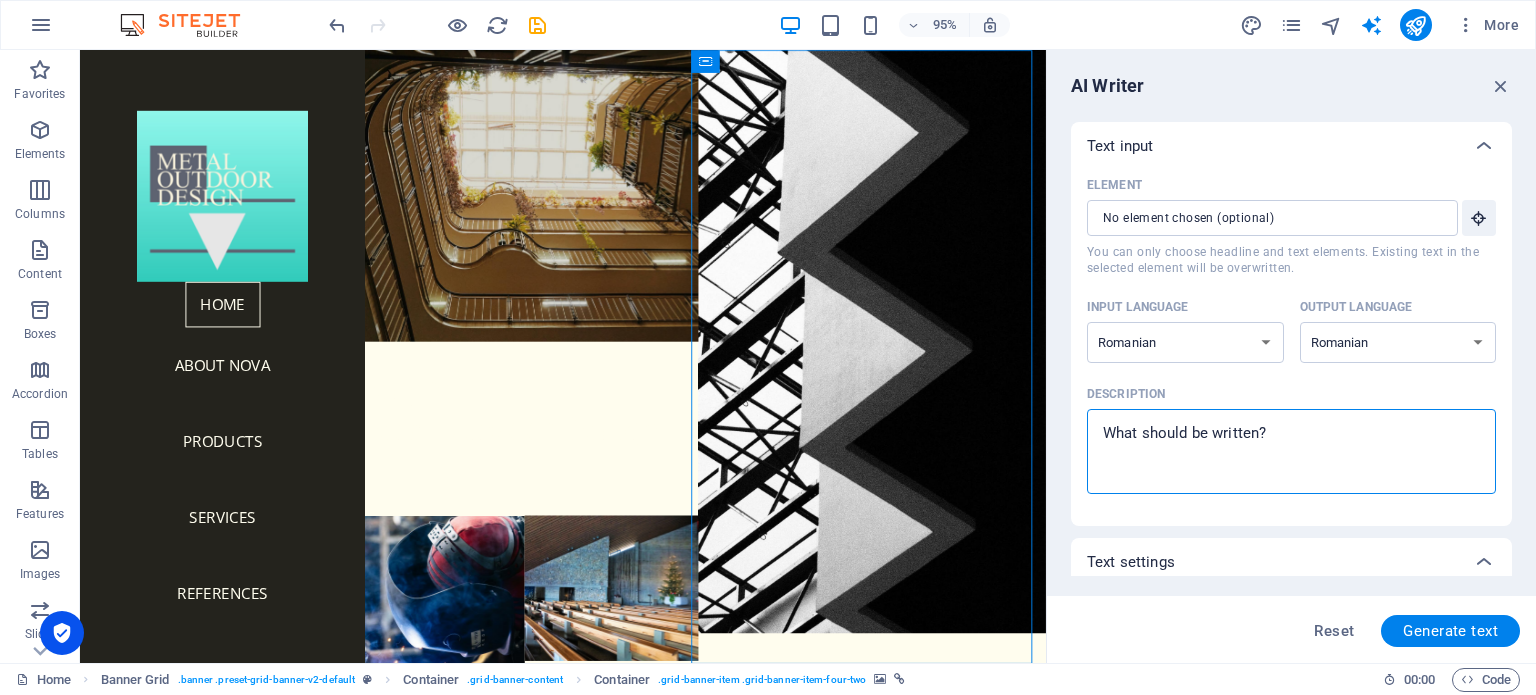 type on "M" 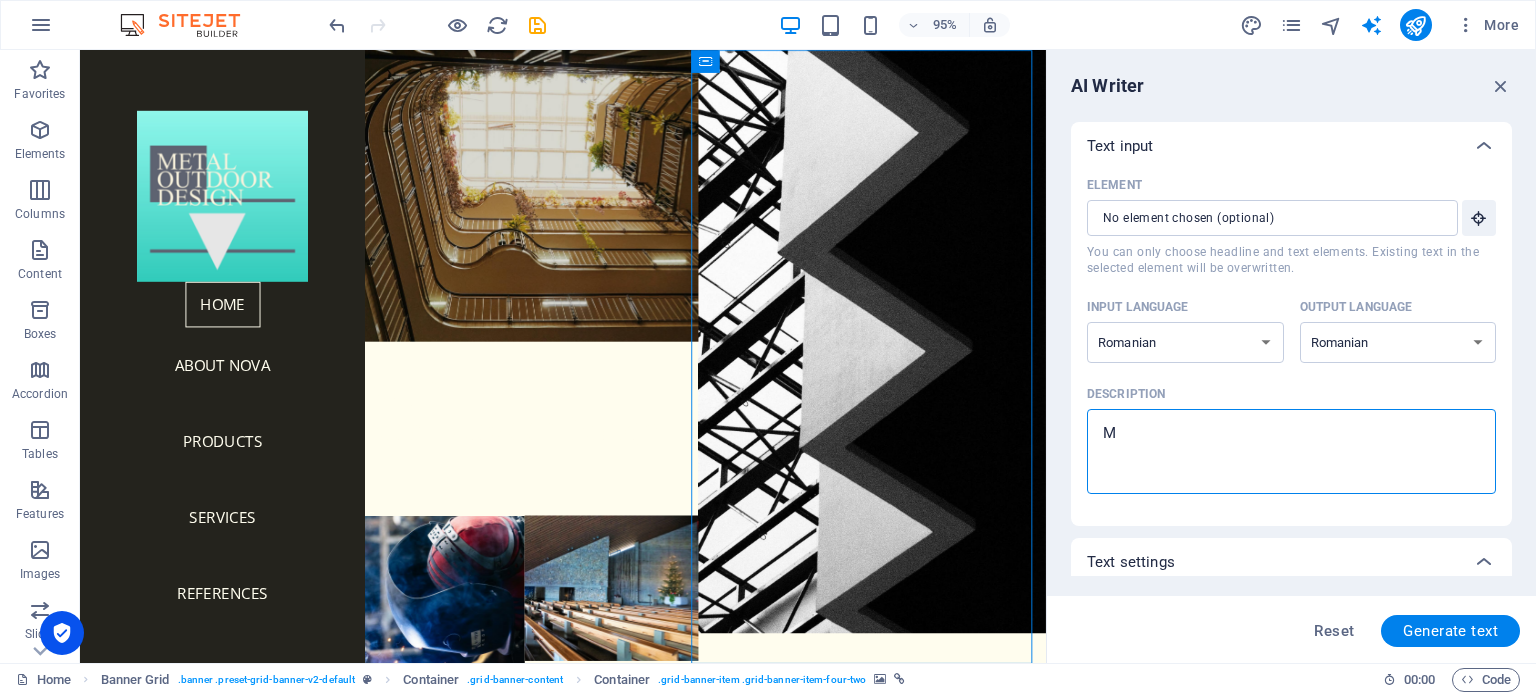 type on "Me" 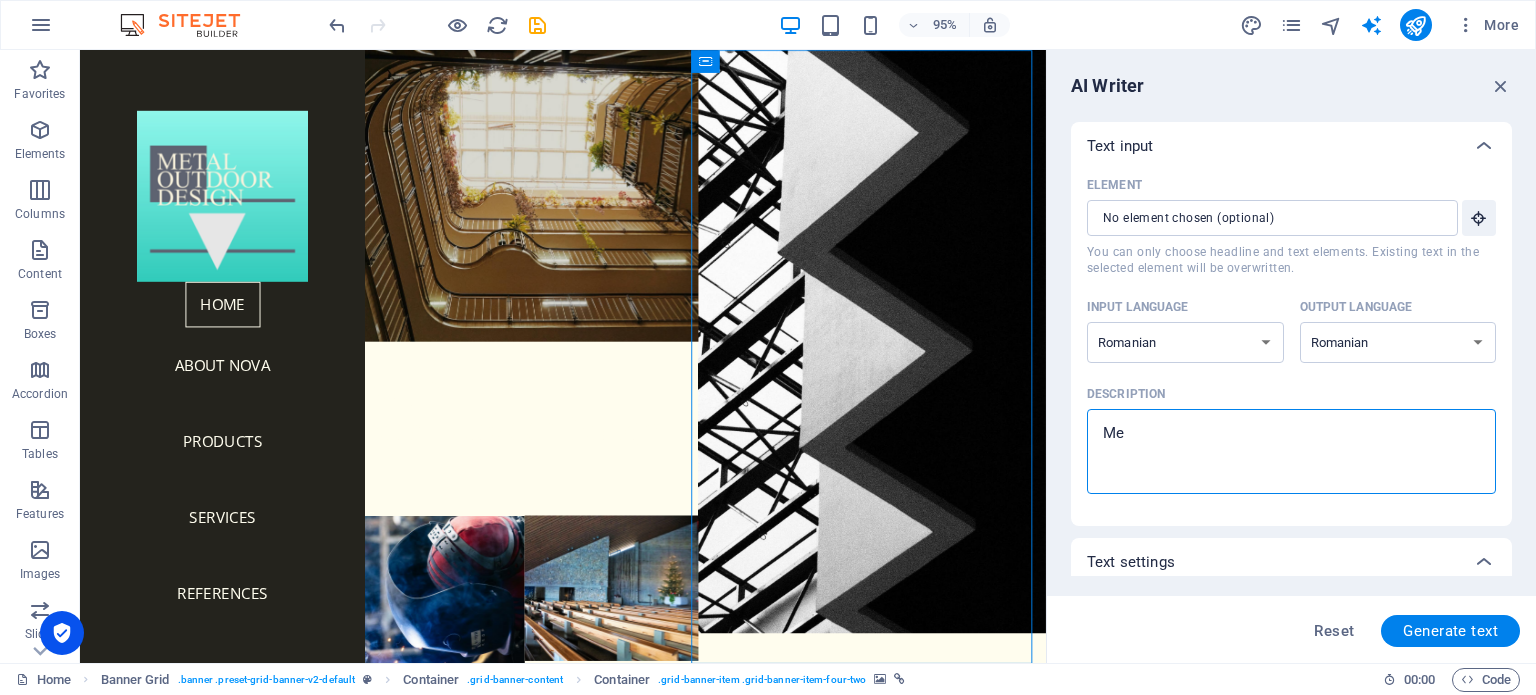 type on "Met" 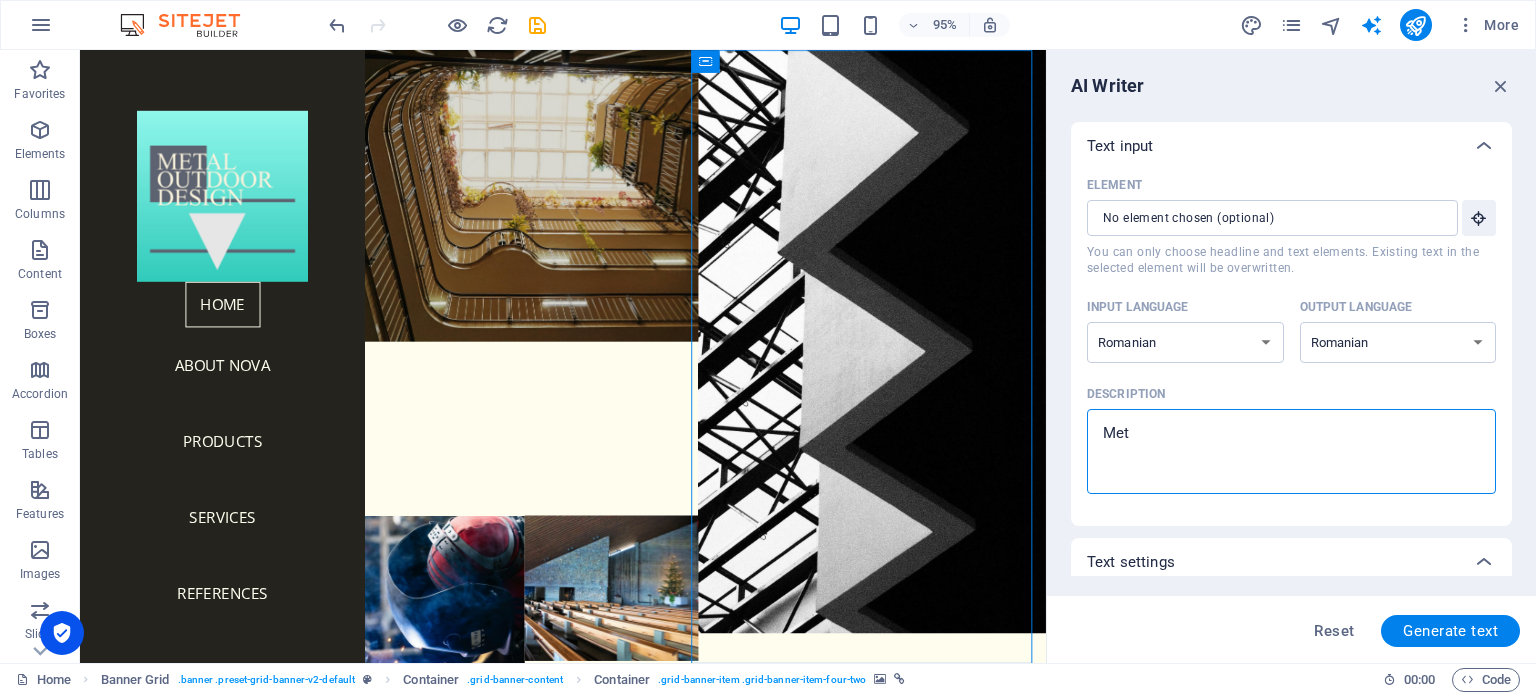 type on "Meta" 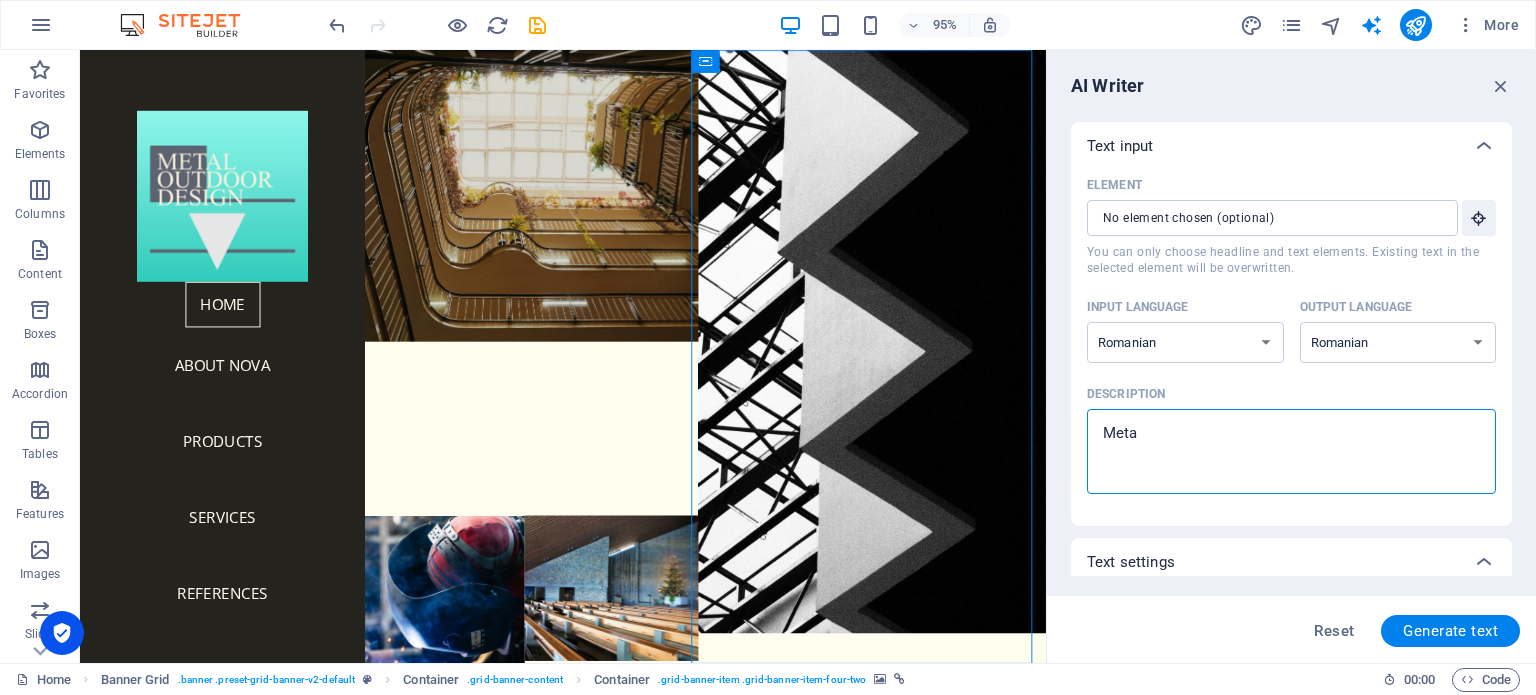 type on "Metal" 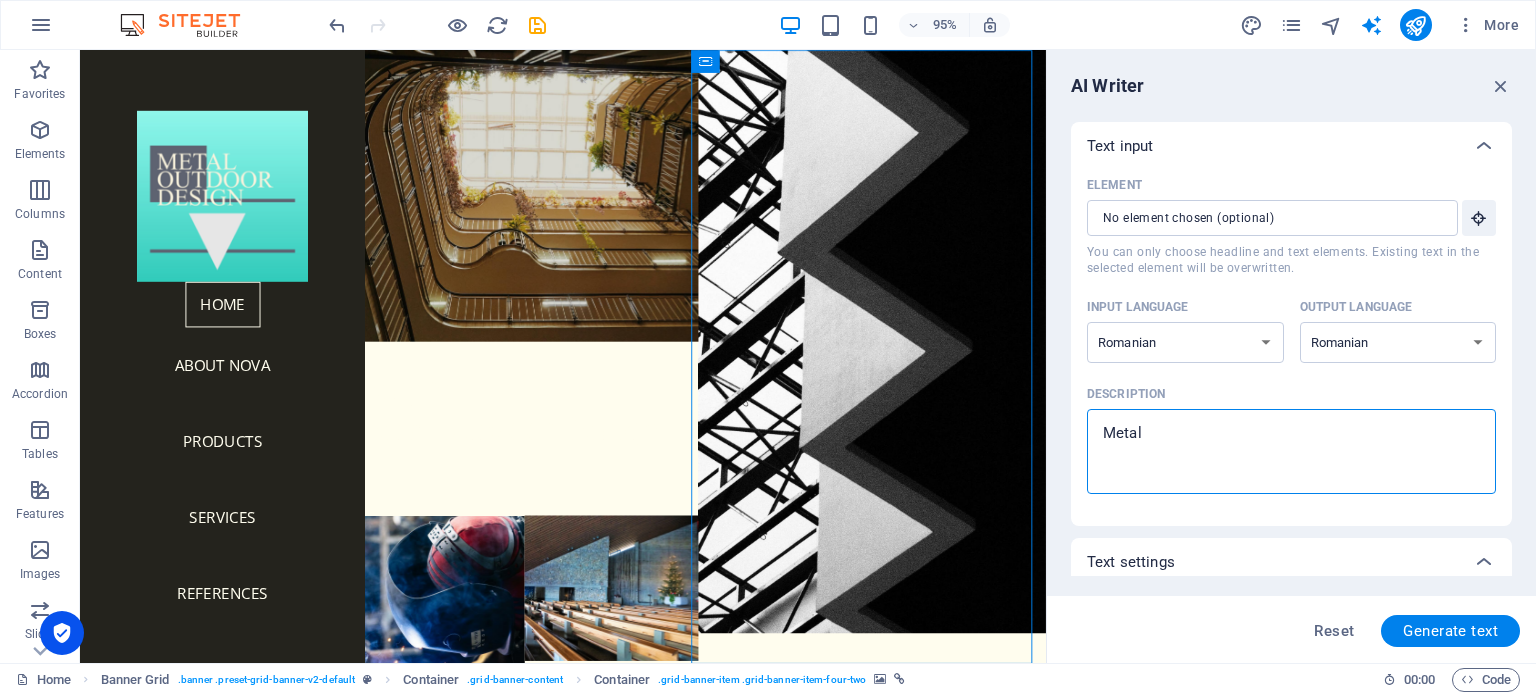 type on "Metal" 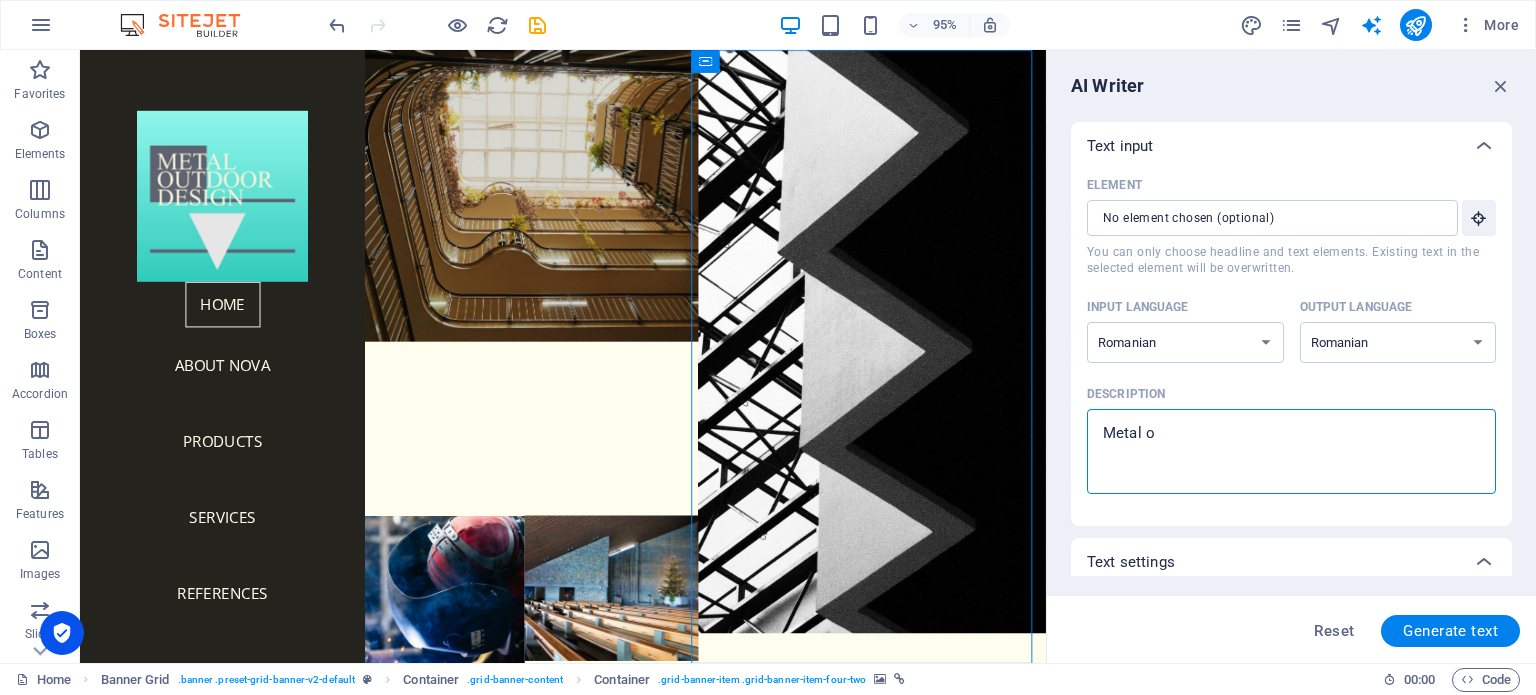 type on "Metal ou" 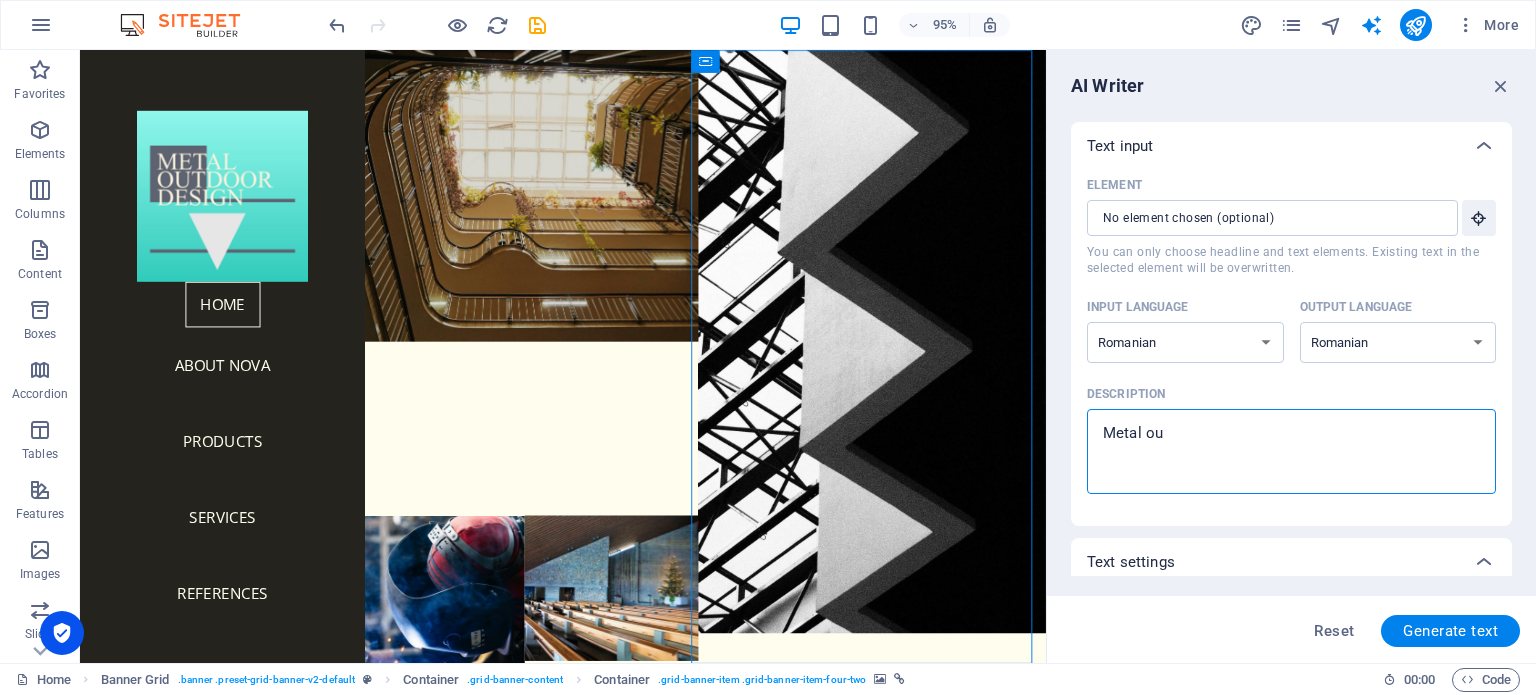 type on "Metal out" 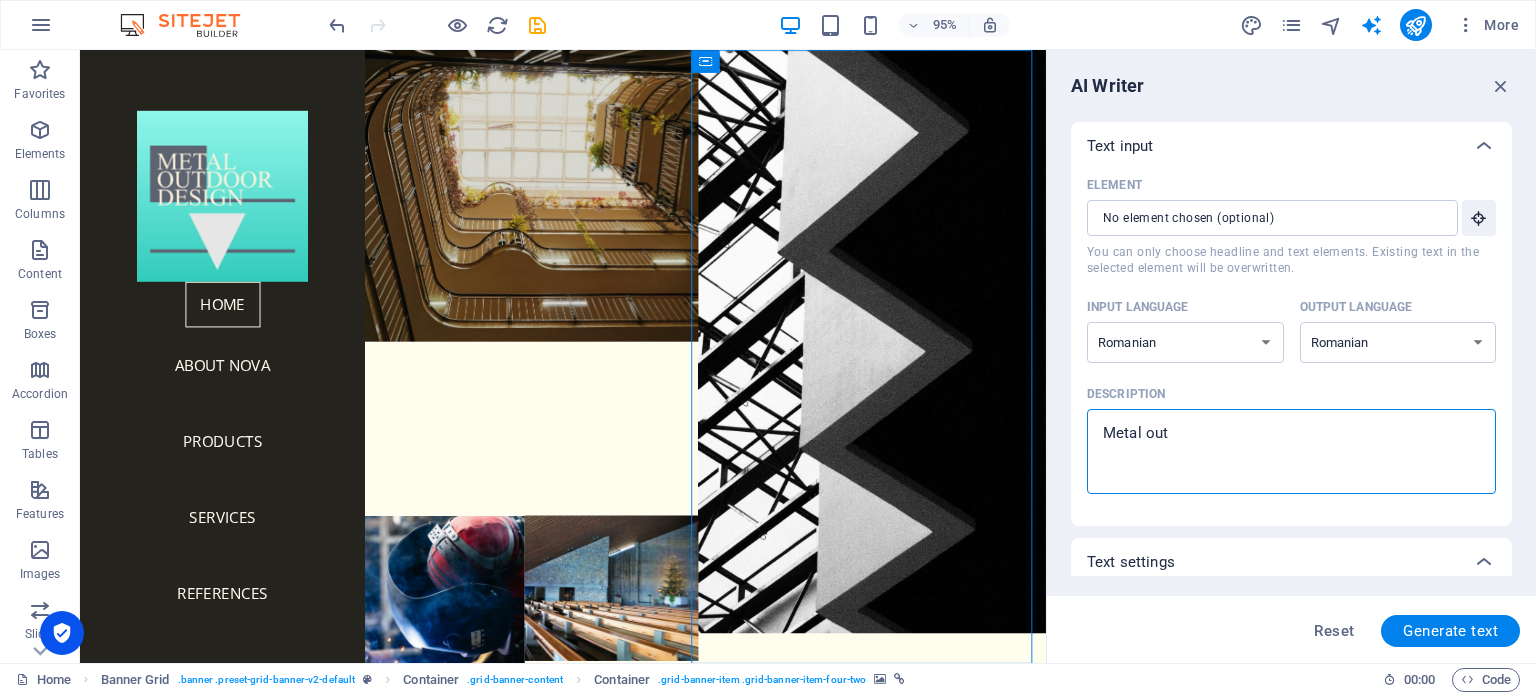 type on "Metal outd" 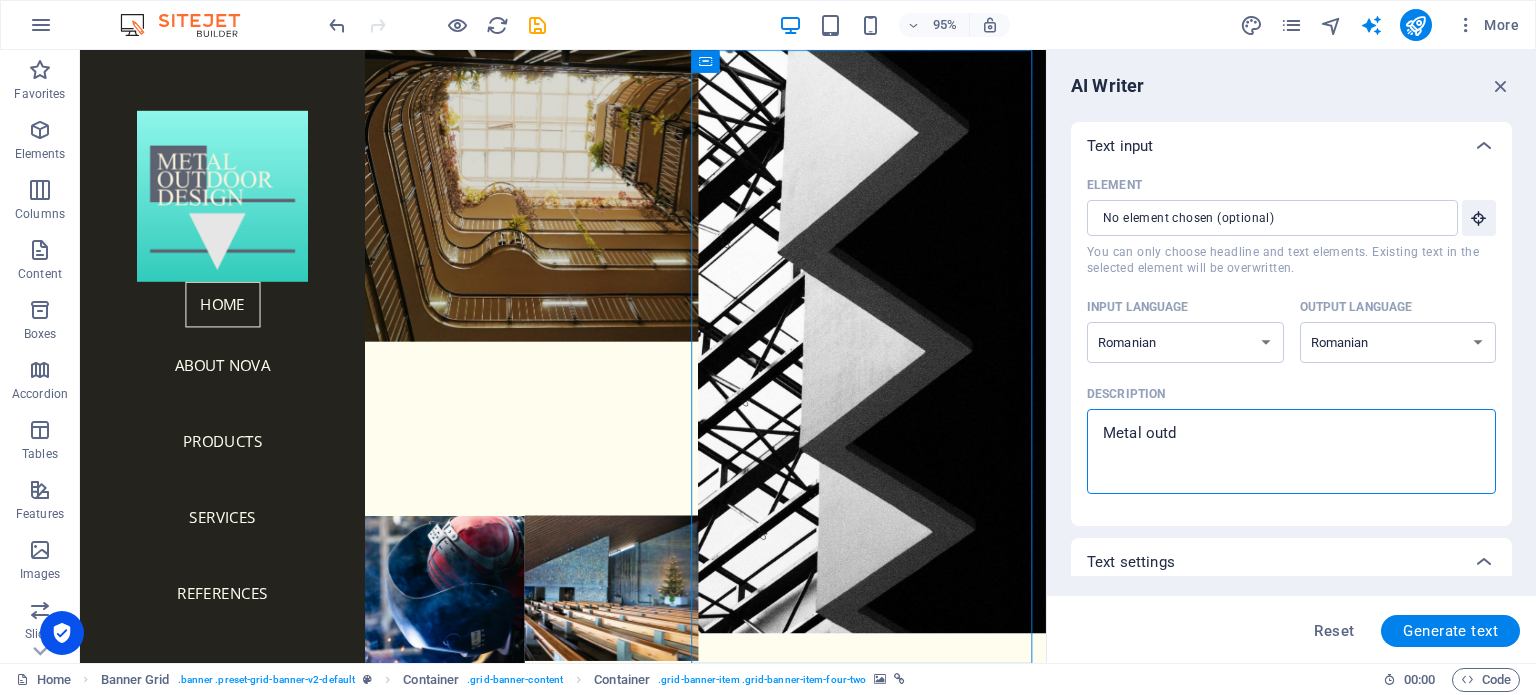 type on "Metal outdo" 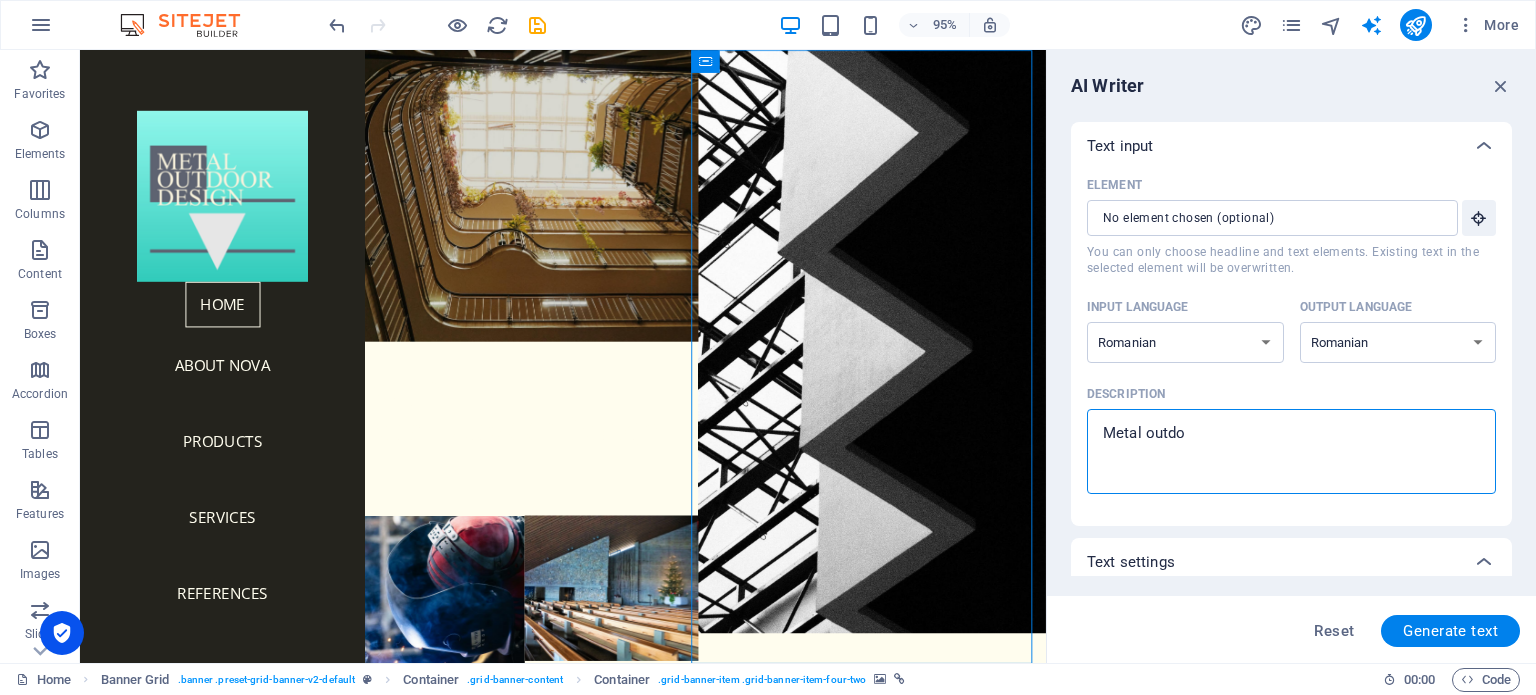 type on "Metal outdoo" 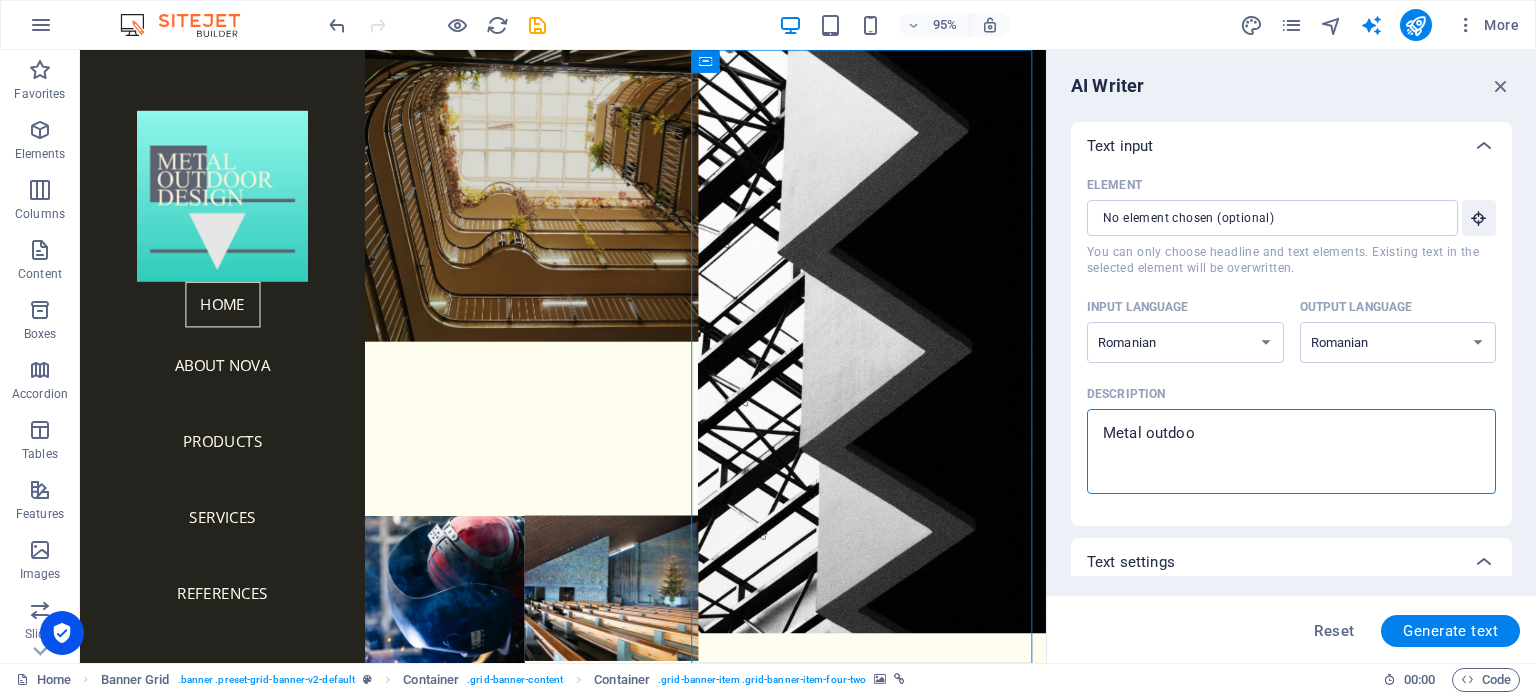 type on "Metal outdoor" 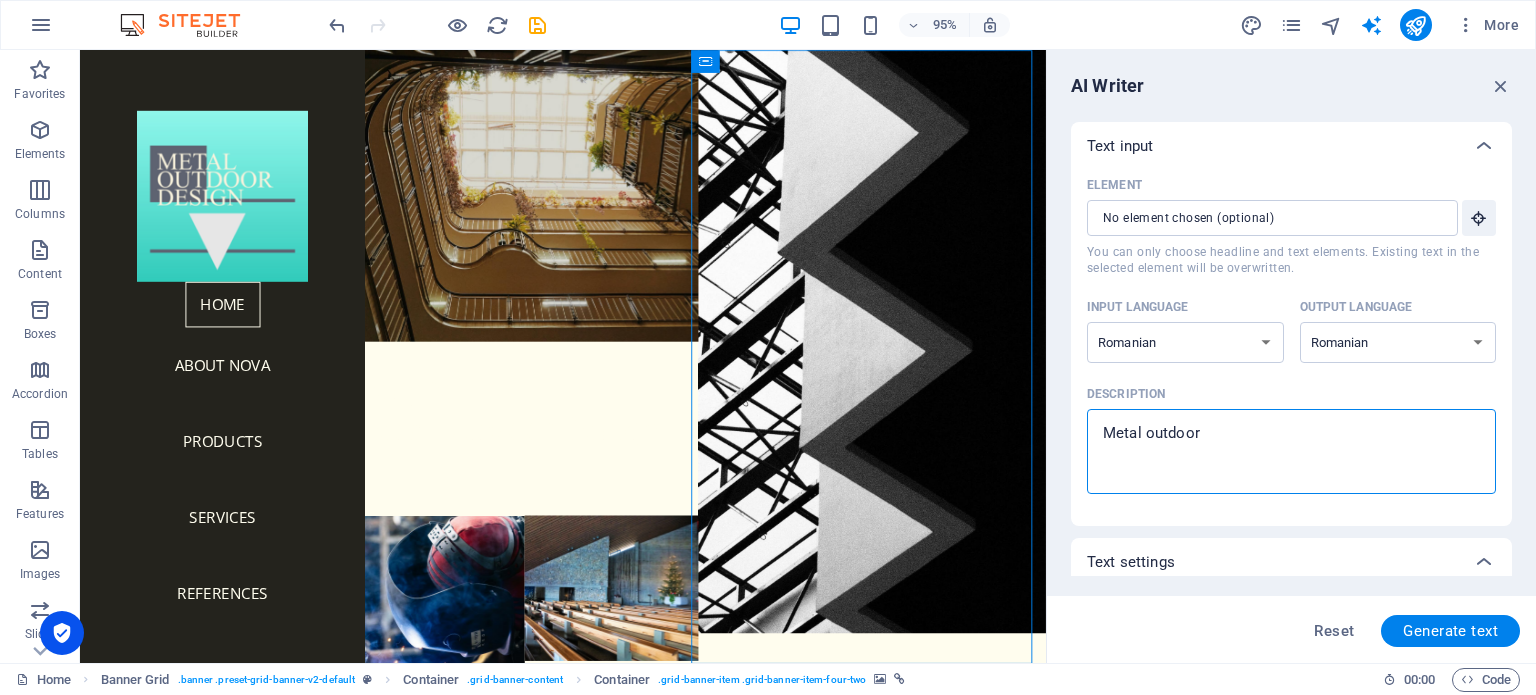 type on "Metal outdoor" 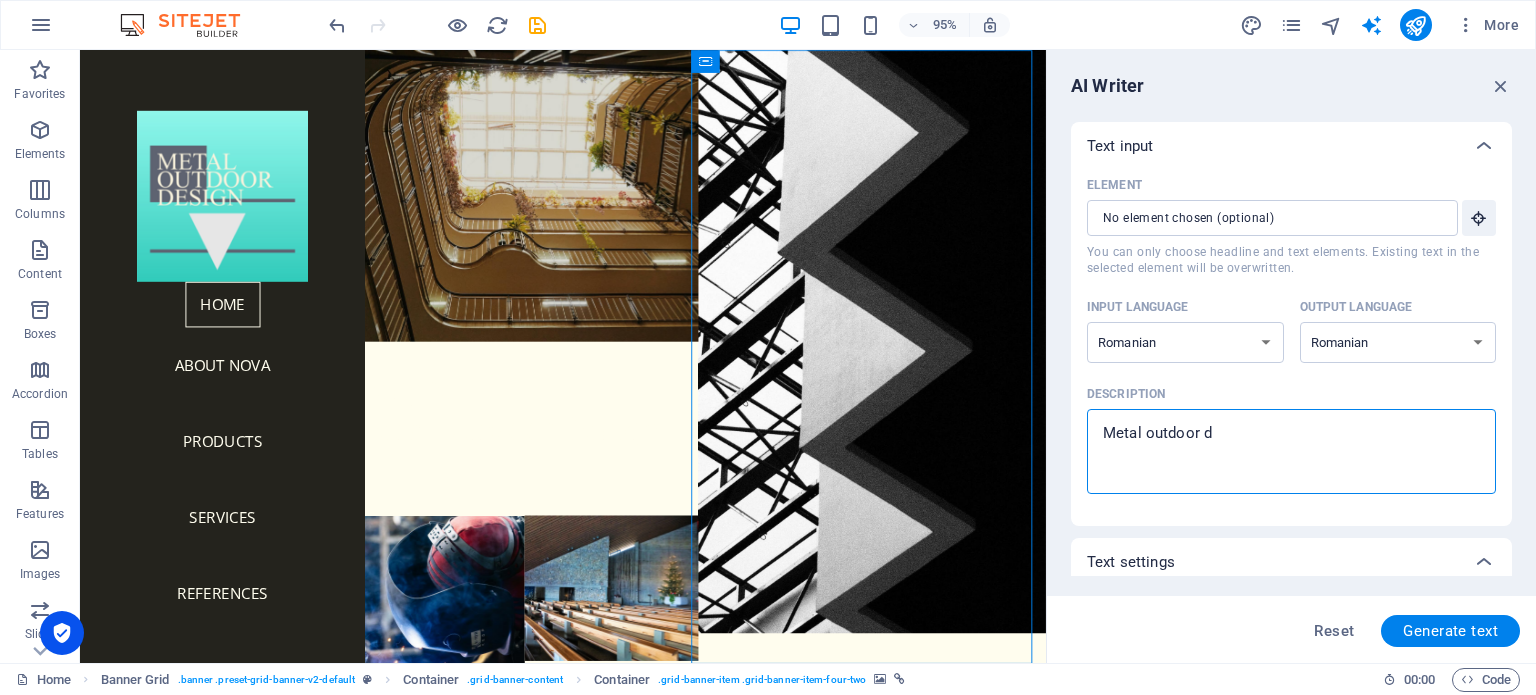 type on "Metal outdoor de" 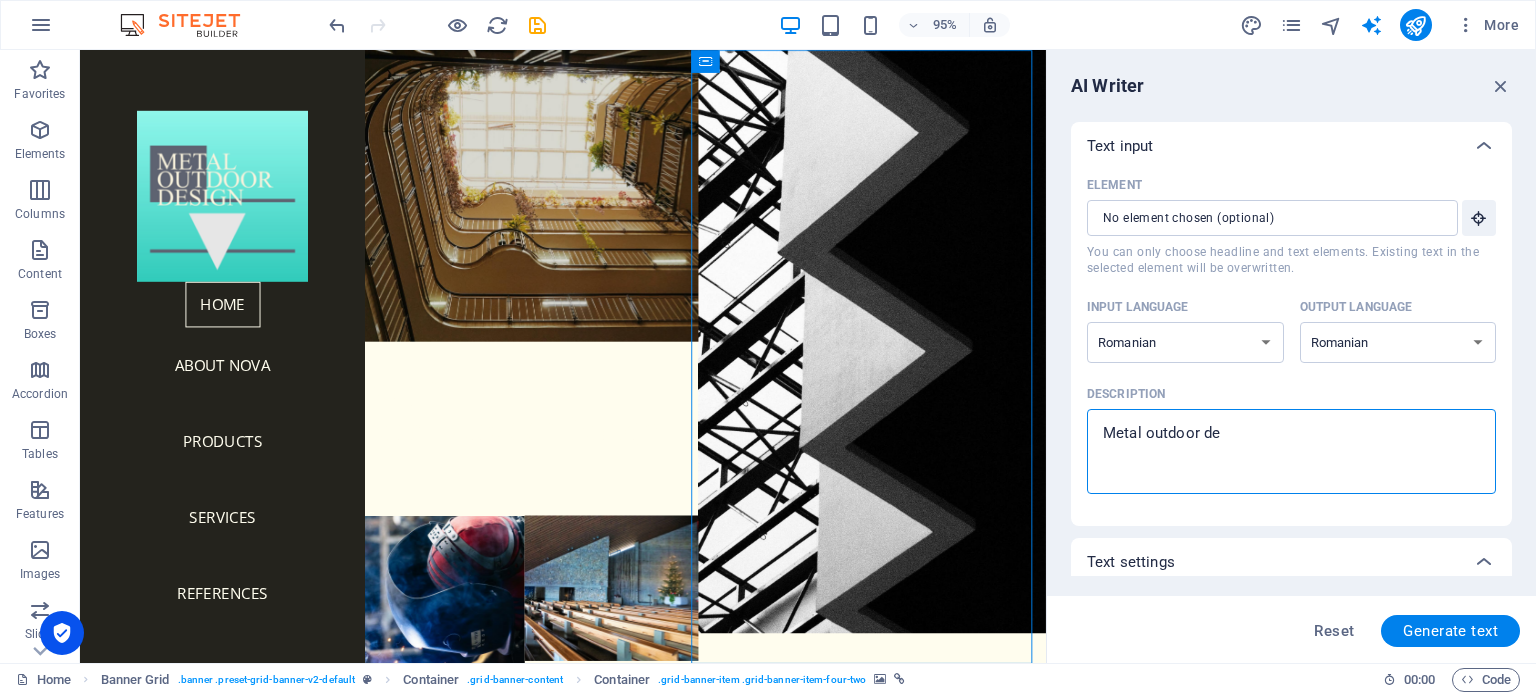 type on "Metal outdoor des" 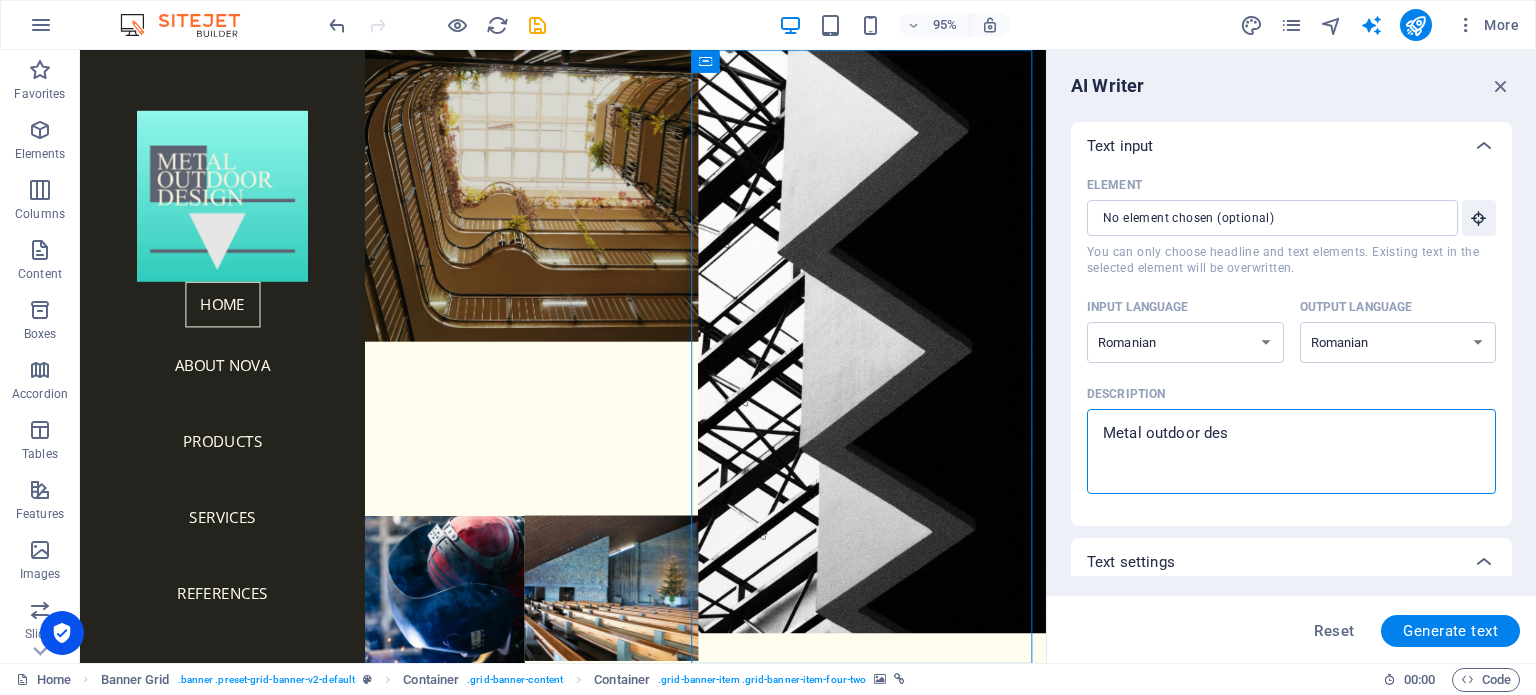 type on "x" 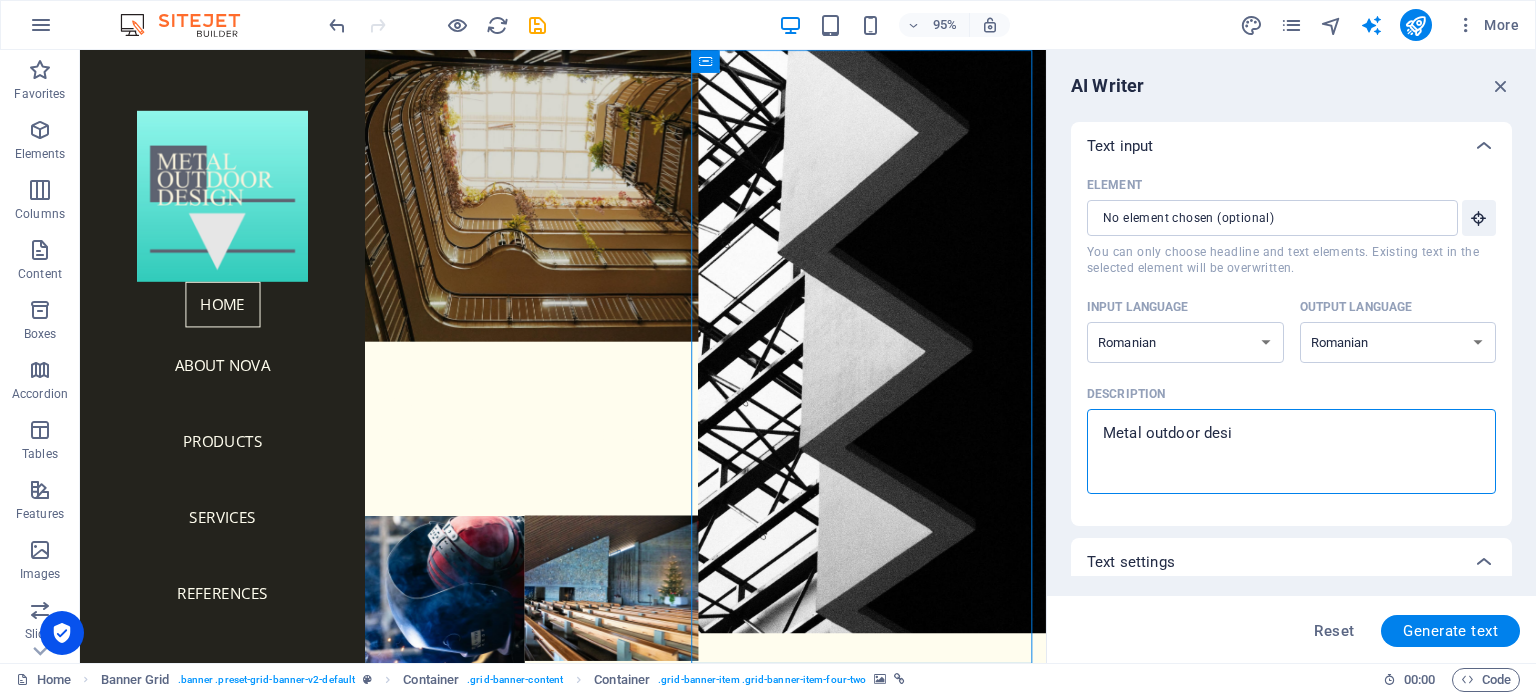 type on "Metal outdoor desig" 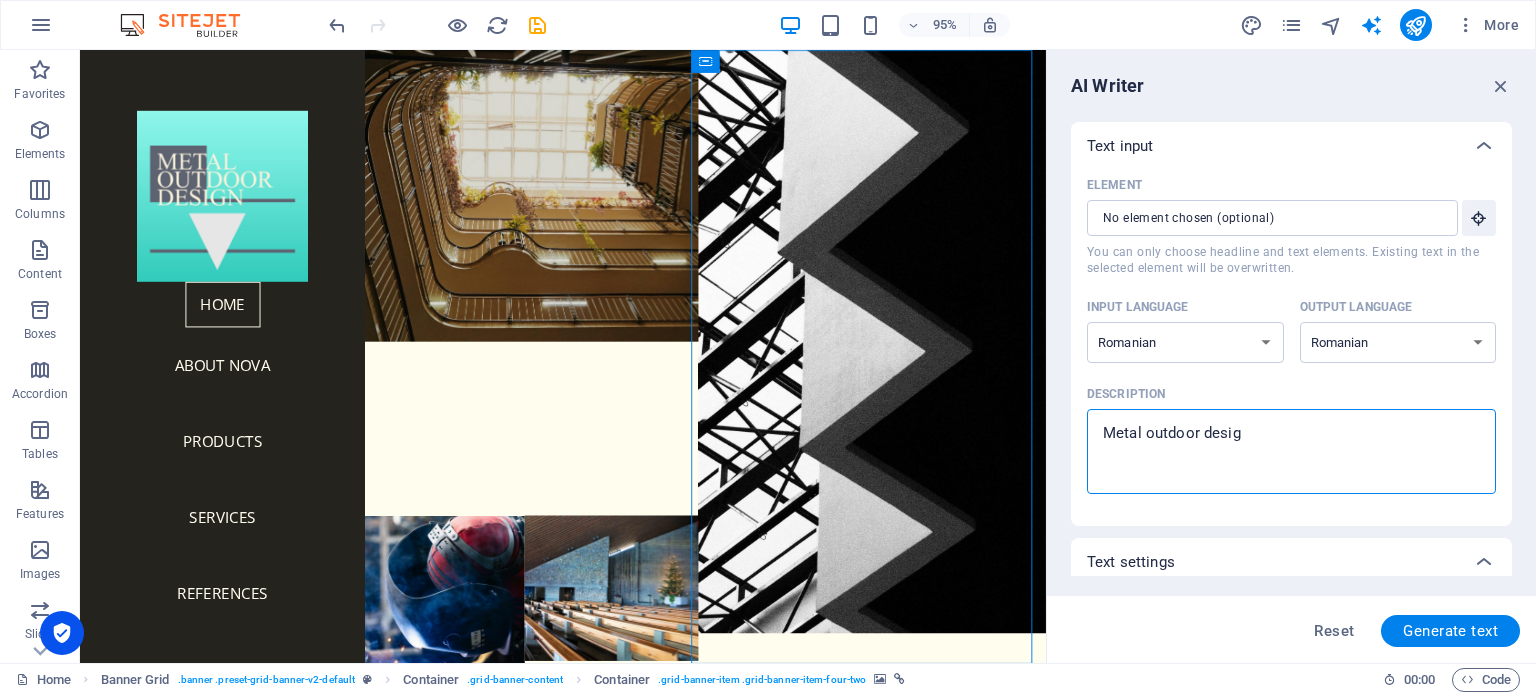 type on "Metal outdoor design" 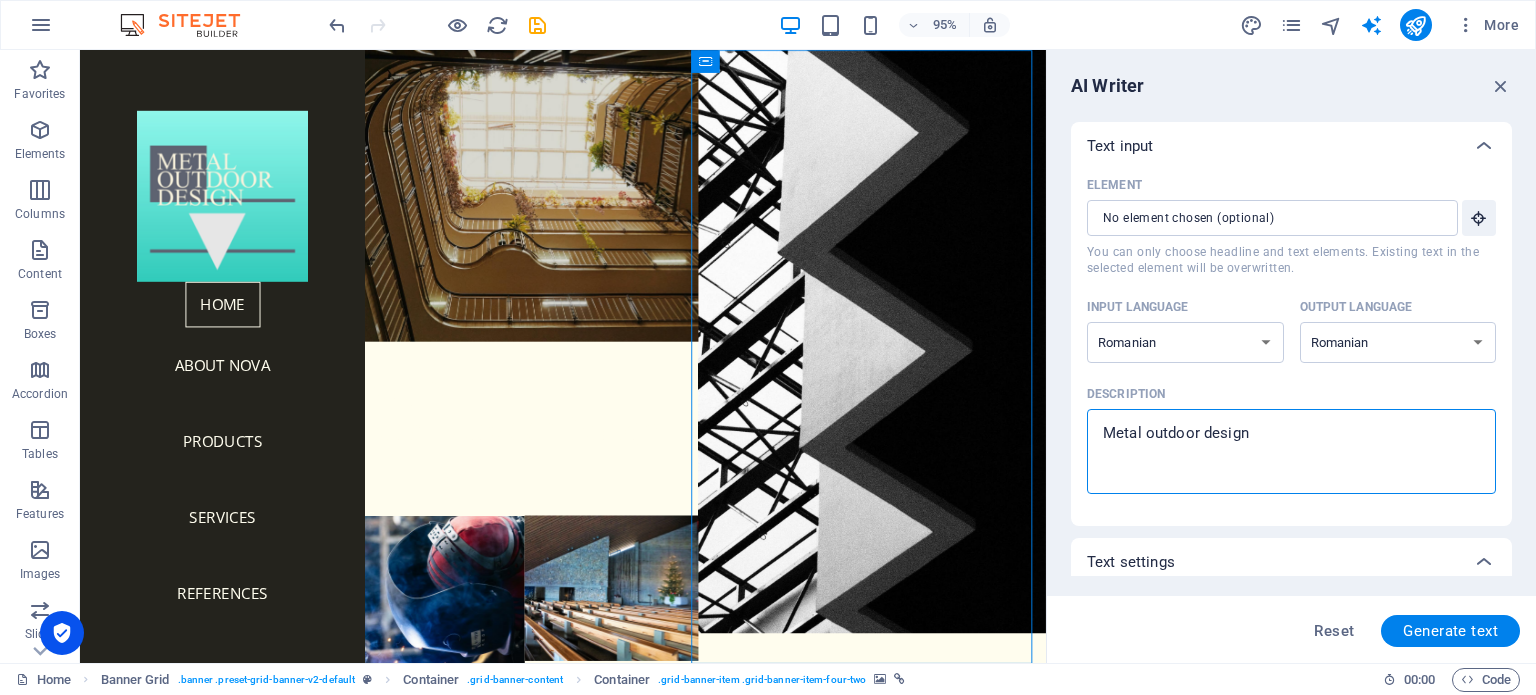 type on "Metal outdoor design" 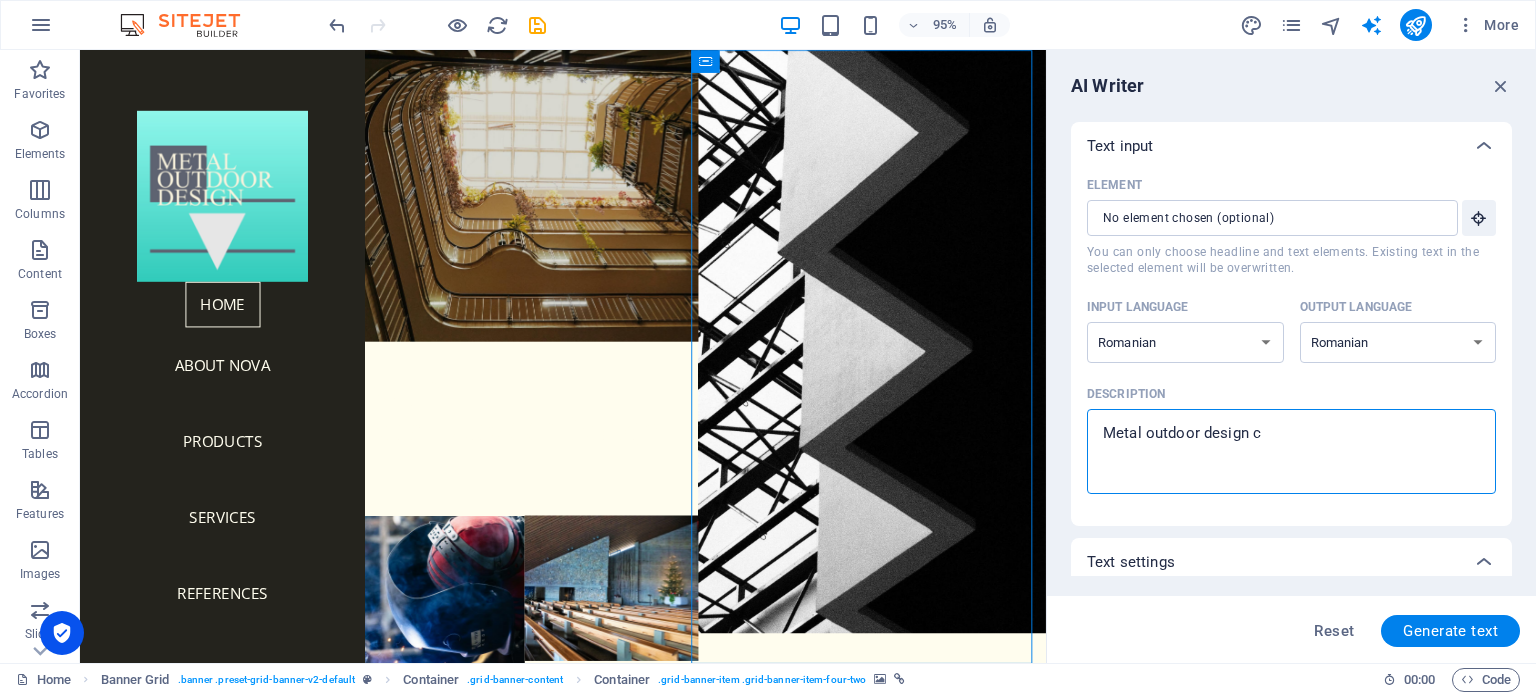 type on "Metal outdoor design cr" 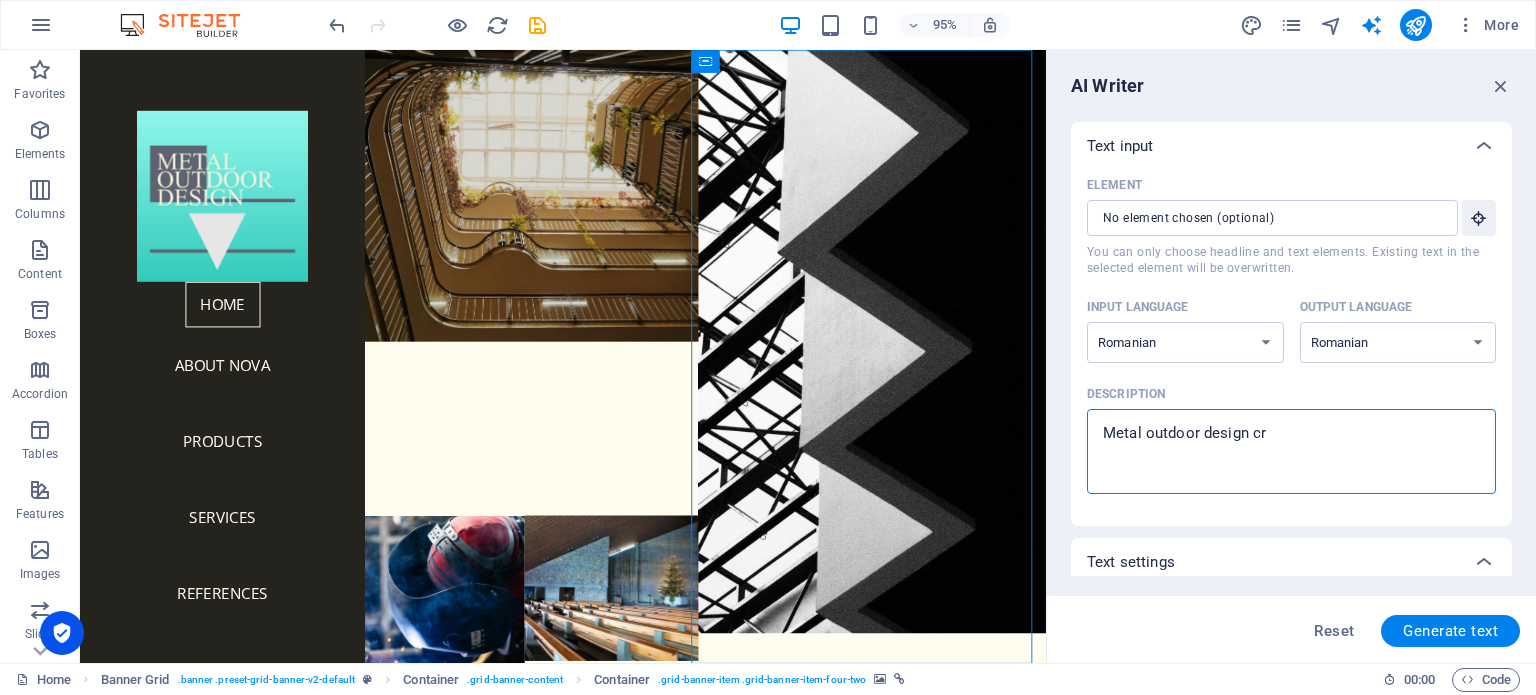 type on "Metal outdoor design cre" 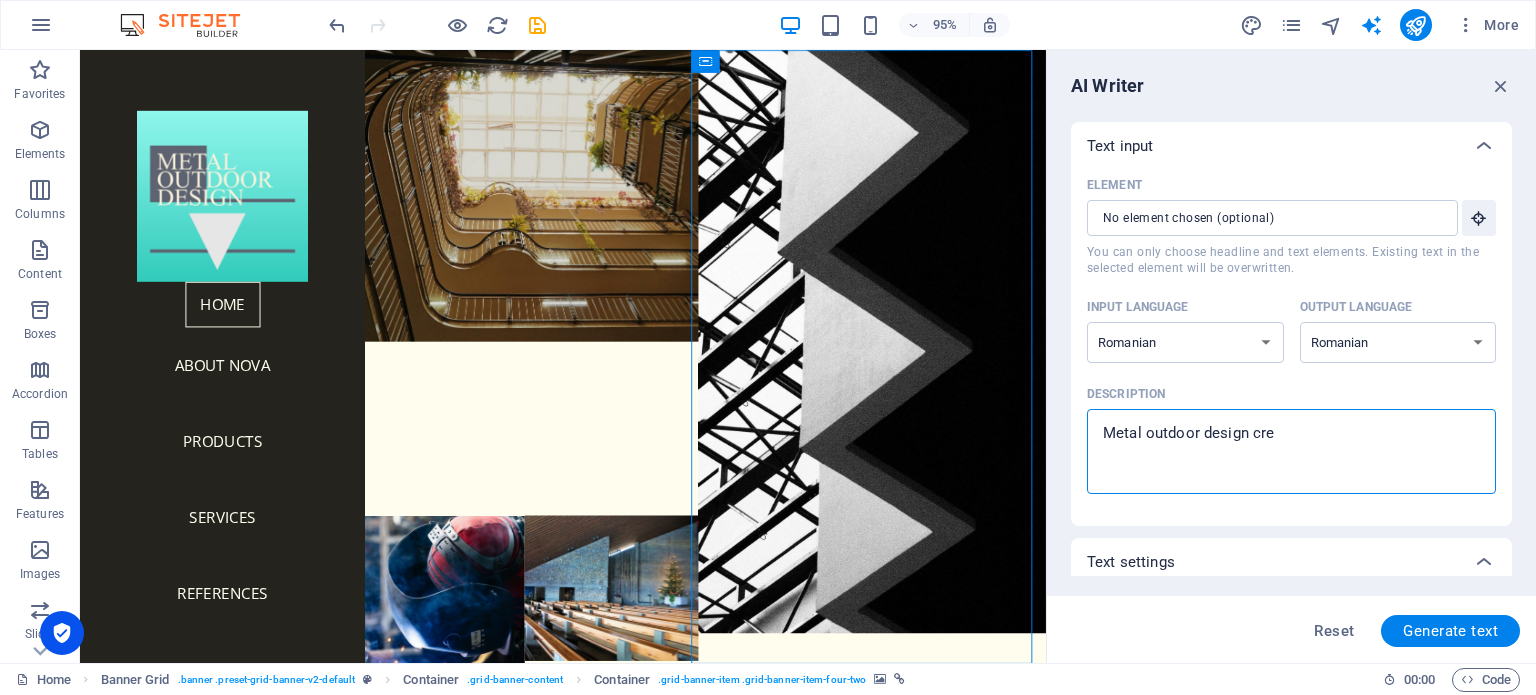type on "Metal outdoor design cree" 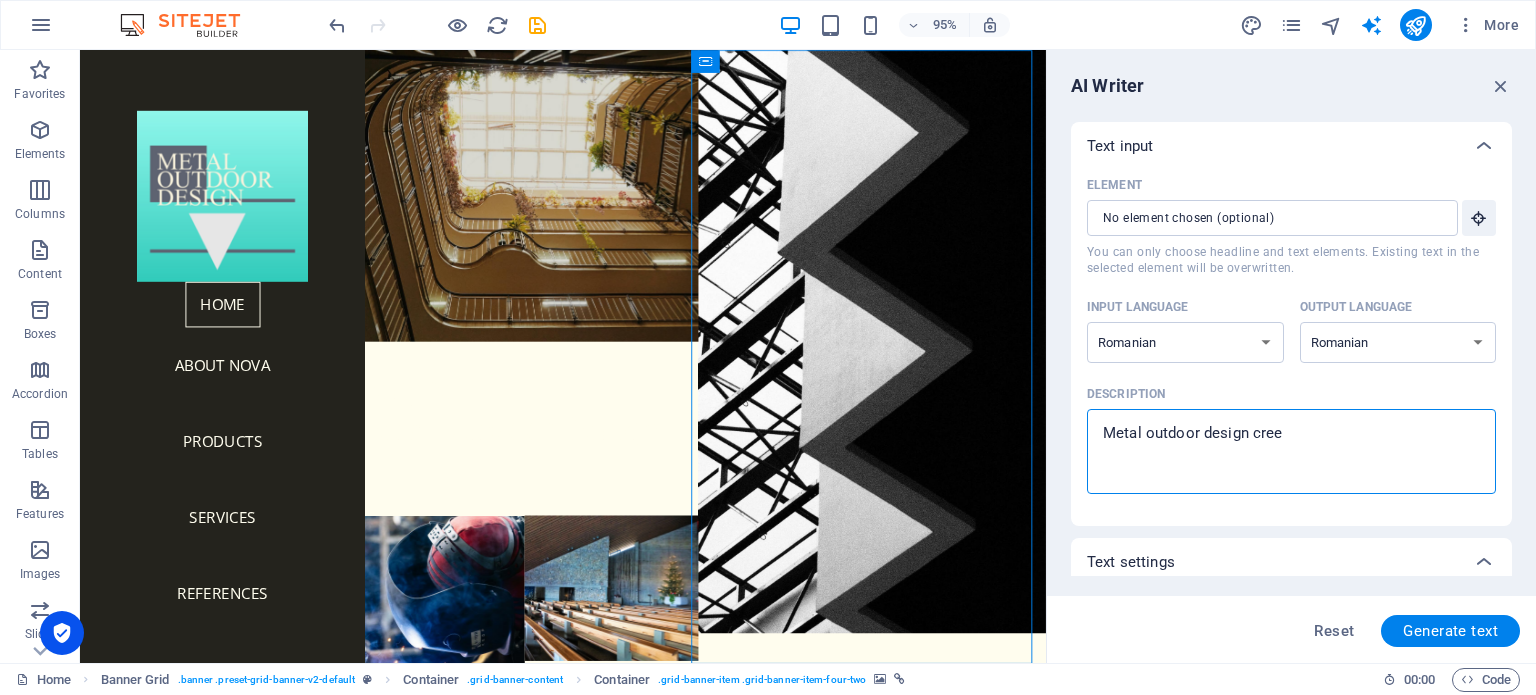 type on "Metal outdoor design creea" 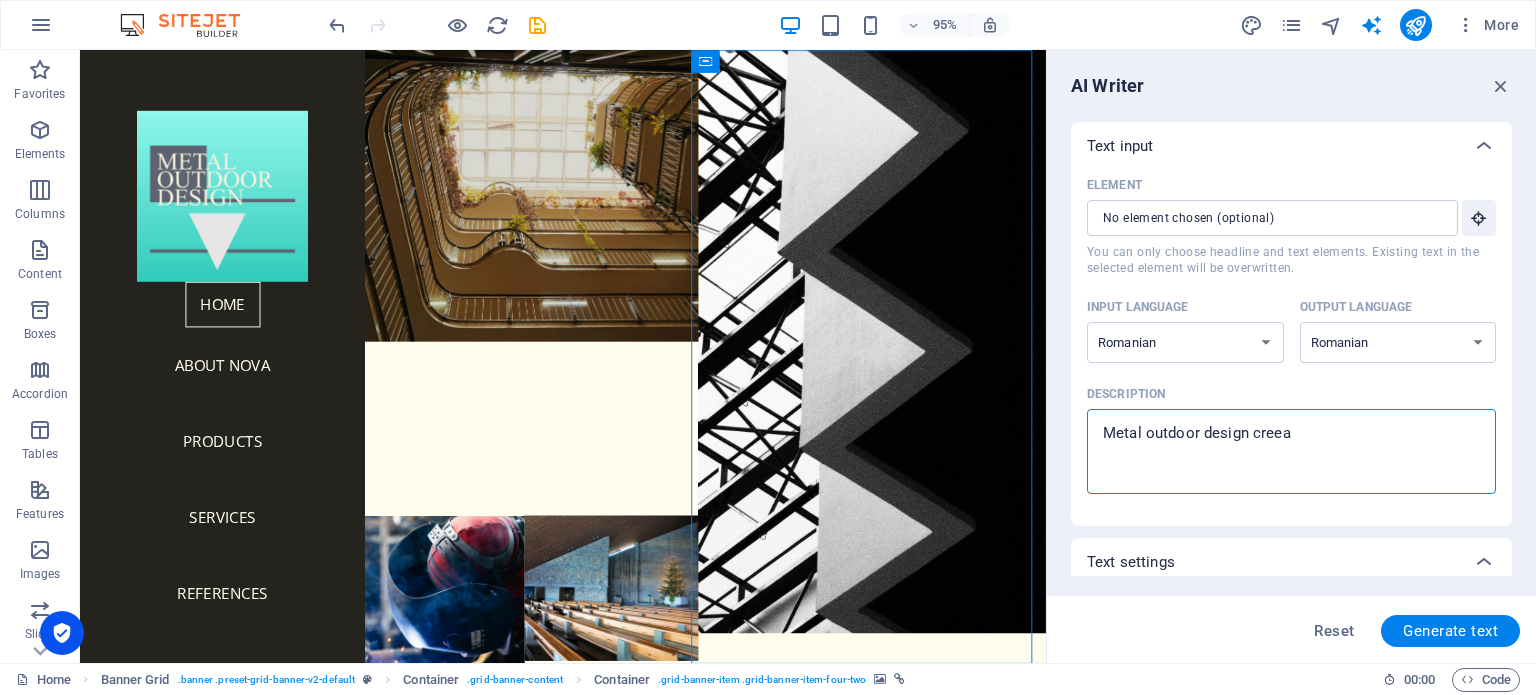 type on "Metal outdoor design creeaz" 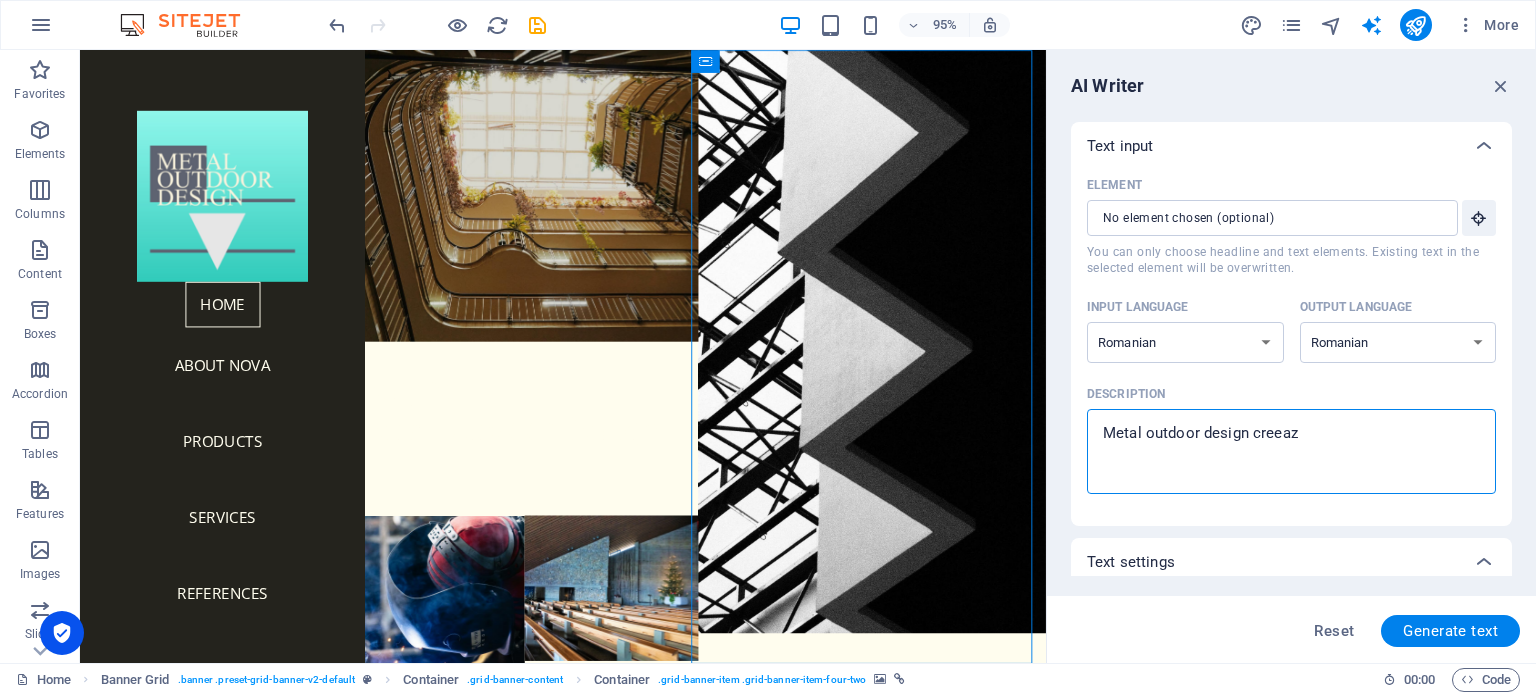 type on "Metal outdoor design creeaza" 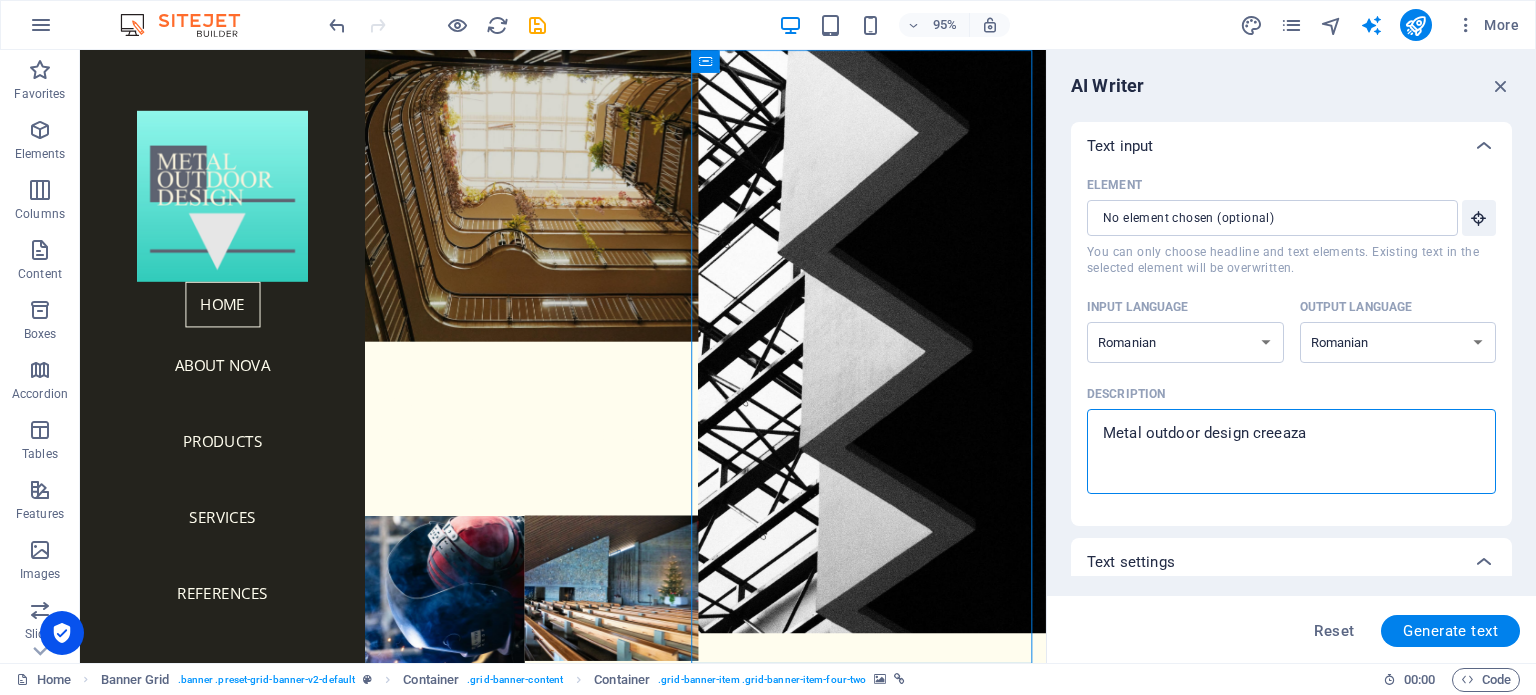 type on "Metal outdoor design creeaza" 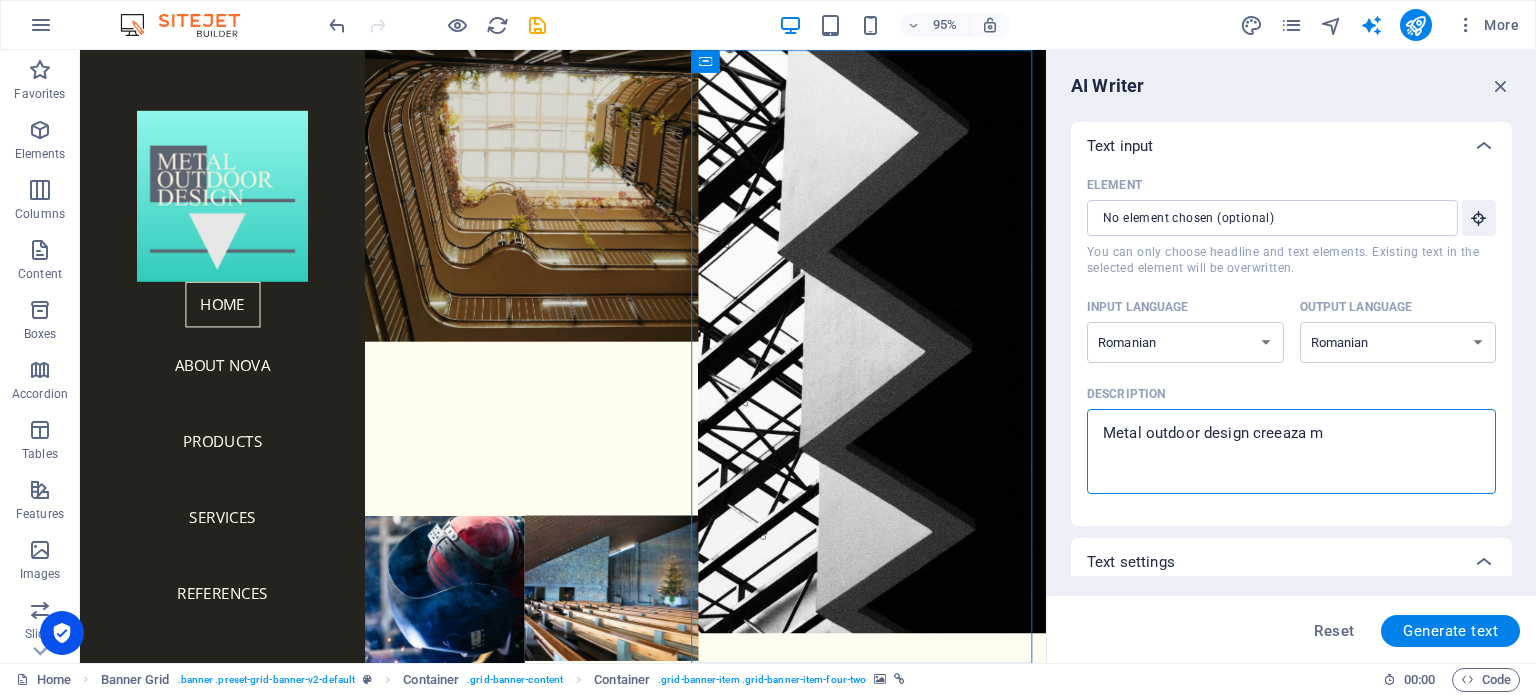 type on "Metal outdoor design creeaza me" 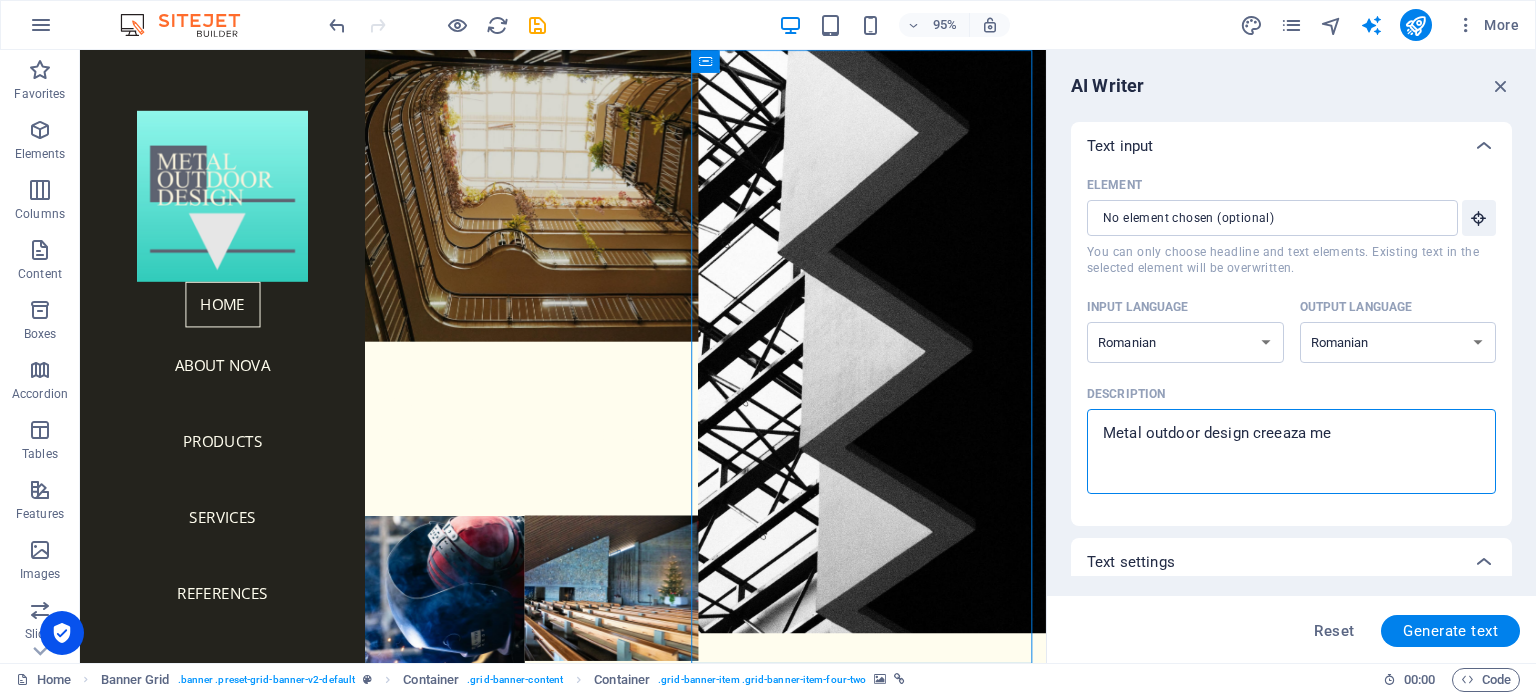 type on "Metal outdoor design creeaza met" 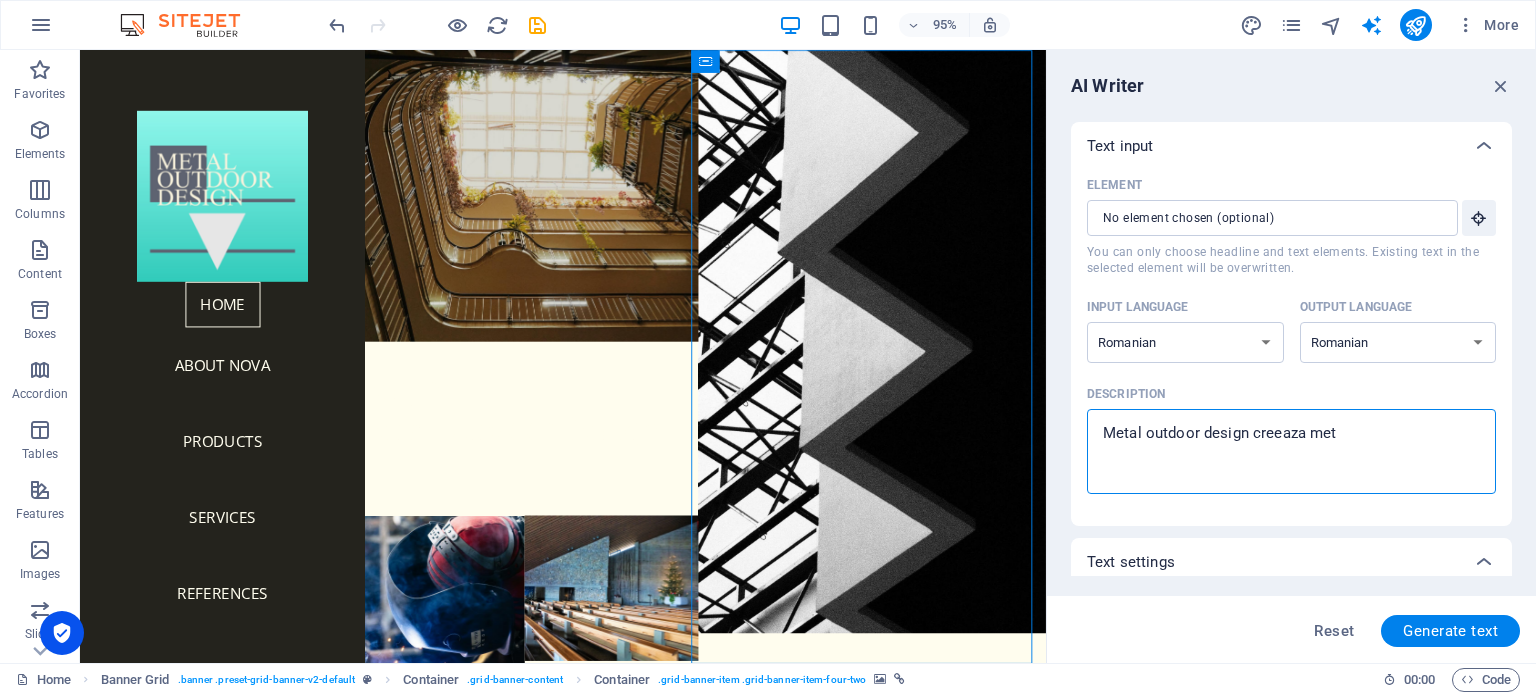 type on "Metal outdoor design creeaza meta" 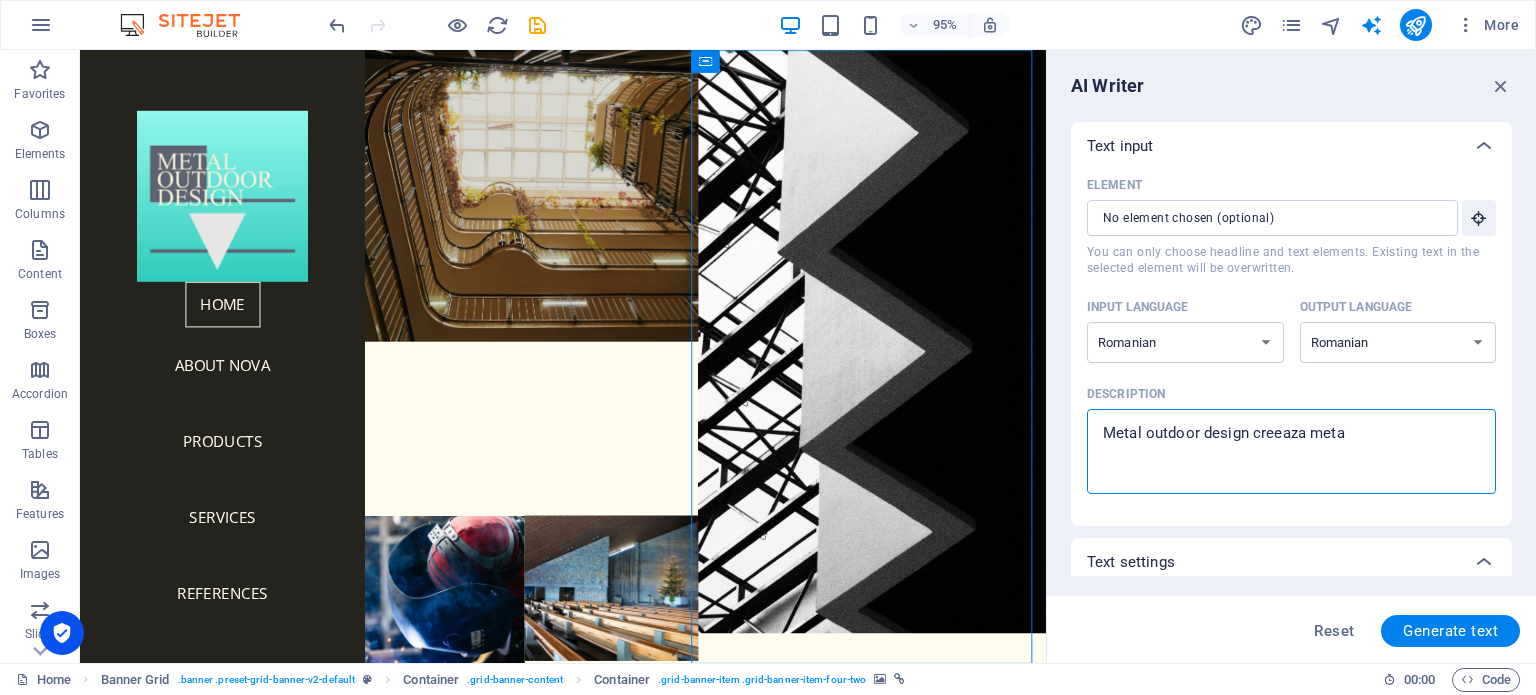 type on "Metal outdoor design creeaza metal" 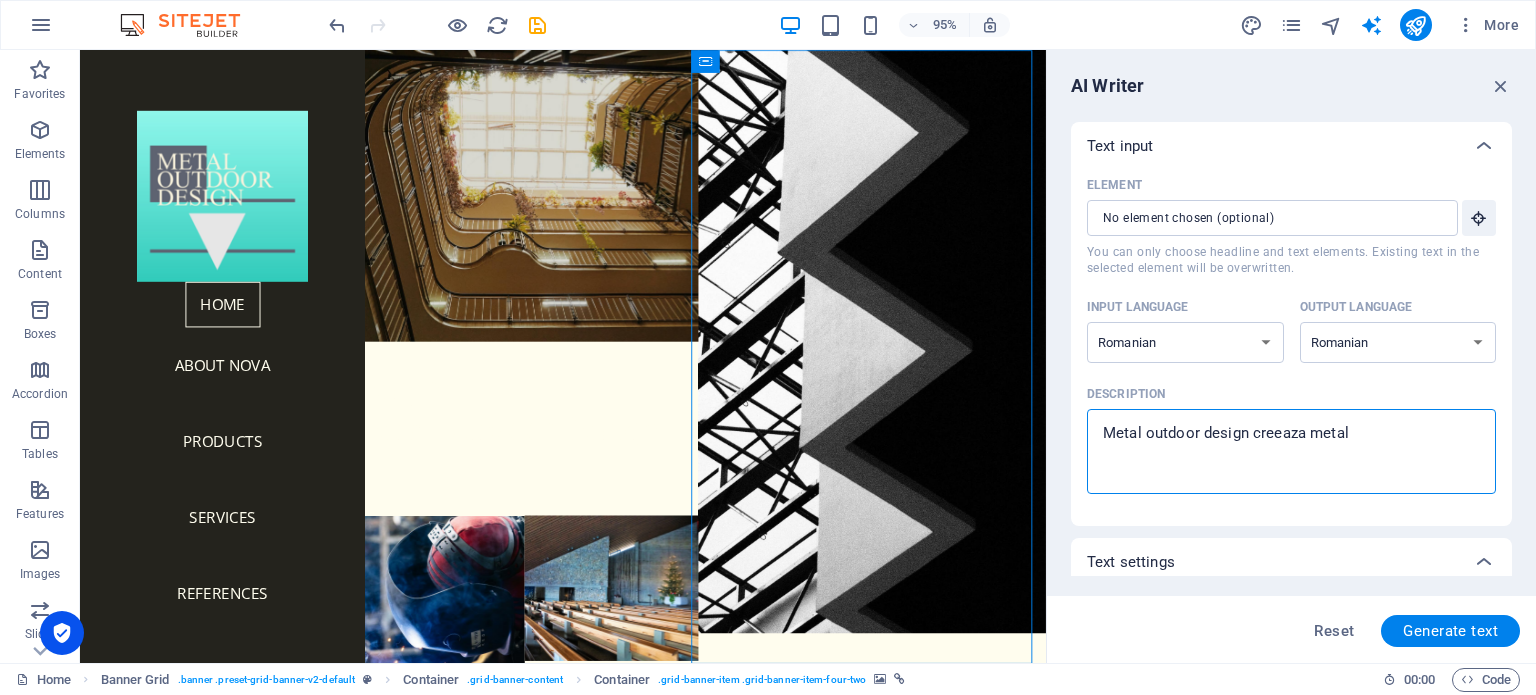 type on "Metal outdoor design creeaza metale" 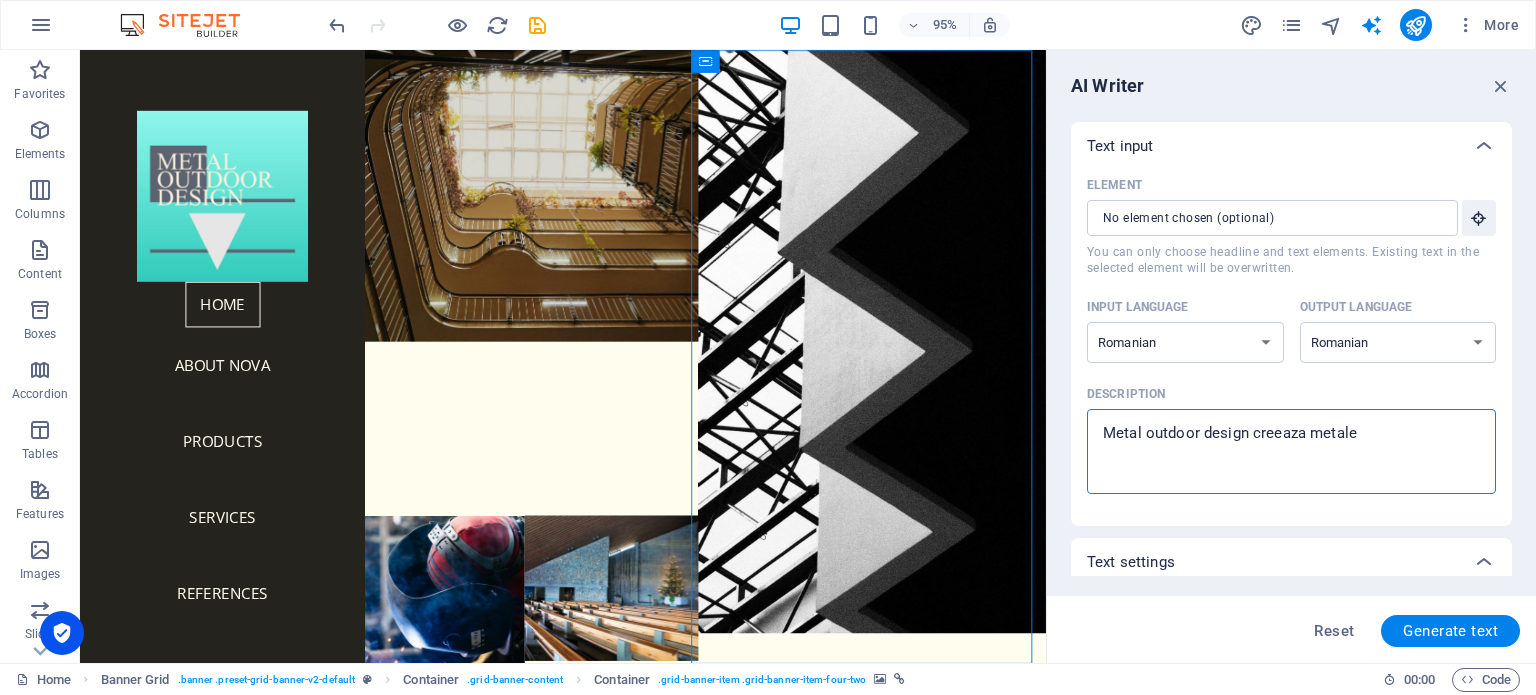 type on "Metal outdoor design creeaza metale" 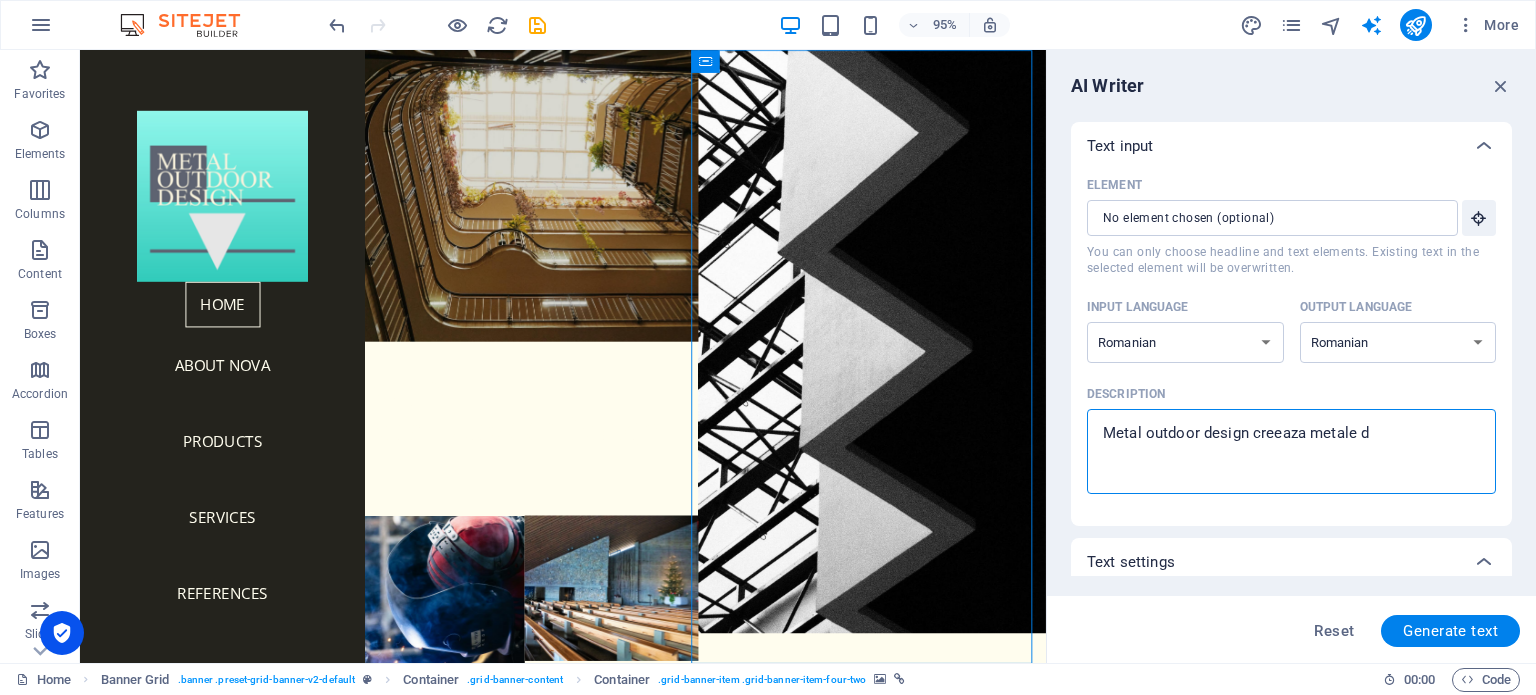 type on "Metal outdoor design creeaza metale di" 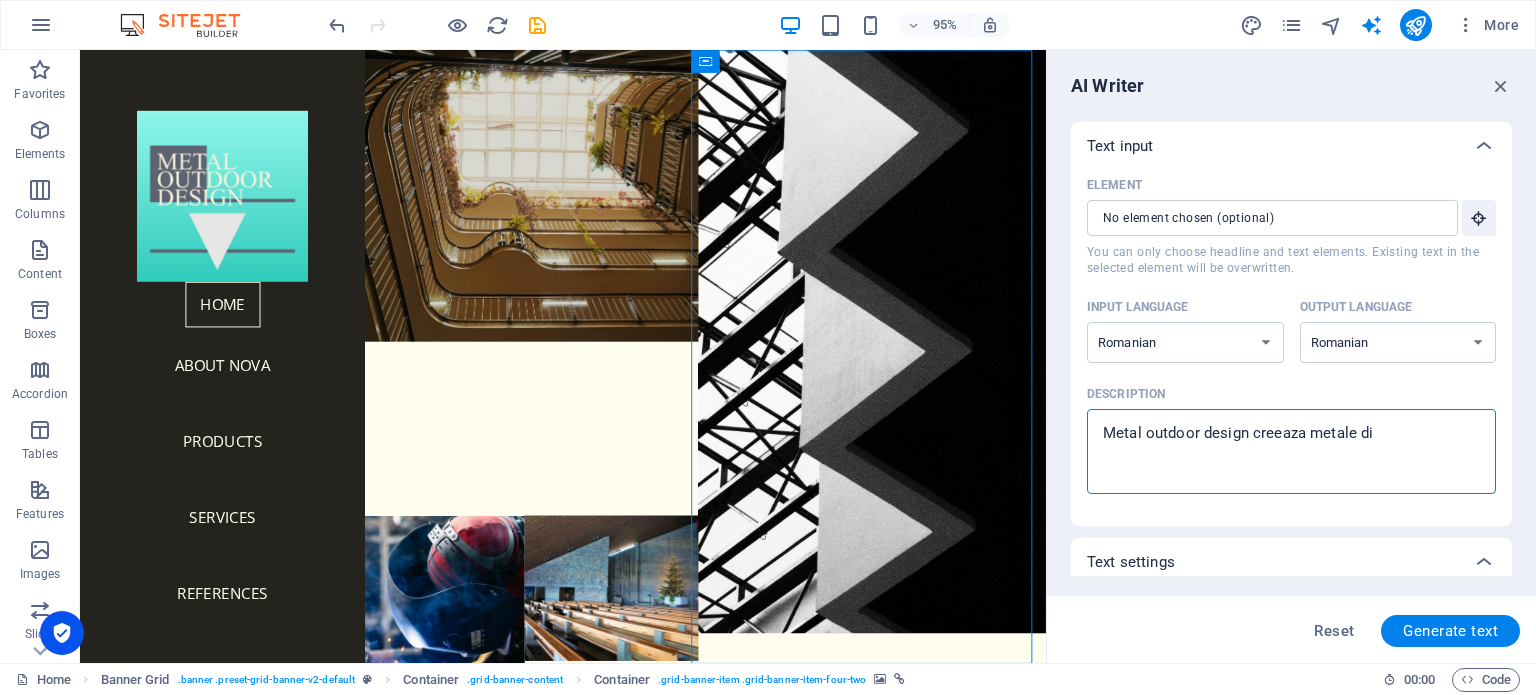 type on "Metal outdoor design creeaza metale din" 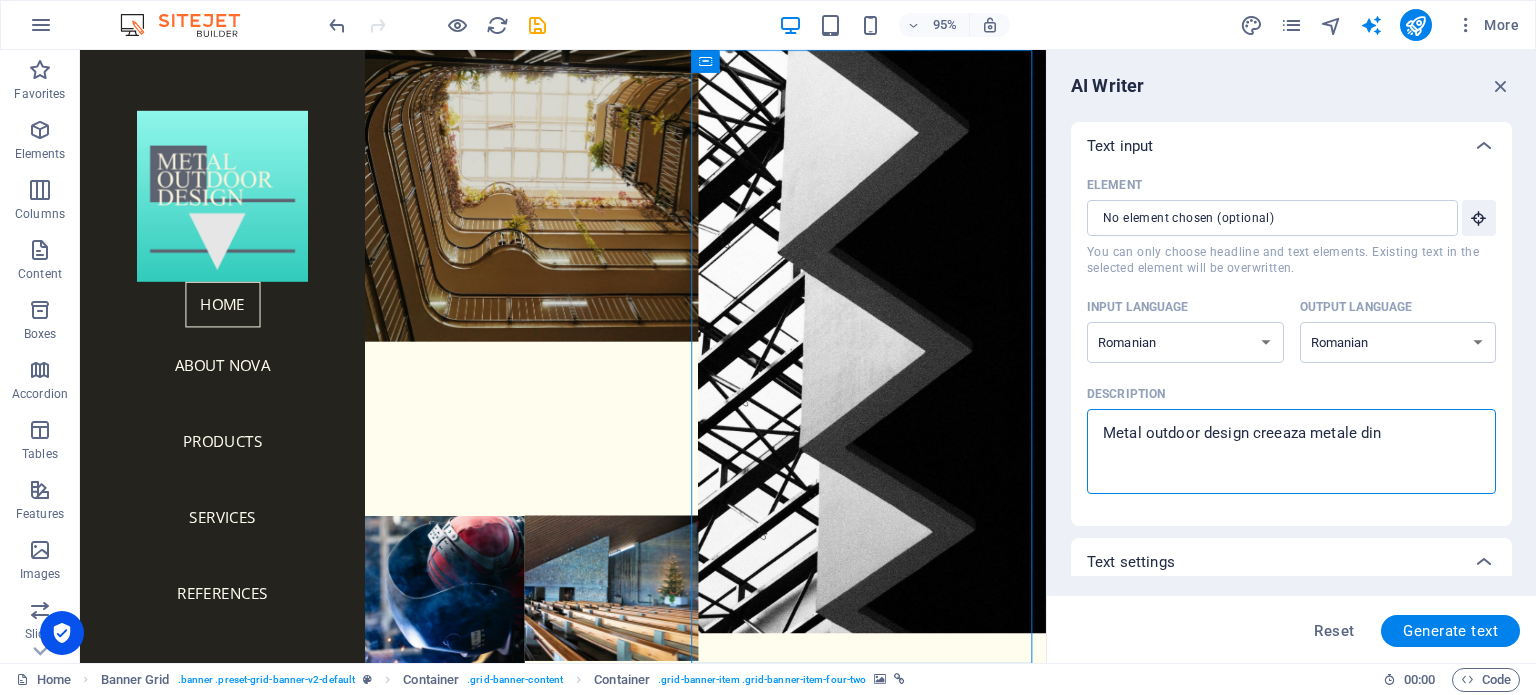 type on "x" 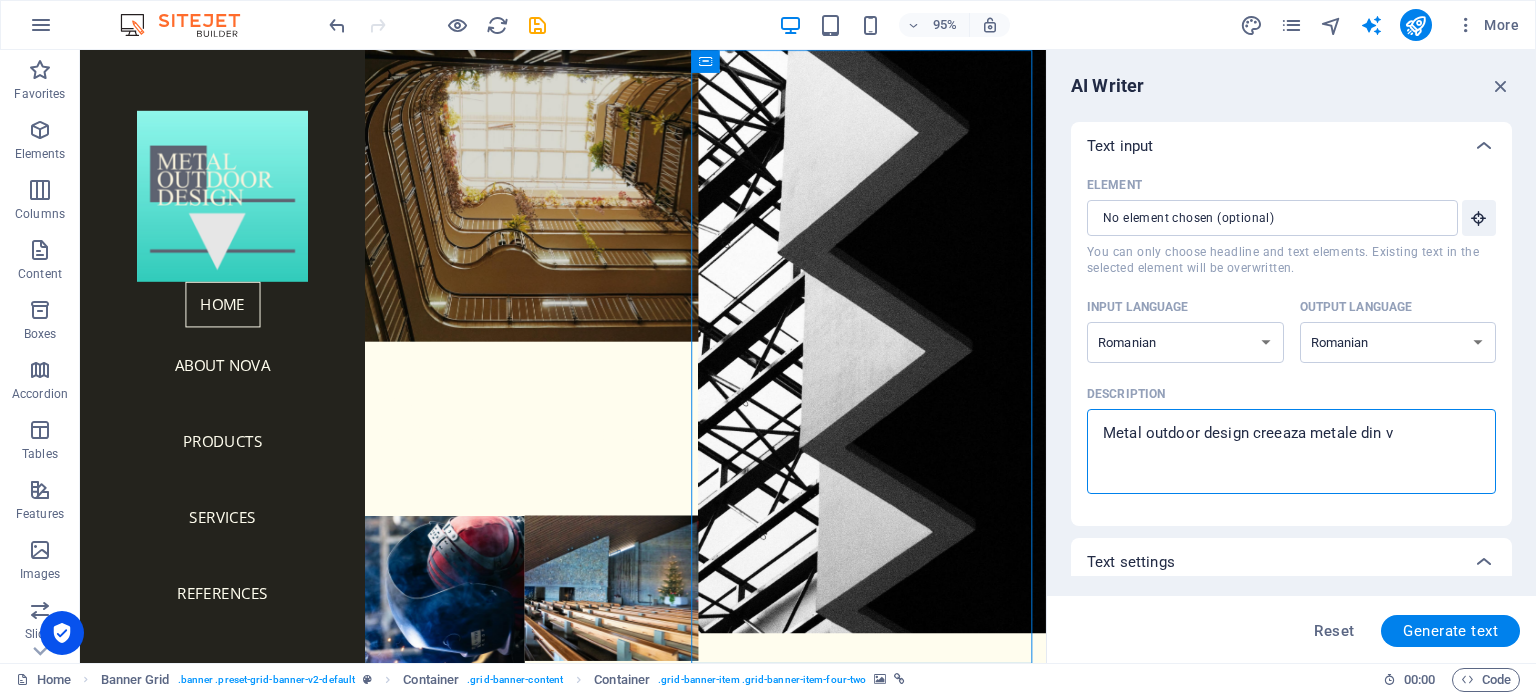type on "Metal outdoor design creeaza metale din vi" 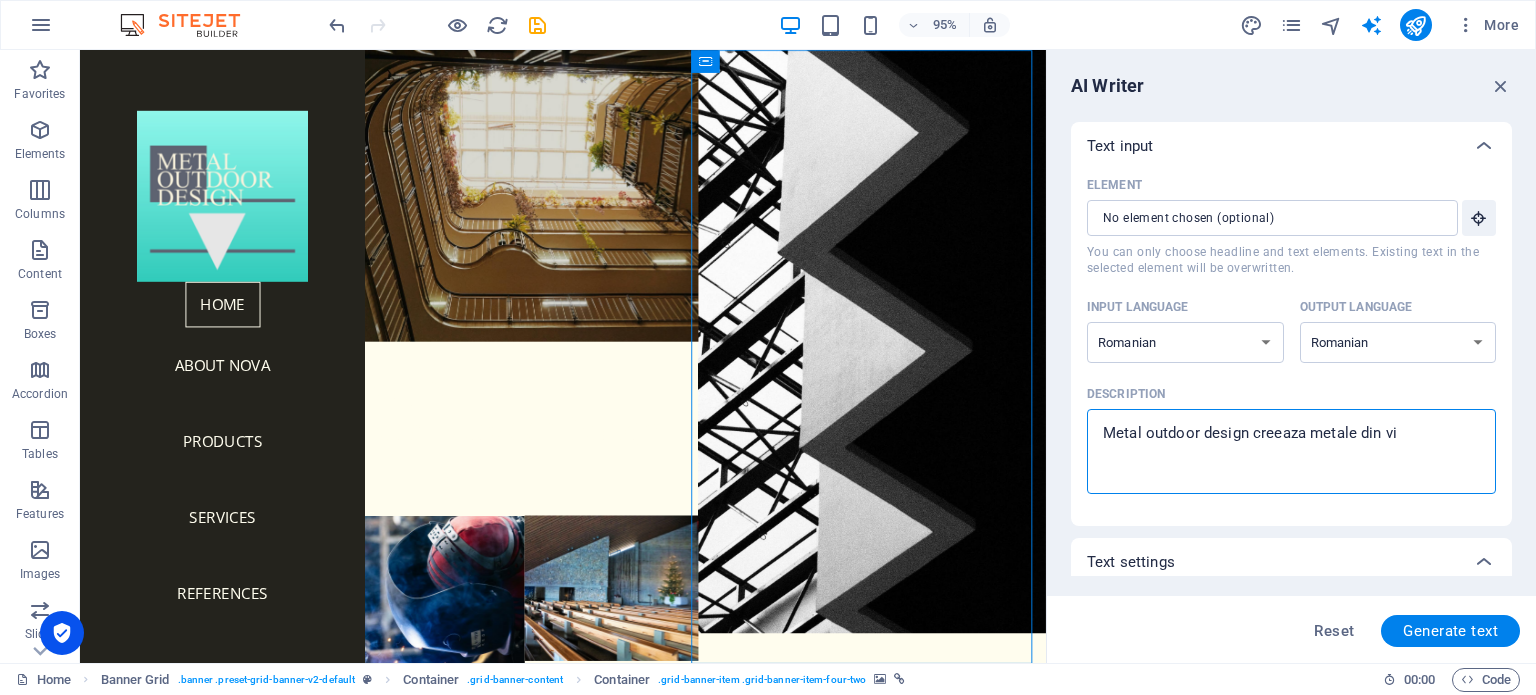 type on "Metal outdoor design creeaza metale din vis" 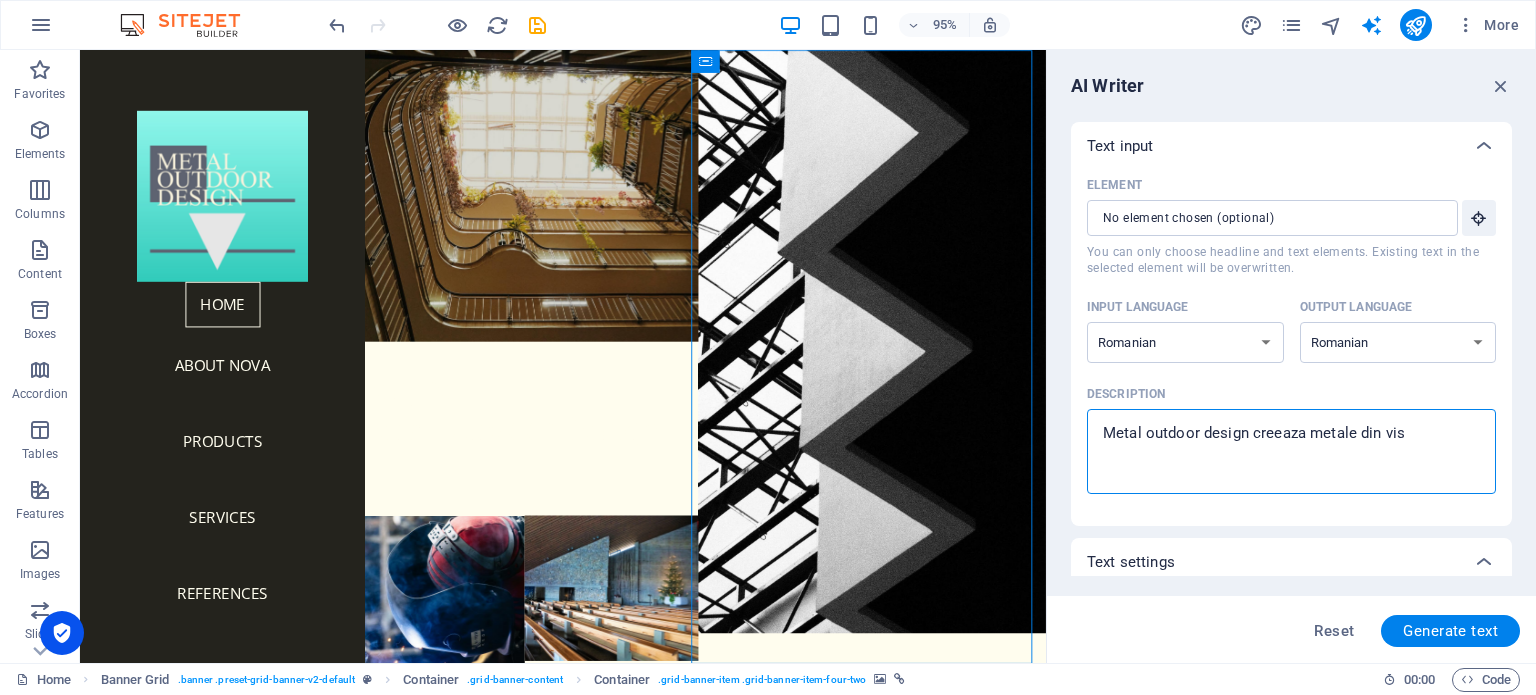 type on "Metal outdoor design creeaza metale din vise" 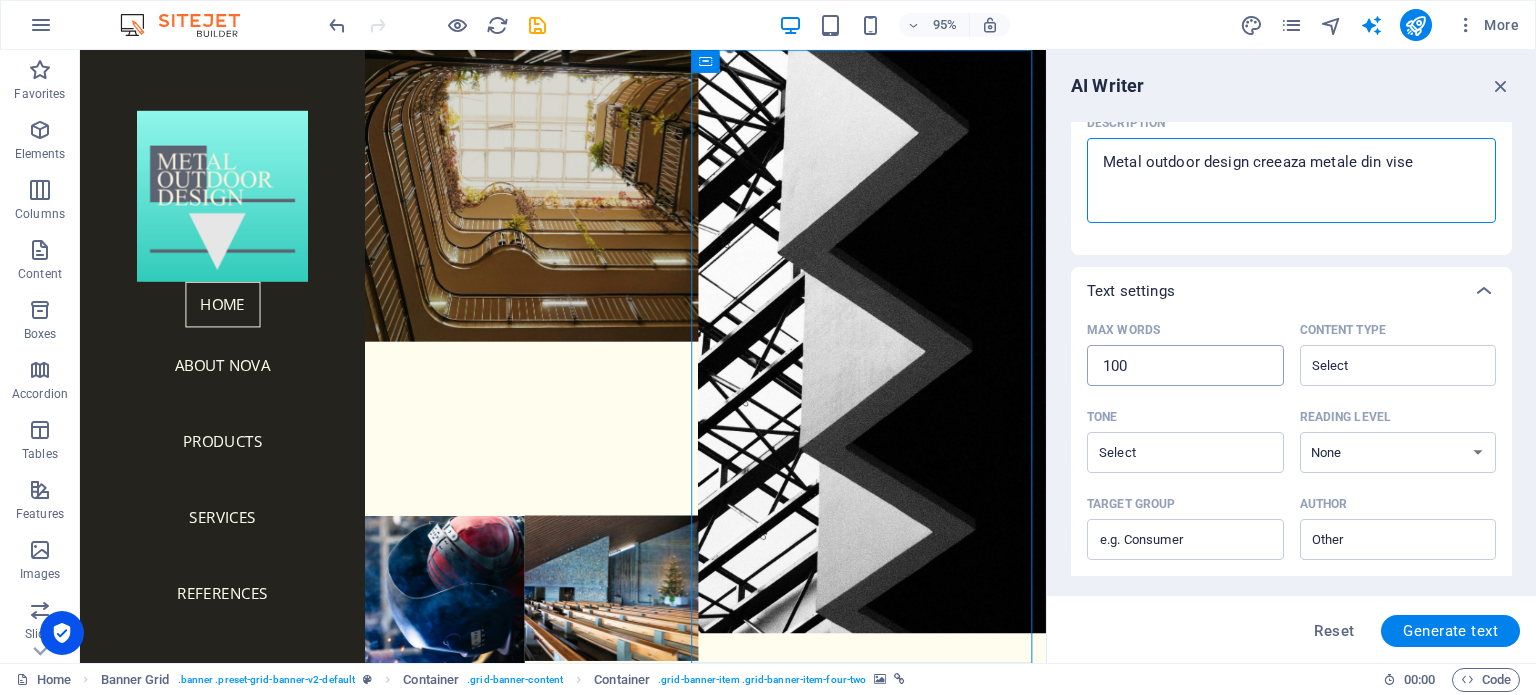 scroll, scrollTop: 300, scrollLeft: 0, axis: vertical 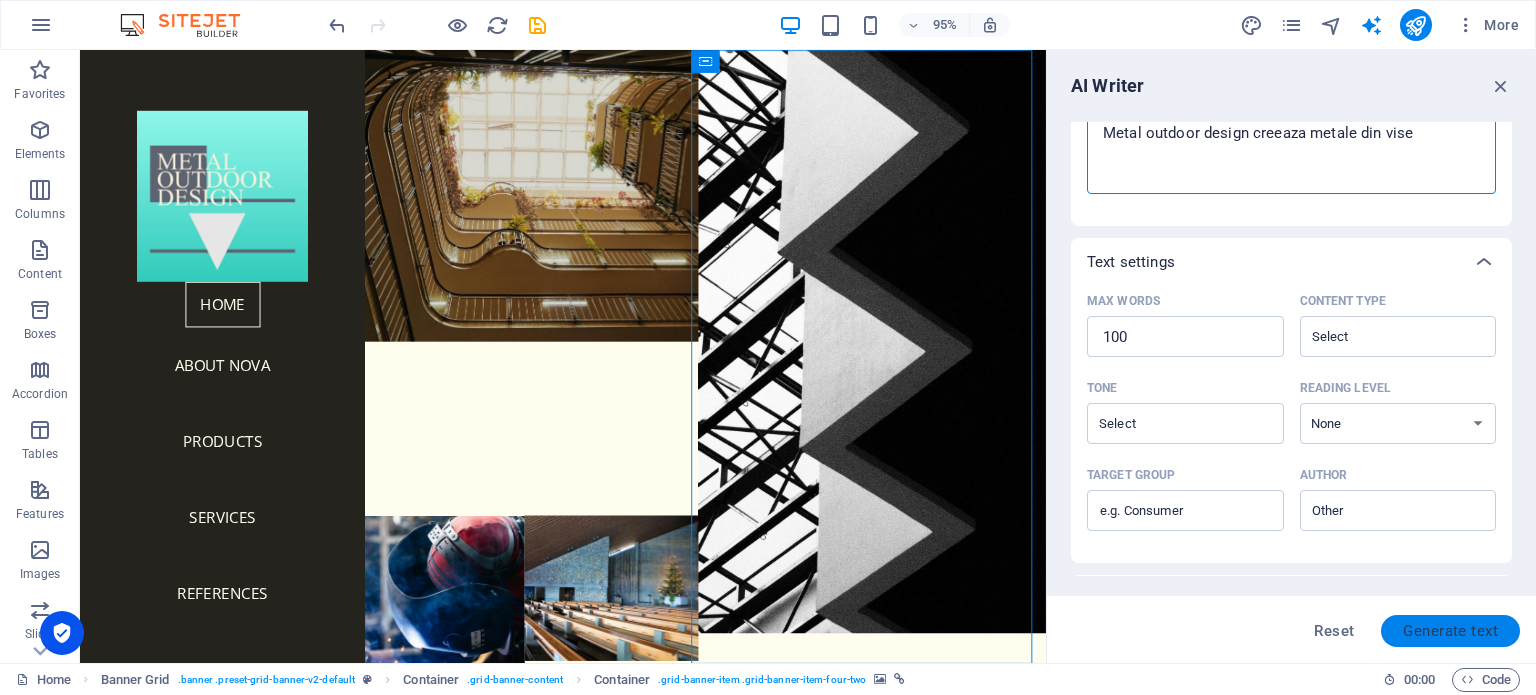 type on "Metal outdoor design creeaza metale din vise" 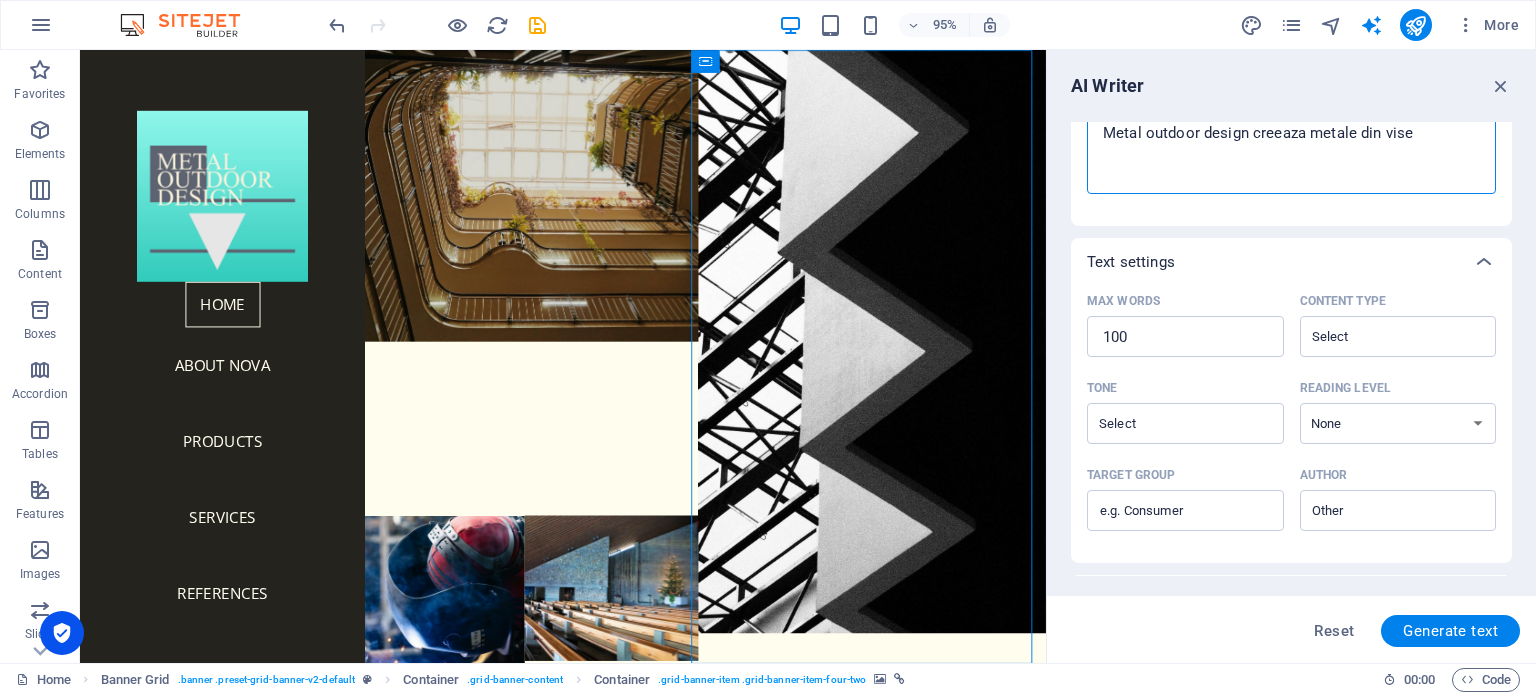type on "x" 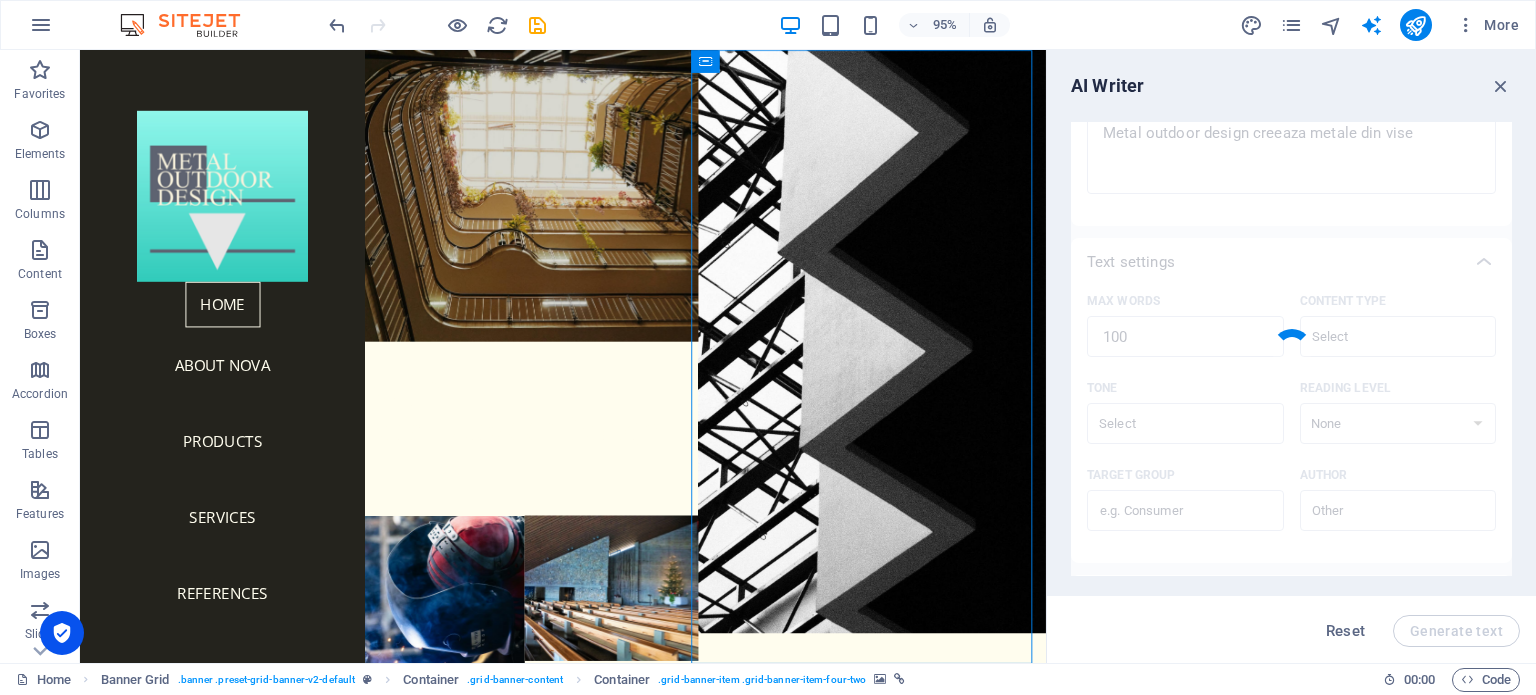 type on "x" 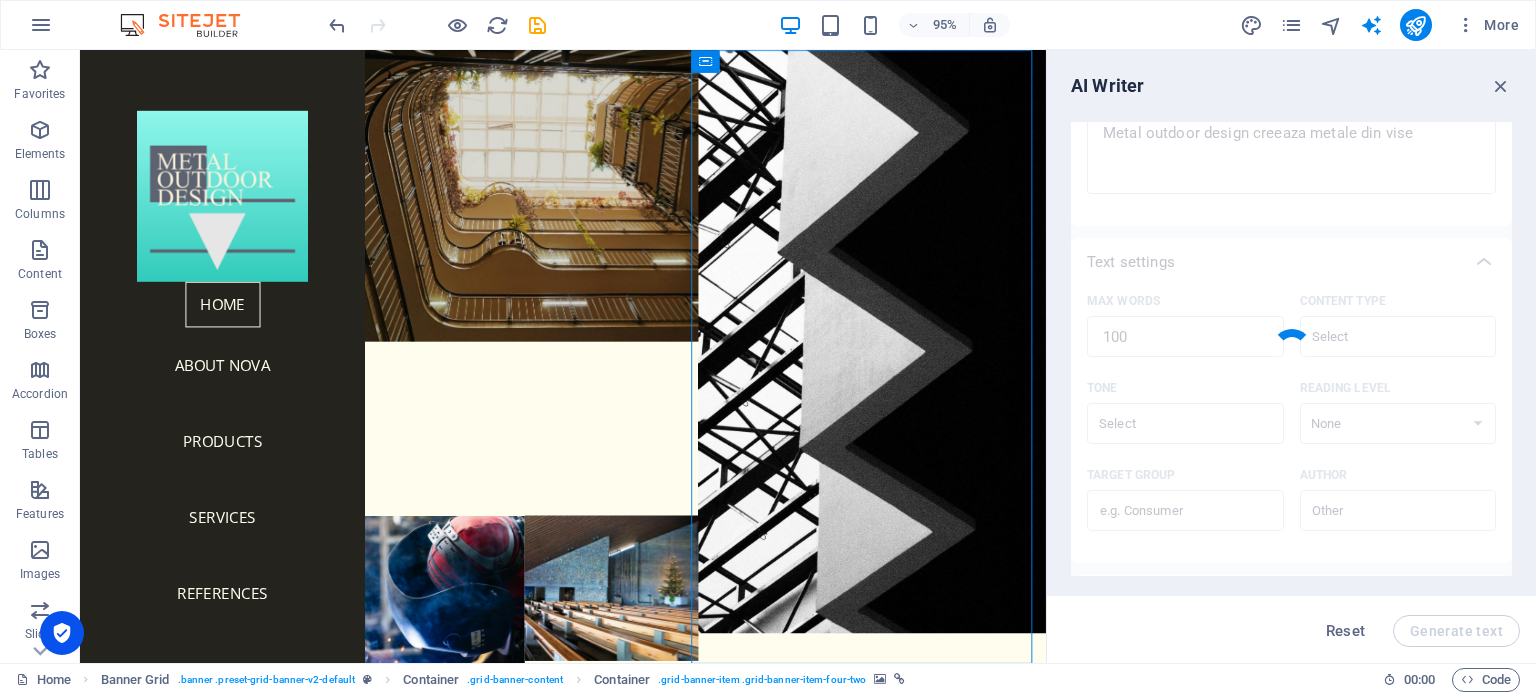 type on "Metal Outdoor Design transformă visurile în creații metalice impresionante, oferind soluții inovatoare pentru decorul exterior. Fiecare piesă este realizată cu atenție la detalii, combinând estetică și funcționalitate. Cu un portofoliu variat, de la mobilier de grădină la elemente decorative unice, brandul inspiră și îmbunătățește orice spațiu exterior. Investind în calitate și originalitate, Metal Outdoor Design aduce un strop de magie în fiecare proiect, făcând din metal o expresie artistică a imaginației. Descoperiți frumusețea și durabilitatea lucrărilor noastre." 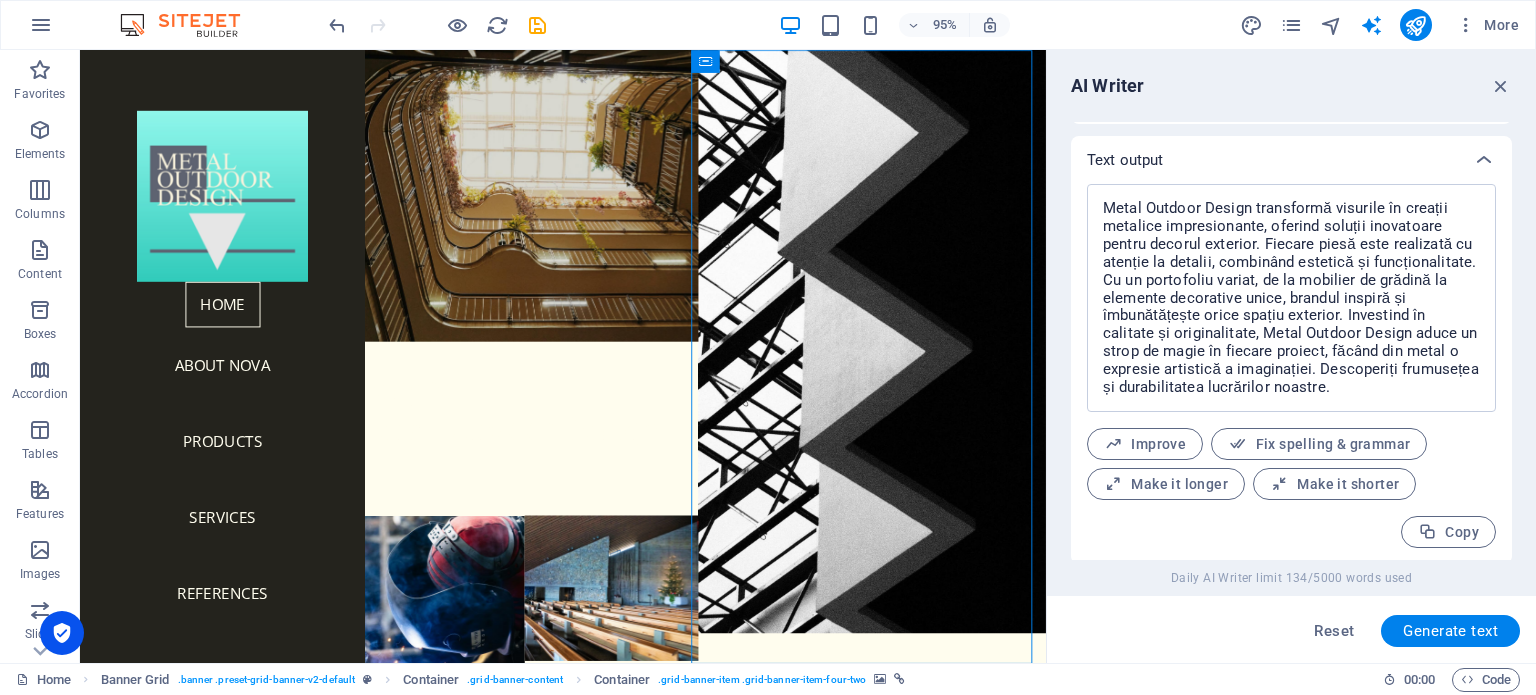 scroll, scrollTop: 742, scrollLeft: 0, axis: vertical 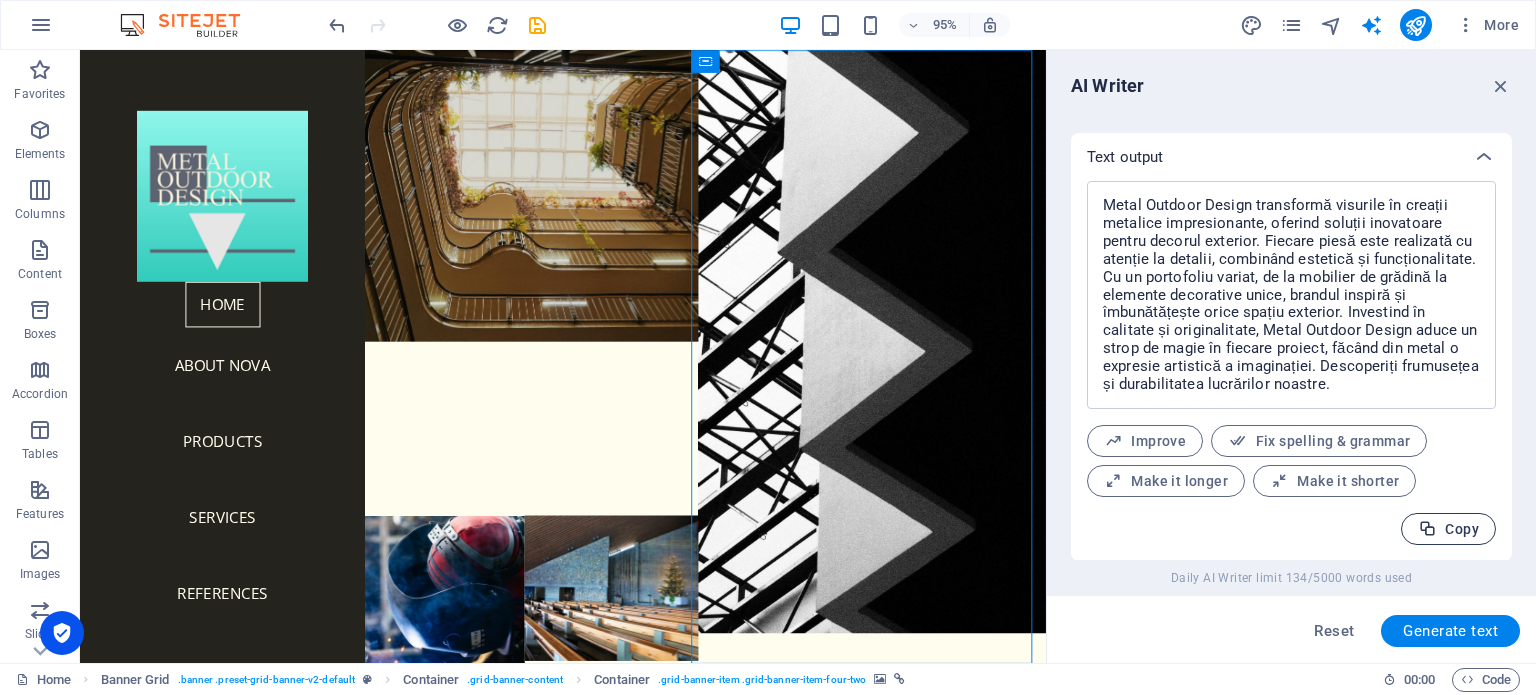 click on "Copy" at bounding box center (1448, 529) 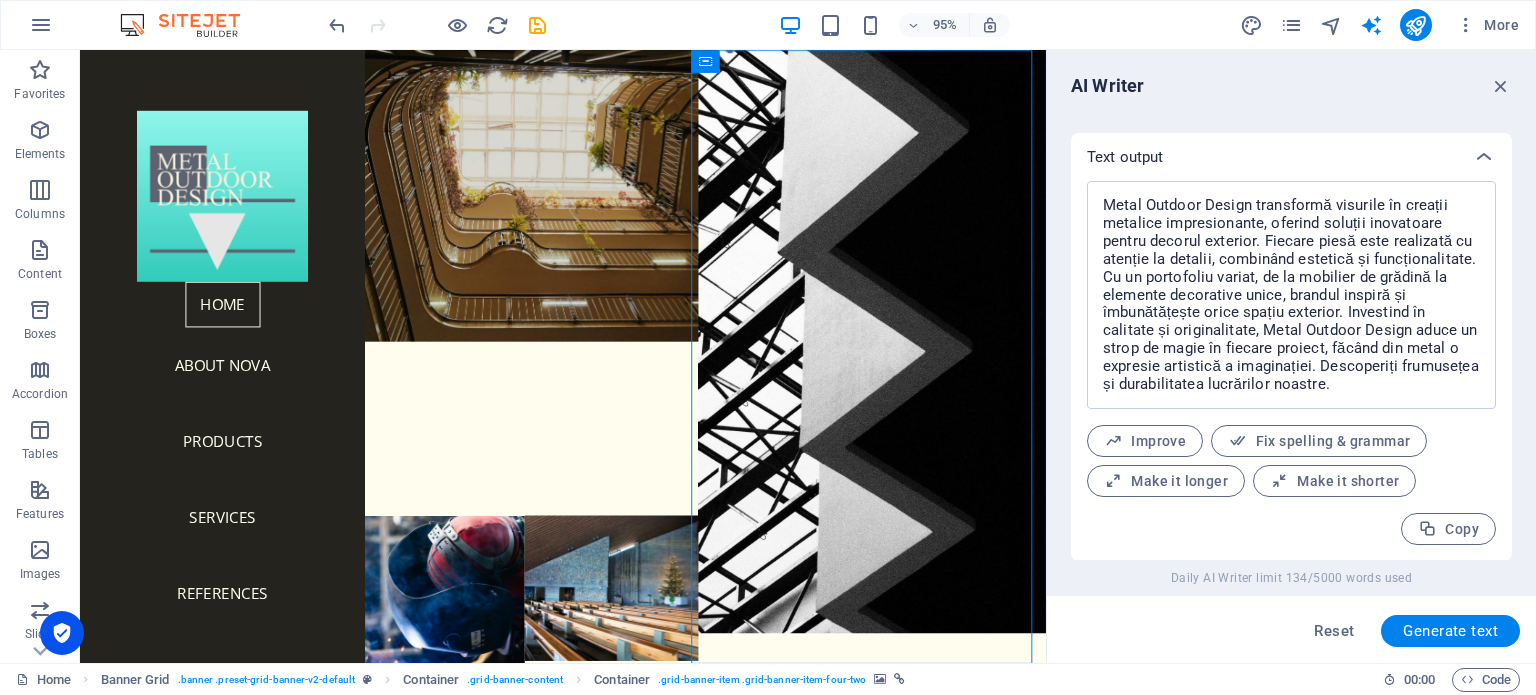 type on "x" 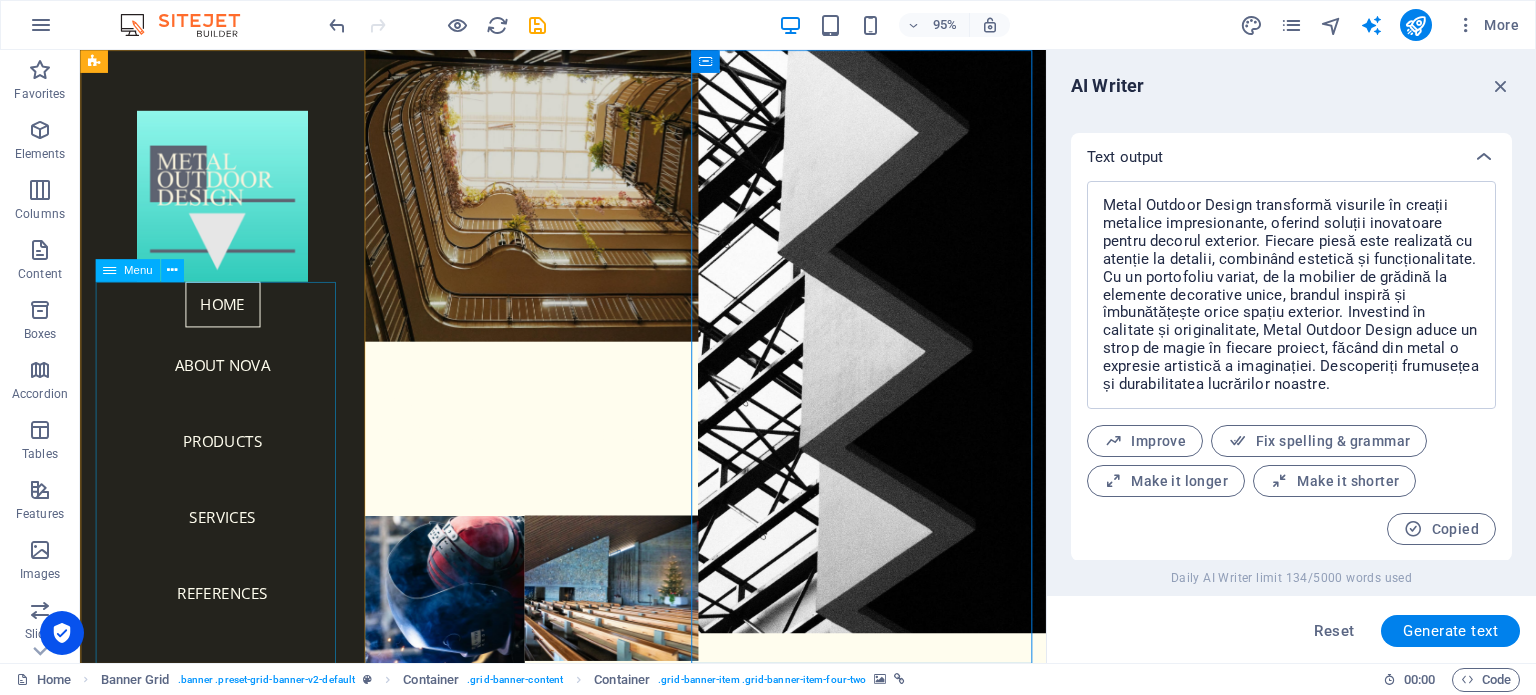 click on "Home About Nova Products Services References Contact" at bounding box center [230, 518] 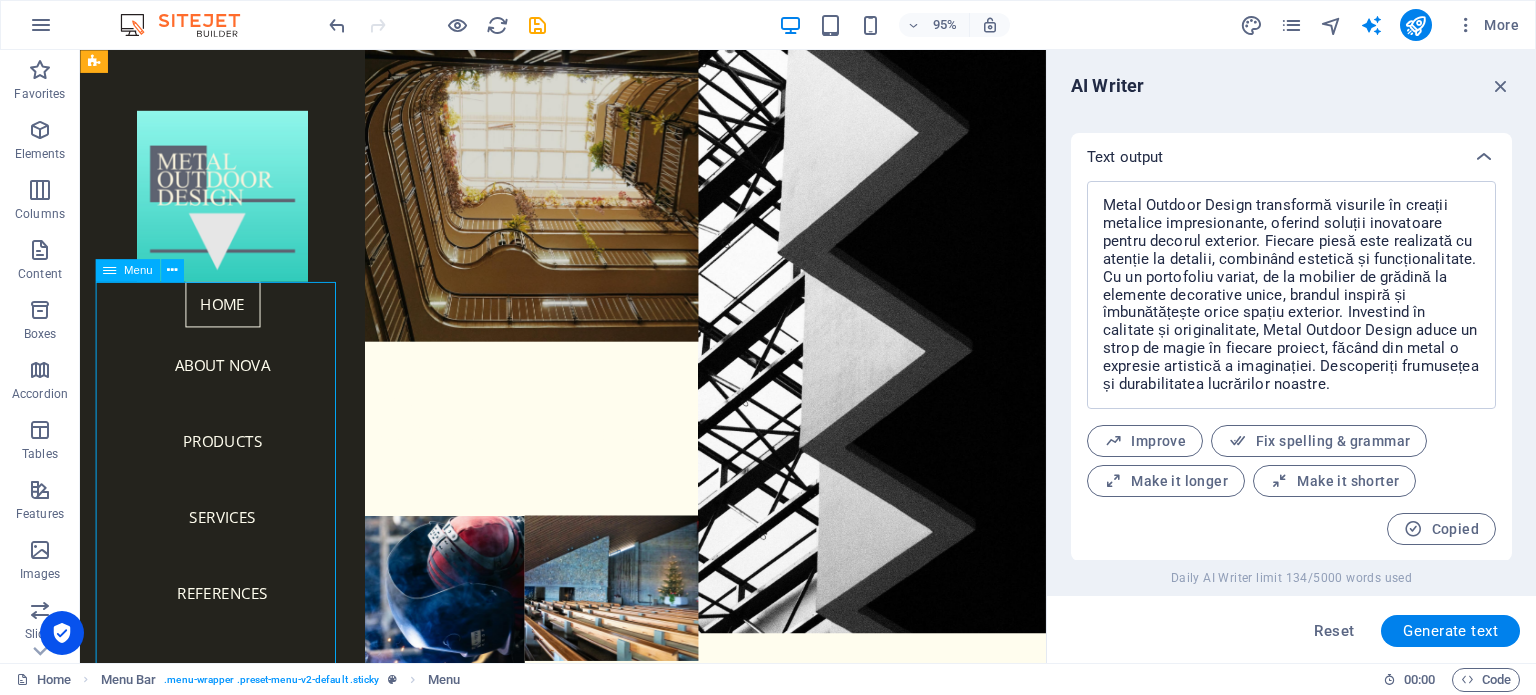 click on "Home About Nova Products Services References Contact" at bounding box center (230, 518) 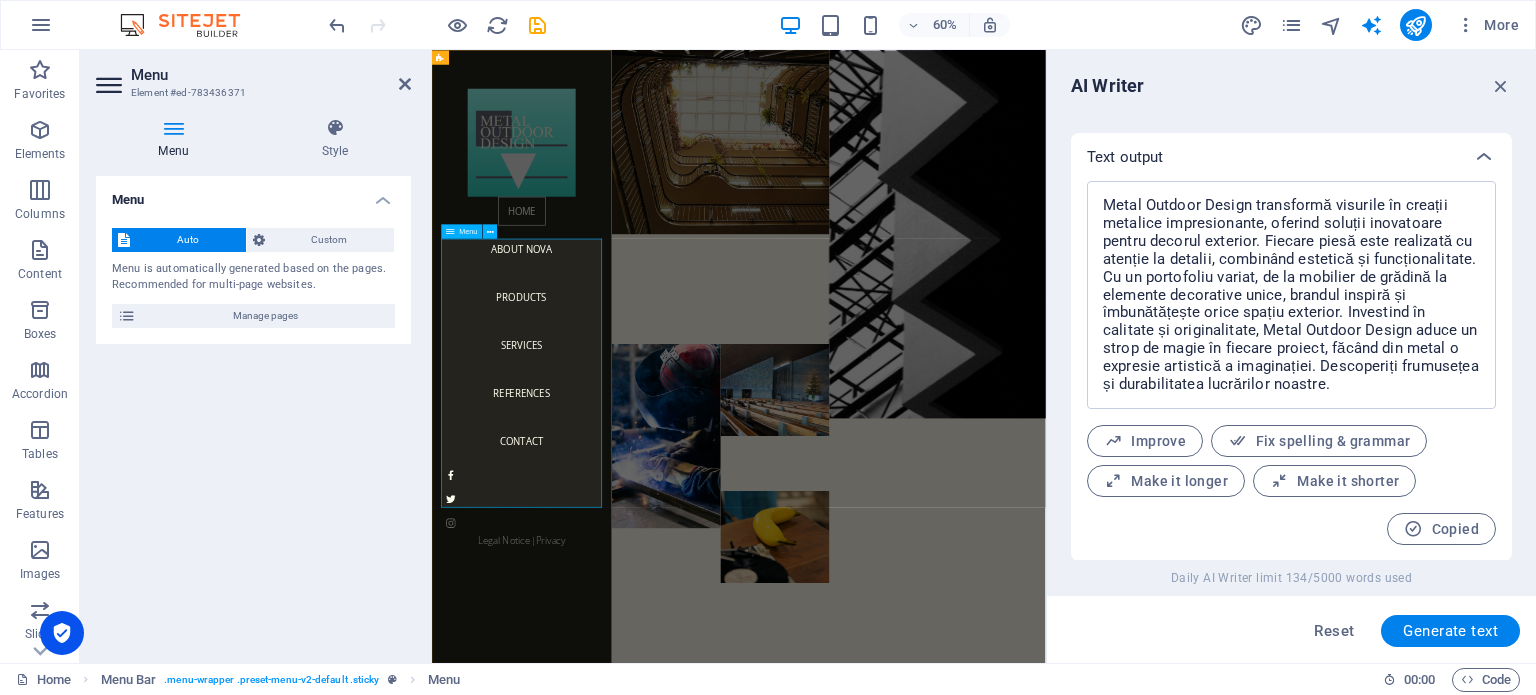 click on "Home About Nova Products Services References Contact" at bounding box center [582, 518] 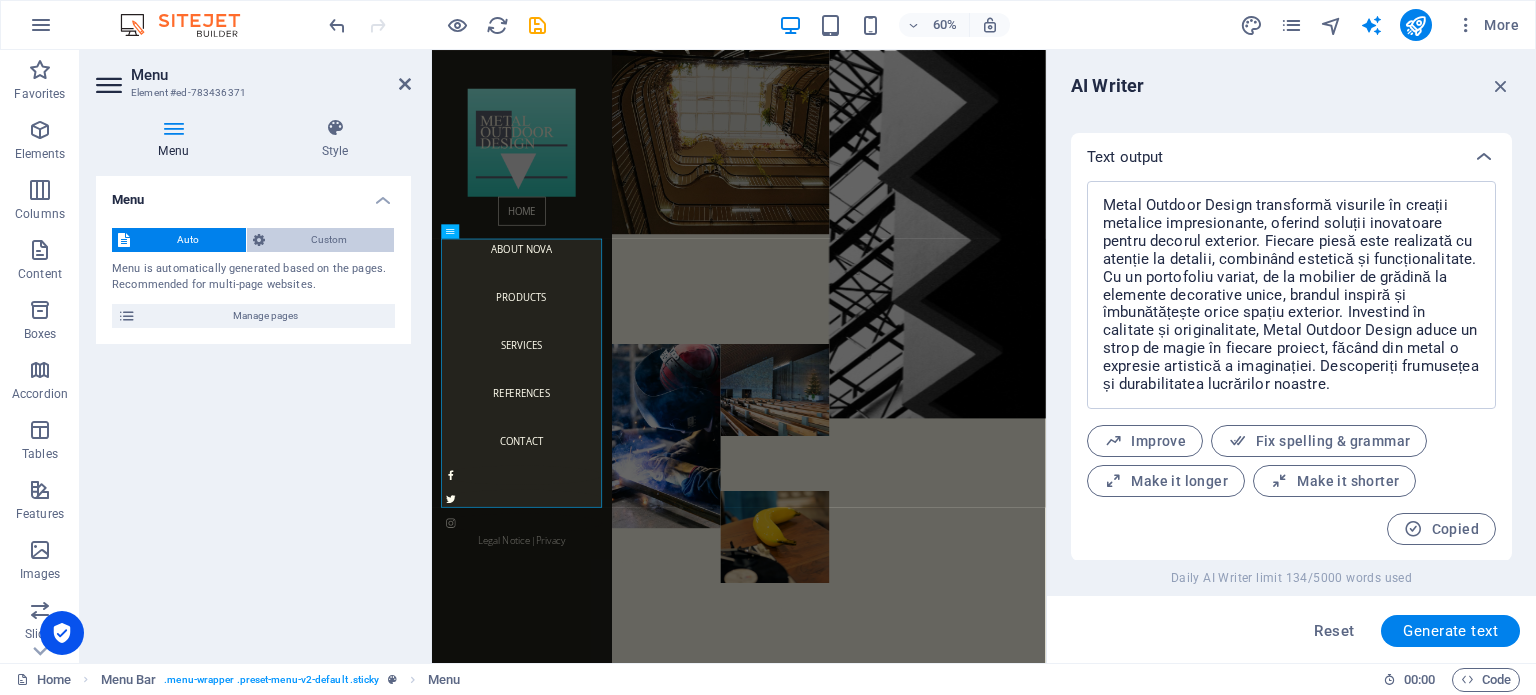 click on "Custom" at bounding box center (330, 240) 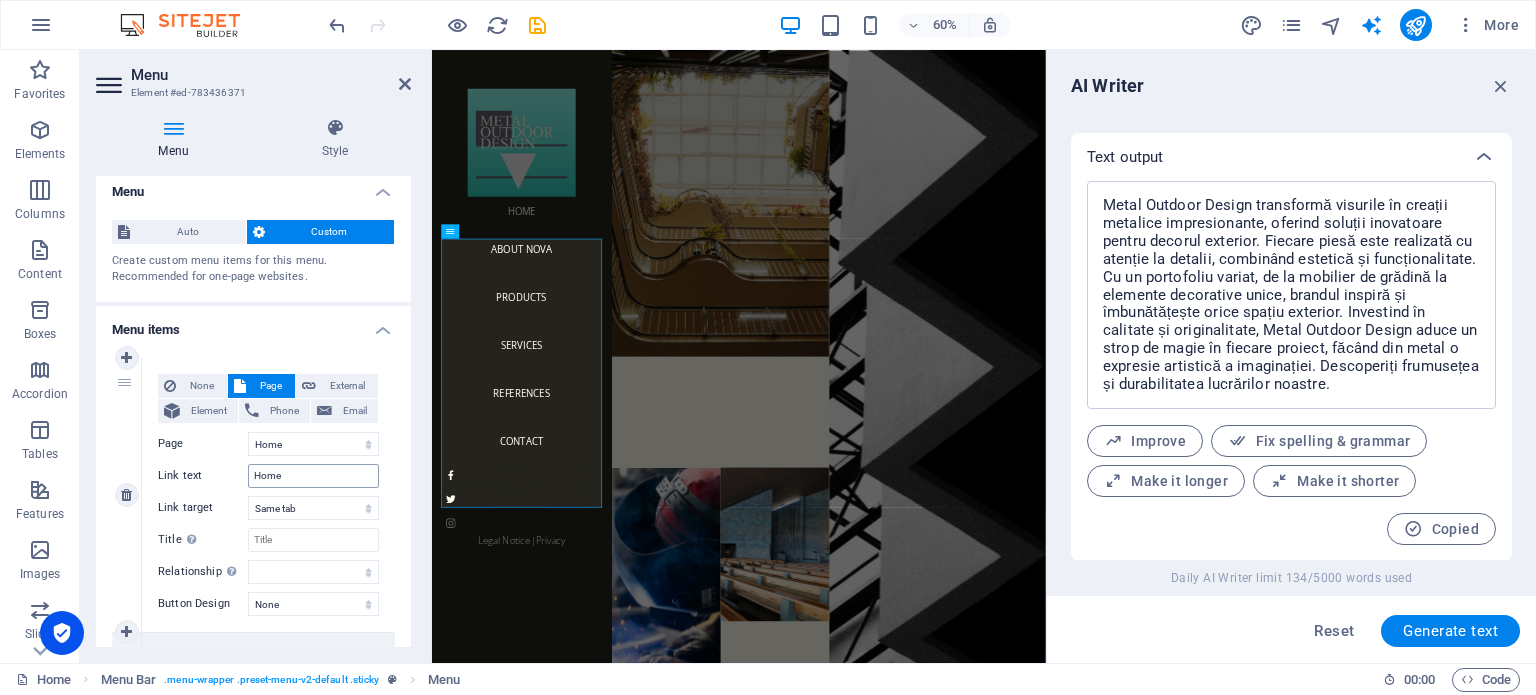 scroll, scrollTop: 0, scrollLeft: 0, axis: both 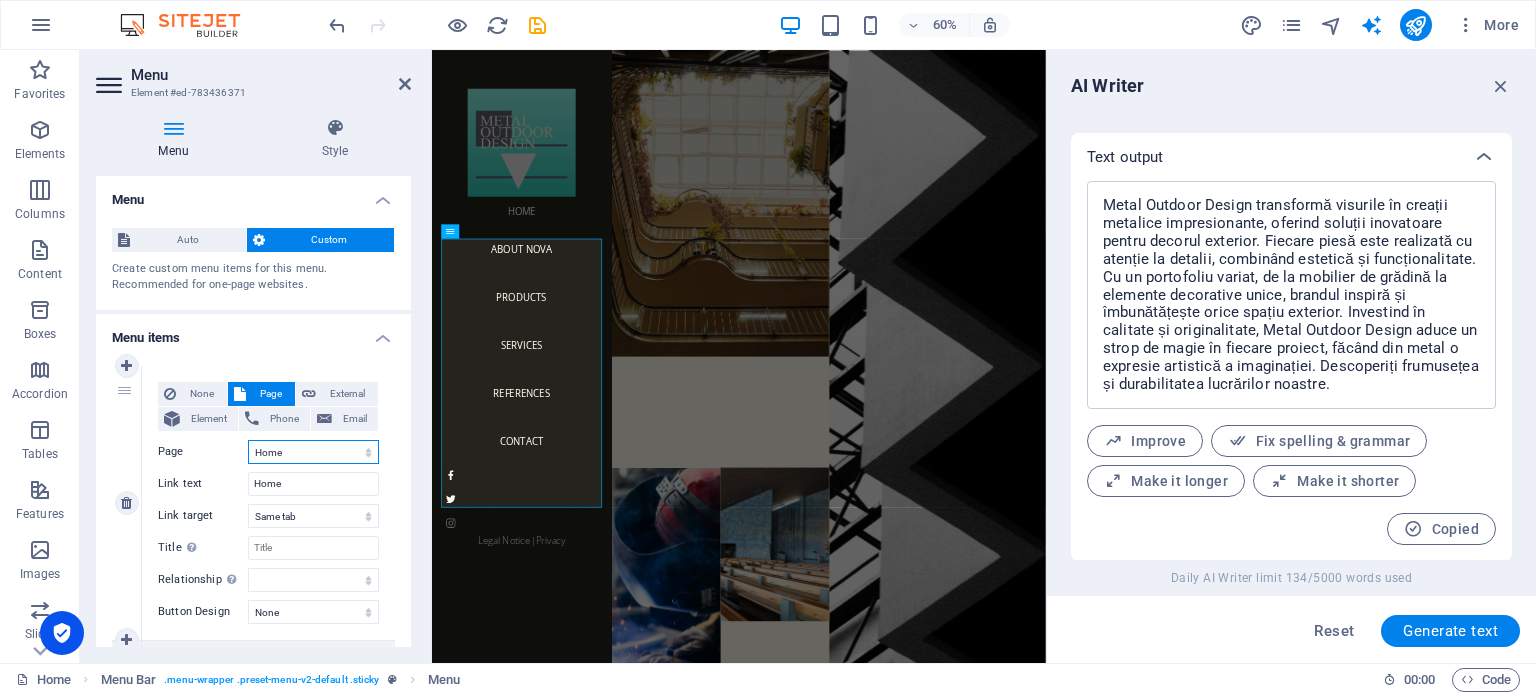 click on "Home About Nova Products Services References Contact Legal Notice Privacy" at bounding box center (313, 452) 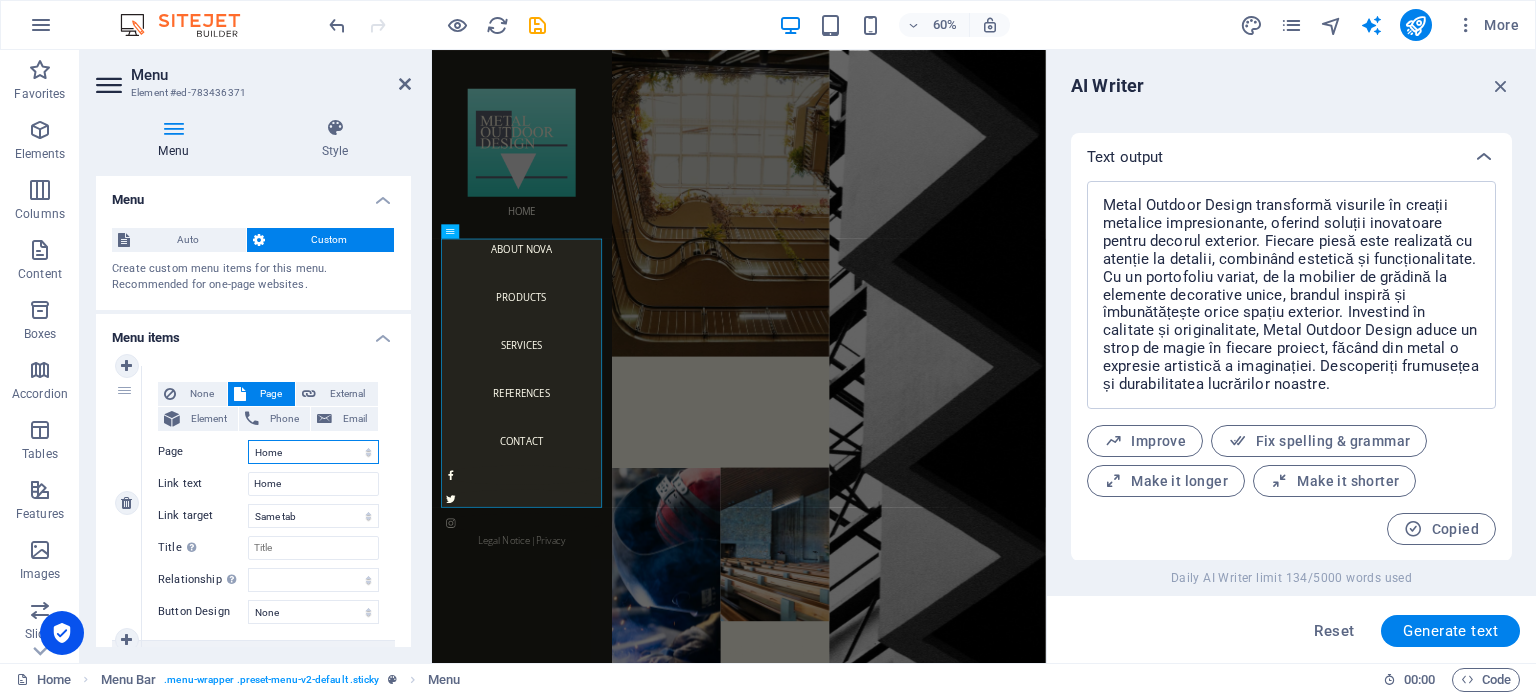 click on "Home About Nova Products Services References Contact Legal Notice Privacy" at bounding box center (313, 452) 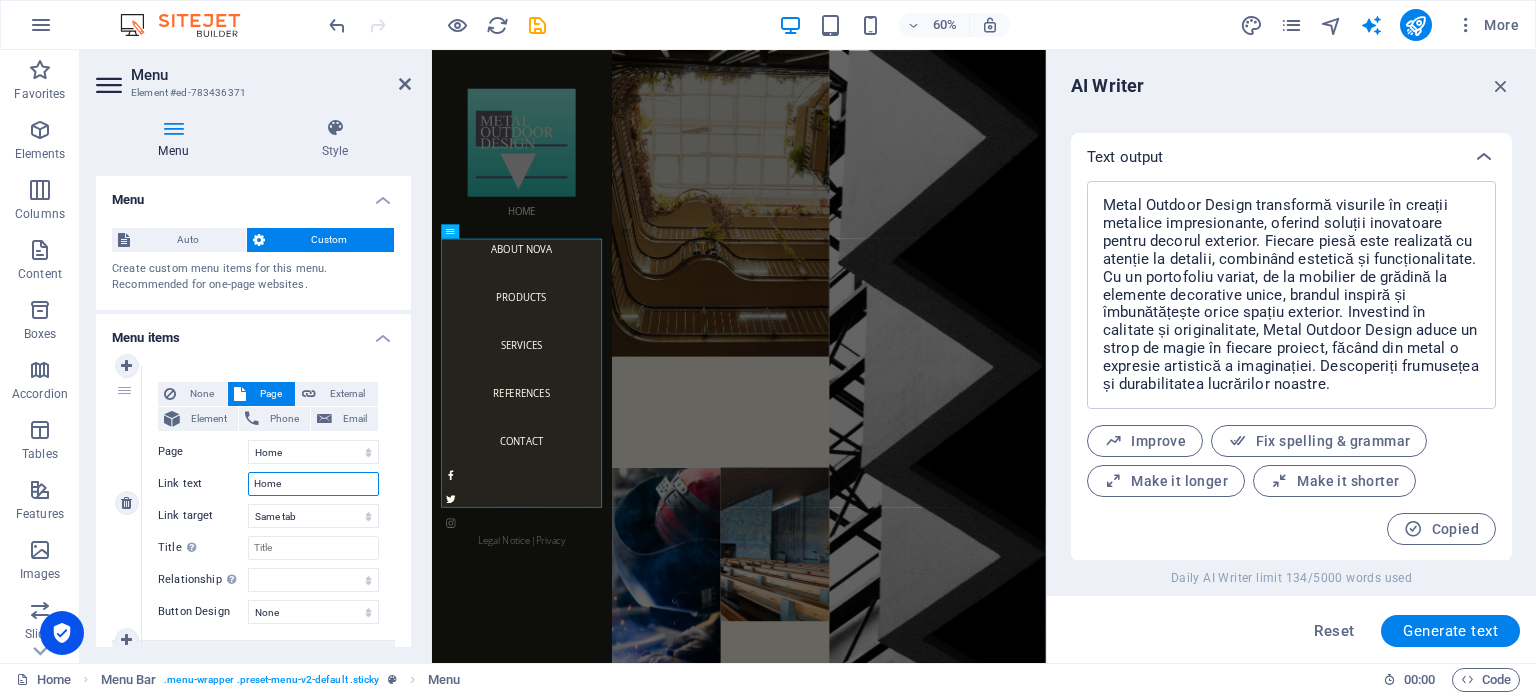 drag, startPoint x: 285, startPoint y: 482, endPoint x: 239, endPoint y: 479, distance: 46.09772 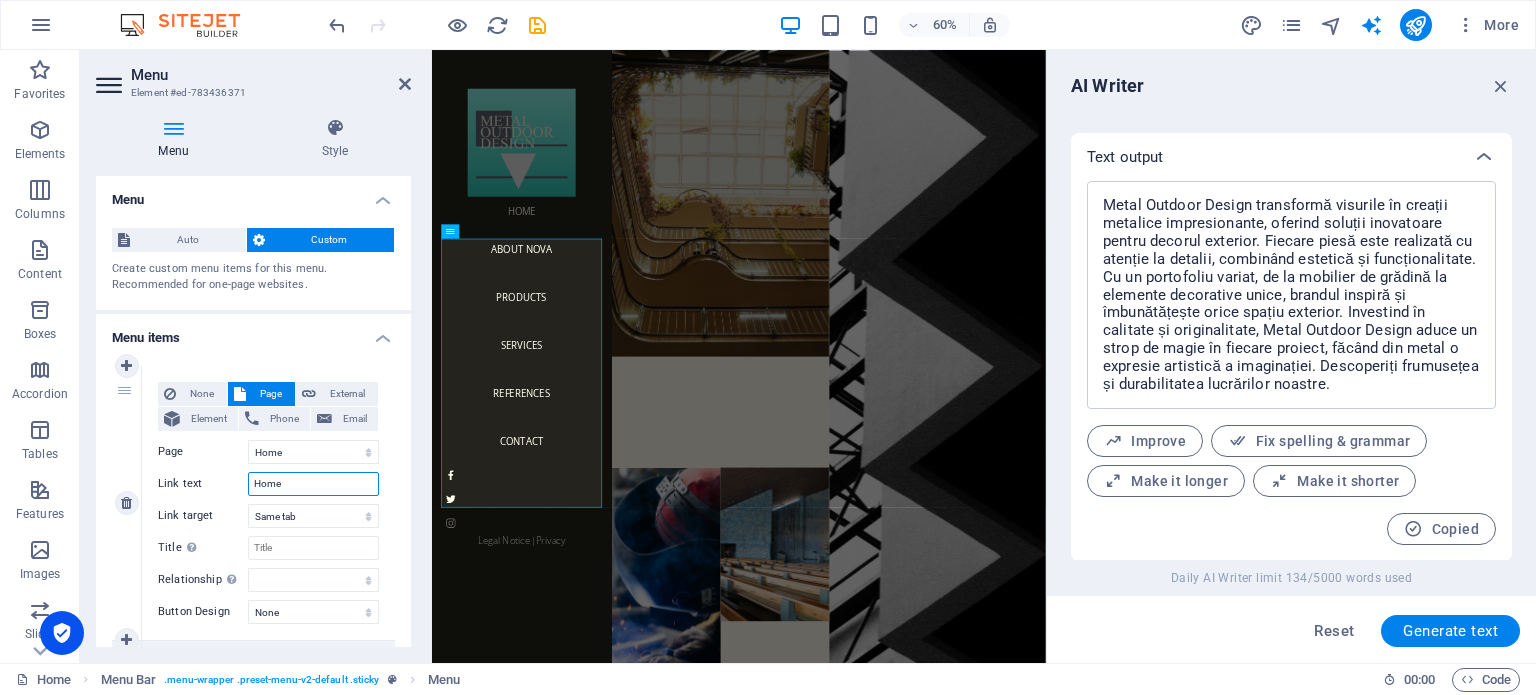 paste on "Metal Outdoor Design transformă visurile în creații metalice impresionante, oferind soluții inovatoare pentru decorul exterior. Fiecare piesă este realizată cu atenție la detalii, combinând estetică și funcționalitate. Cu un portofoliu variat, de la mobilier de grădină la elemente decorative unice, brandul inspiră și îmbunătățește orice spațiu exterior. Investind în calitate și originalitate, Metal Outdoor Design aduce un strop de magie în fiecare proiect, făcând din metal o expresie artistică a imaginației. Descoperiți frumusețea și durabilitatea lucrărilor noastre." 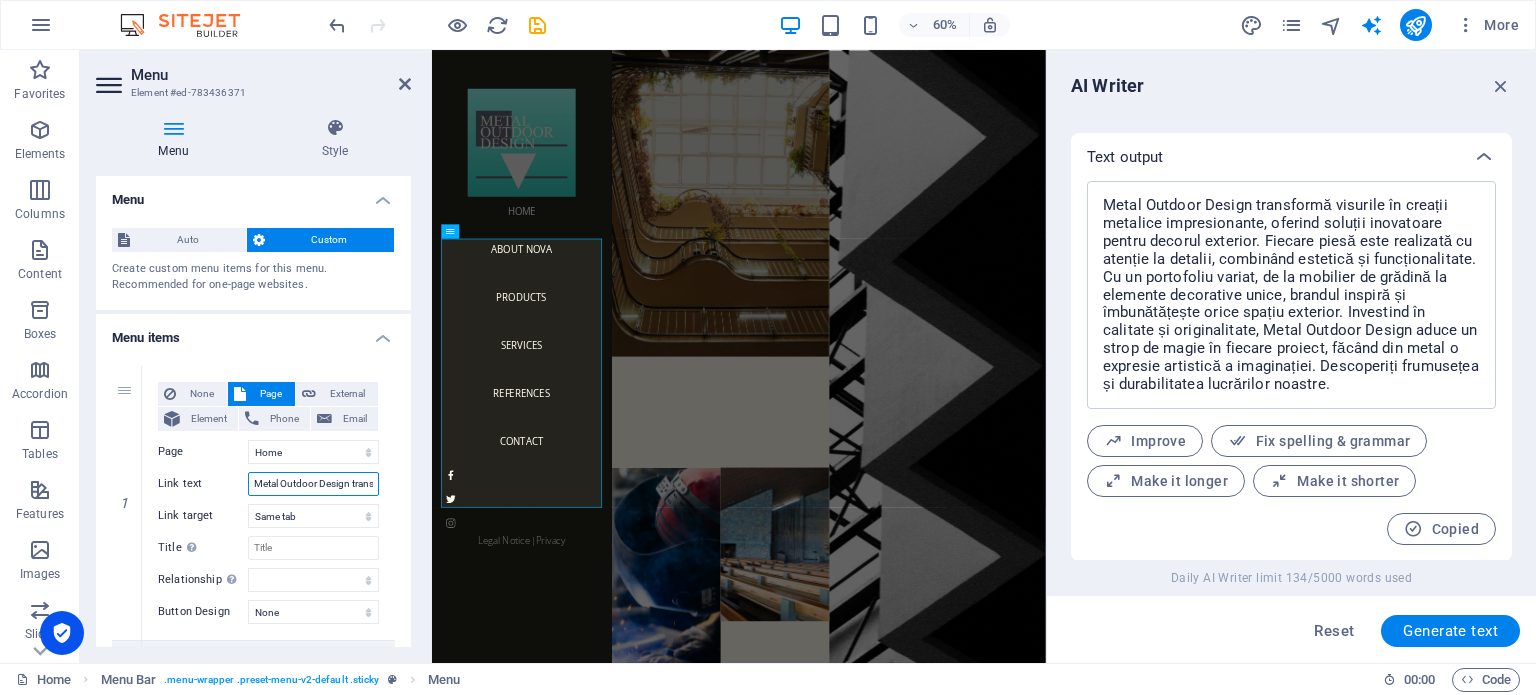 scroll, scrollTop: 0, scrollLeft: 2325, axis: horizontal 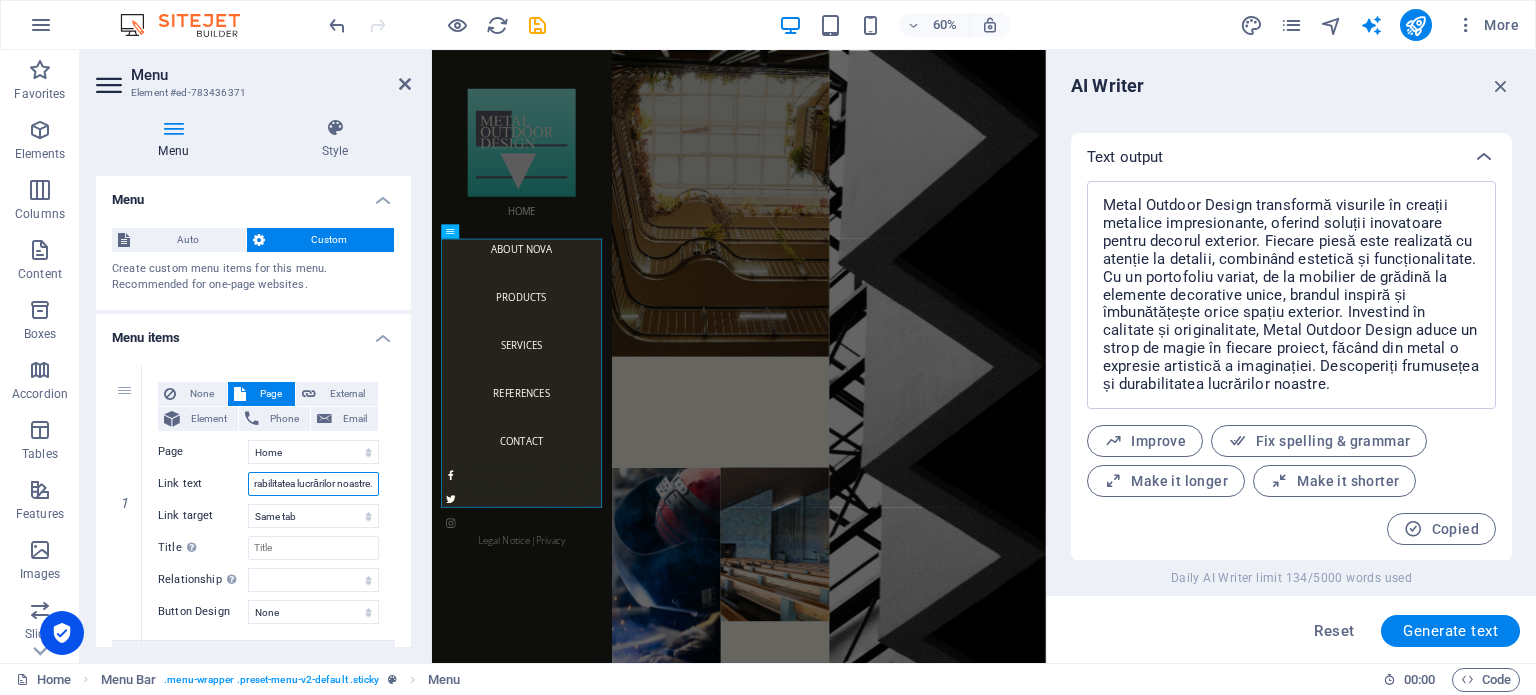 select 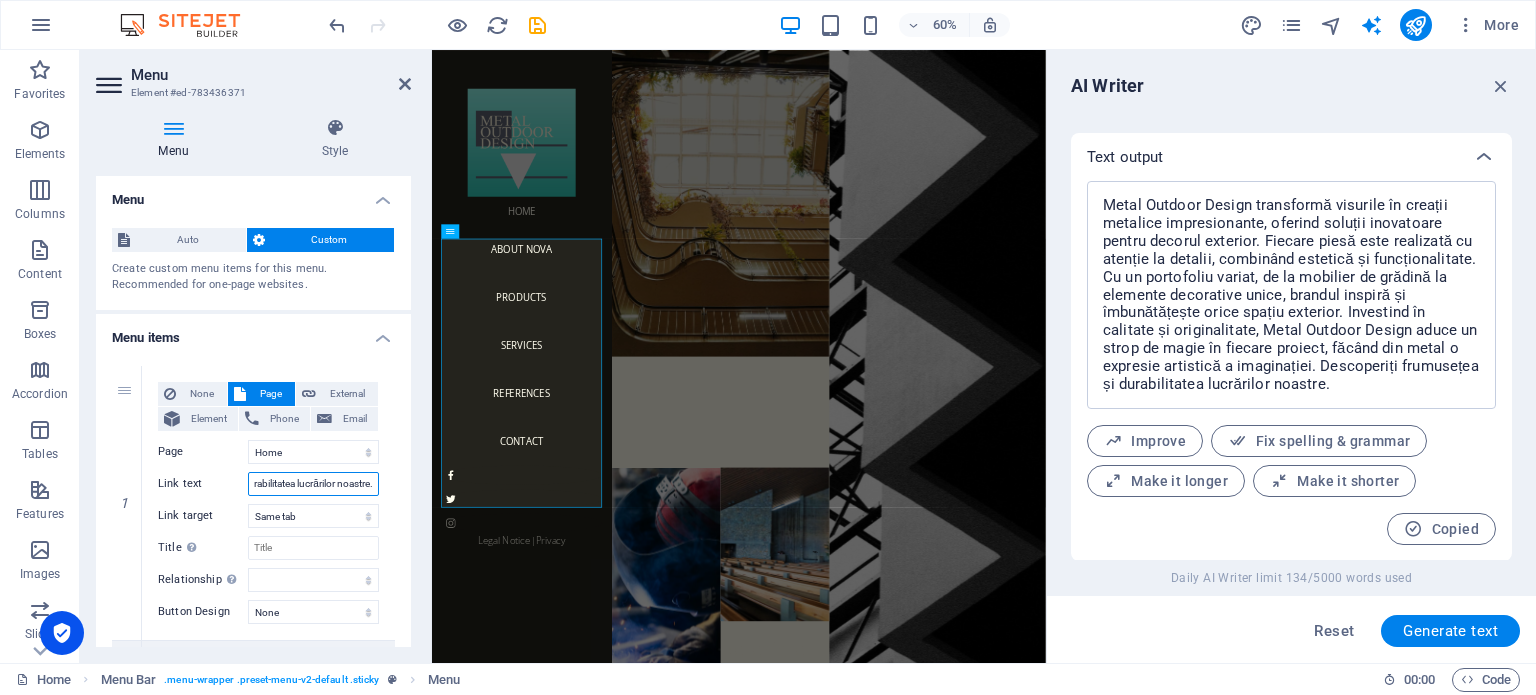 select 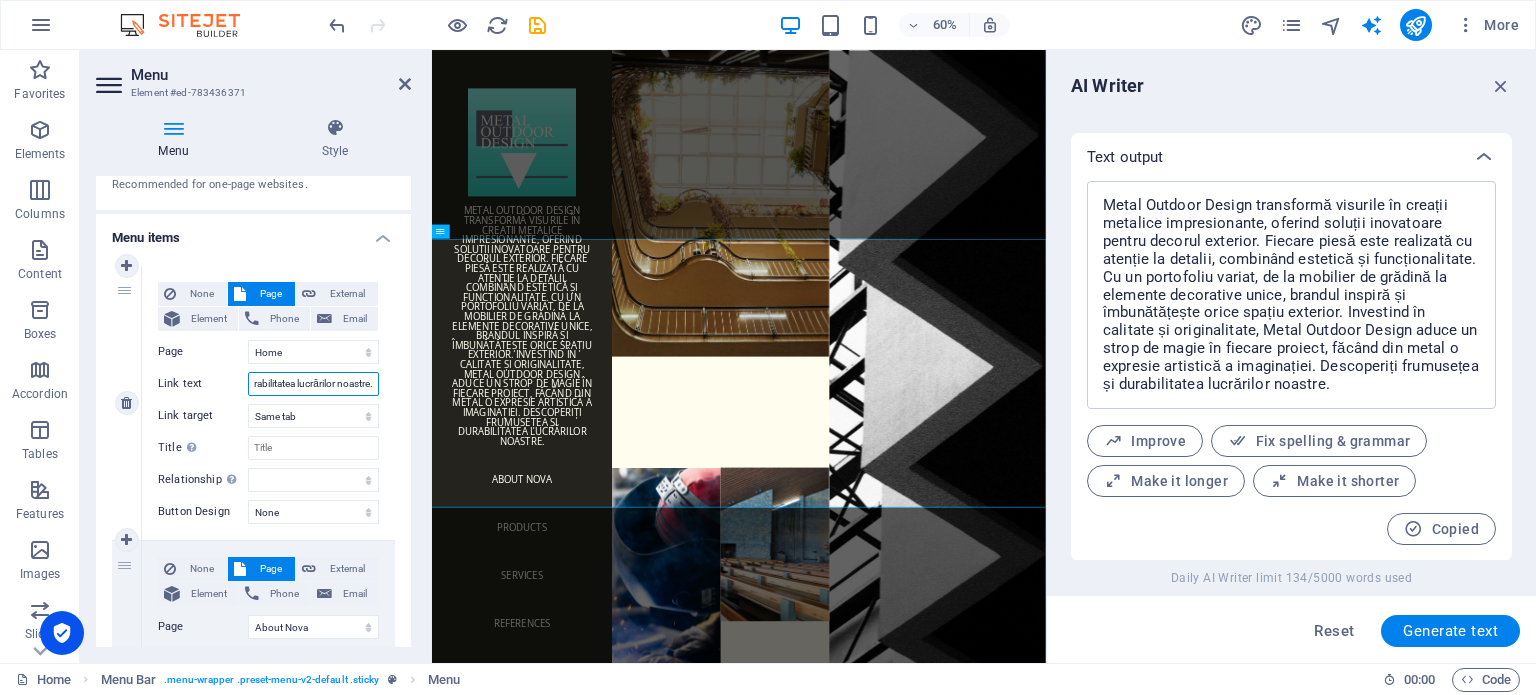 scroll, scrollTop: 200, scrollLeft: 0, axis: vertical 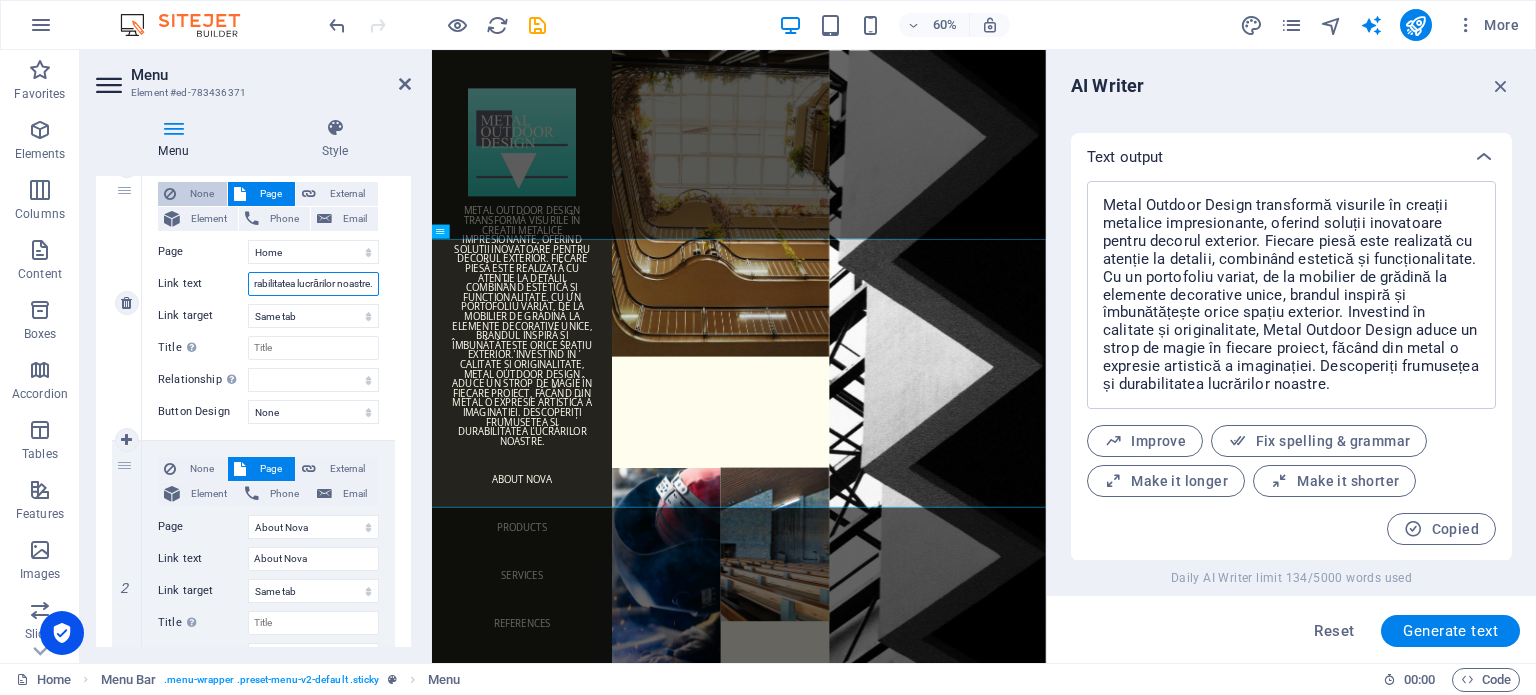 type on "Metal Outdoor Design transformă visurile în creații metalice impresionante, oferind soluții inovatoare pentru decorul exterior. Fiecare piesă este realizată cu atenție la detalii, combinând estetică și funcționalitate. Cu un portofoliu variat, de la mobilier de grădină la elemente decorative unice, brandul inspiră și îmbunătățește orice spațiu exterior. Investind în calitate și originalitate, Metal Outdoor Design aduce un strop de magie în fiecare proiect, făcând din metal o expresie artistică a imaginației. Descoperiți frumusețea și durabilitatea lucrărilor noastre." 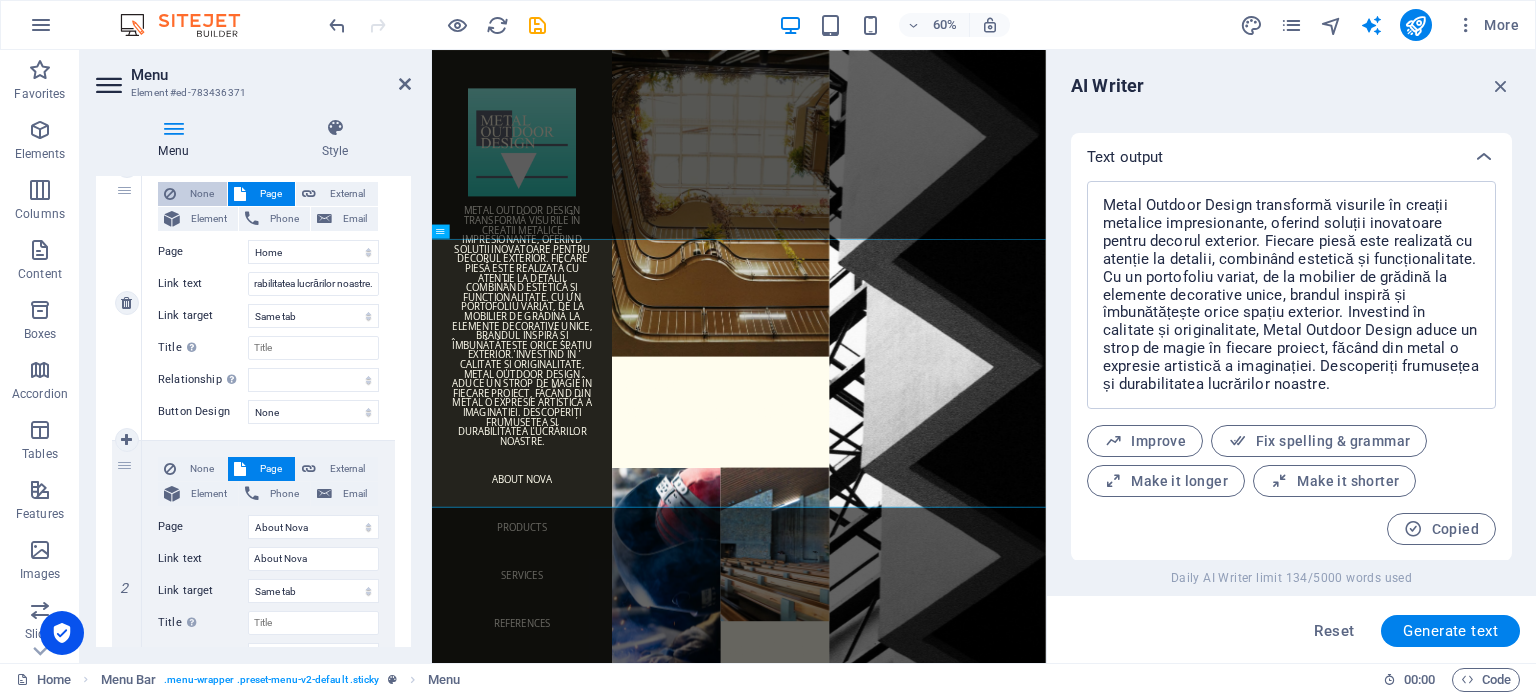 click on "None" at bounding box center [201, 194] 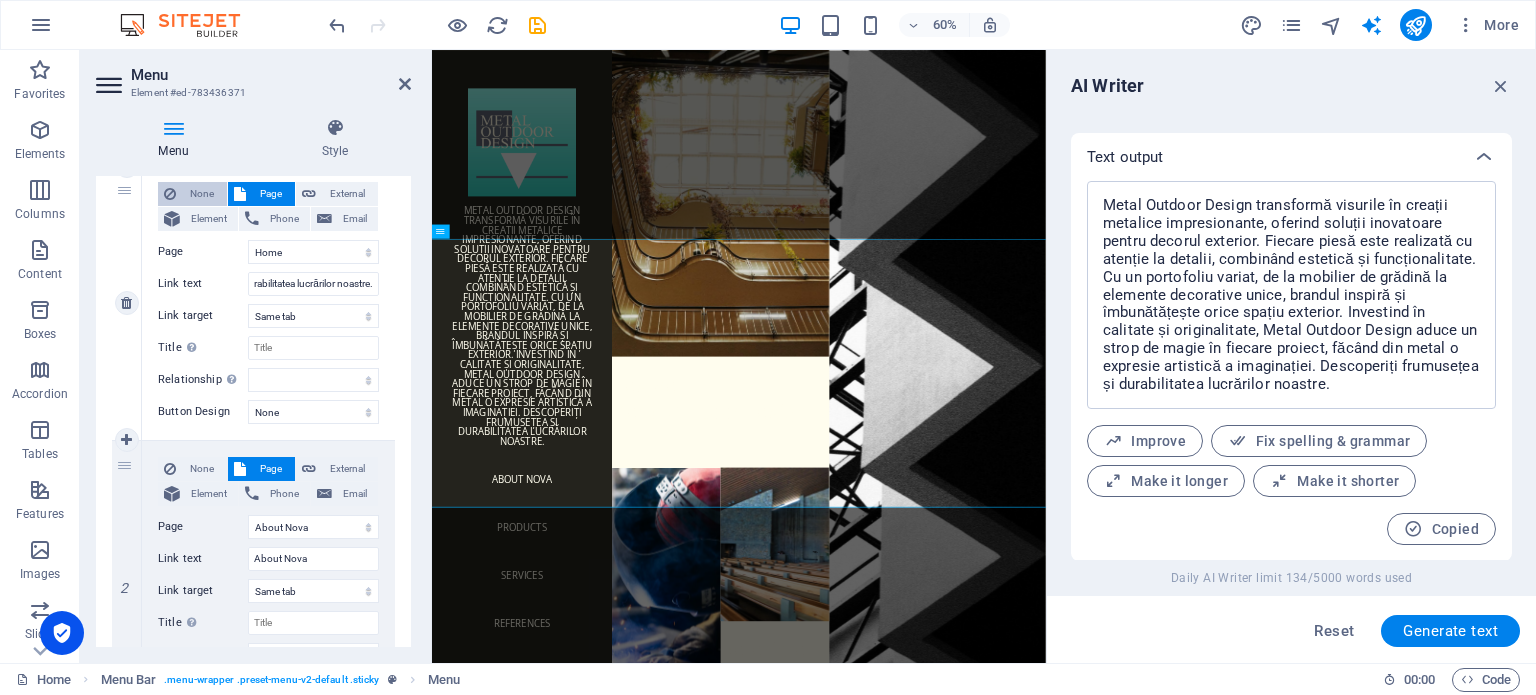 scroll, scrollTop: 0, scrollLeft: 0, axis: both 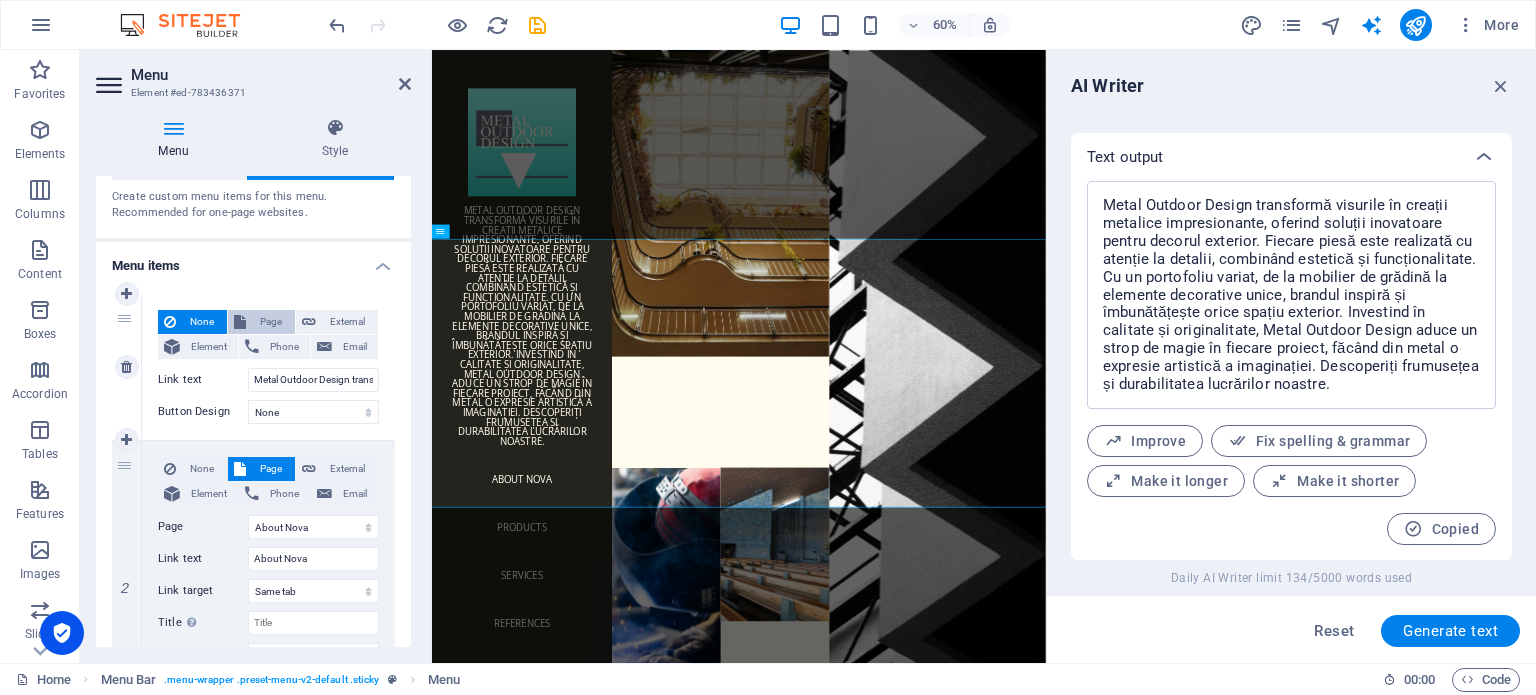 click on "Page" at bounding box center (270, 322) 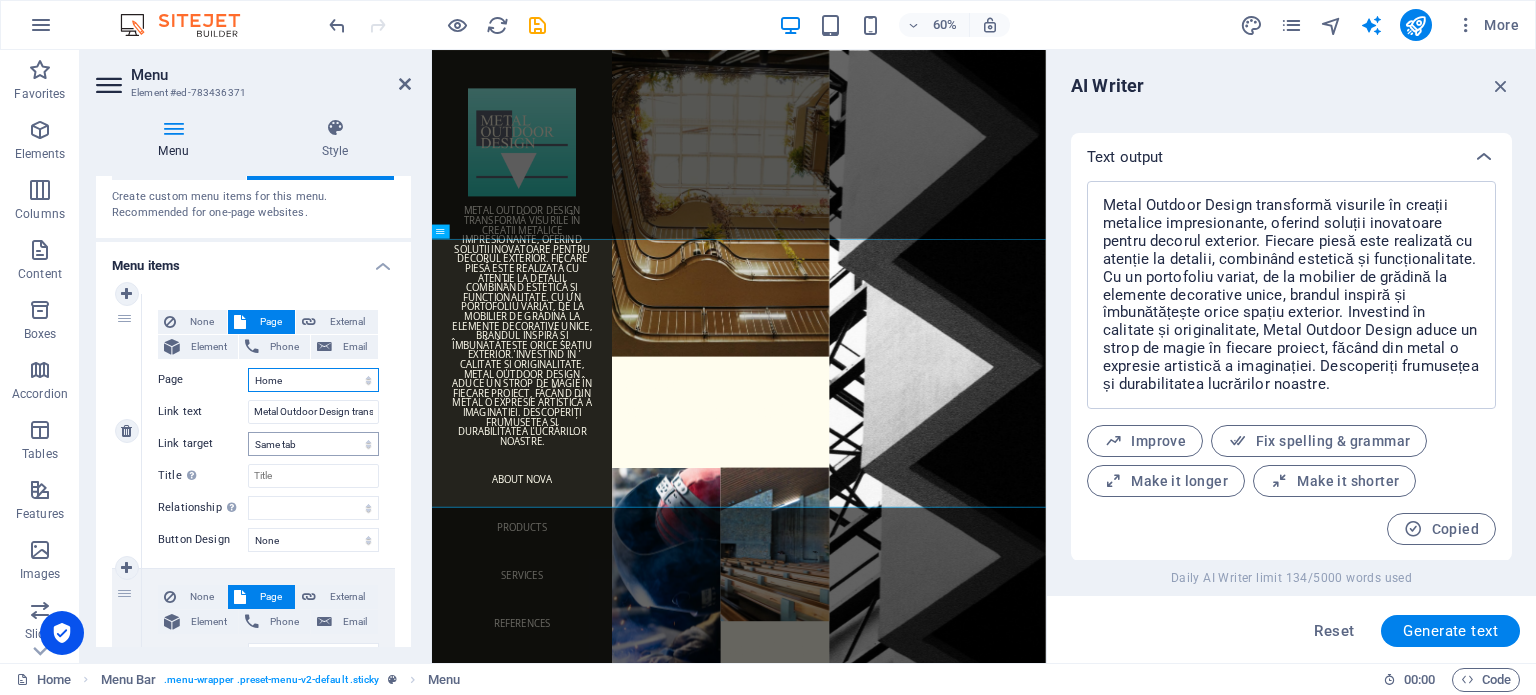 scroll, scrollTop: 172, scrollLeft: 0, axis: vertical 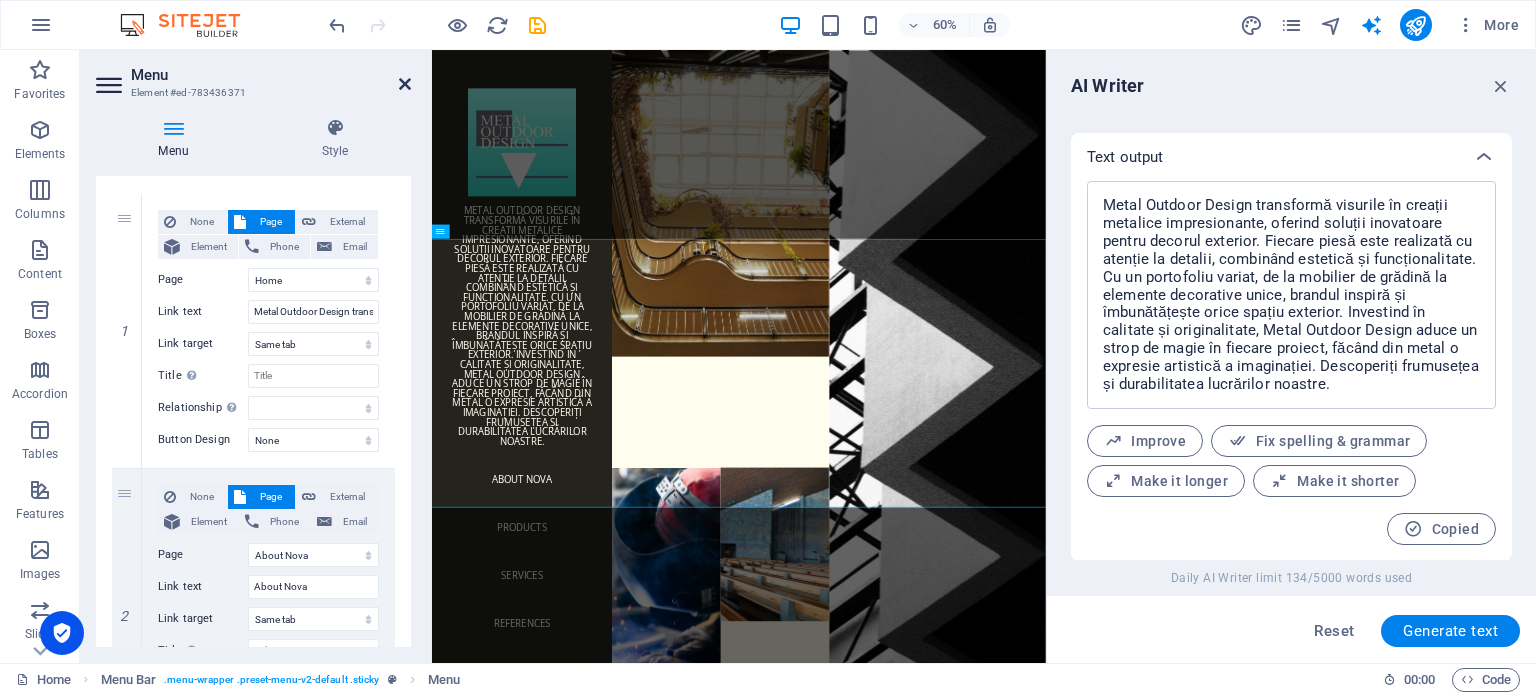 click at bounding box center (405, 84) 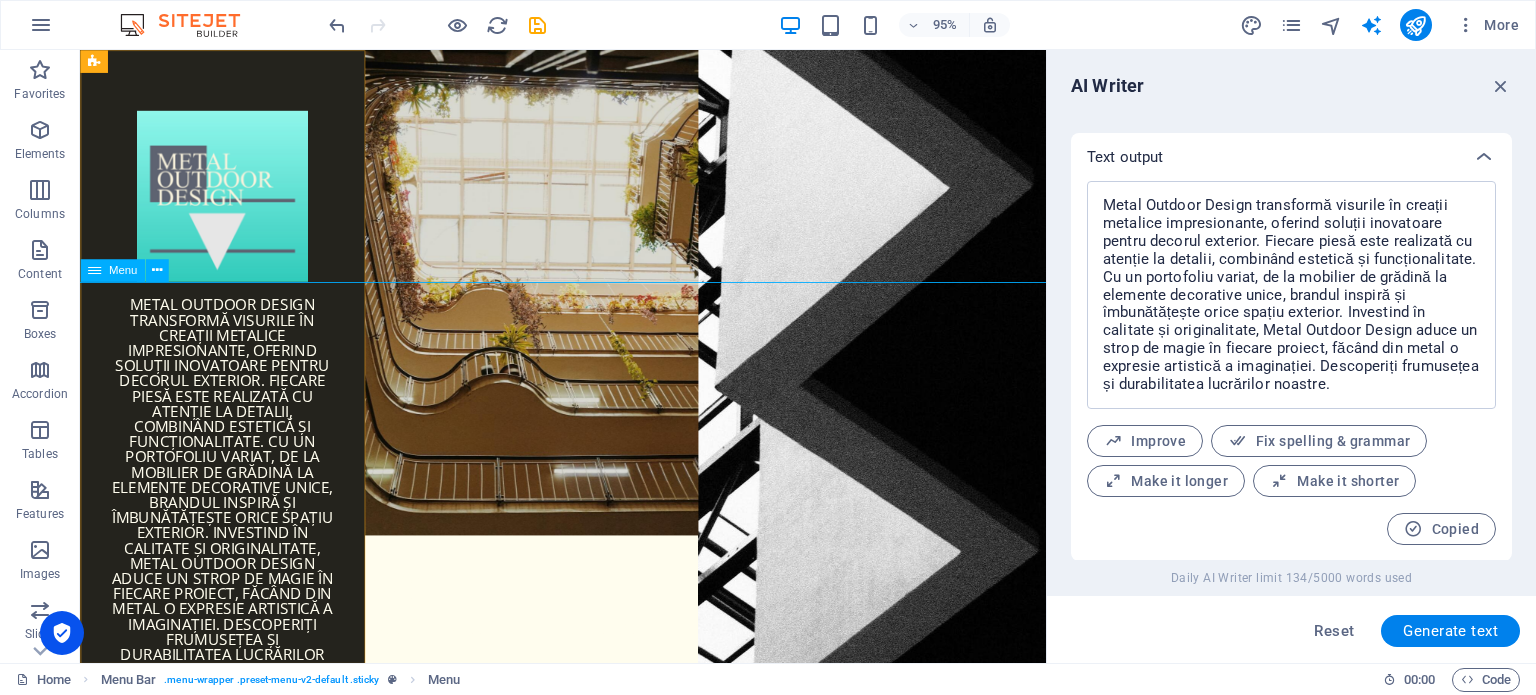 click on "Metal Outdoor Design transformă visurile în creații metalice impresionante, oferind soluții inovatoare pentru decorul exterior. Fiecare piesă este realizată cu atenție la detalii, combinând estetică și funcționalitate. Cu un portofoliu variat, de la mobilier de grădină la elemente decorative unice, brandul inspiră și îmbunătățește orice spațiu exterior. Investind în calitate și originalitate, Metal Outdoor Design aduce un strop de magie în fiecare proiect, făcând din metal o expresie artistică a imaginației. Descoperiți frumusețea și durabilitatea lucrărilor noastre. About Nova Products Services References Contact" at bounding box center (230, 710) 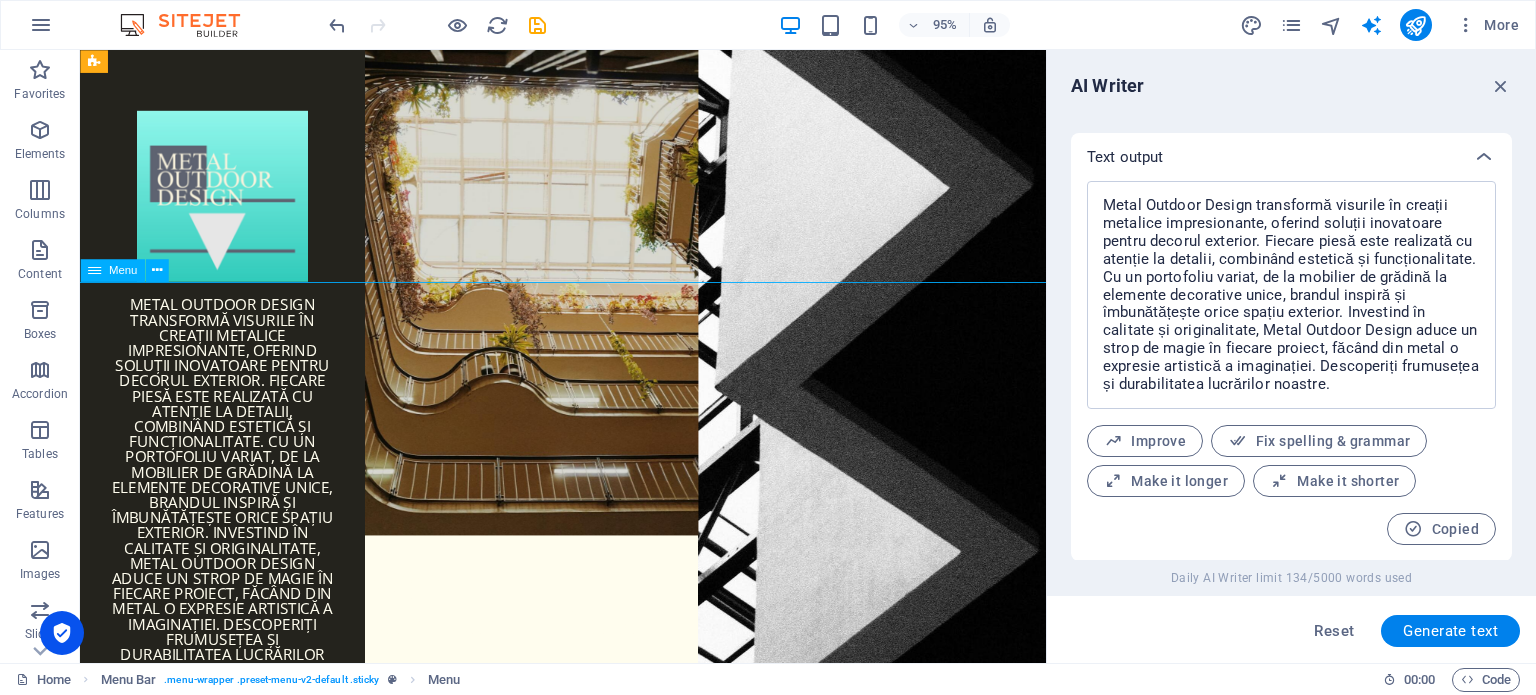 click on "Metal Outdoor Design transformă visurile în creații metalice impresionante, oferind soluții inovatoare pentru decorul exterior. Fiecare piesă este realizată cu atenție la detalii, combinând estetică și funcționalitate. Cu un portofoliu variat, de la mobilier de grădină la elemente decorative unice, brandul inspiră și îmbunătățește orice spațiu exterior. Investind în calitate și originalitate, Metal Outdoor Design aduce un strop de magie în fiecare proiect, făcând din metal o expresie artistică a imaginației. Descoperiți frumusețea și durabilitatea lucrărilor noastre. About Nova Products Services References Contact" at bounding box center [230, 710] 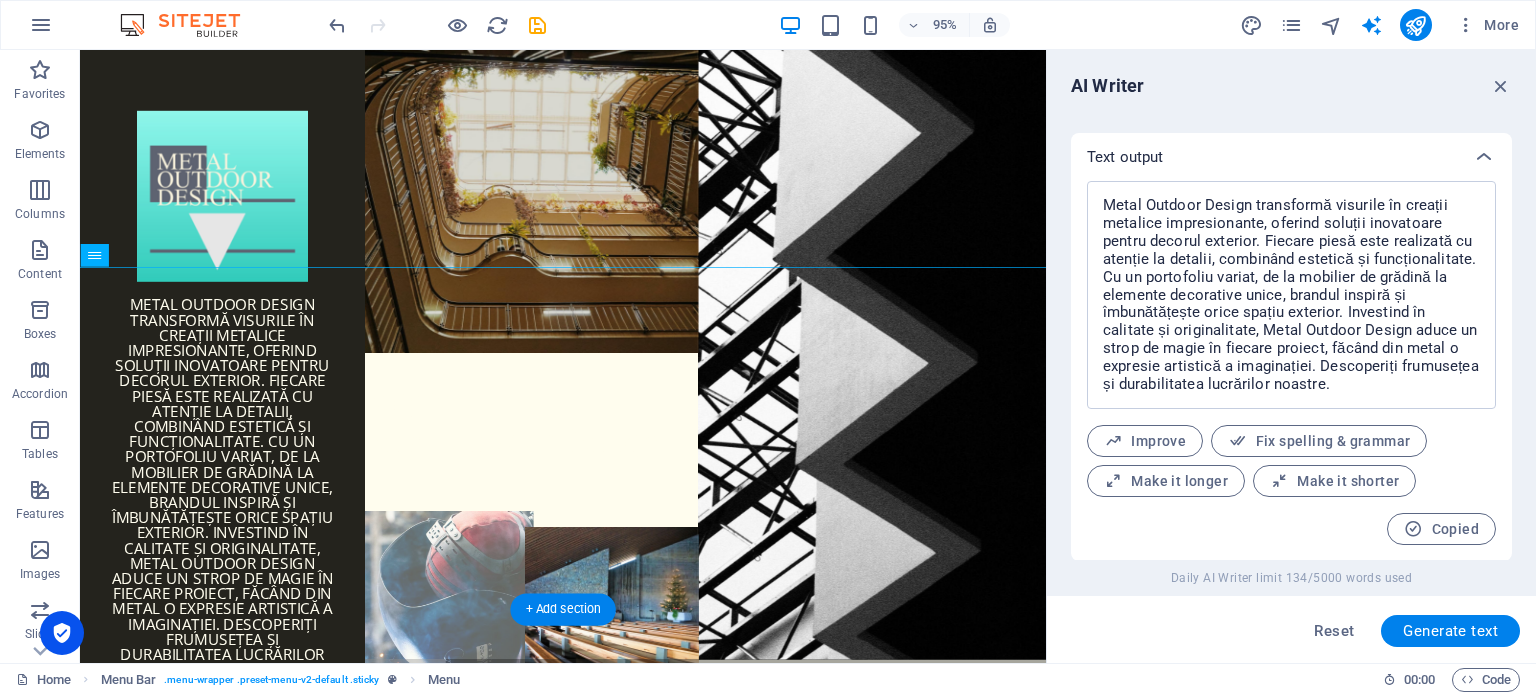 scroll, scrollTop: 64, scrollLeft: 0, axis: vertical 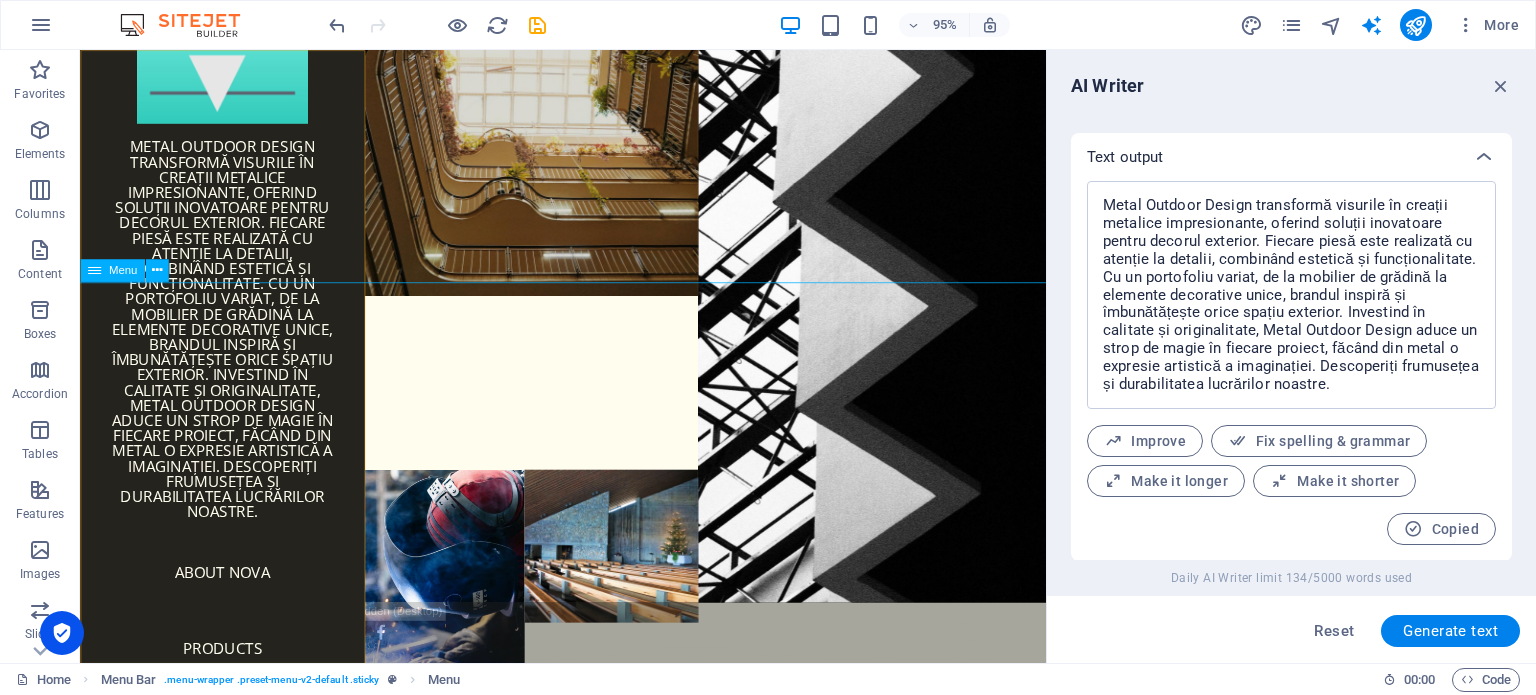 click on "Metal Outdoor Design transformă visurile în creații metalice impresionante, oferind soluții inovatoare pentru decorul exterior. Fiecare piesă este realizată cu atenție la detalii, combinând estetică și funcționalitate. Cu un portofoliu variat, de la mobilier de grădină la elemente decorative unice, brandul inspiră și îmbunătățește orice spațiu exterior. Investind în calitate și originalitate, Metal Outdoor Design aduce un strop de magie în fiecare proiect, făcând din metal o expresie artistică a imaginației. Descoperiți frumusețea și durabilitatea lucrărilor noastre. About Nova Products Services References Contact" at bounding box center (230, 544) 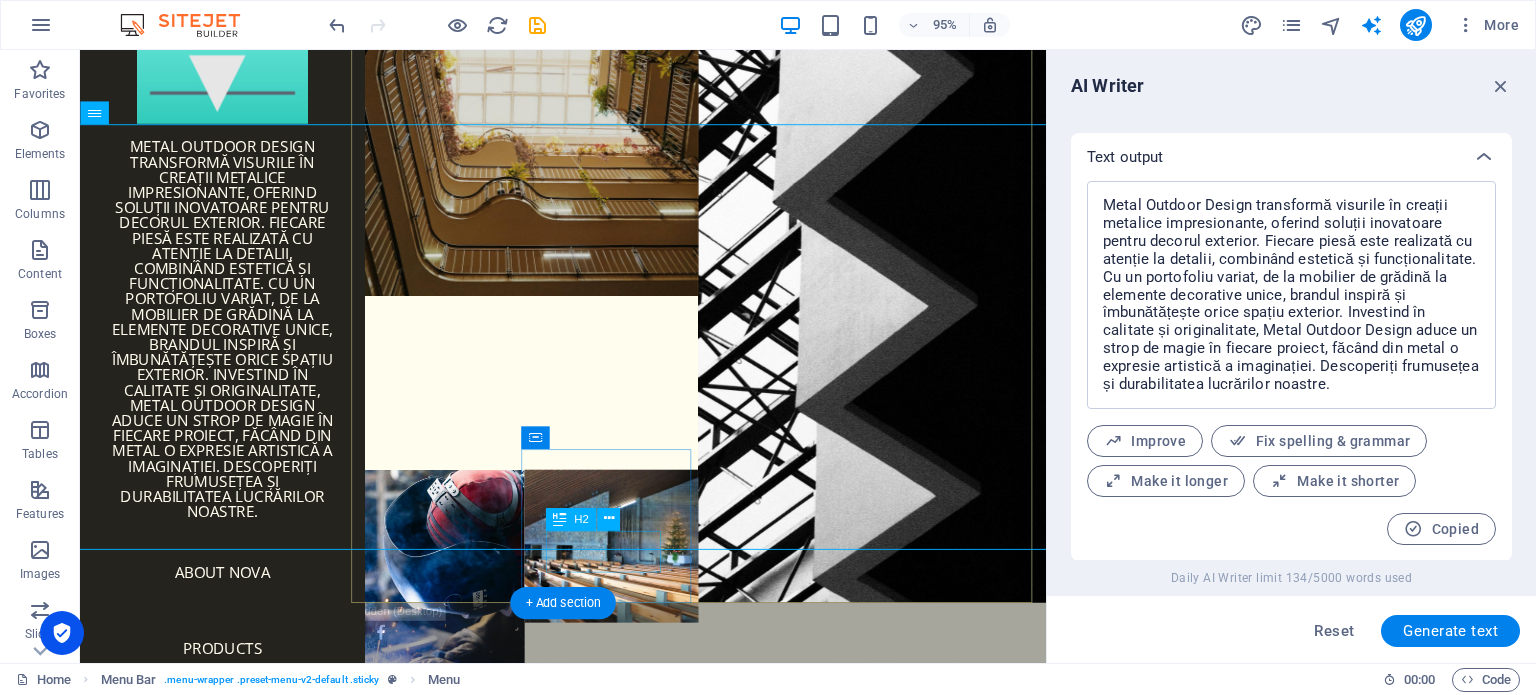 click on "Contact" at bounding box center [639, 952] 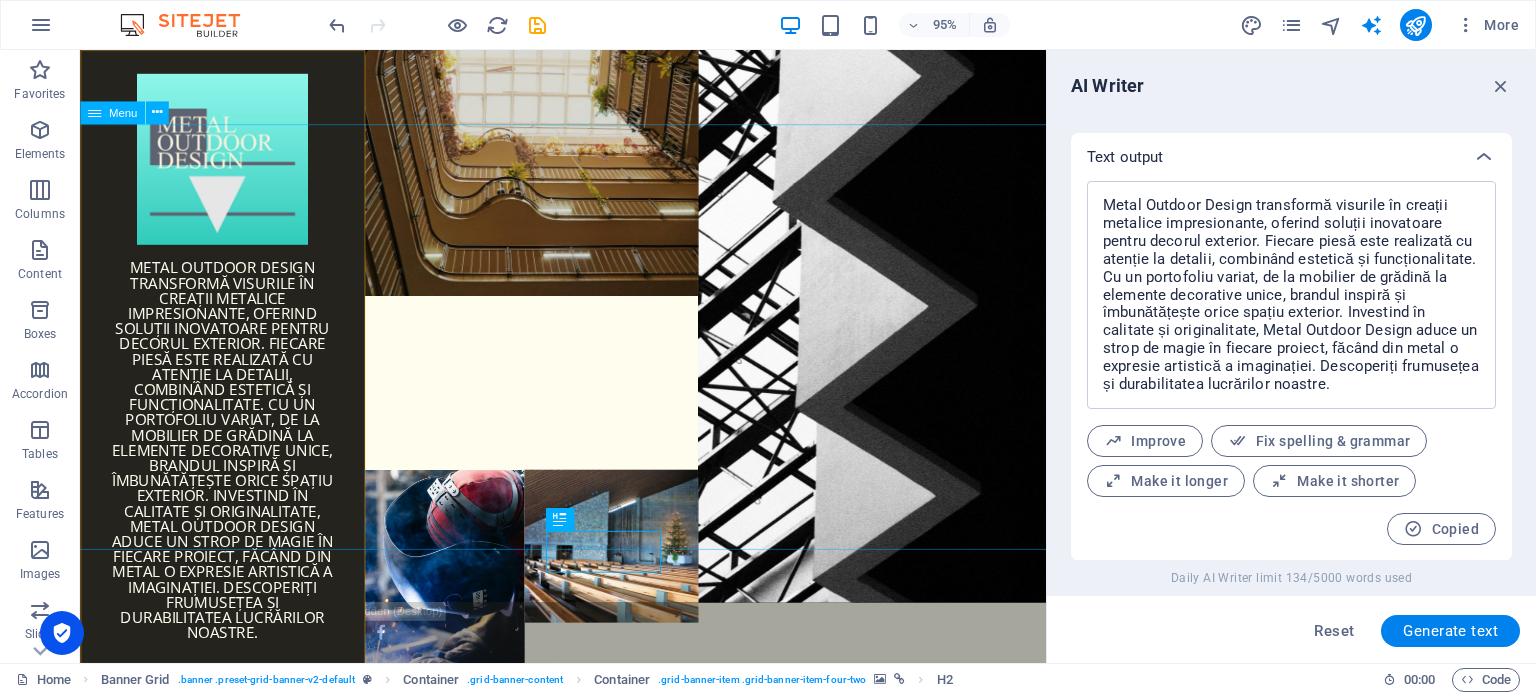 scroll, scrollTop: 0, scrollLeft: 0, axis: both 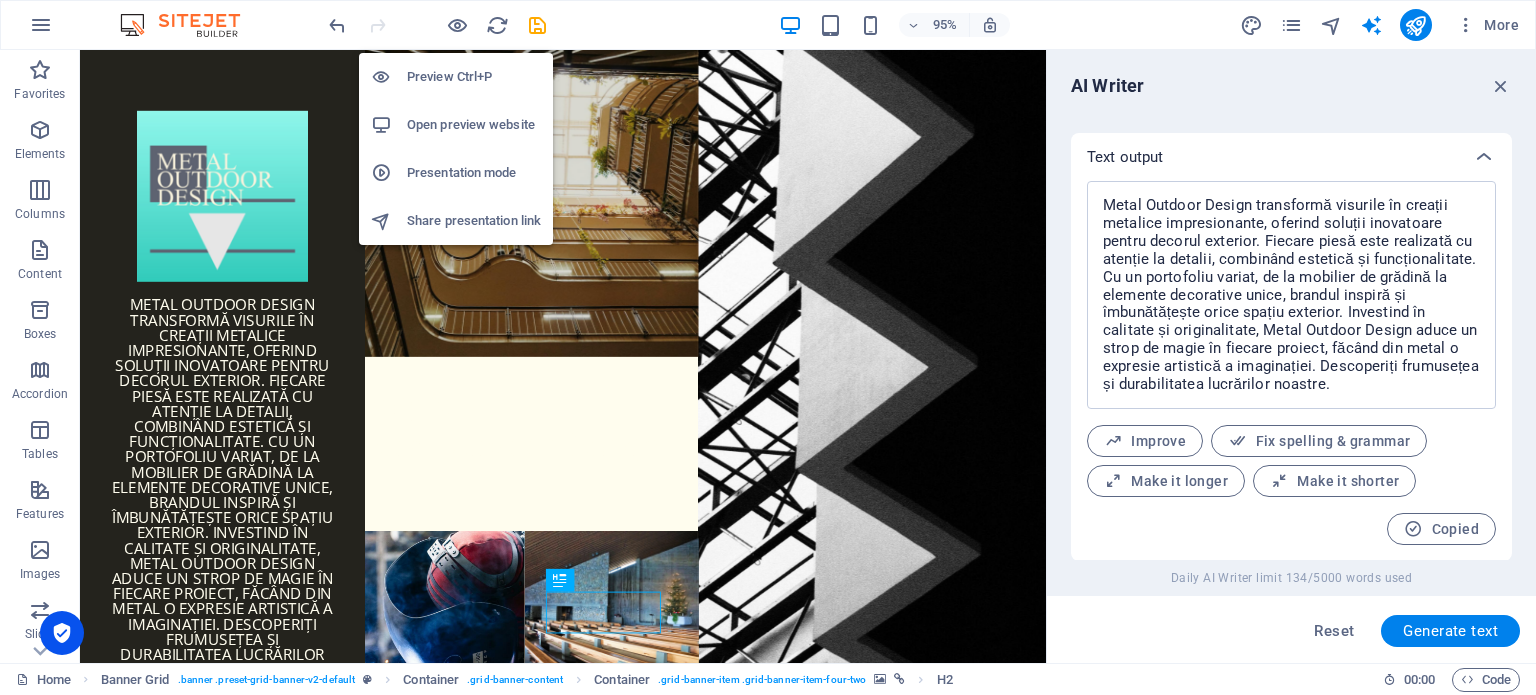 click on "Presentation mode" at bounding box center [474, 173] 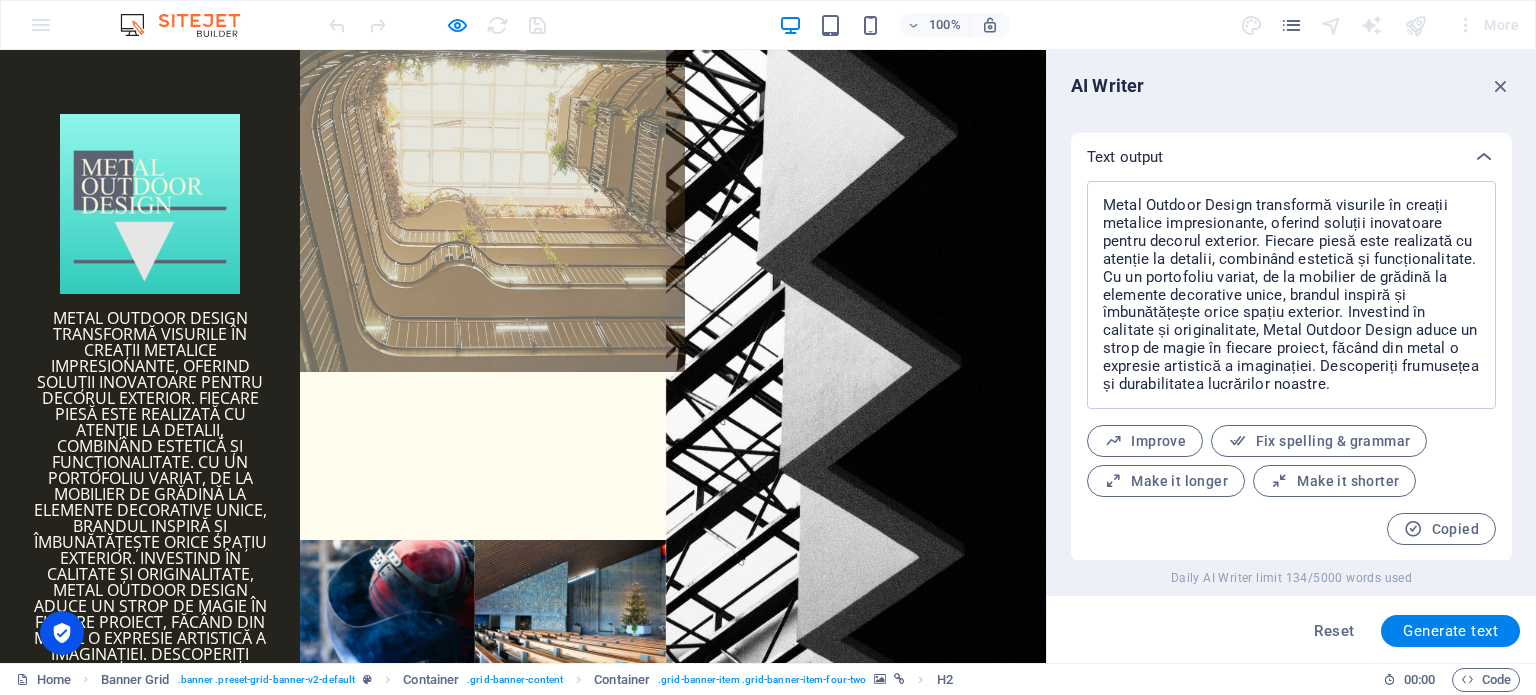click on "Metal Outdoor Design" at bounding box center [447, 447] 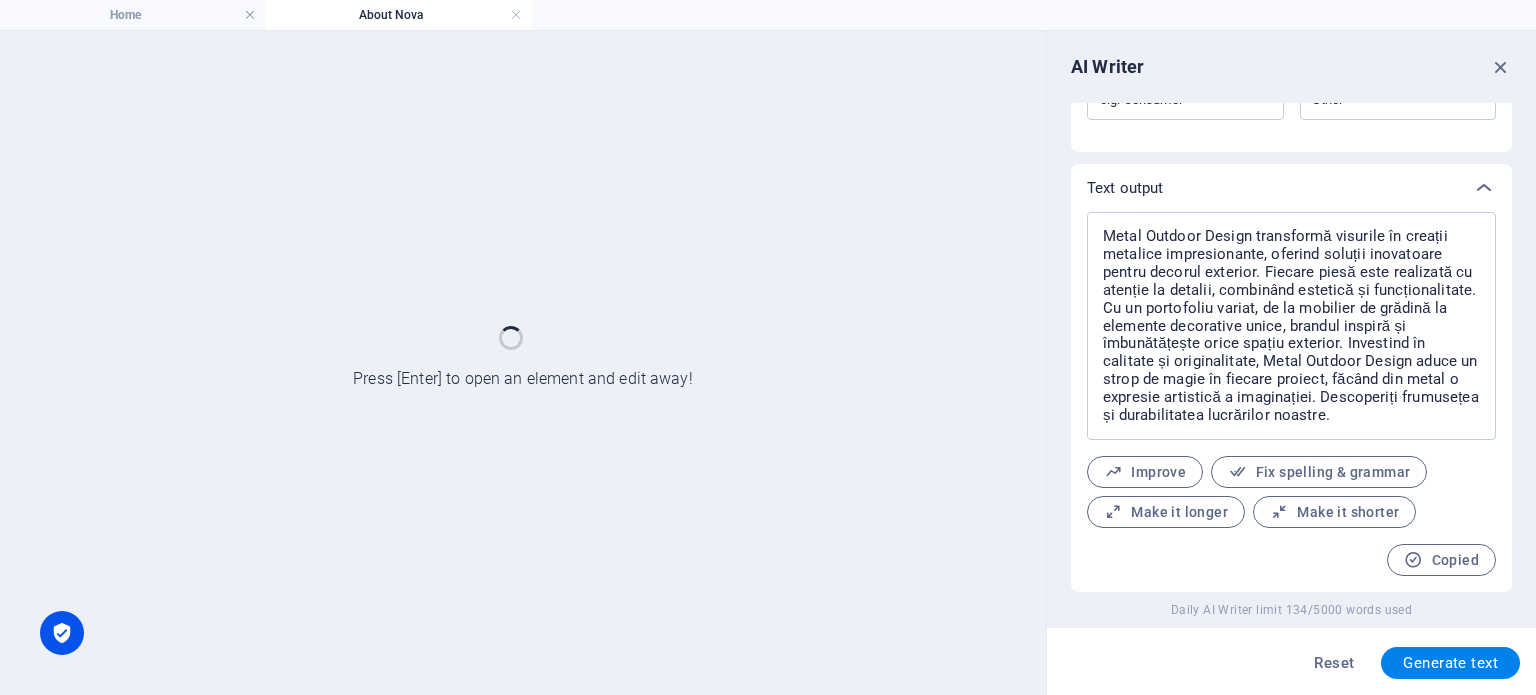 scroll, scrollTop: 691, scrollLeft: 0, axis: vertical 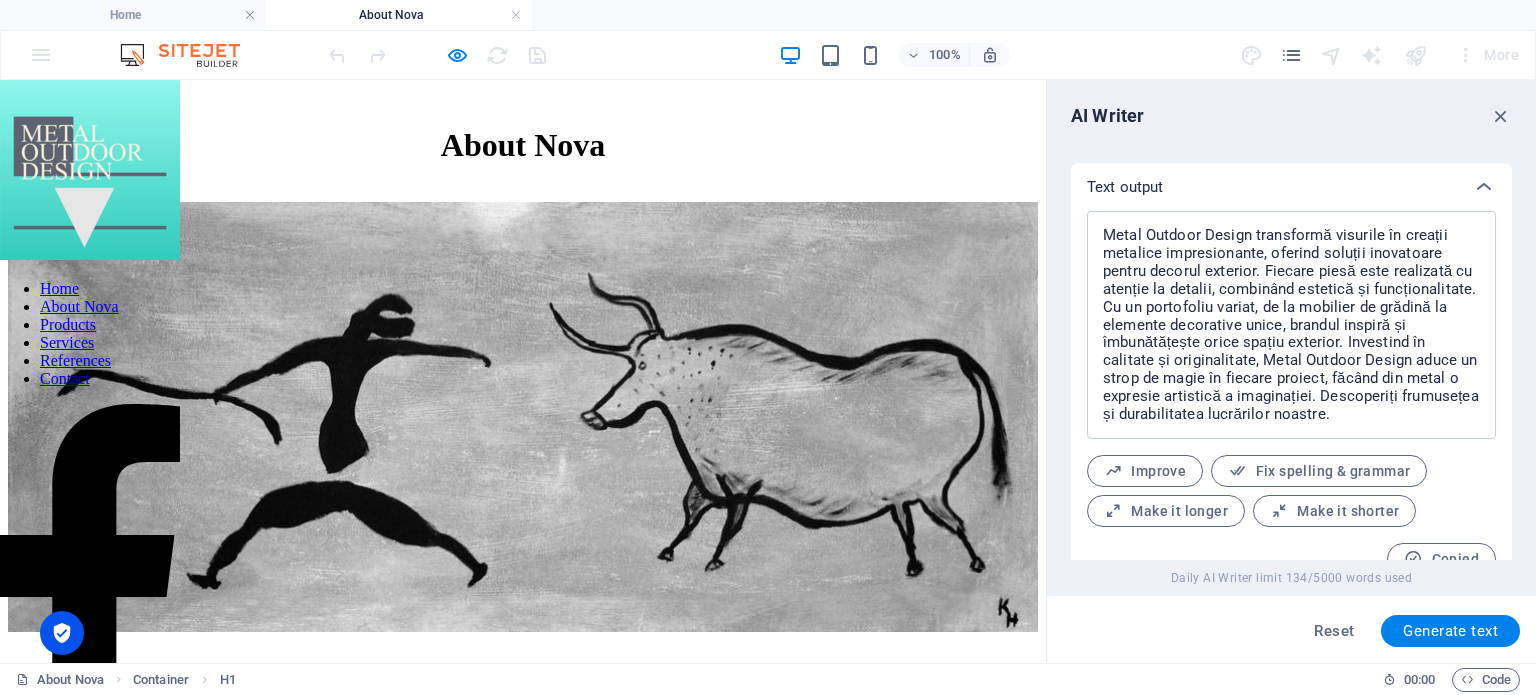 click on "About Nova" at bounding box center [523, 145] 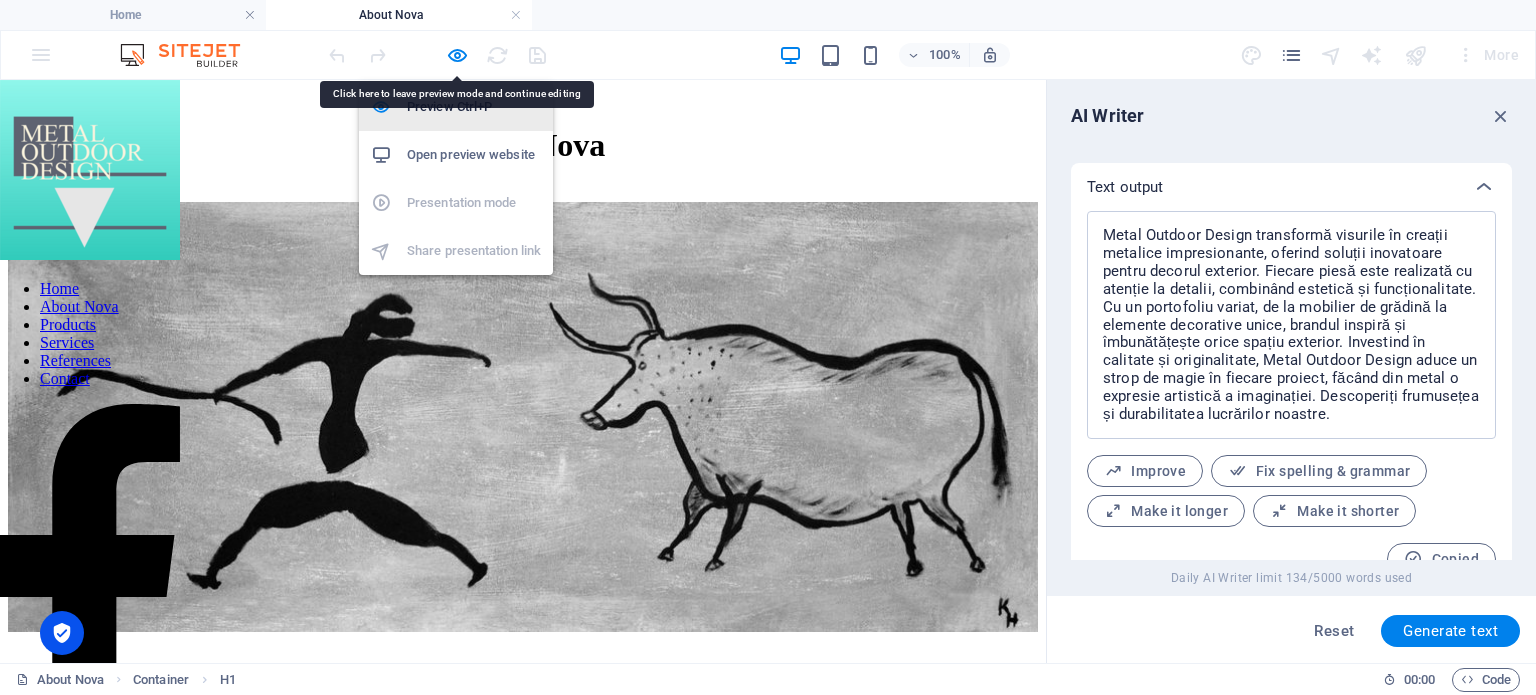 click on "Preview Ctrl+P" at bounding box center (456, 107) 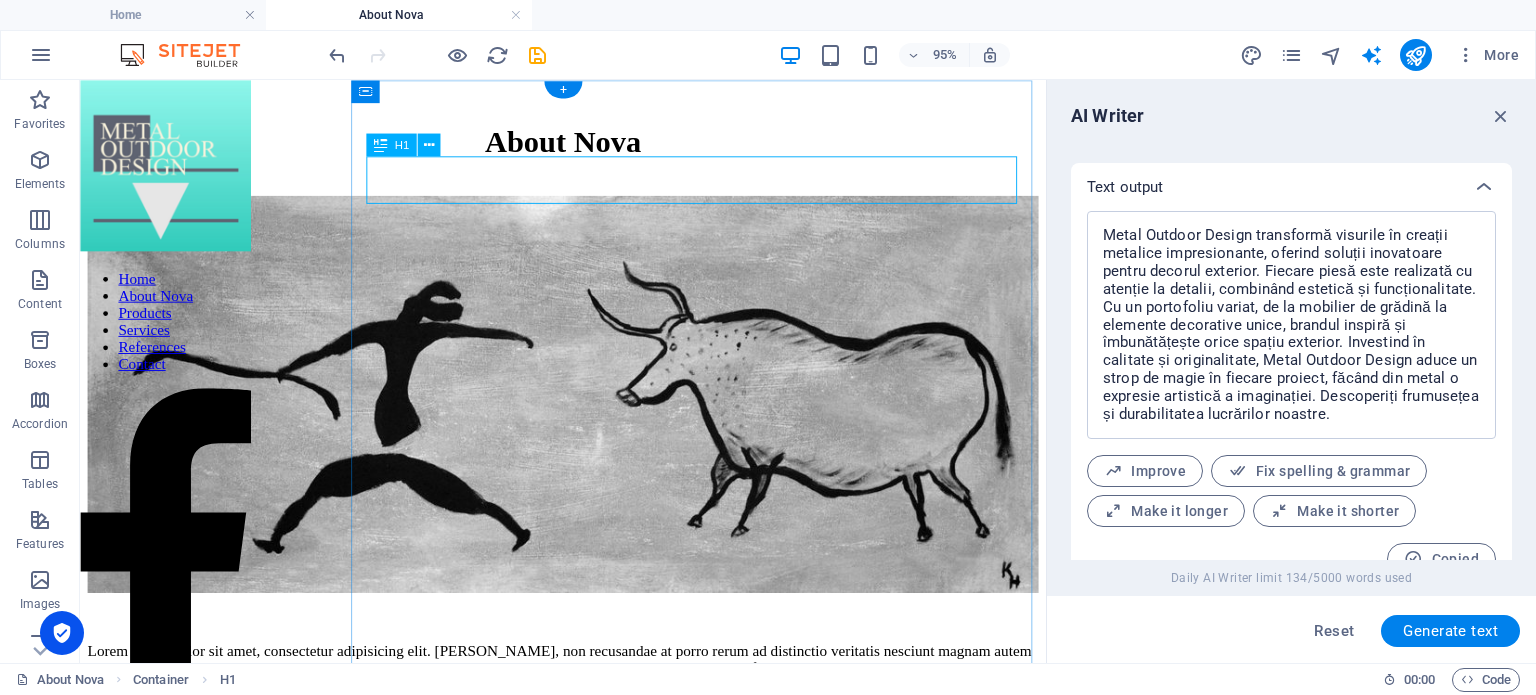 click on "About Nova" at bounding box center [588, 145] 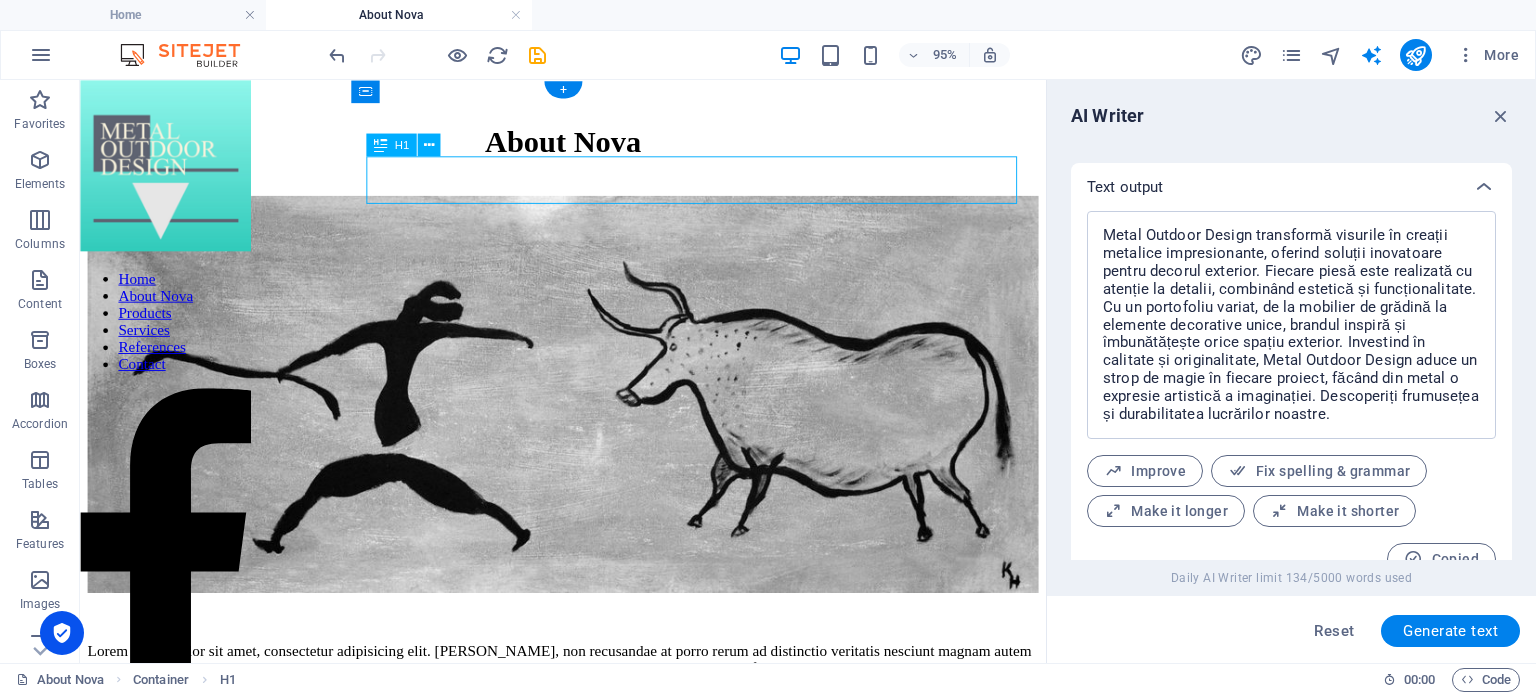 drag, startPoint x: 869, startPoint y: 187, endPoint x: 565, endPoint y: 197, distance: 304.16443 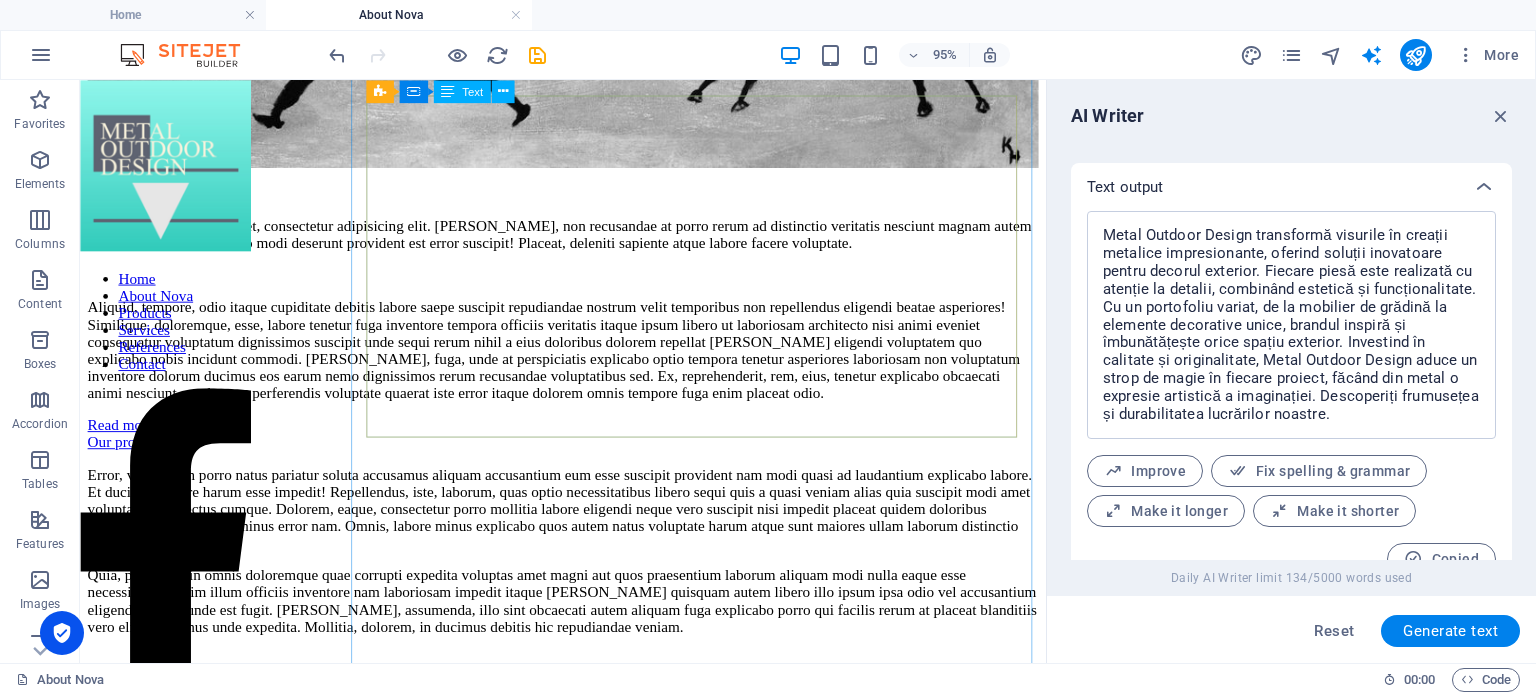 scroll, scrollTop: 400, scrollLeft: 0, axis: vertical 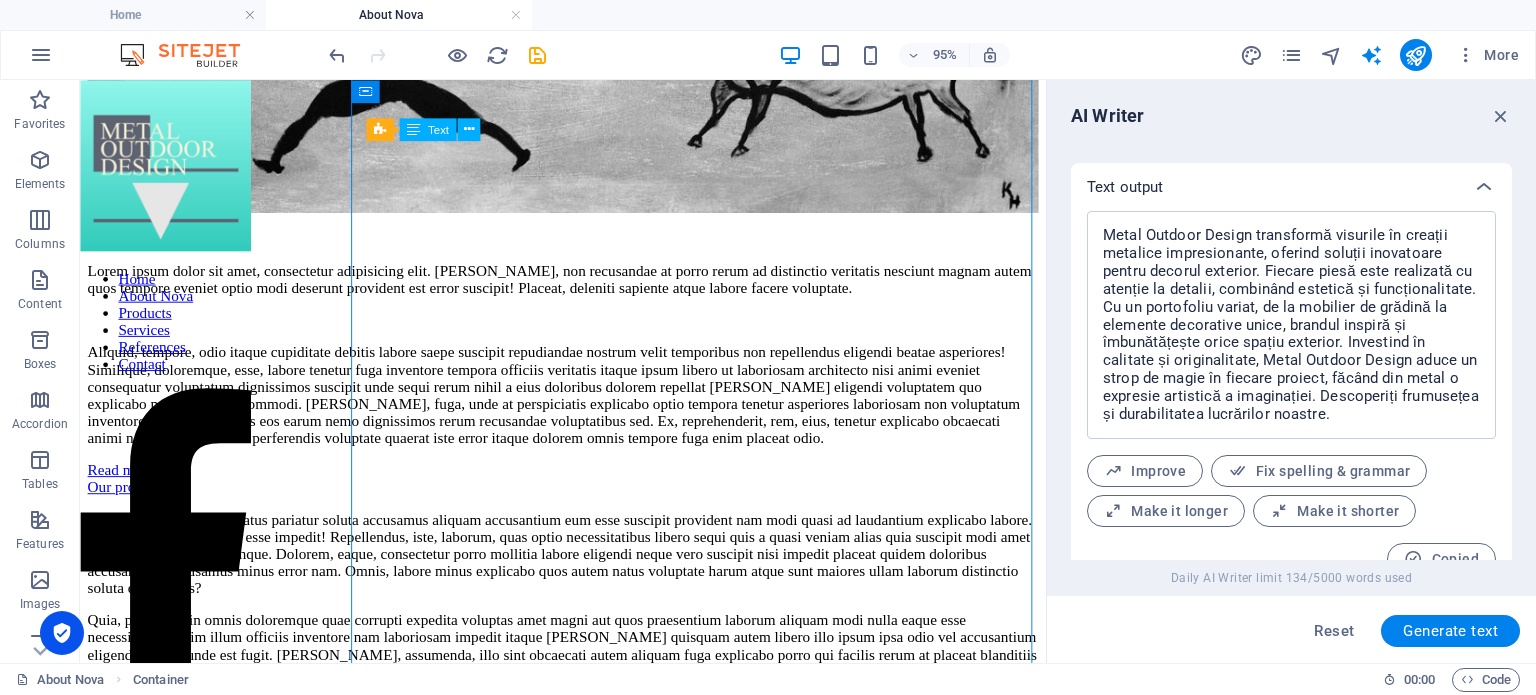 drag, startPoint x: 1009, startPoint y: 473, endPoint x: 845, endPoint y: 400, distance: 179.51323 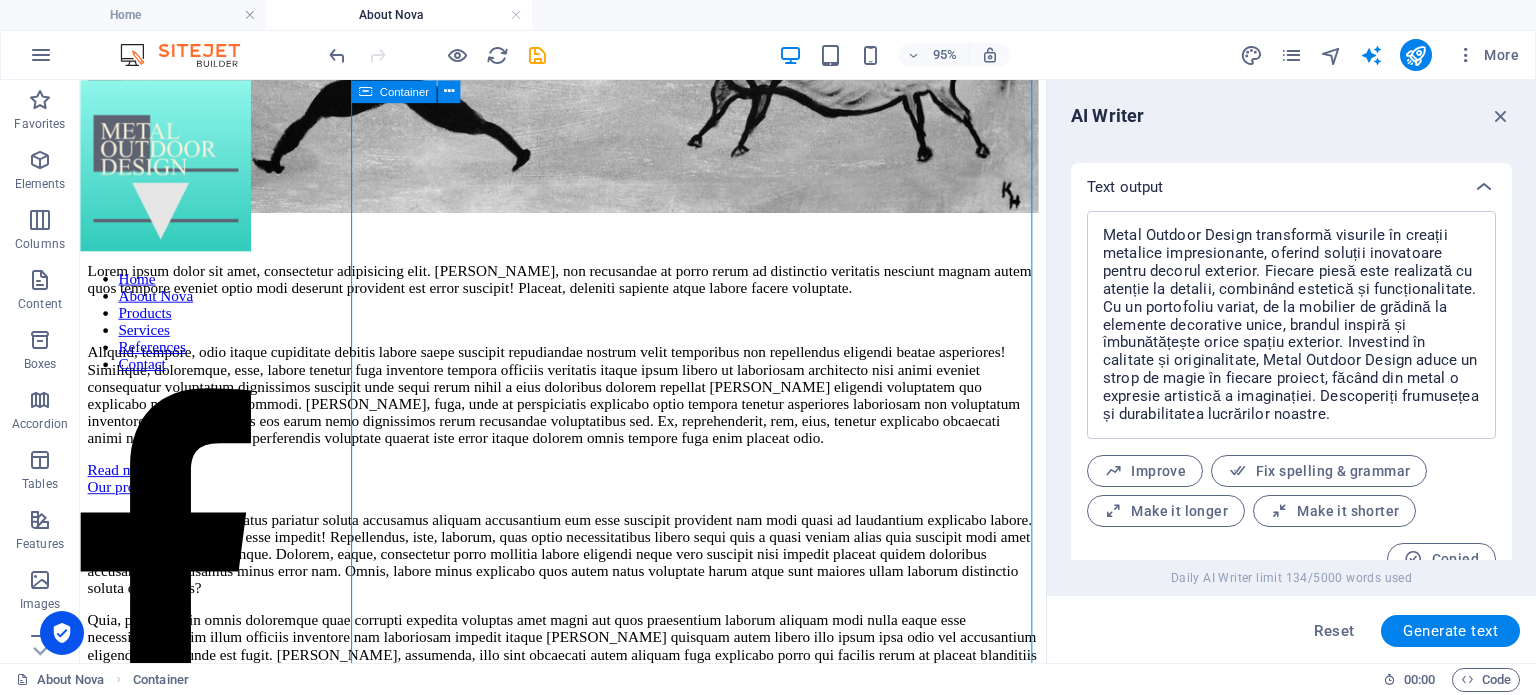 click at bounding box center (364, 91) 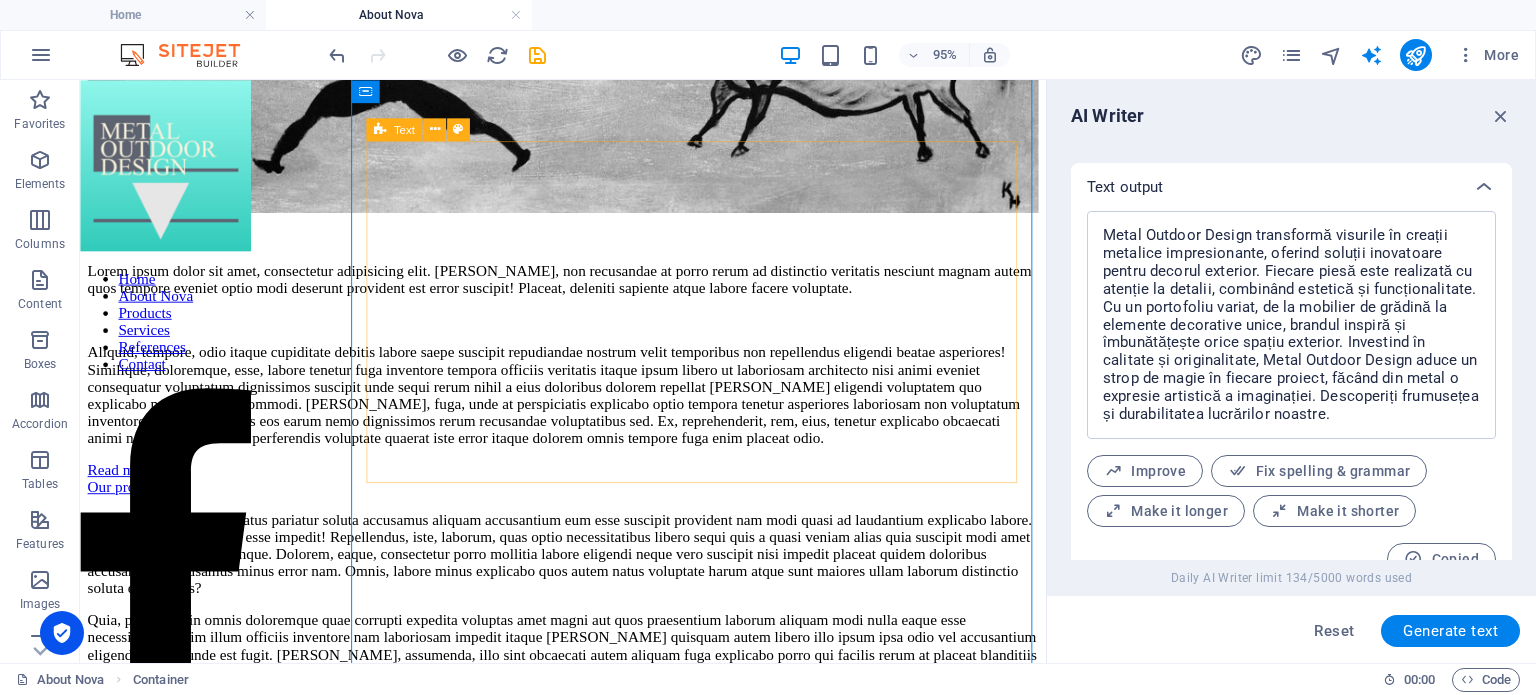 click on "Text" at bounding box center [404, 129] 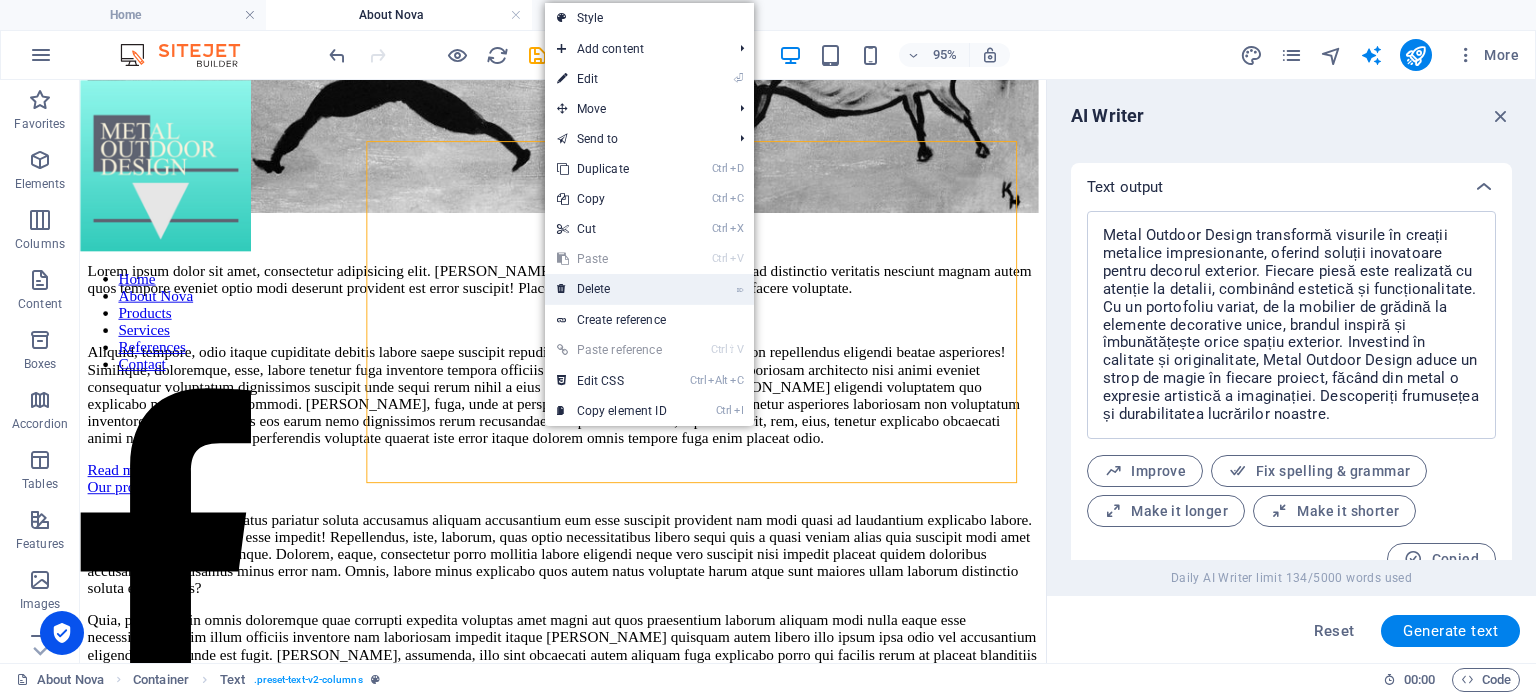 click on "⌦  Delete" at bounding box center [612, 289] 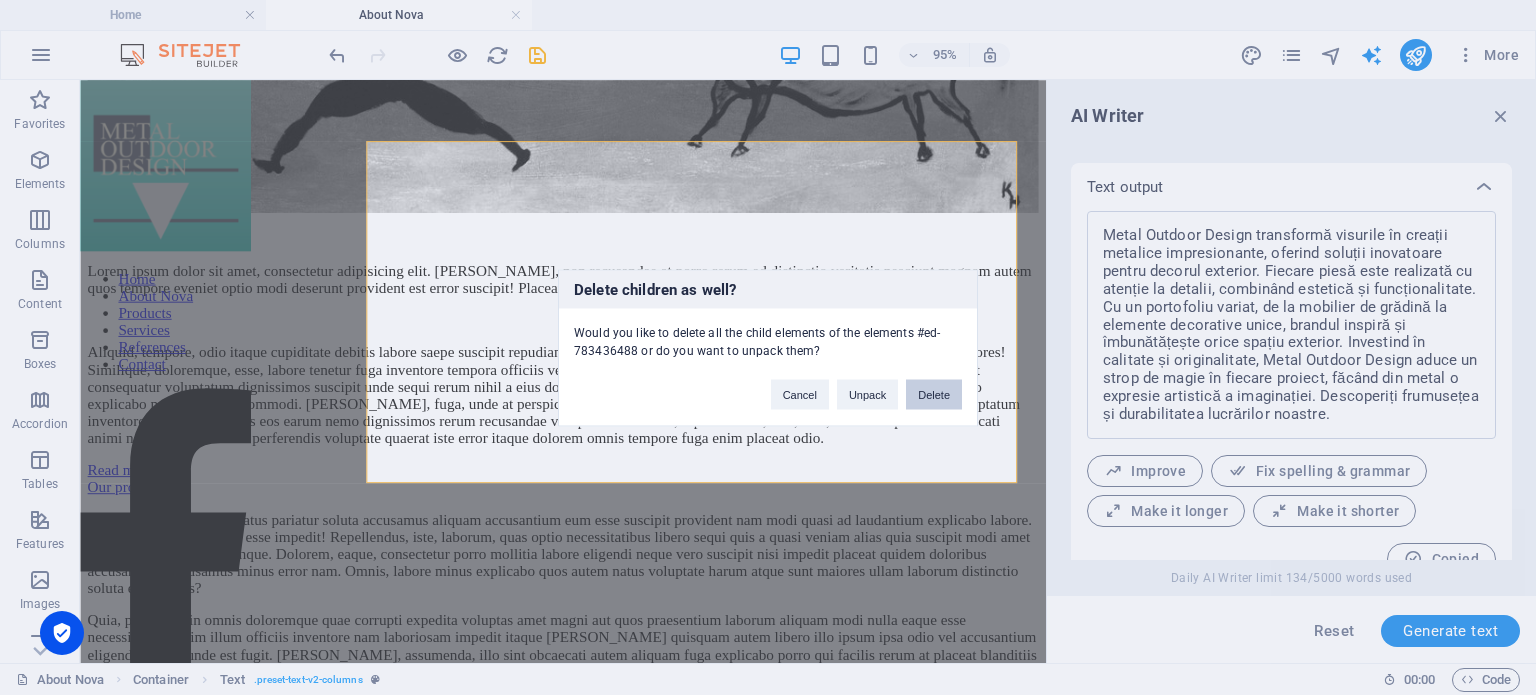 click on "Delete" at bounding box center (934, 394) 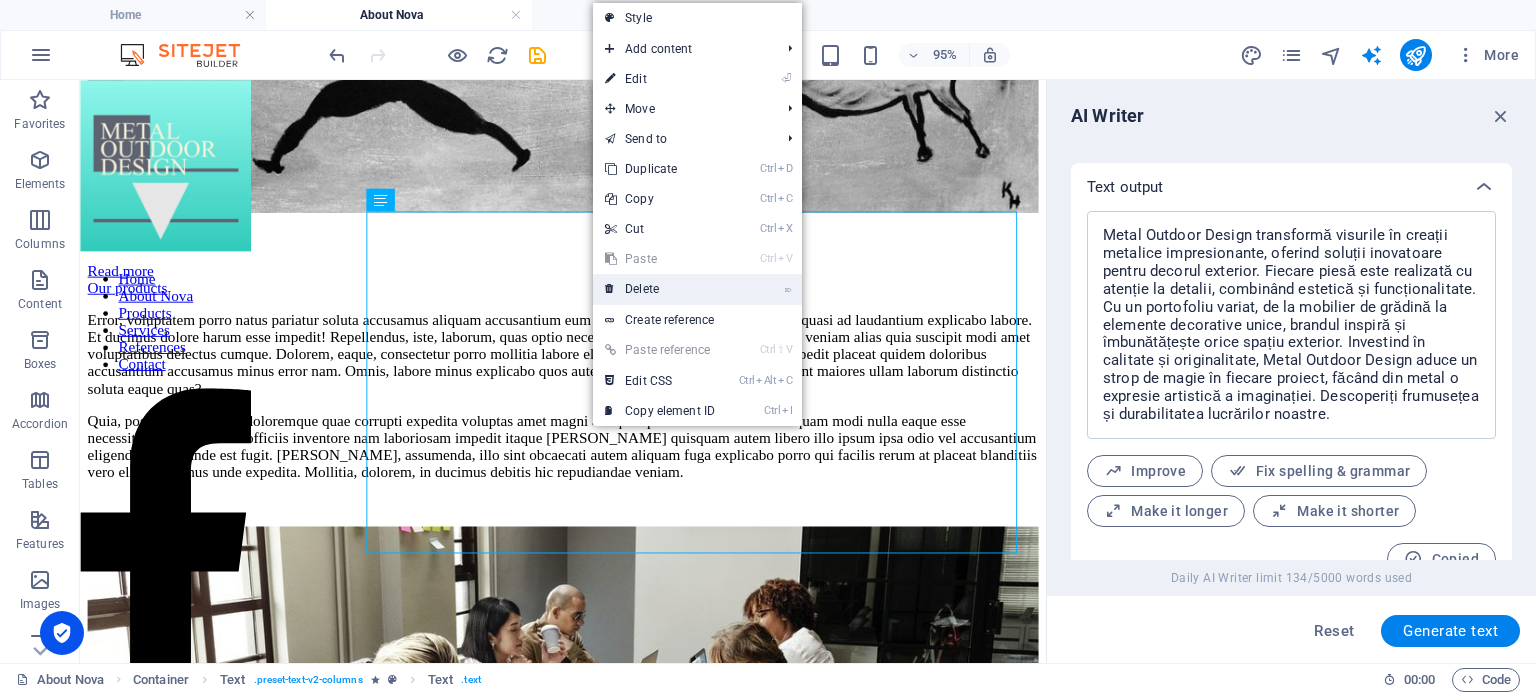 click on "⌦  Delete" at bounding box center [660, 289] 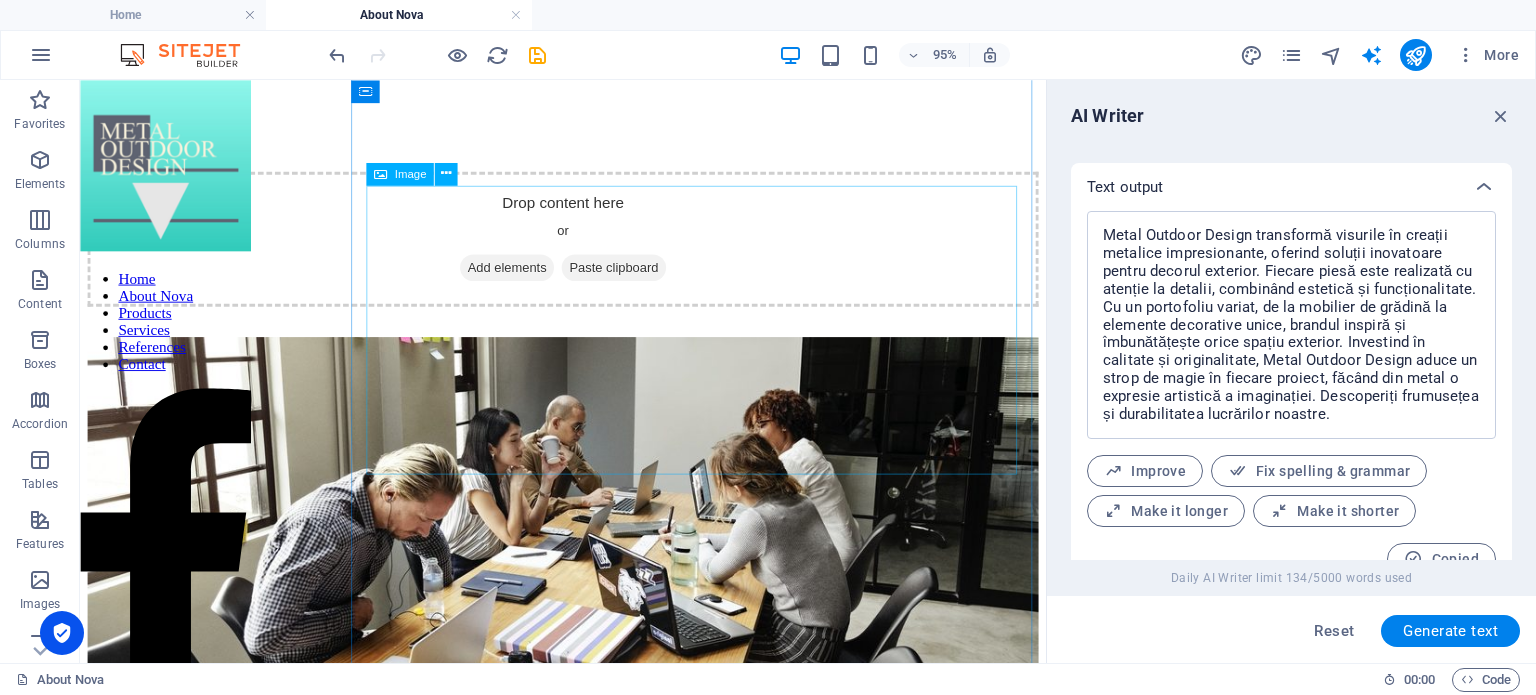 scroll, scrollTop: 600, scrollLeft: 0, axis: vertical 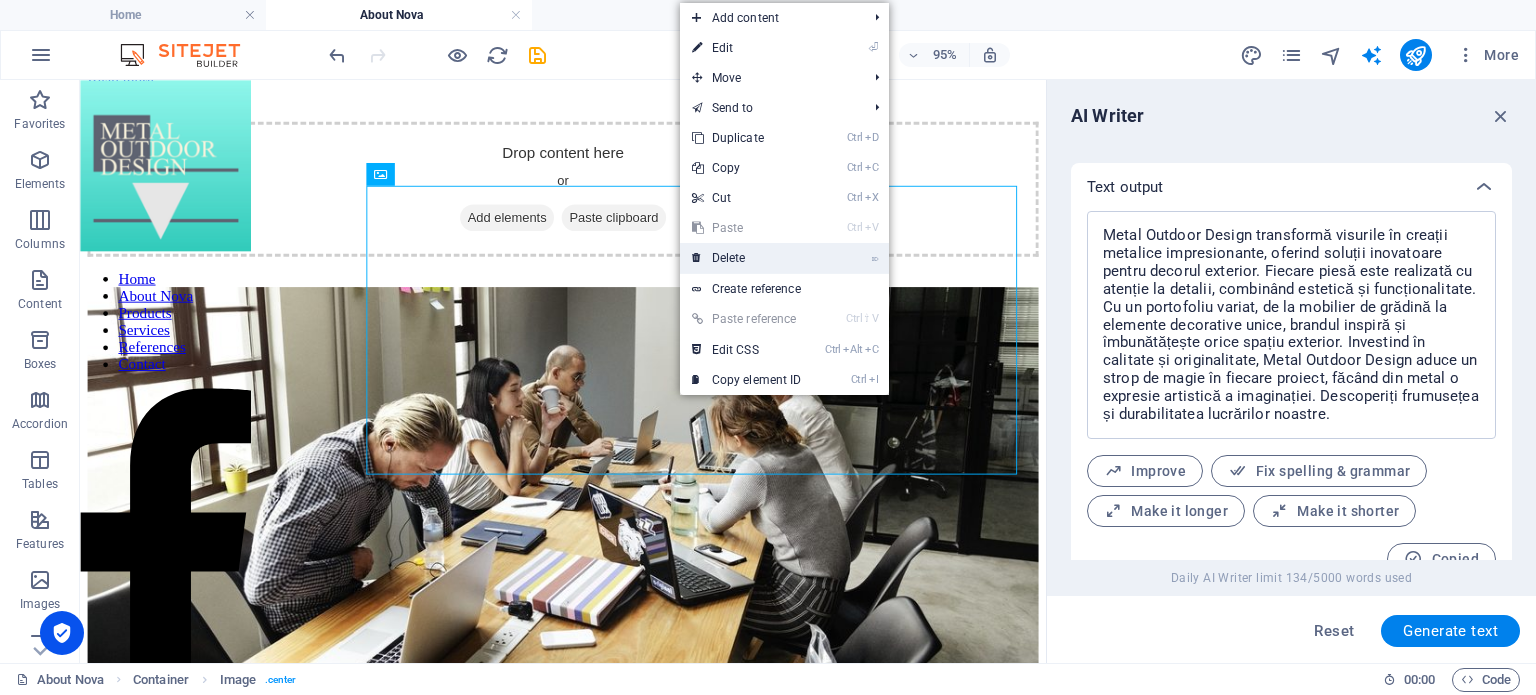 drag, startPoint x: 748, startPoint y: 262, endPoint x: 699, endPoint y: 204, distance: 75.9276 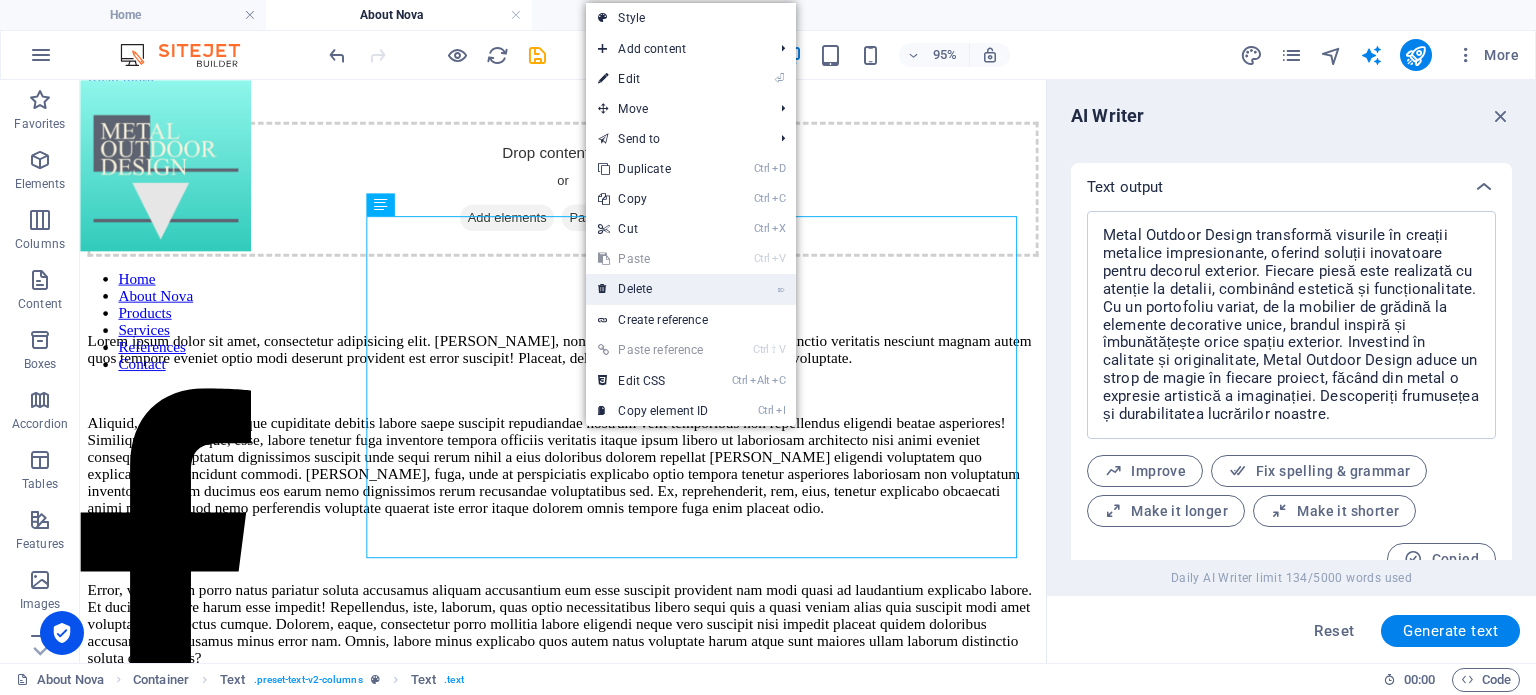 click on "⌦  Delete" at bounding box center (653, 289) 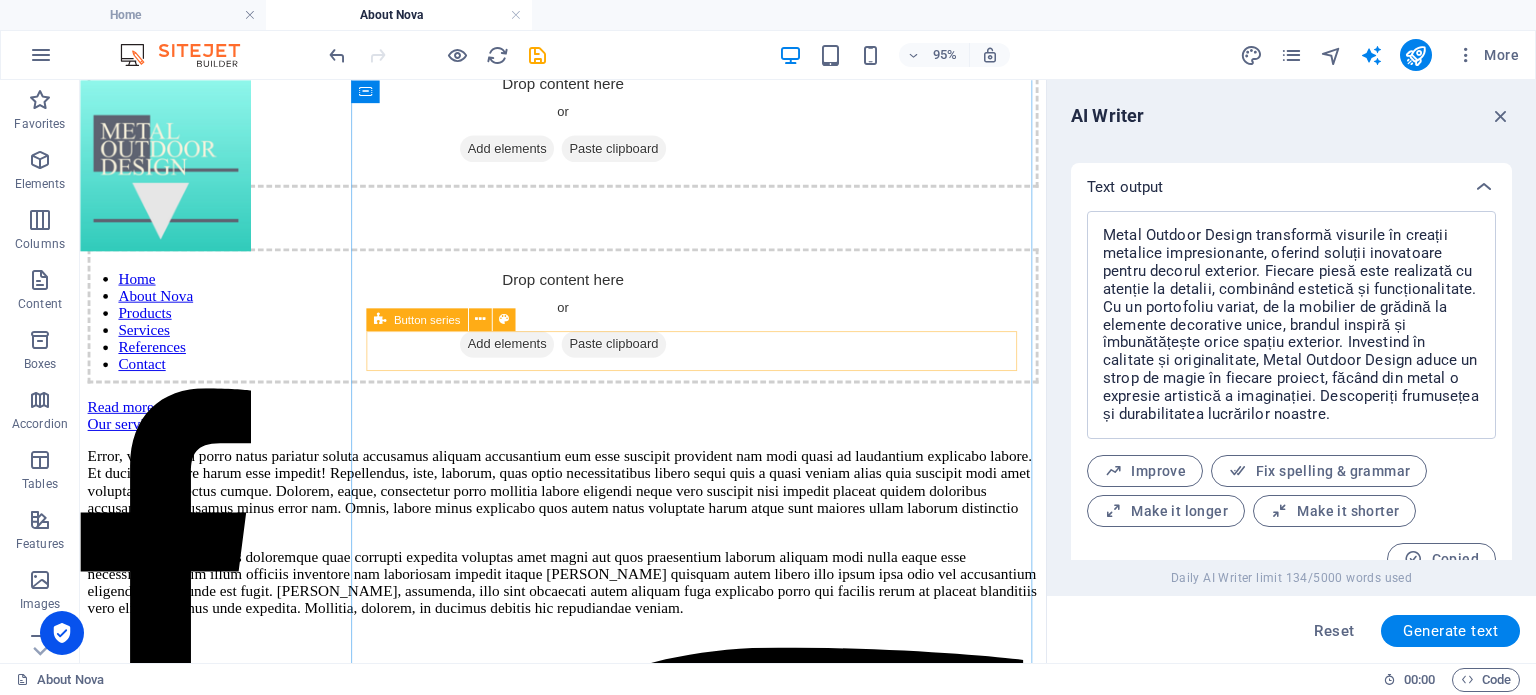 scroll, scrollTop: 800, scrollLeft: 0, axis: vertical 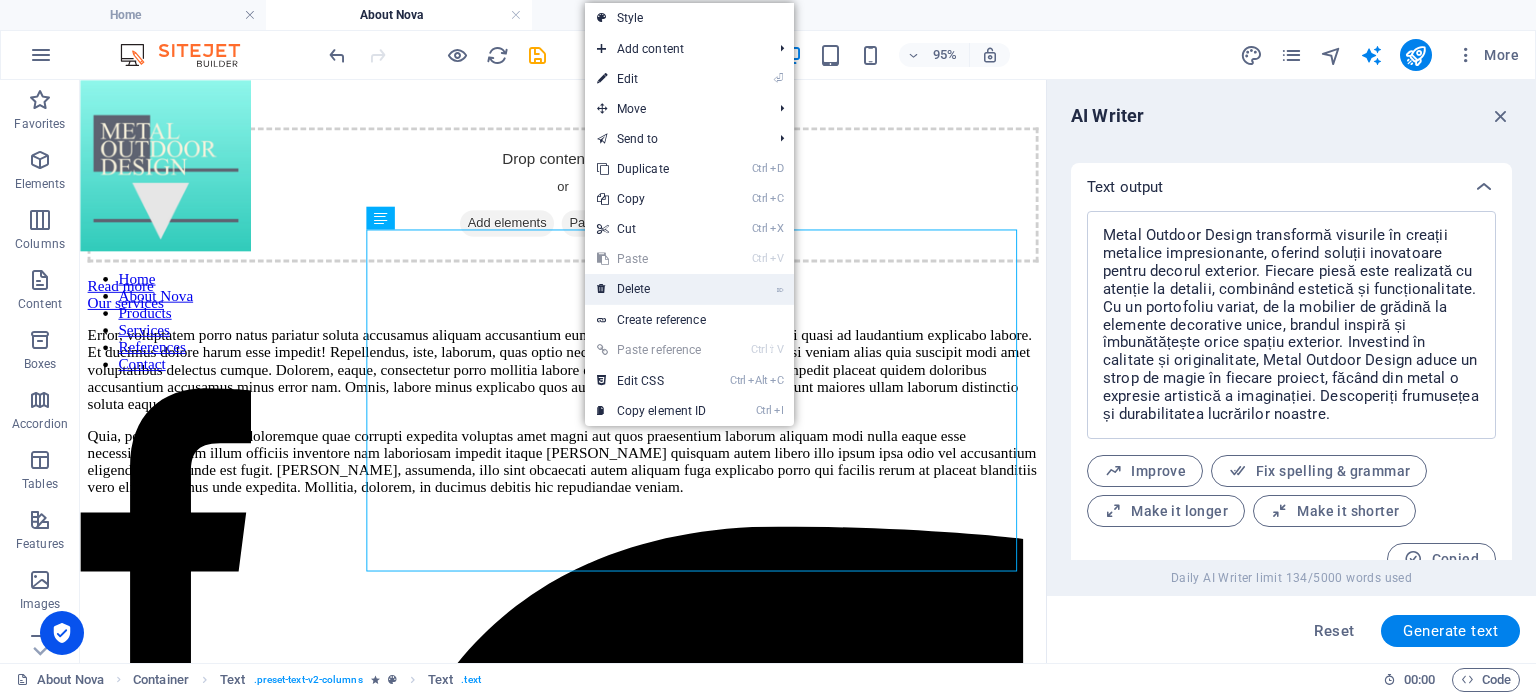 click on "⌦  Delete" at bounding box center (652, 289) 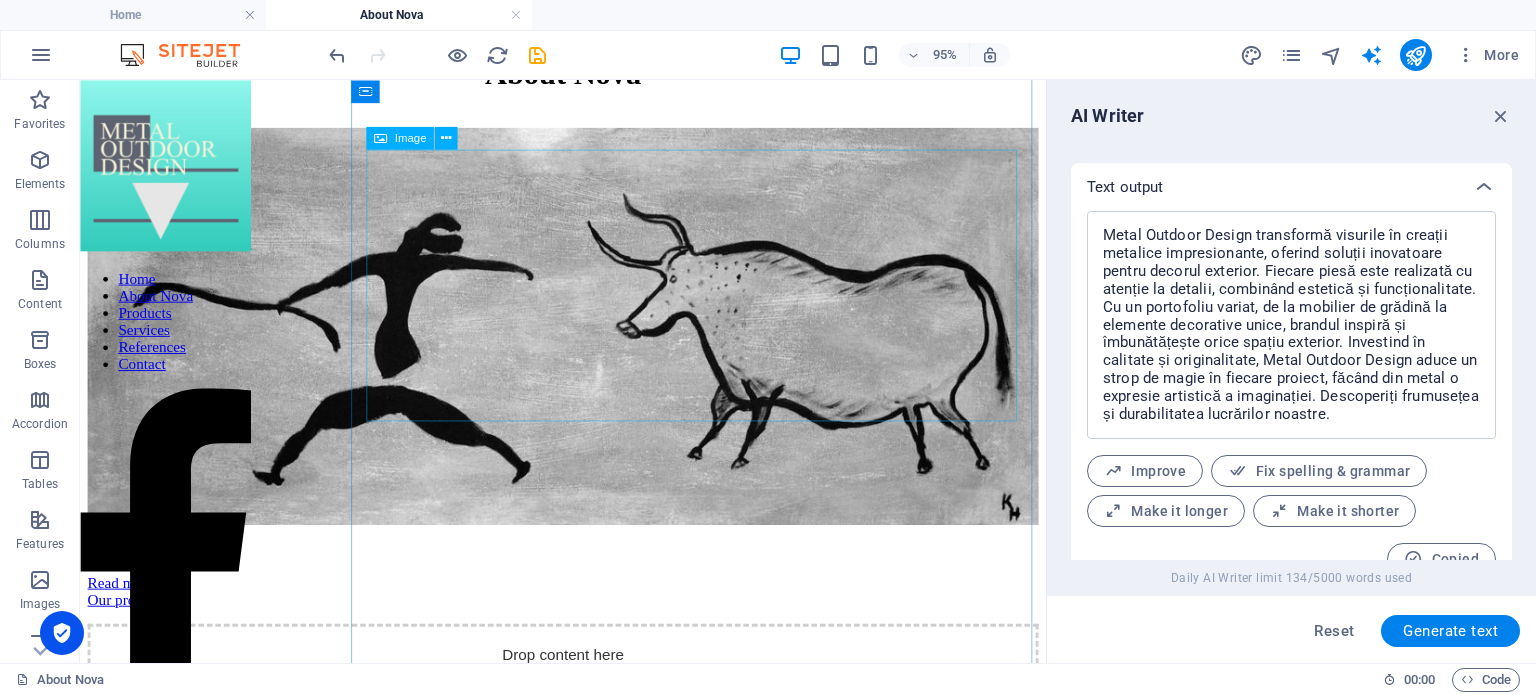 scroll, scrollTop: 28, scrollLeft: 0, axis: vertical 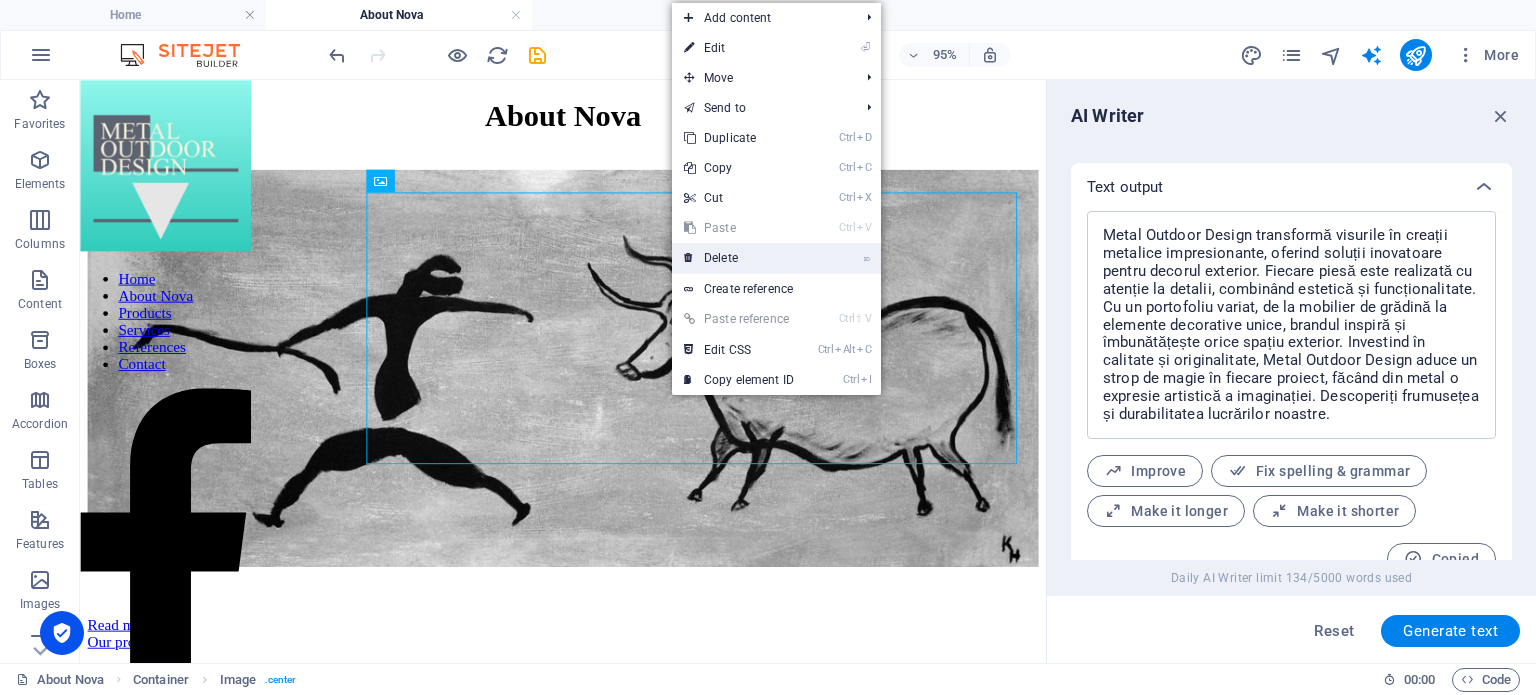 drag, startPoint x: 738, startPoint y: 255, endPoint x: 691, endPoint y: 186, distance: 83.48653 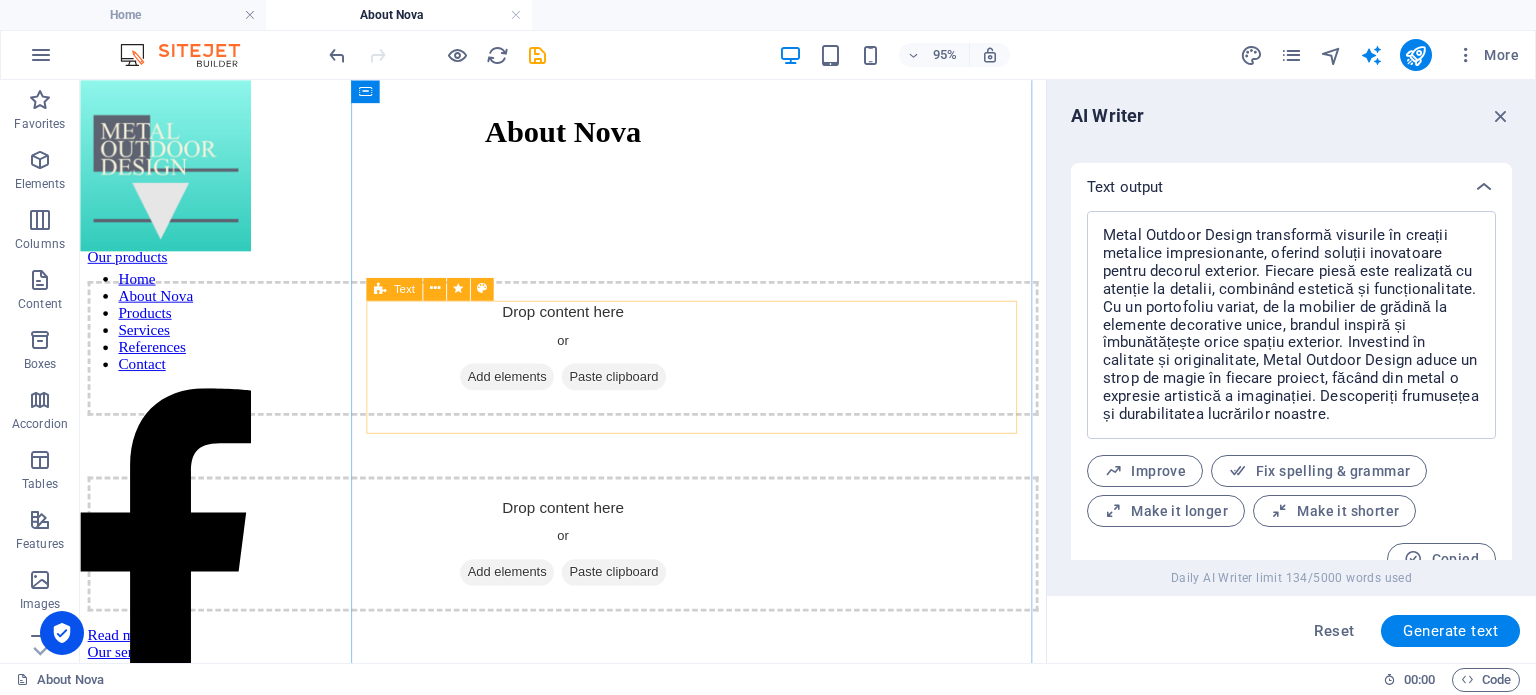 scroll, scrollTop: 0, scrollLeft: 0, axis: both 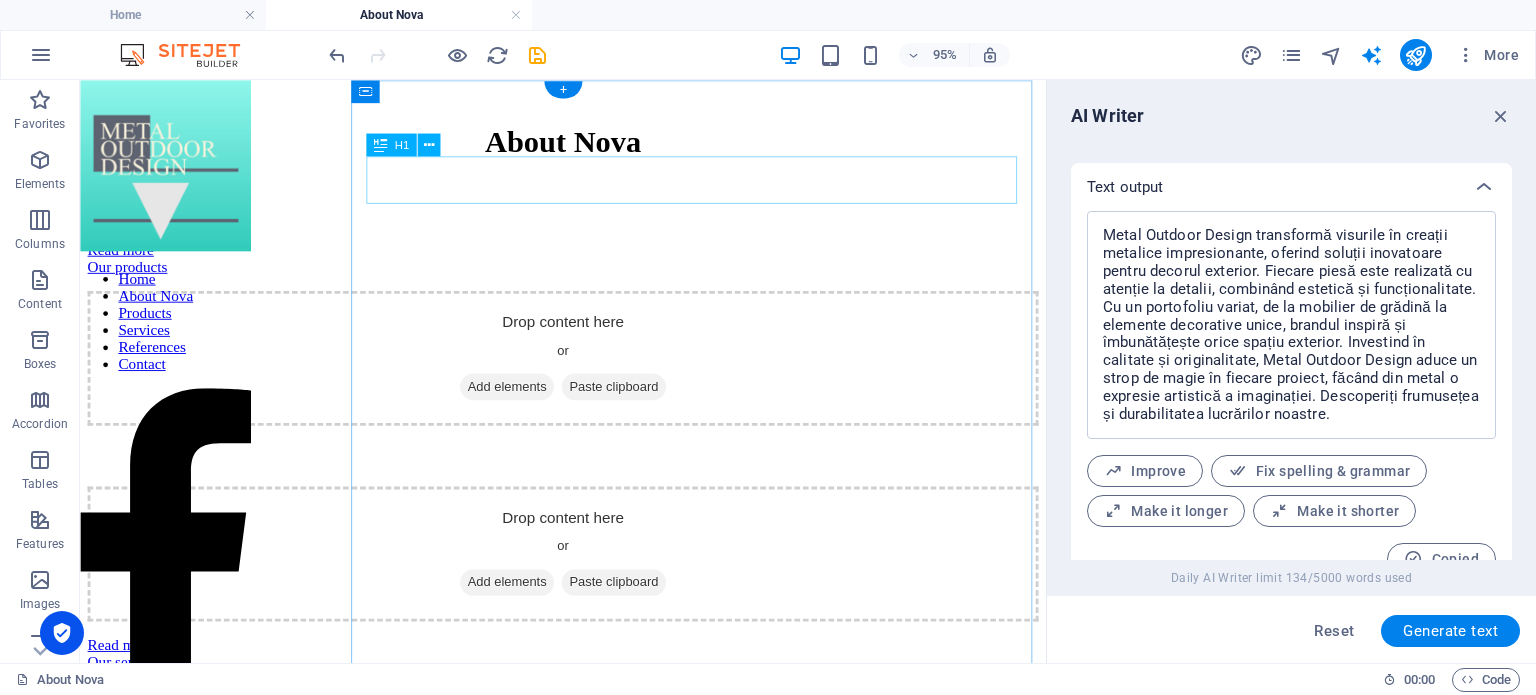 click on "About Nova" at bounding box center (588, 145) 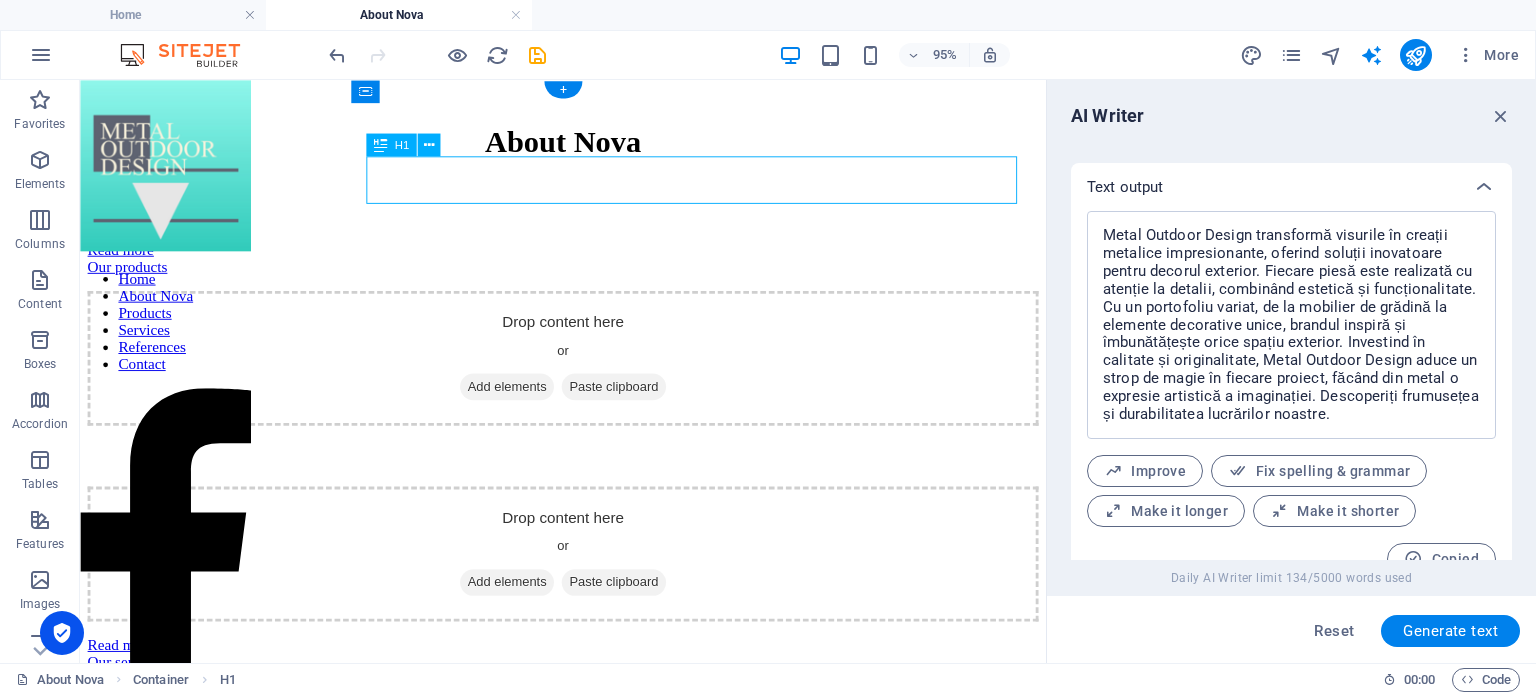 click on "About Nova" at bounding box center [588, 145] 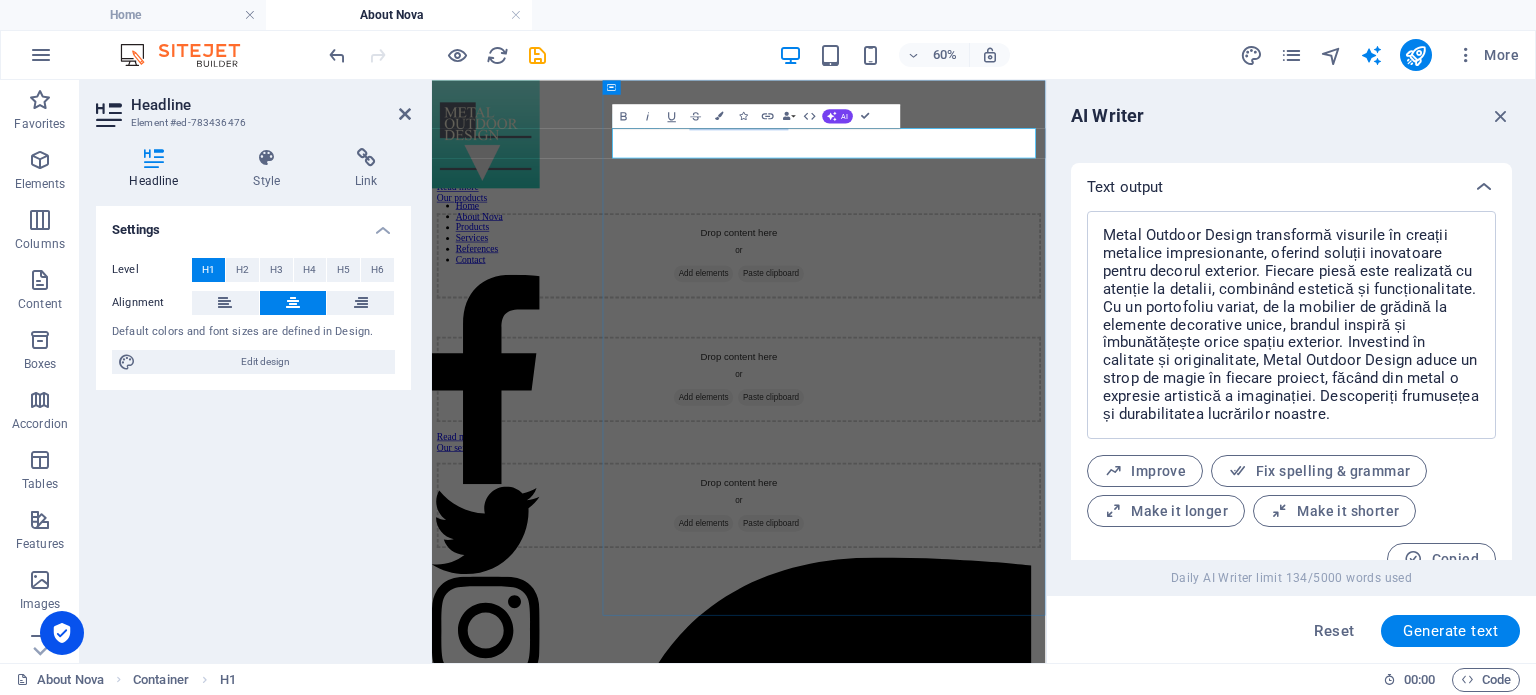 type 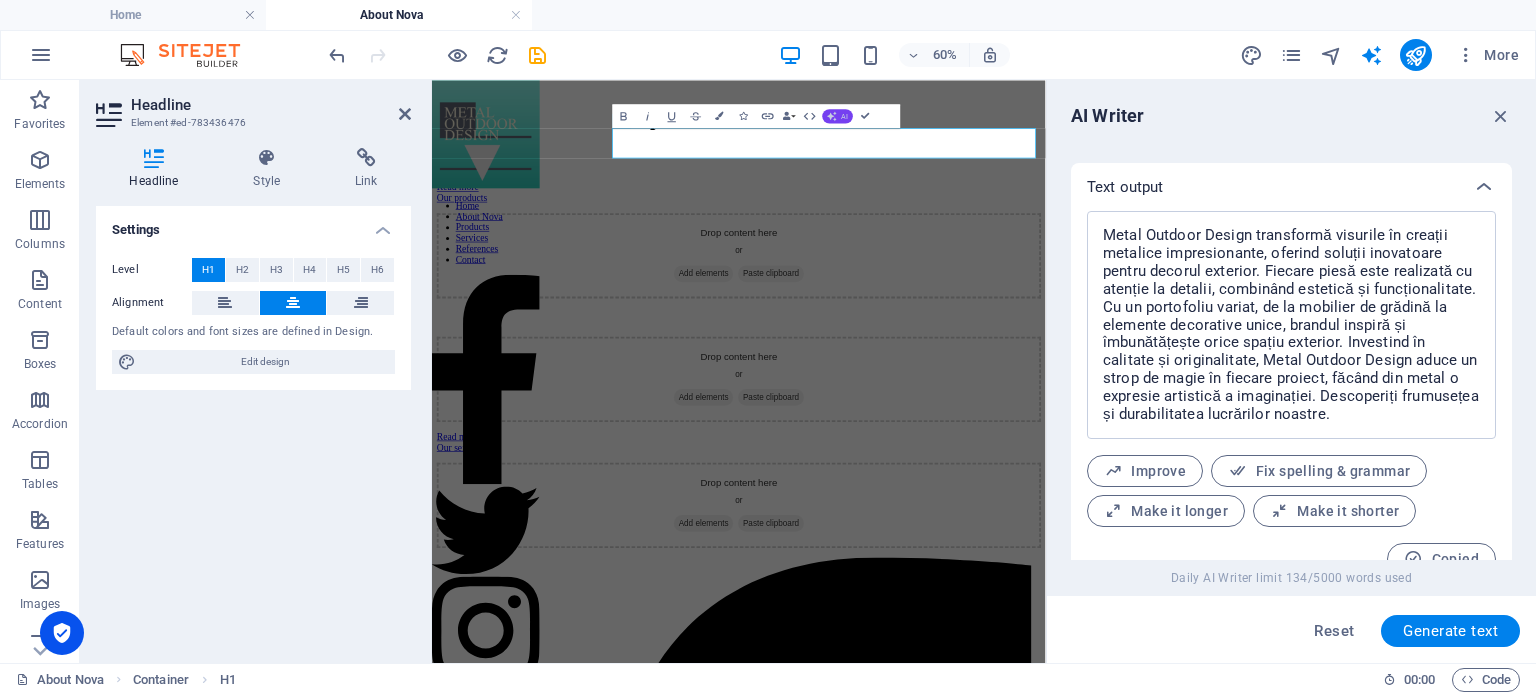 click on "AI" at bounding box center [838, 116] 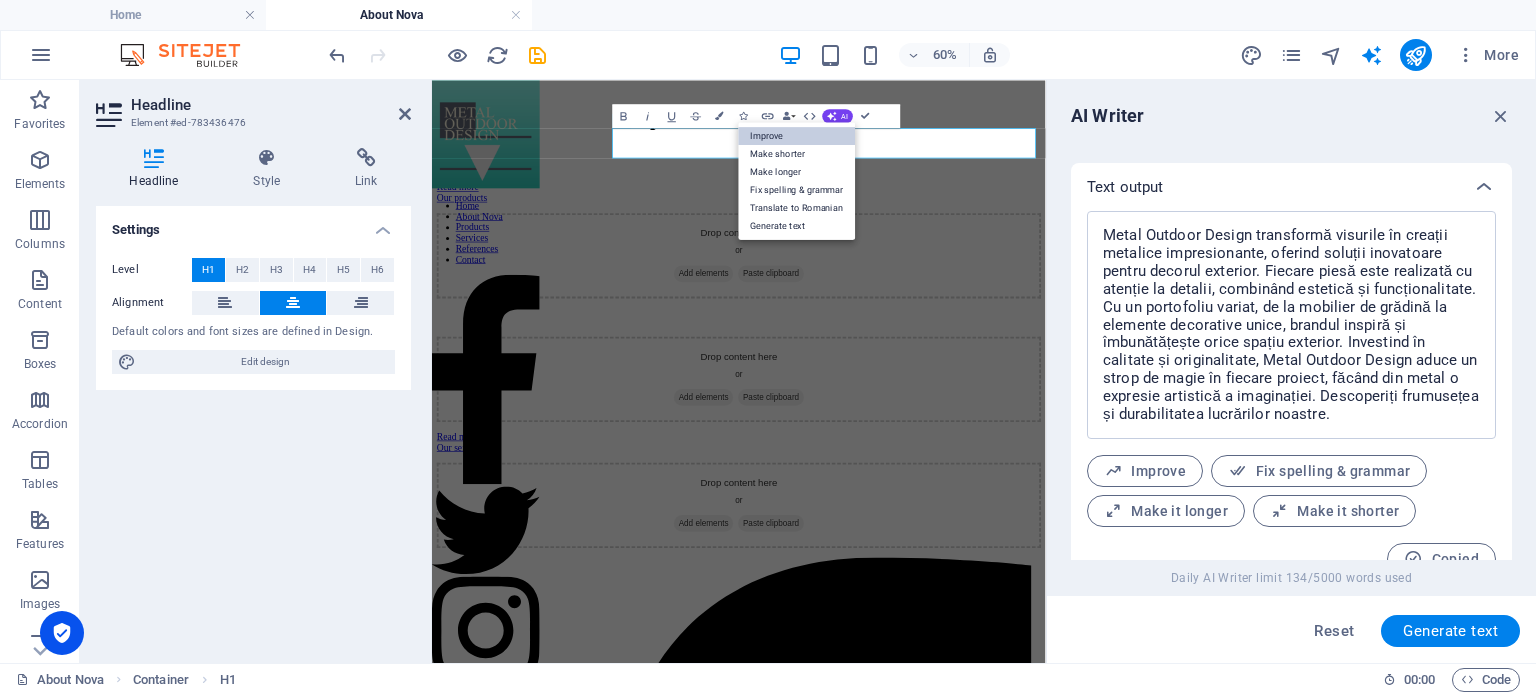 click on "Improve" at bounding box center [797, 136] 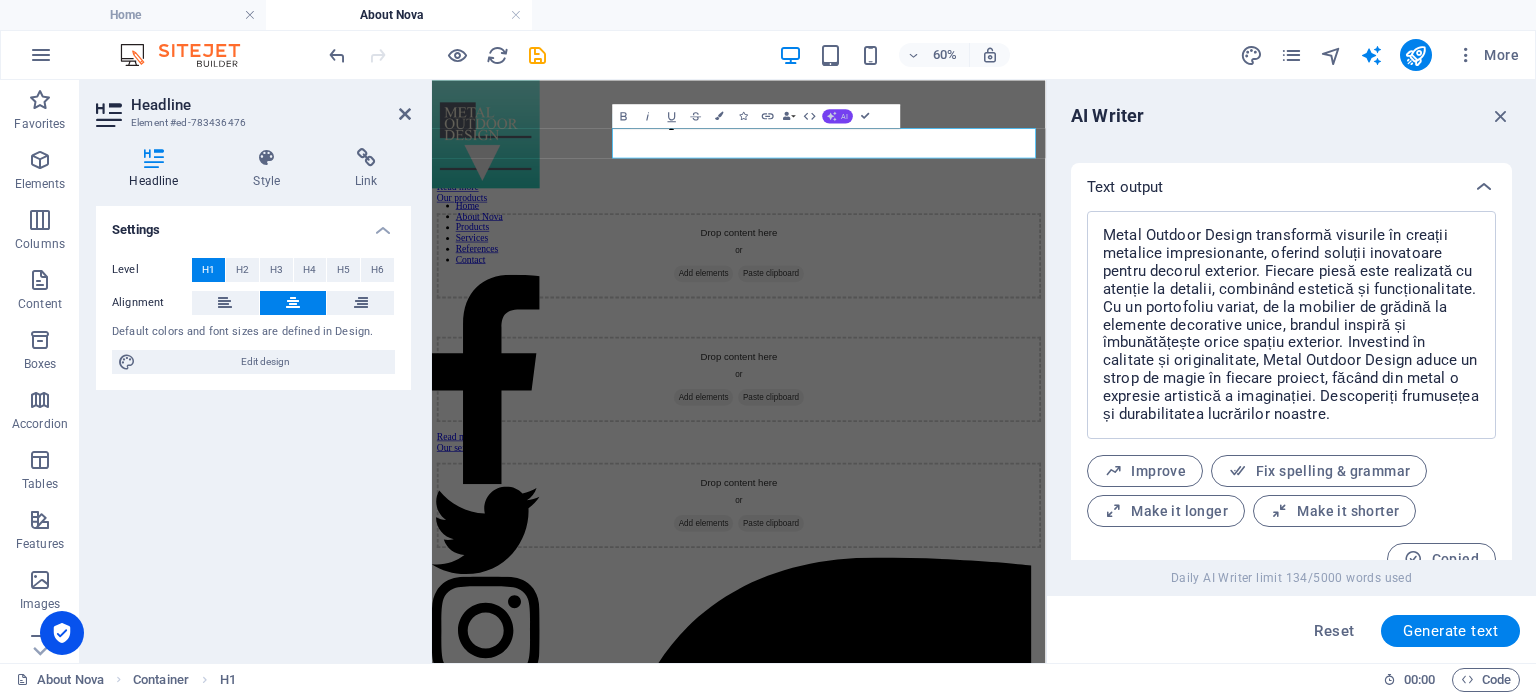 click on "AI" at bounding box center (845, 115) 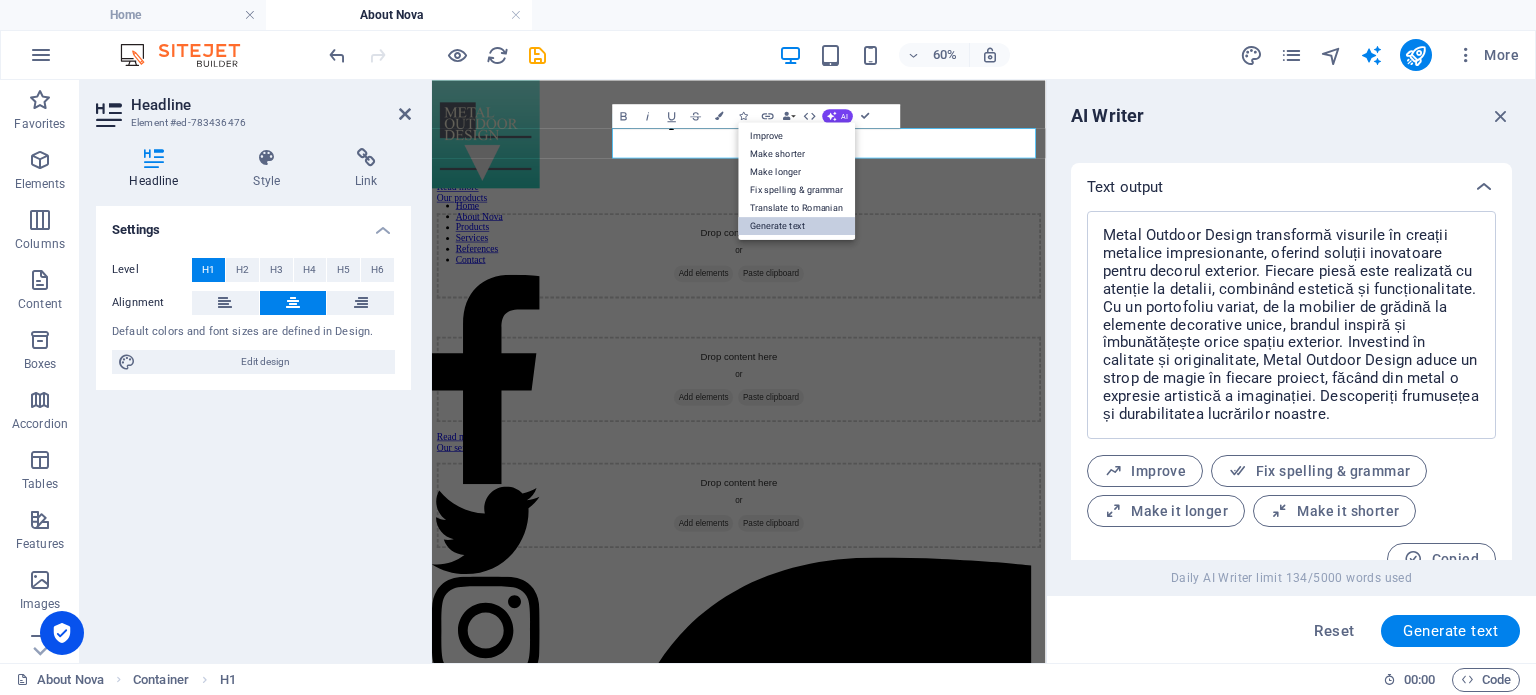 click on "Generate text" at bounding box center (797, 226) 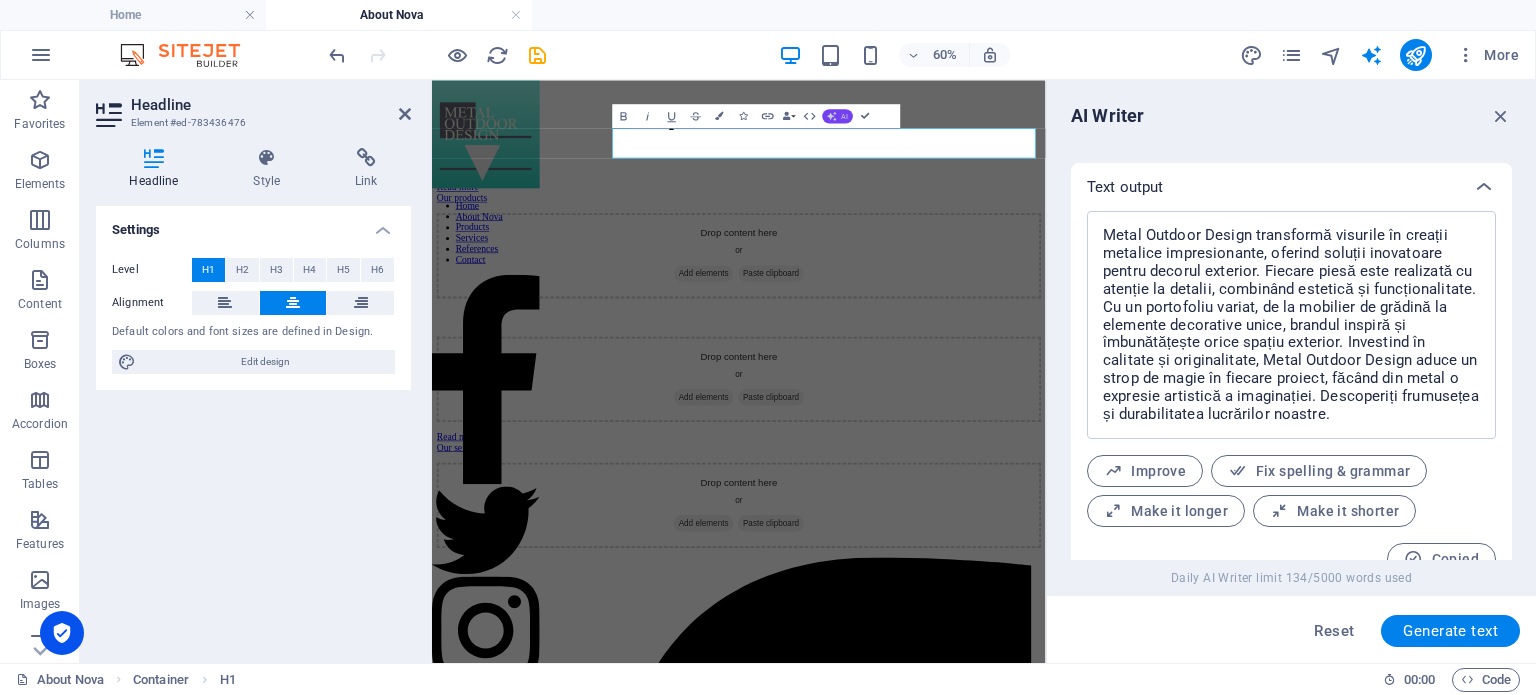 click on "AI" at bounding box center [838, 116] 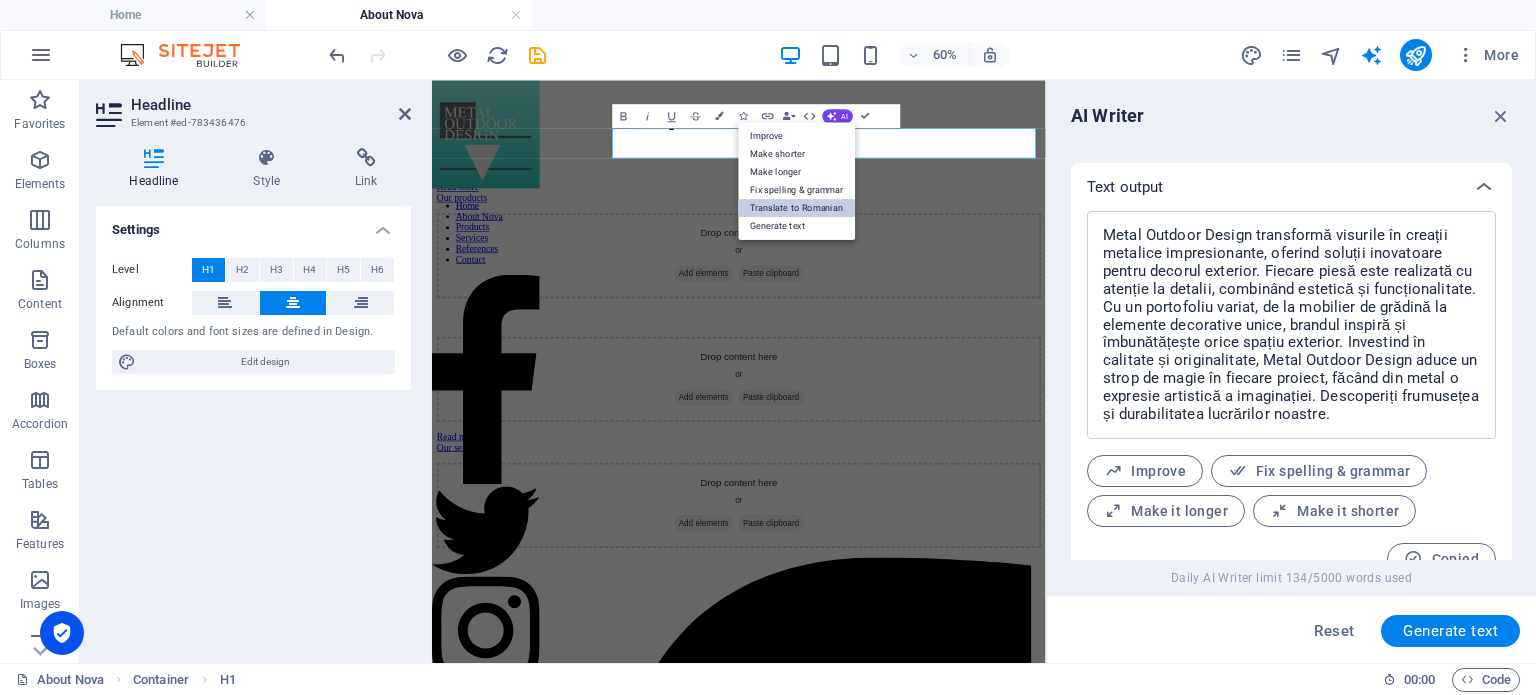 click on "Translate to Romanian" at bounding box center [797, 208] 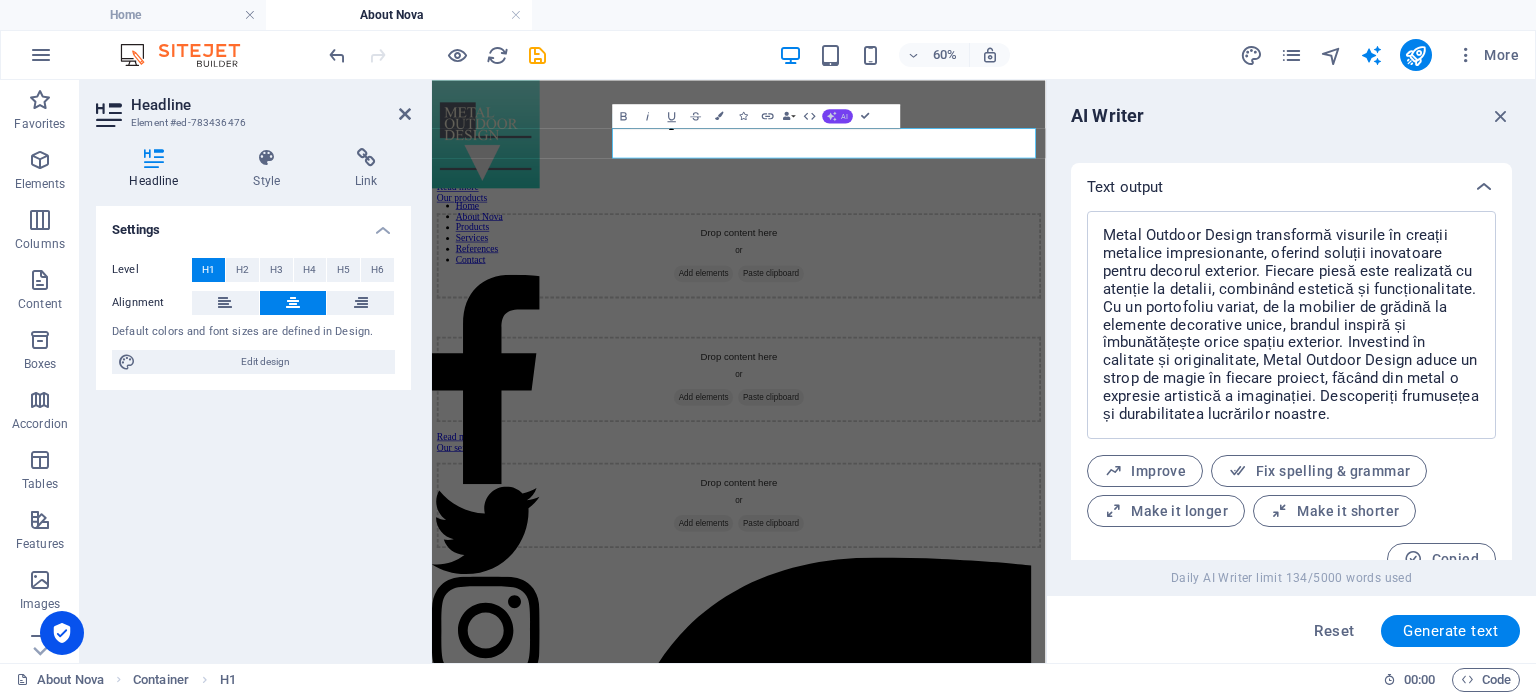 click on "AI" at bounding box center [838, 116] 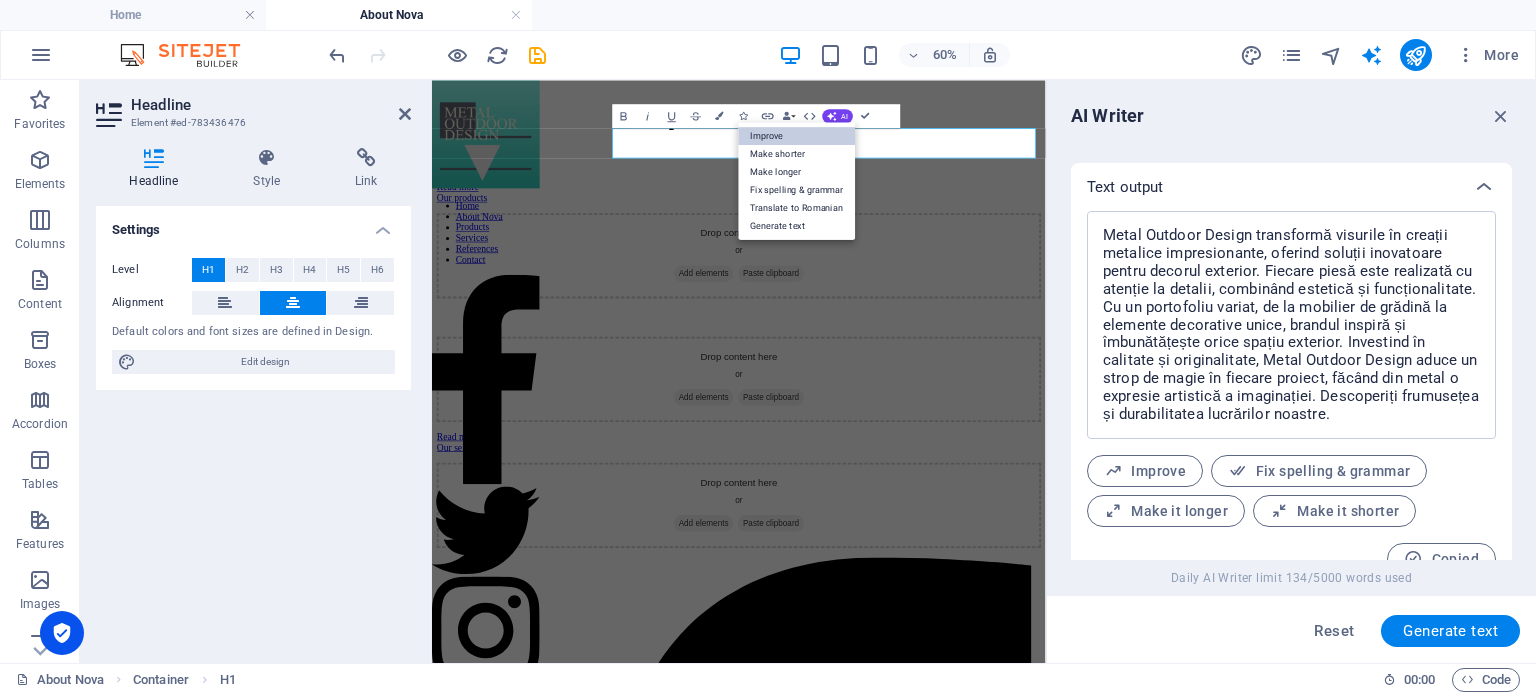 click on "Improve" at bounding box center (797, 136) 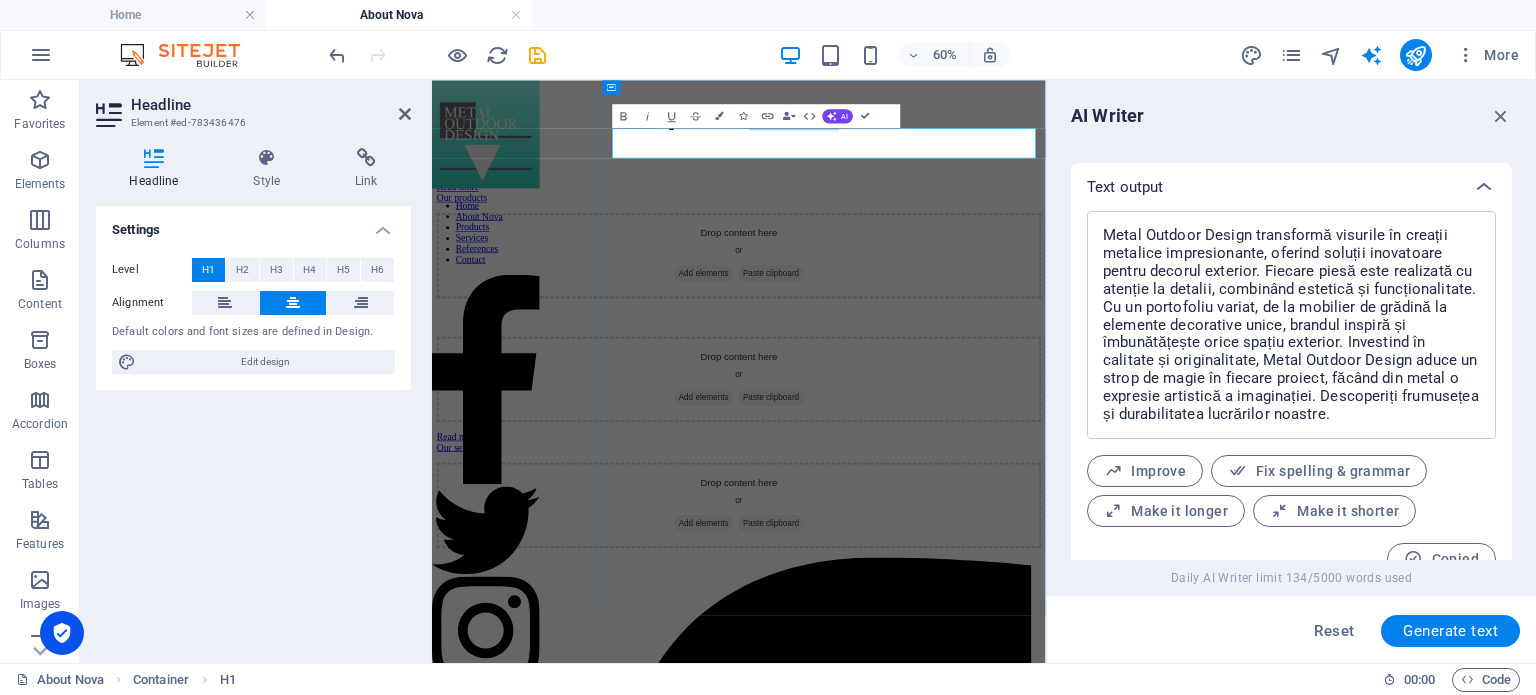 drag, startPoint x: 1346, startPoint y: 179, endPoint x: 1109, endPoint y: 186, distance: 237.10335 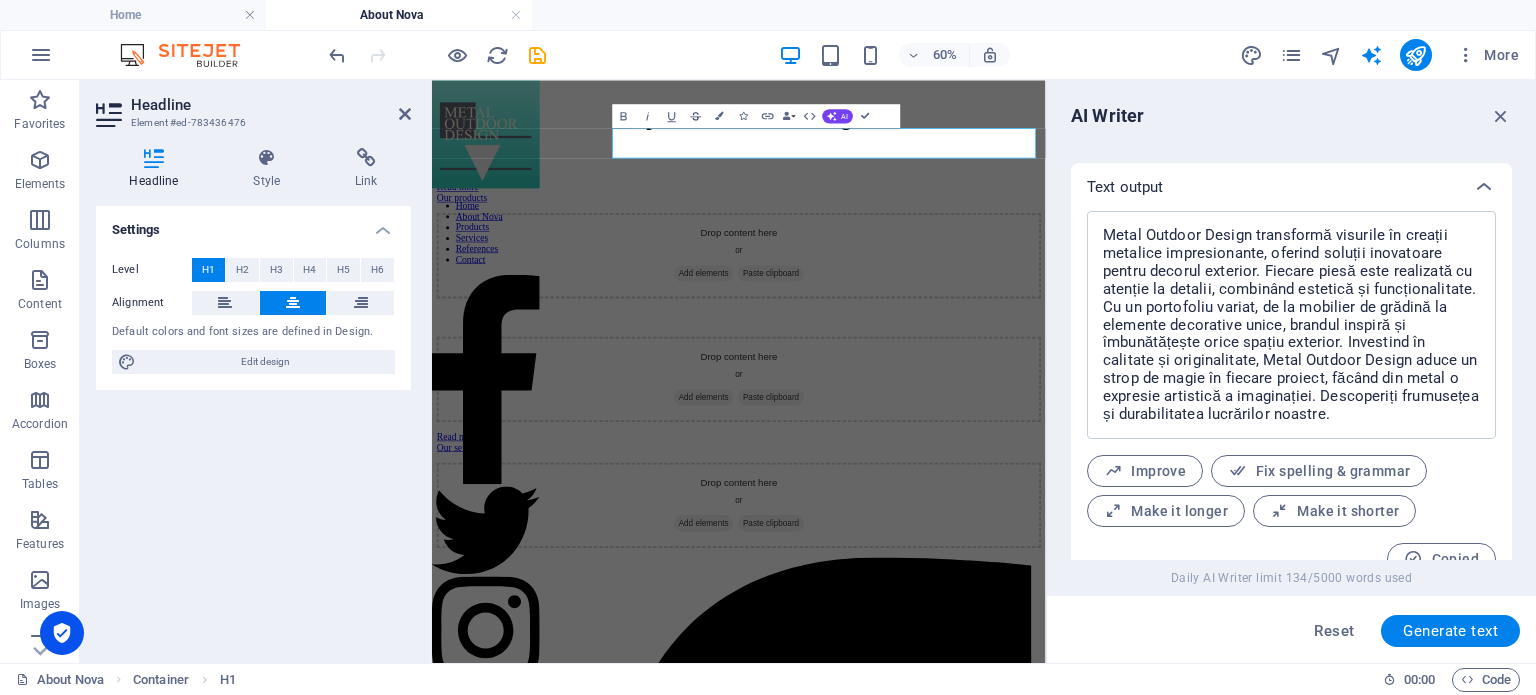 click 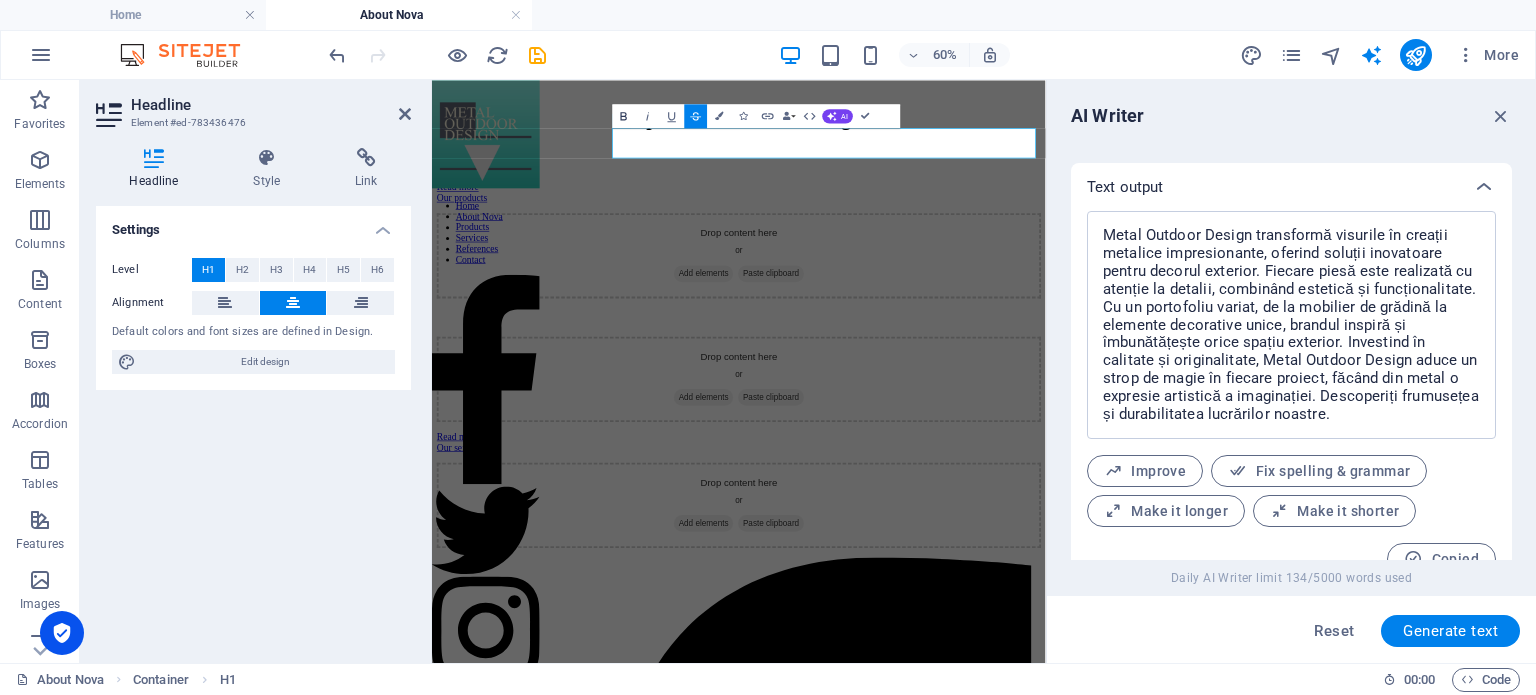 click 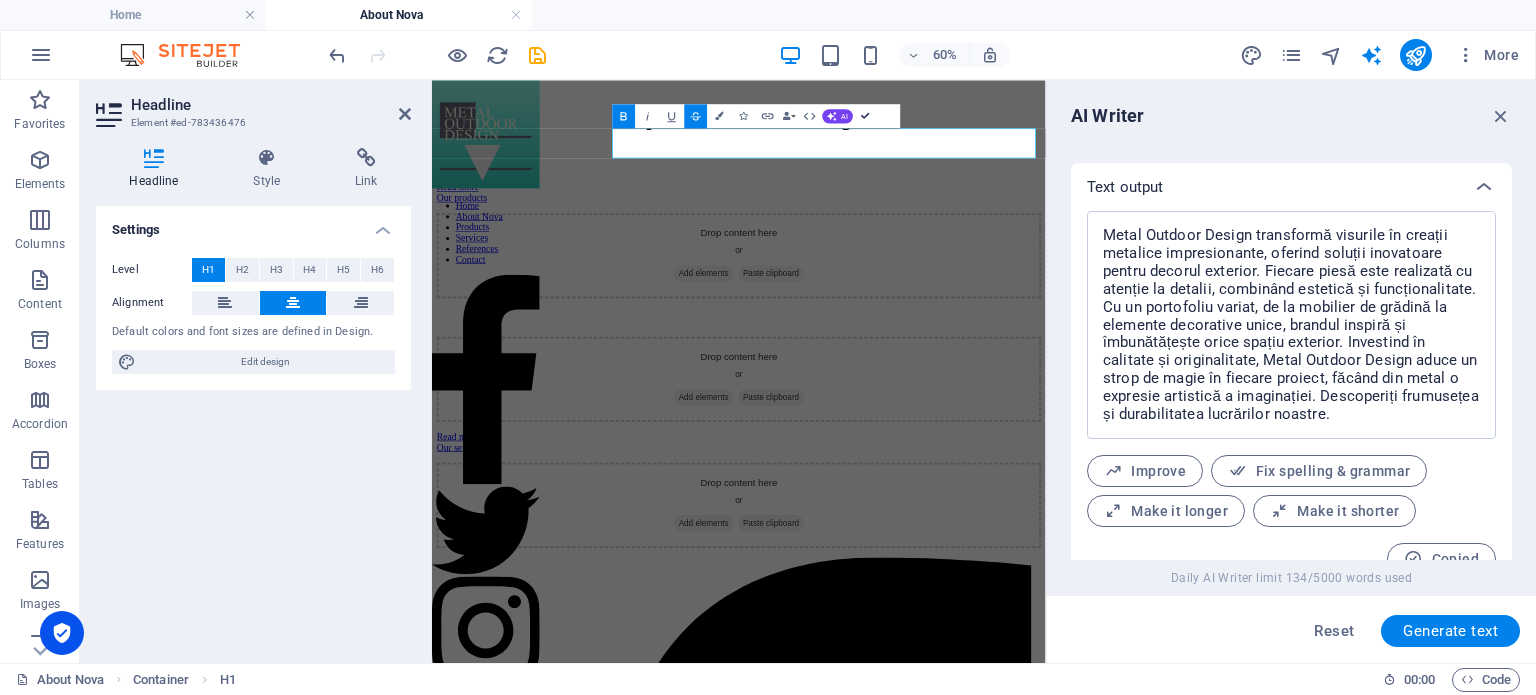 drag, startPoint x: 864, startPoint y: 111, endPoint x: 837, endPoint y: 41, distance: 75.026665 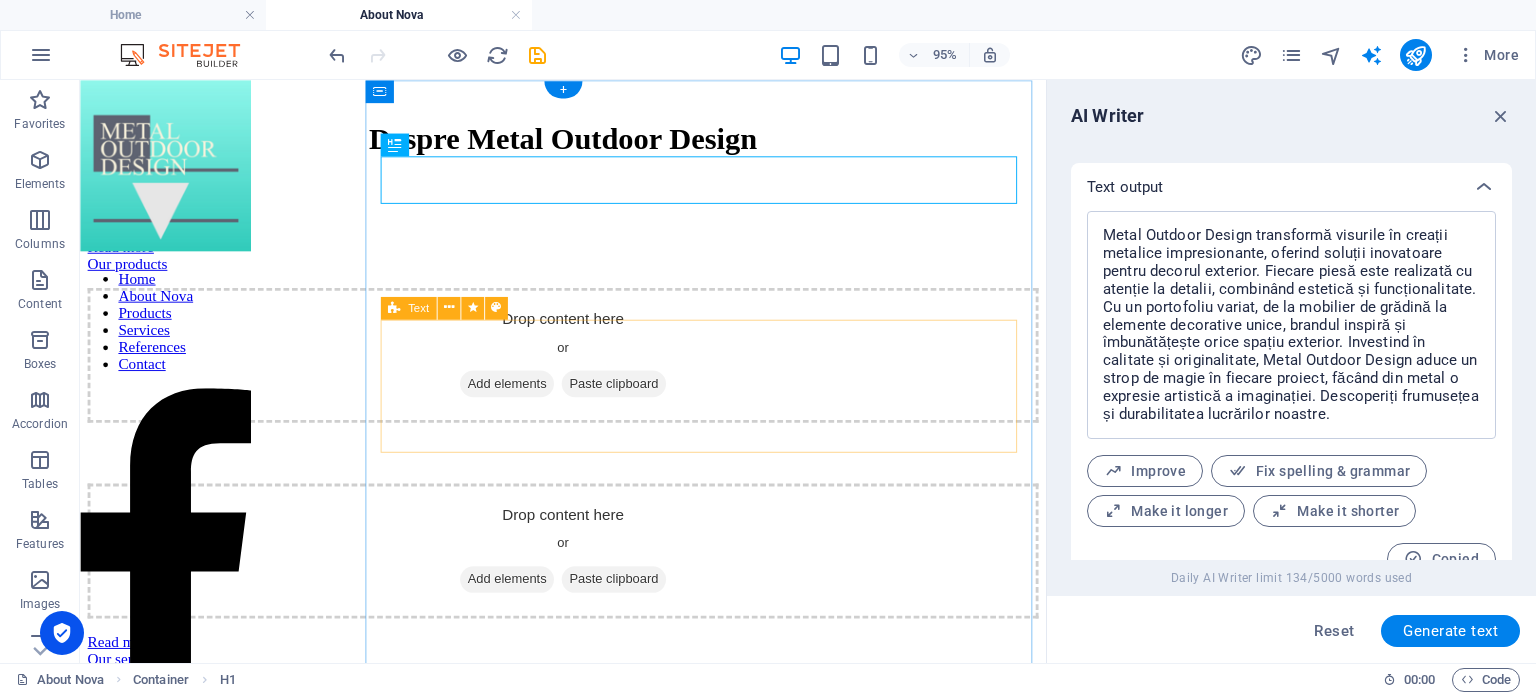 scroll, scrollTop: 0, scrollLeft: 0, axis: both 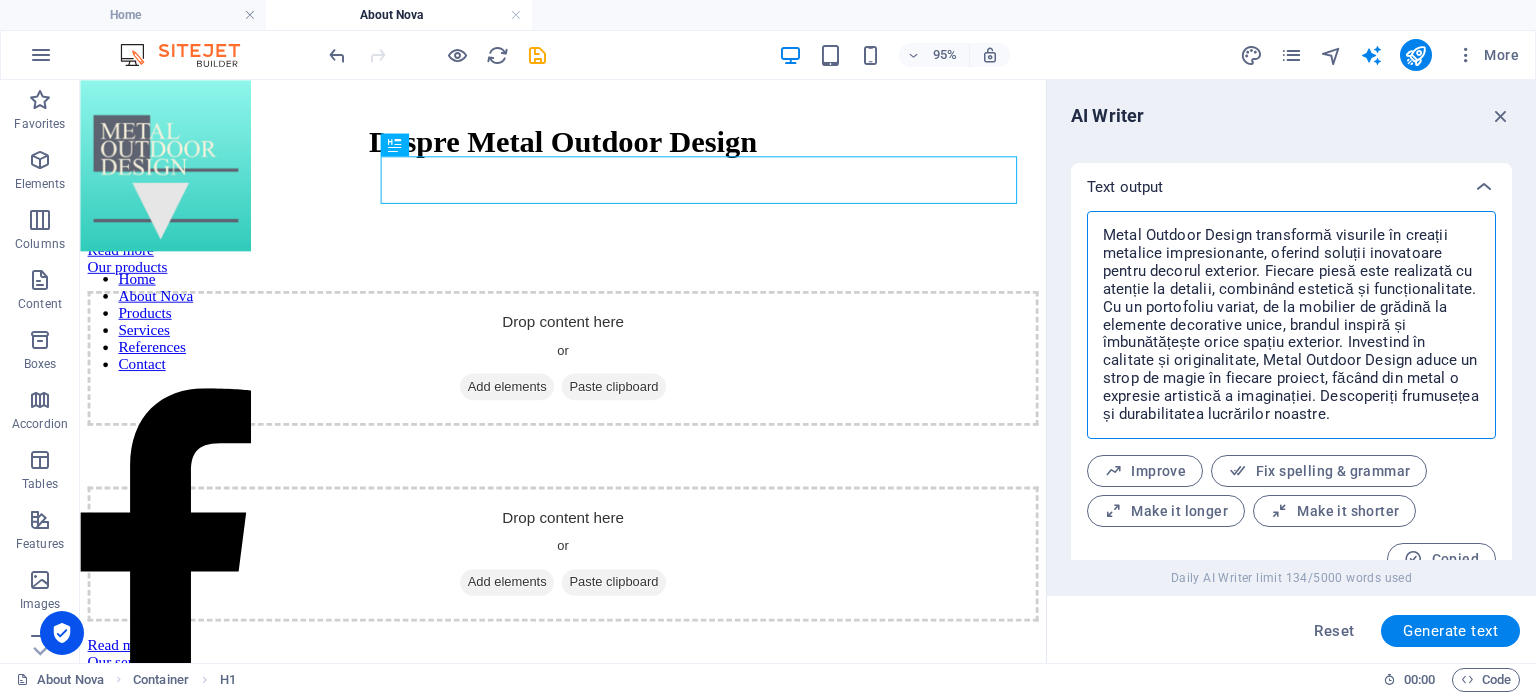 drag, startPoint x: 1415, startPoint y: 418, endPoint x: 1065, endPoint y: 223, distance: 400.6557 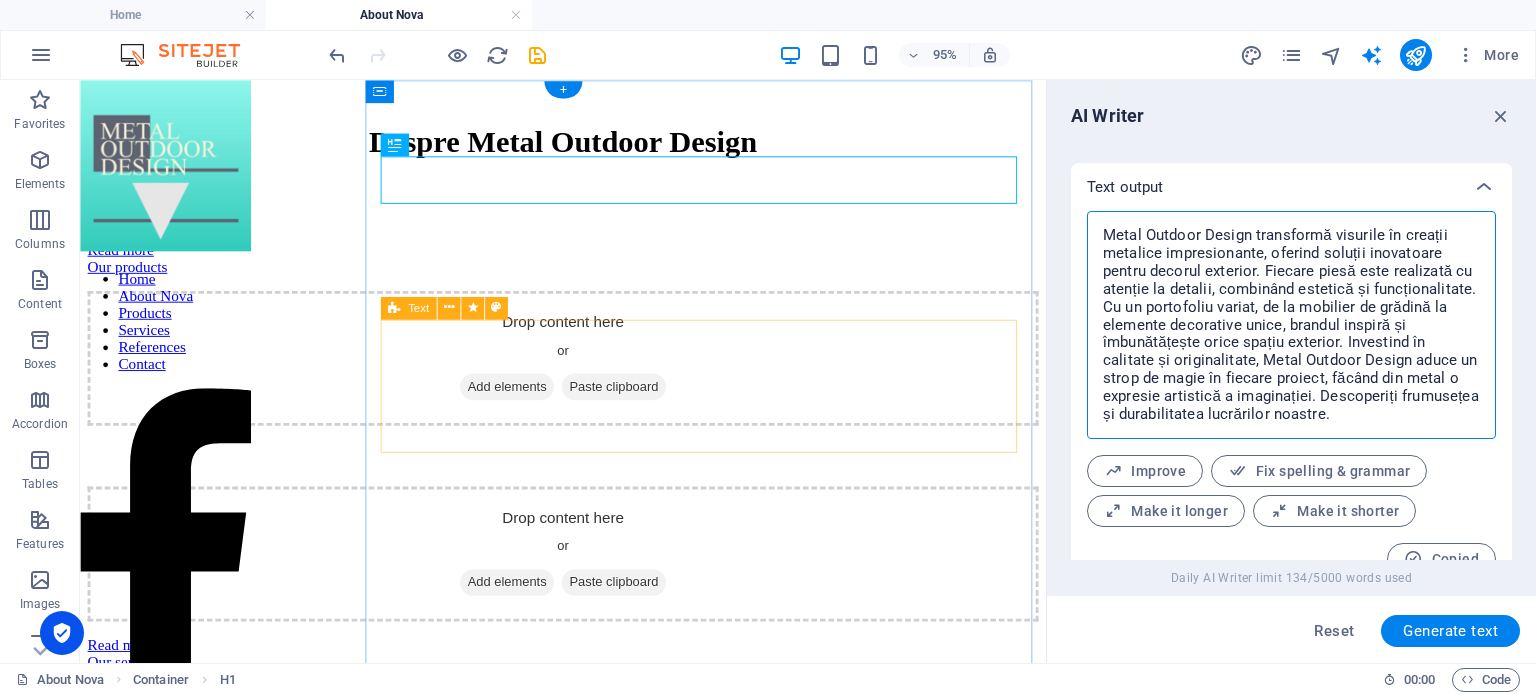 type on "x" 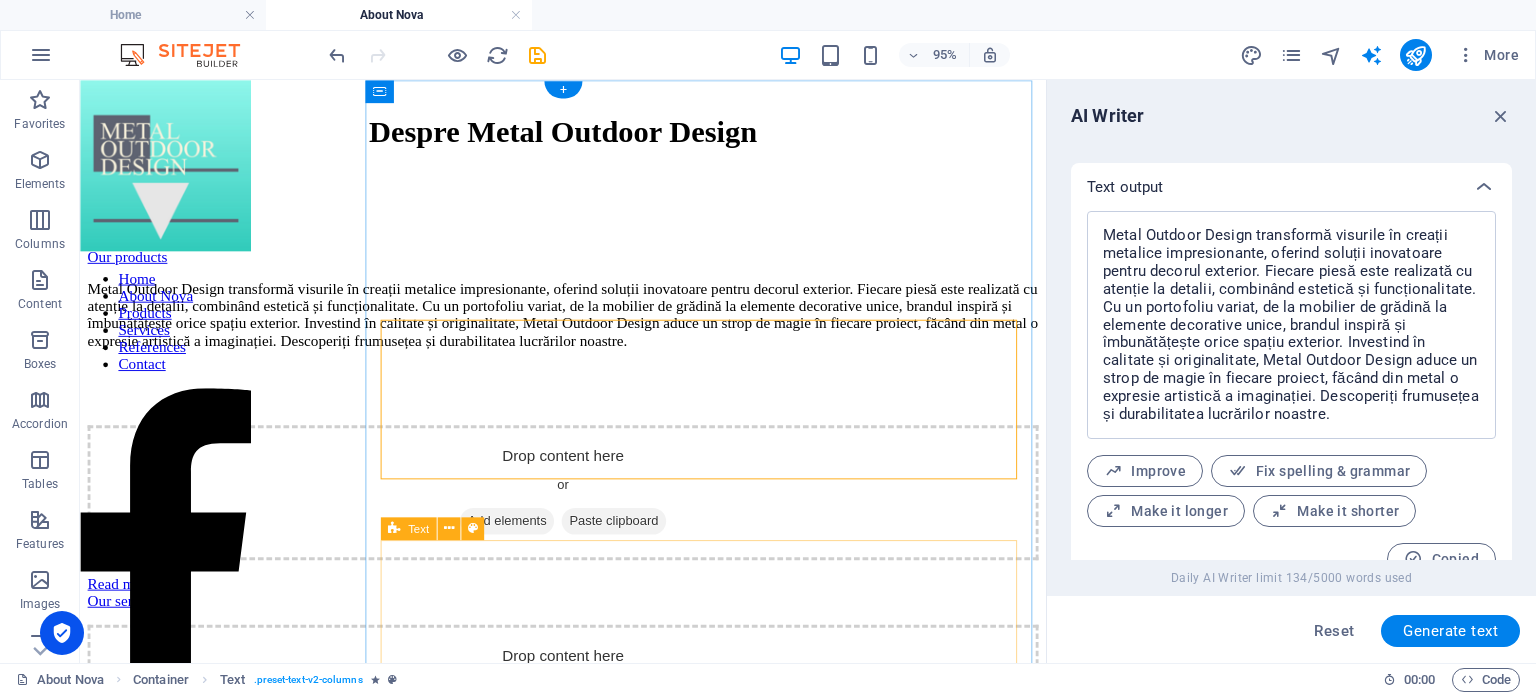 scroll, scrollTop: 0, scrollLeft: 0, axis: both 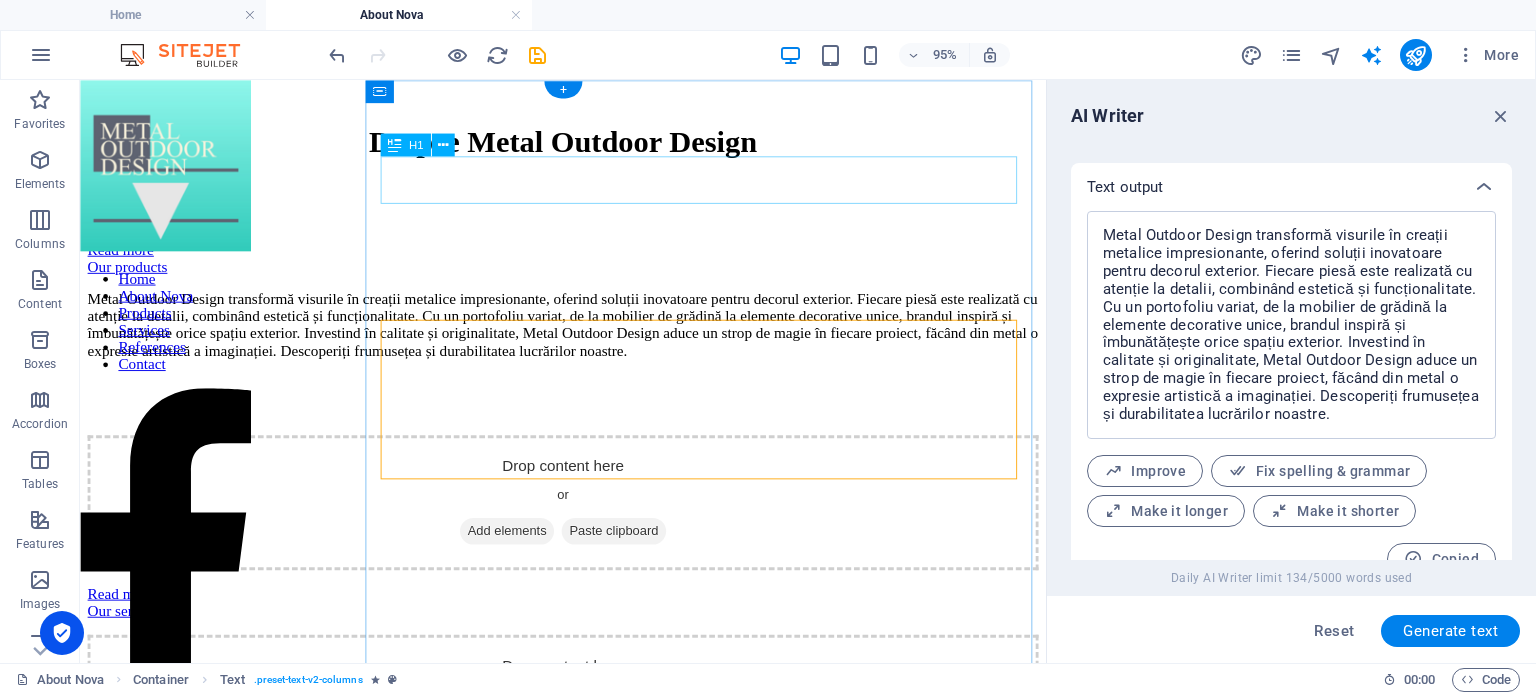 click on "Despre Metal Outdoor Design" at bounding box center (588, 145) 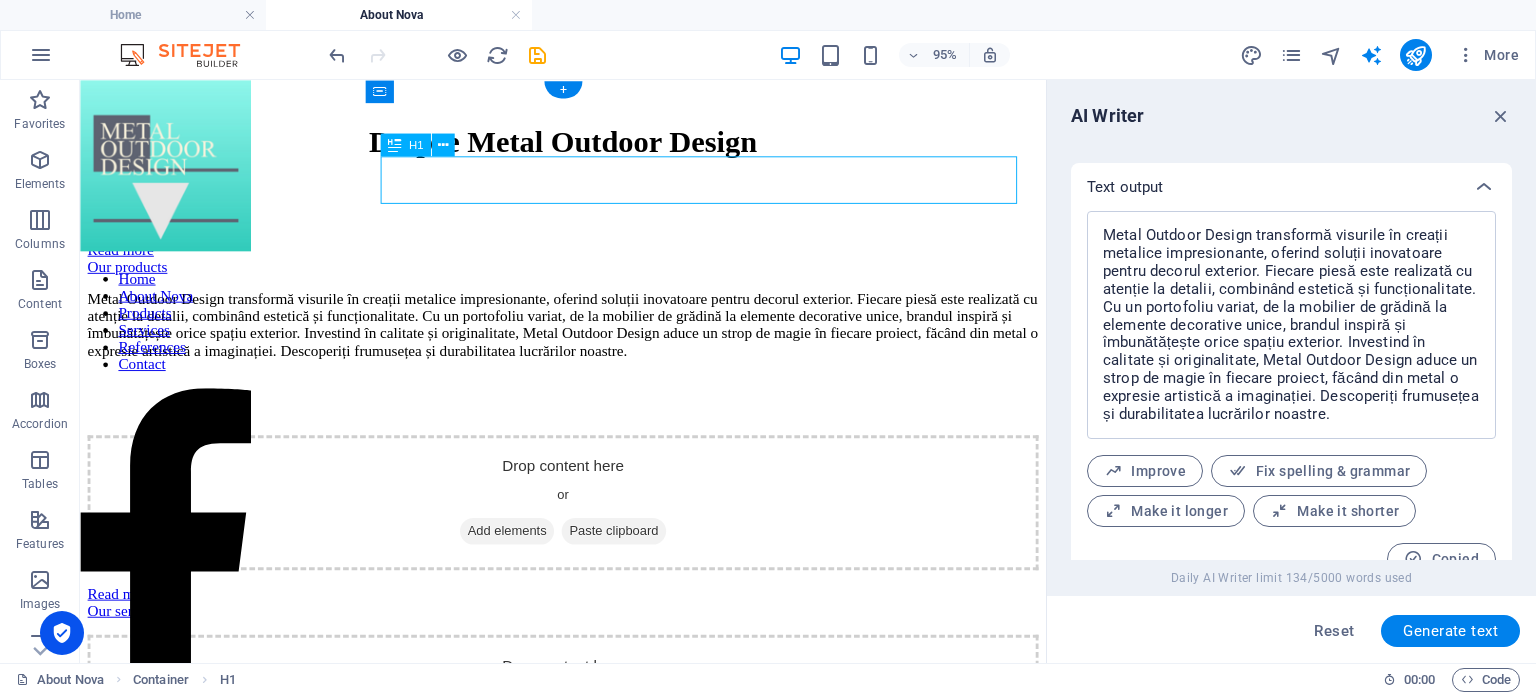 click on "Despre Metal Outdoor Design" at bounding box center (588, 145) 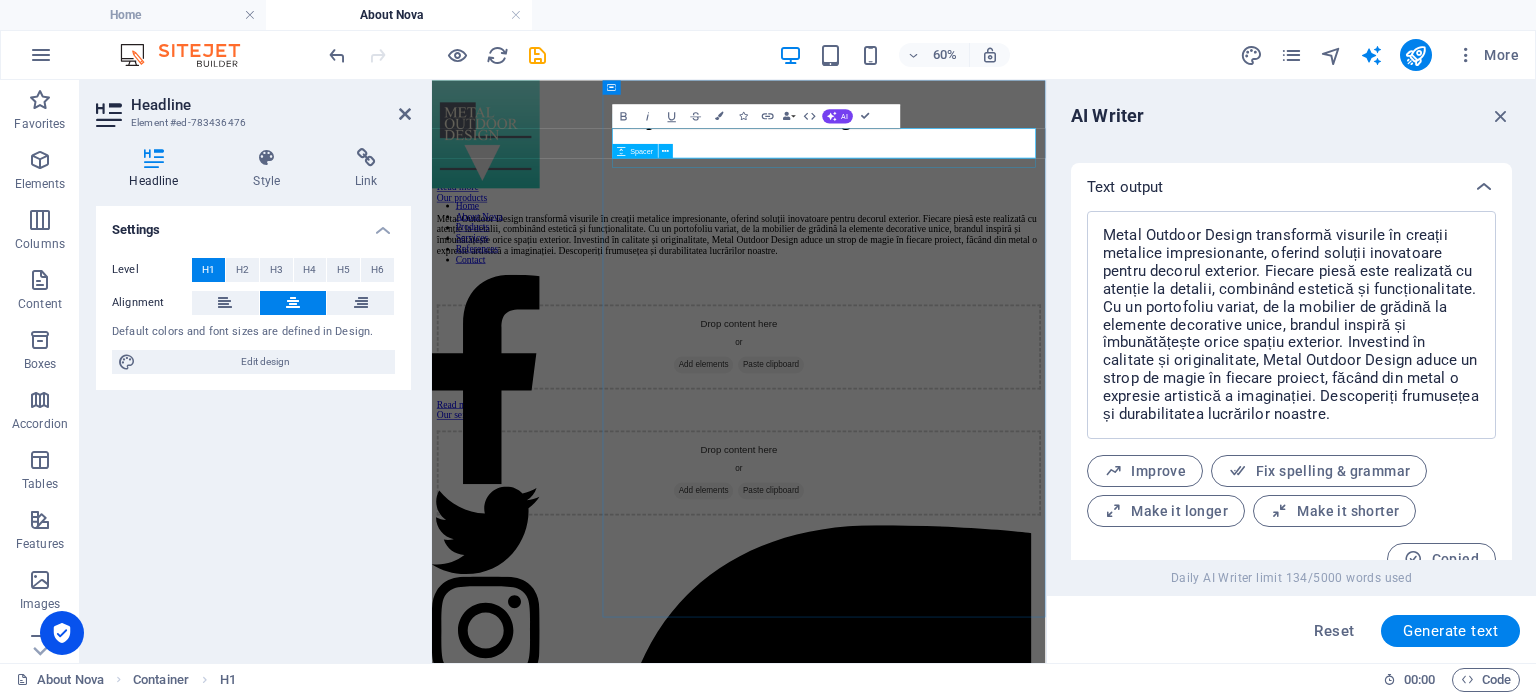 click on "Spacer" at bounding box center [642, 150] 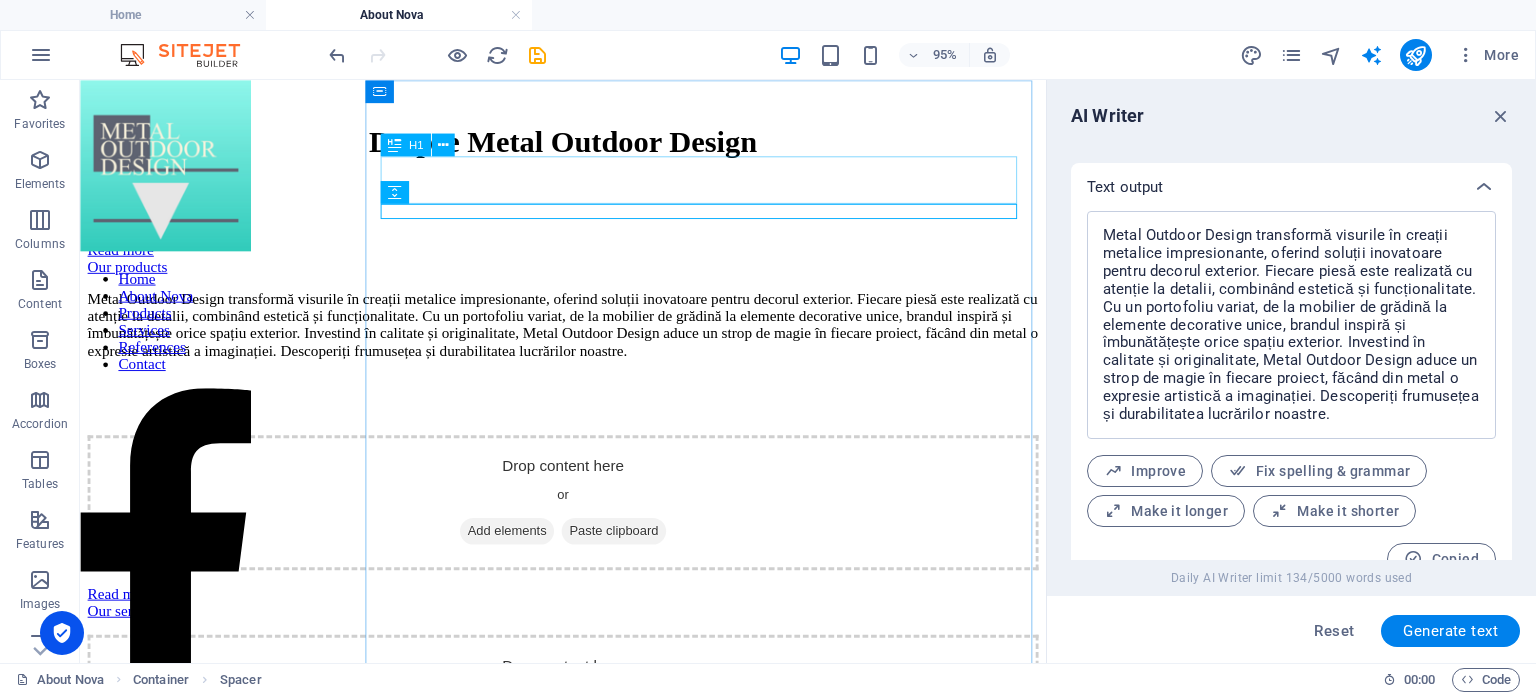 click on "H1" at bounding box center [416, 144] 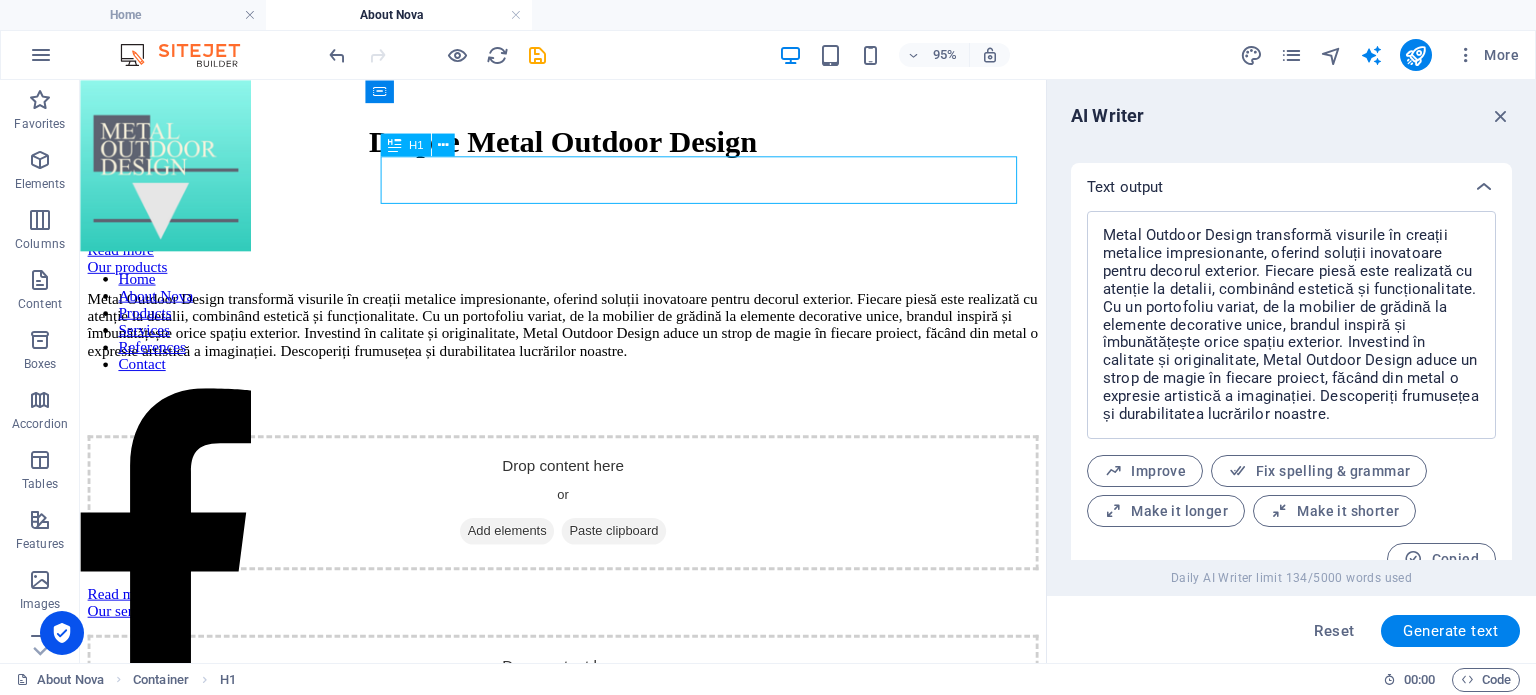 click on "H1" at bounding box center (416, 144) 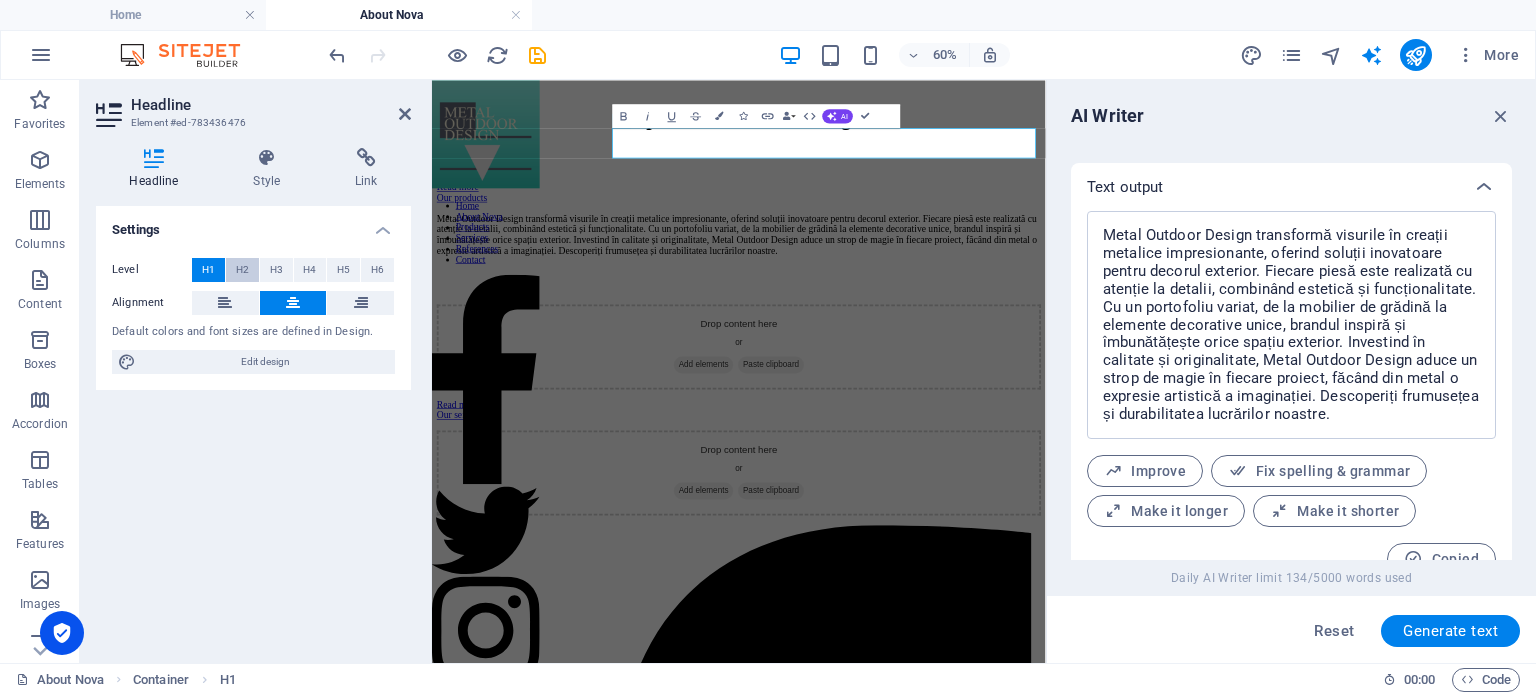 click on "H2" at bounding box center (242, 270) 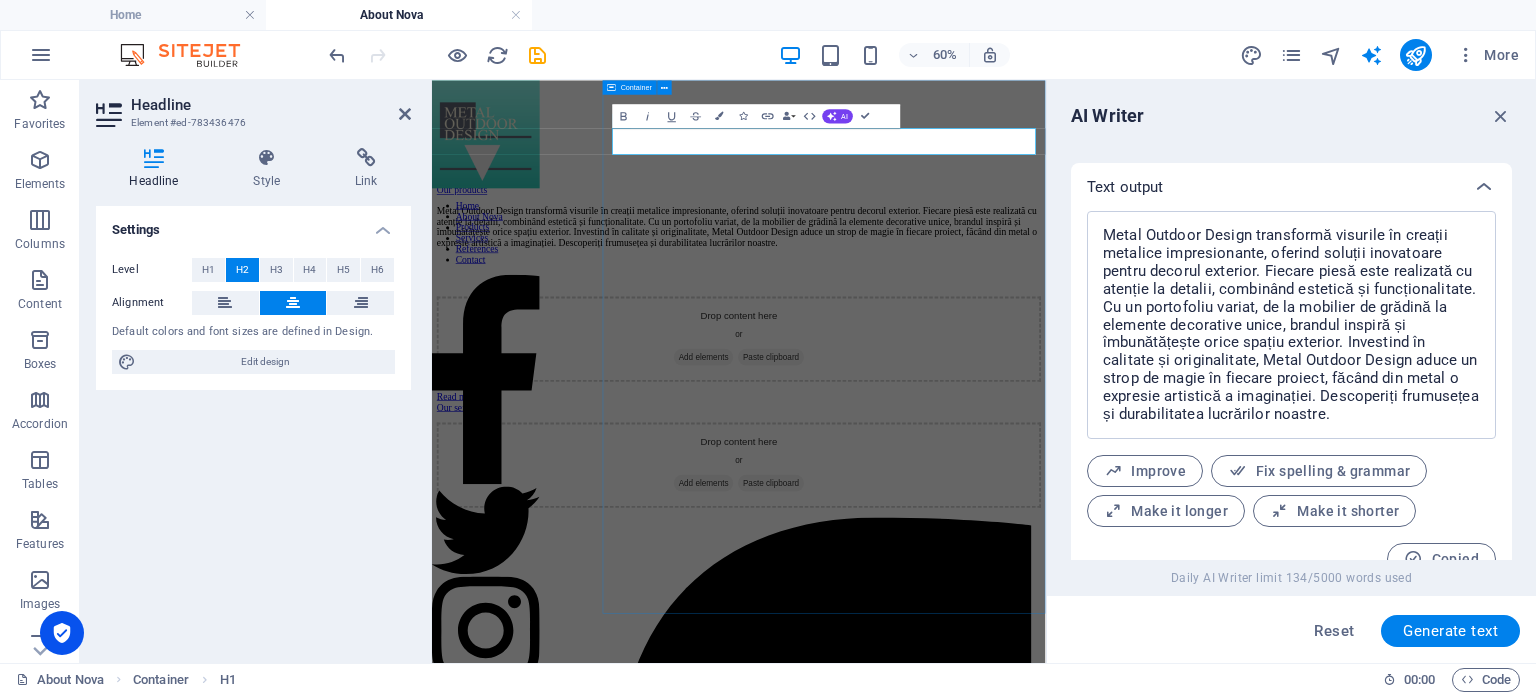 click on "Despre Metal Outdoor Design Read more Our products Metal Outdoor Design transformă visurile în creații metalice impresionante, oferind soluții inovatoare pentru decorul exterior. Fiecare piesă este realizată cu atenție la detalii, combinând estetică și funcționalitate. Cu un portofoliu variat, de la mobilier de grădină la elemente decorative unice, brandul inspiră și îmbunătățește orice spațiu exterior. Investind în calitate și originalitate, Metal Outdoor Design aduce un strop de magie în fiecare proiect, făcând din metal o expresie artistică a imaginației. Descoperiți frumusețea și durabilitatea lucrărilor noastre. Drop content here or  Add elements  Paste clipboard Read more Our services Drop content here or  Add elements  Paste clipboard" at bounding box center (943, 459) 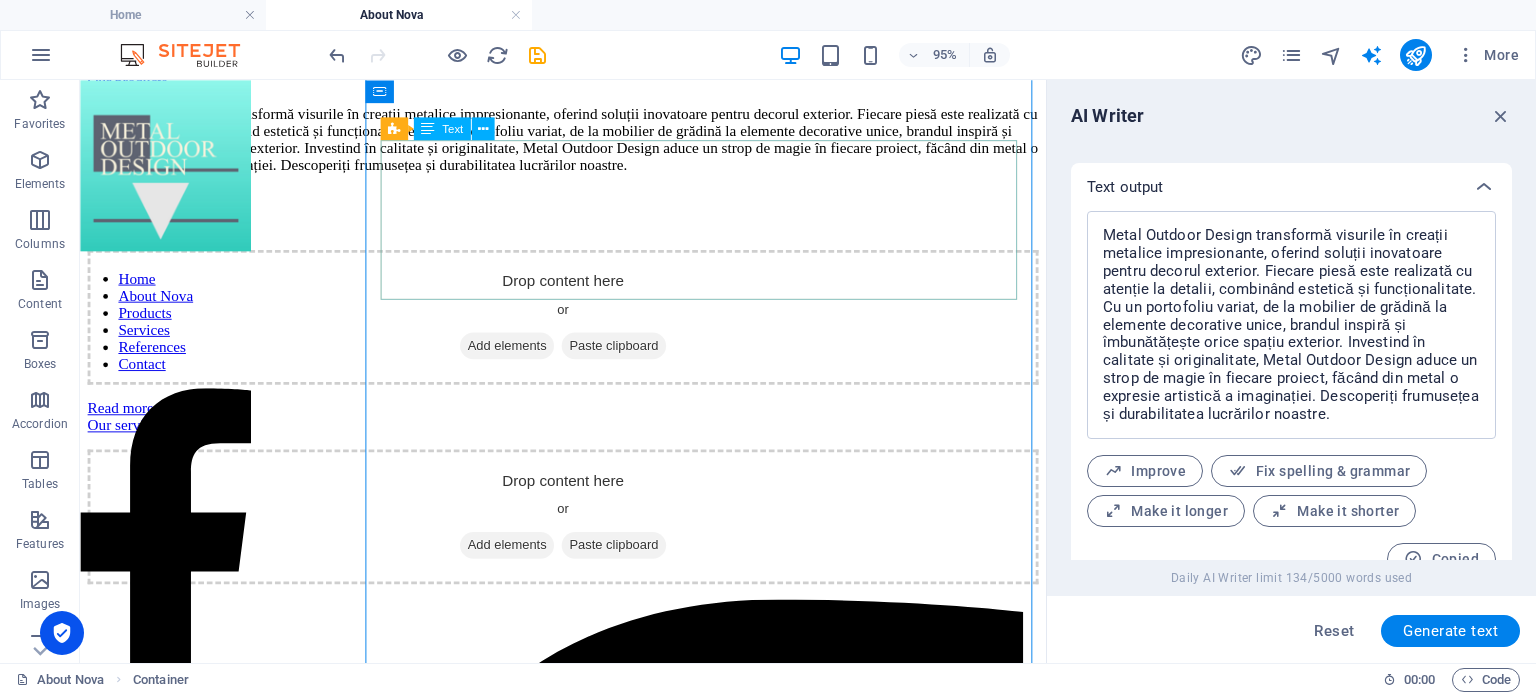 scroll, scrollTop: 200, scrollLeft: 0, axis: vertical 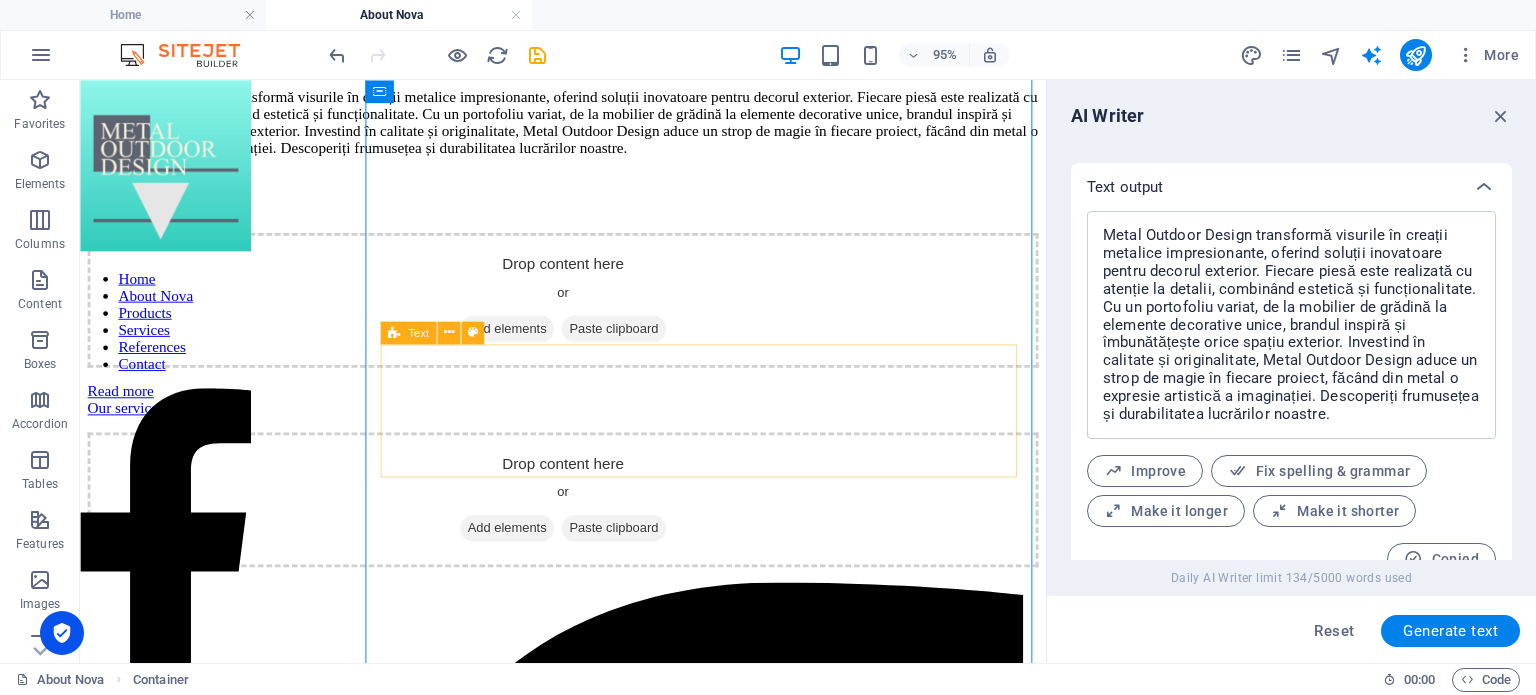 click on "Add elements" at bounding box center (529, 342) 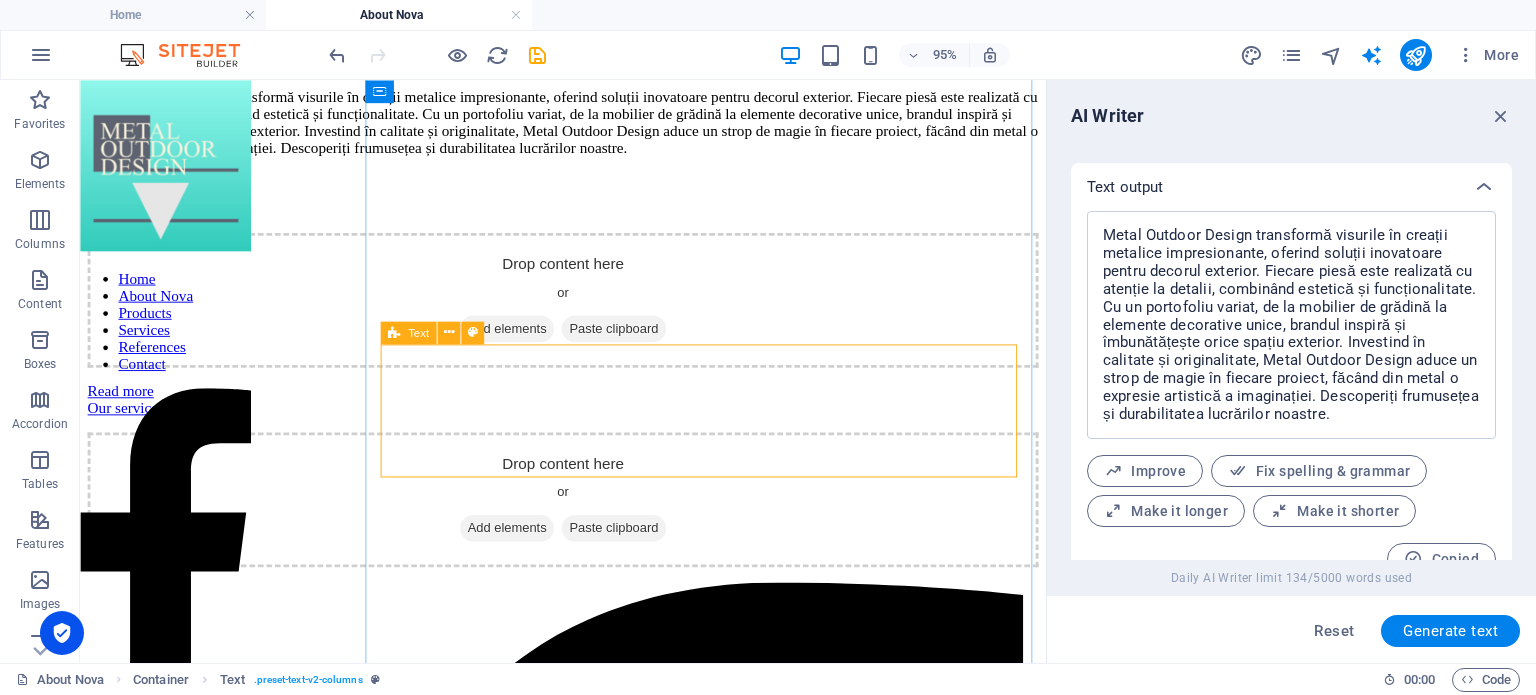 click on "Drop content here or  Add elements  Paste clipboard" at bounding box center [588, 312] 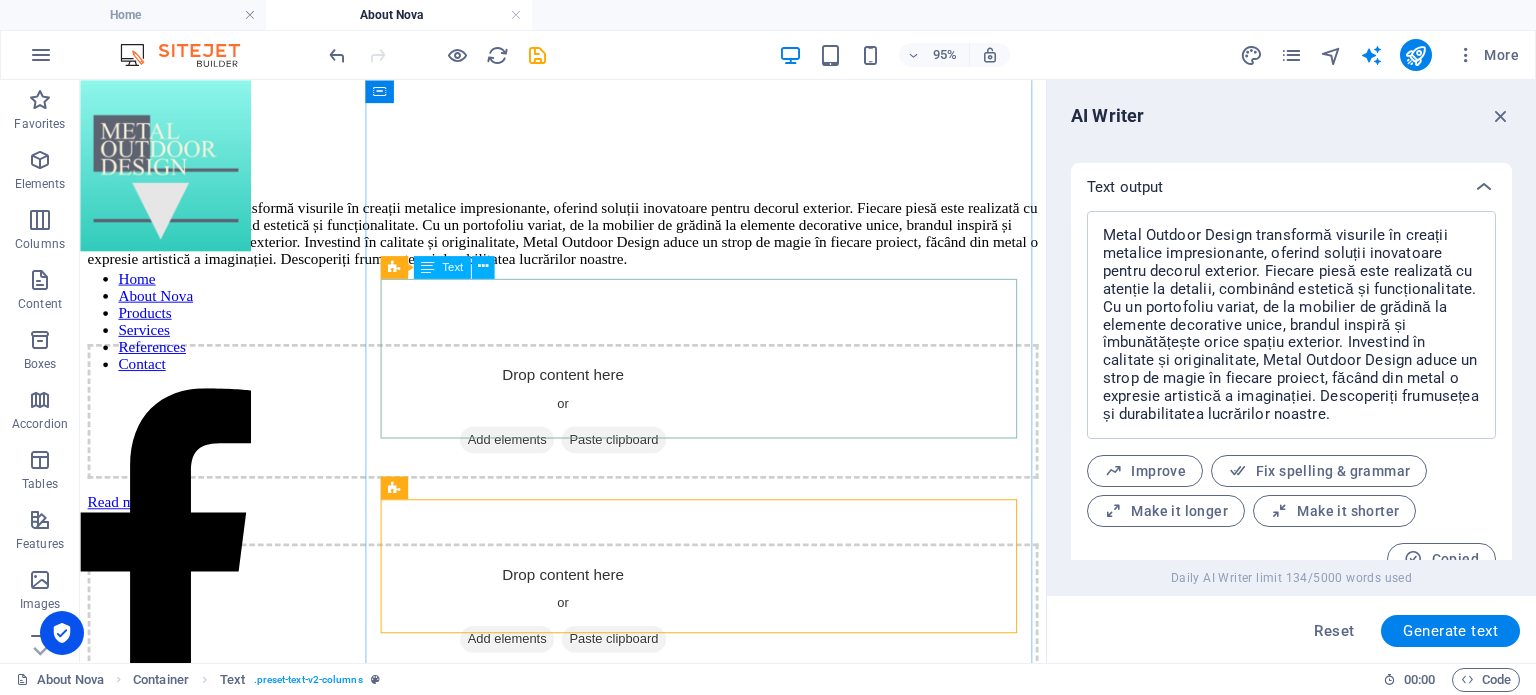 scroll, scrollTop: 0, scrollLeft: 0, axis: both 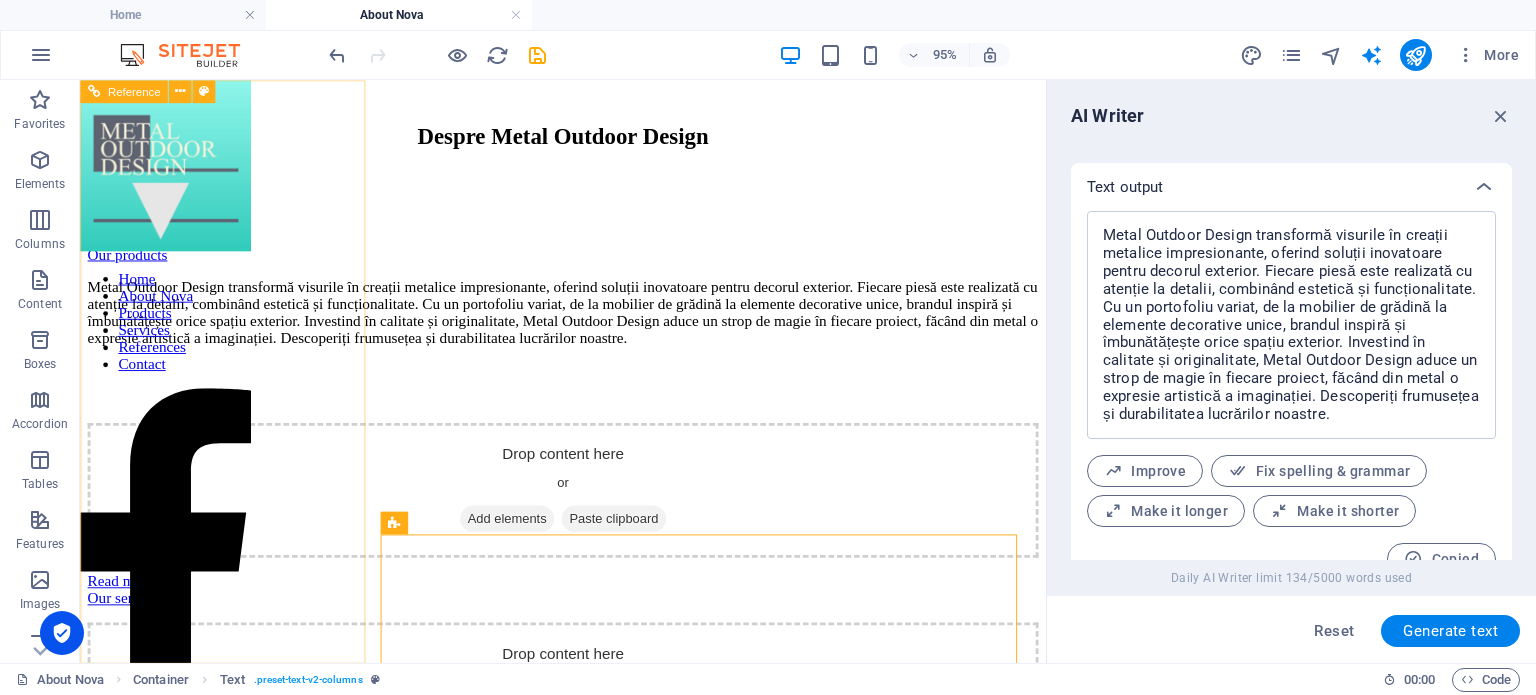 click on "Home About Nova Products Services References Contact" at bounding box center [170, 334] 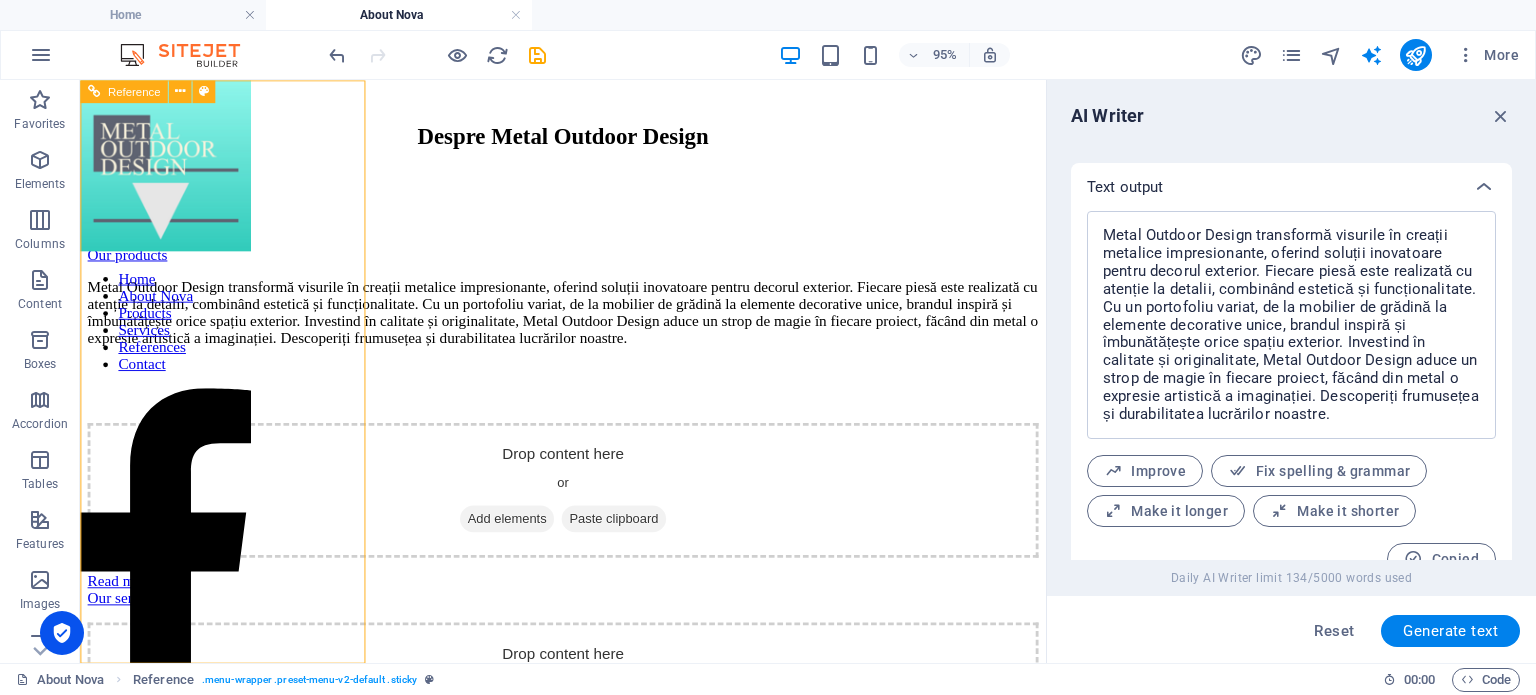 click on "Home About Nova Products Services References Contact" at bounding box center (170, 334) 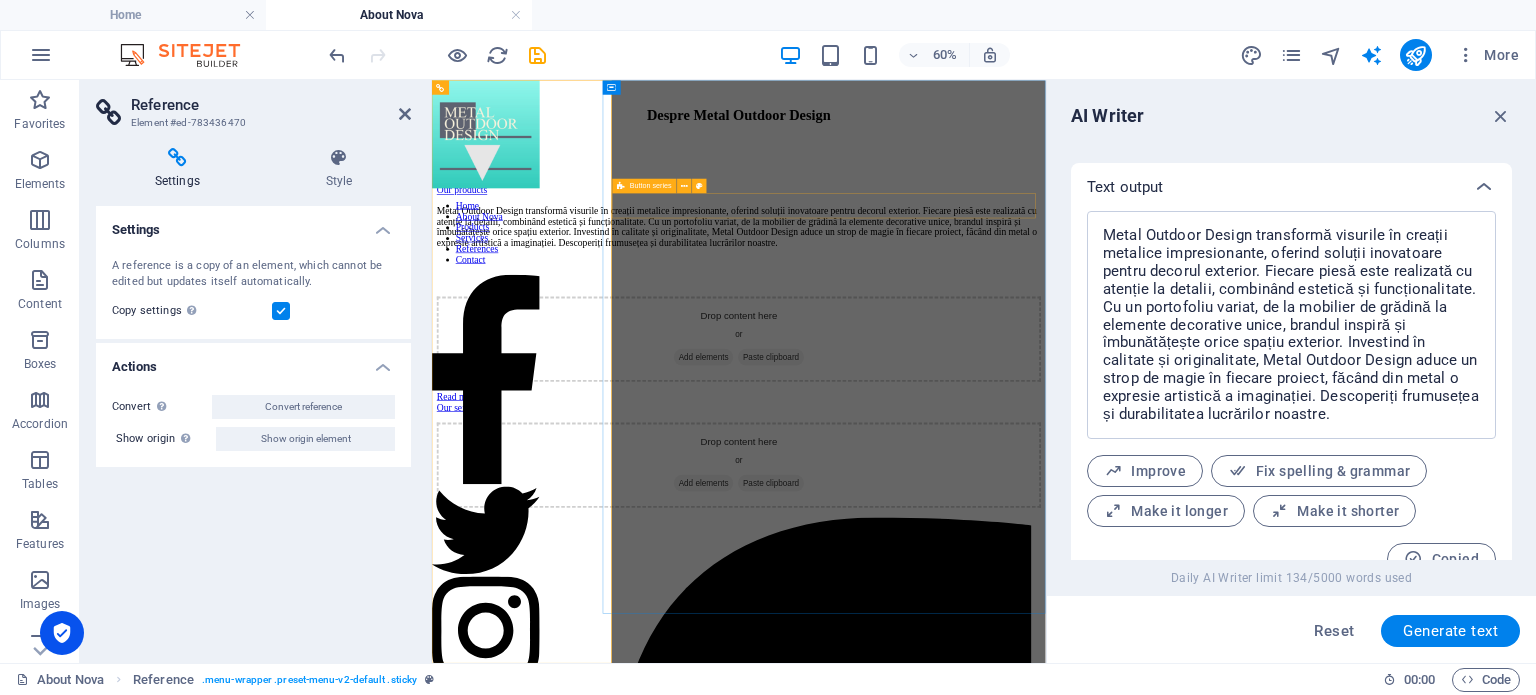 click on "Read more Our products" at bounding box center (943, 255) 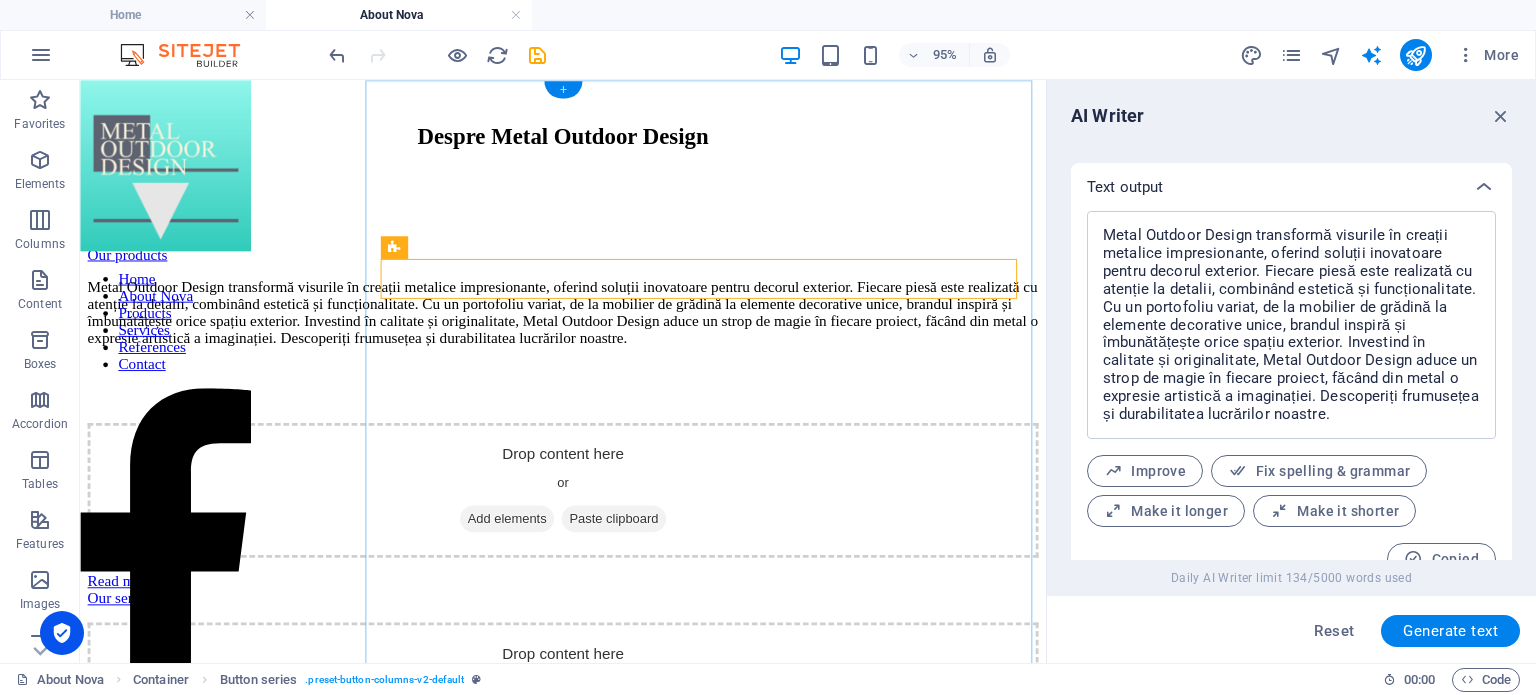 click on "+" at bounding box center (562, 89) 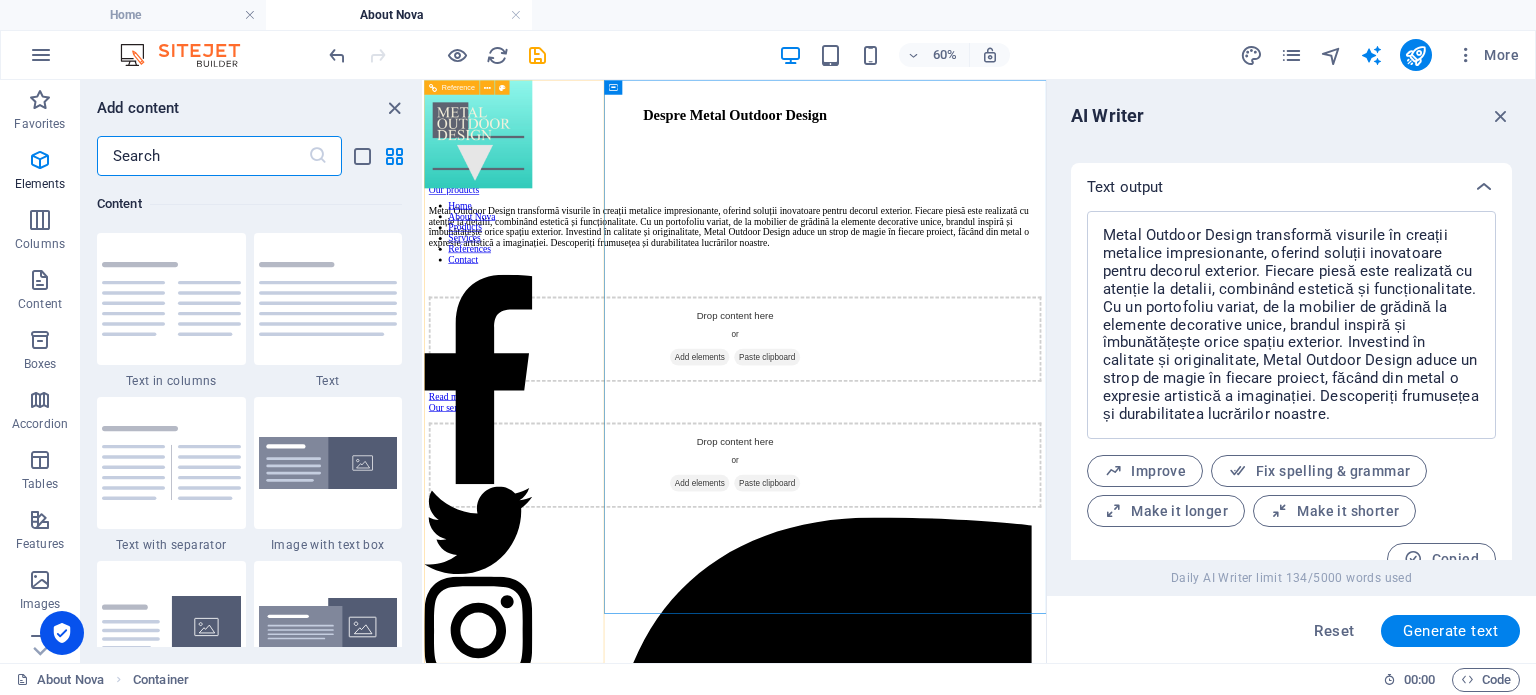 scroll, scrollTop: 3499, scrollLeft: 0, axis: vertical 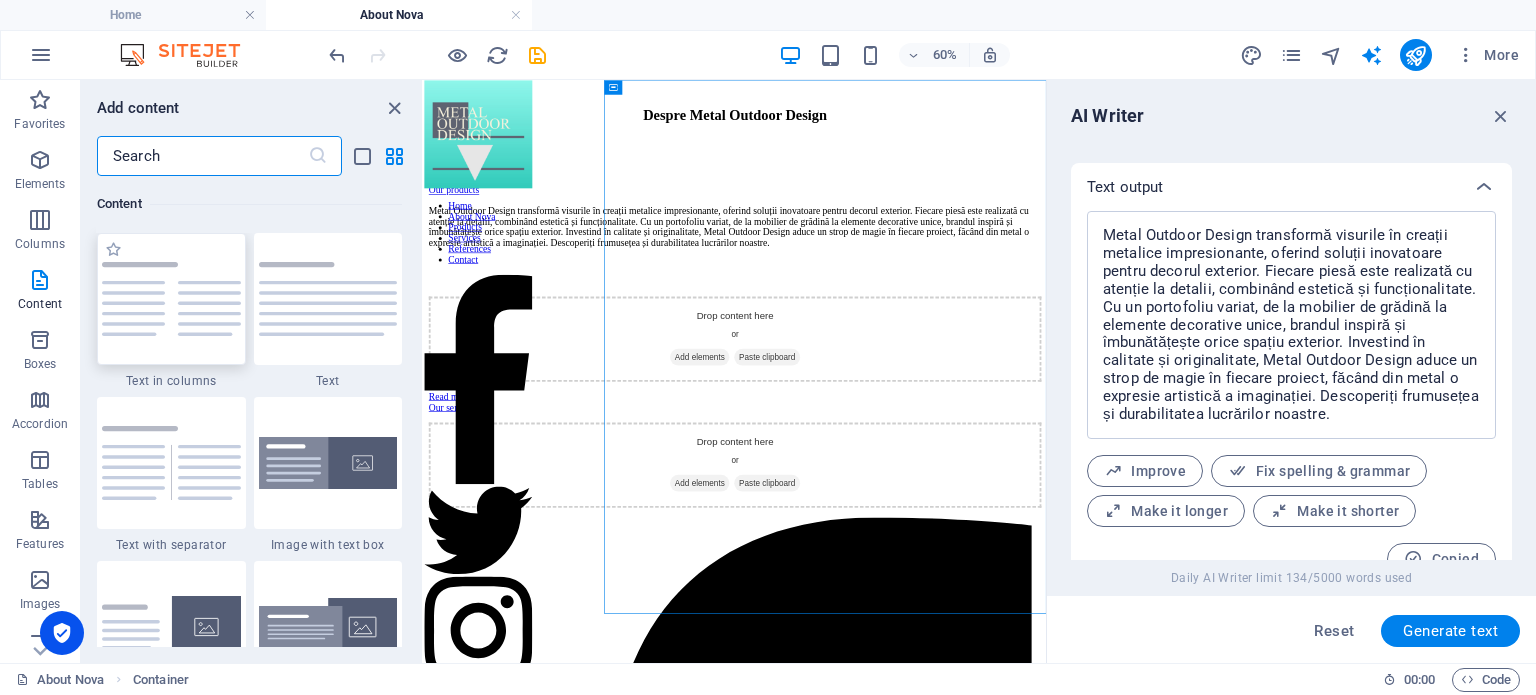 click at bounding box center (171, 299) 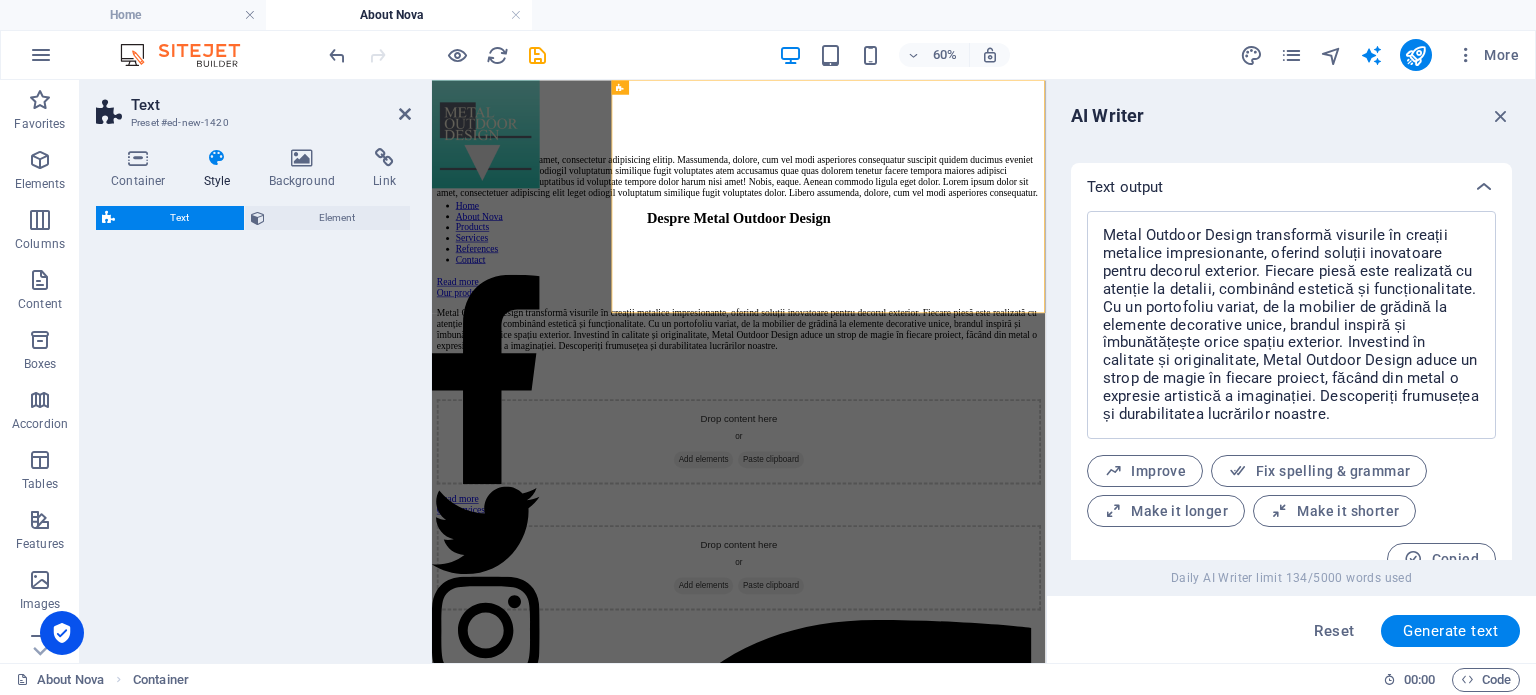 select on "rem" 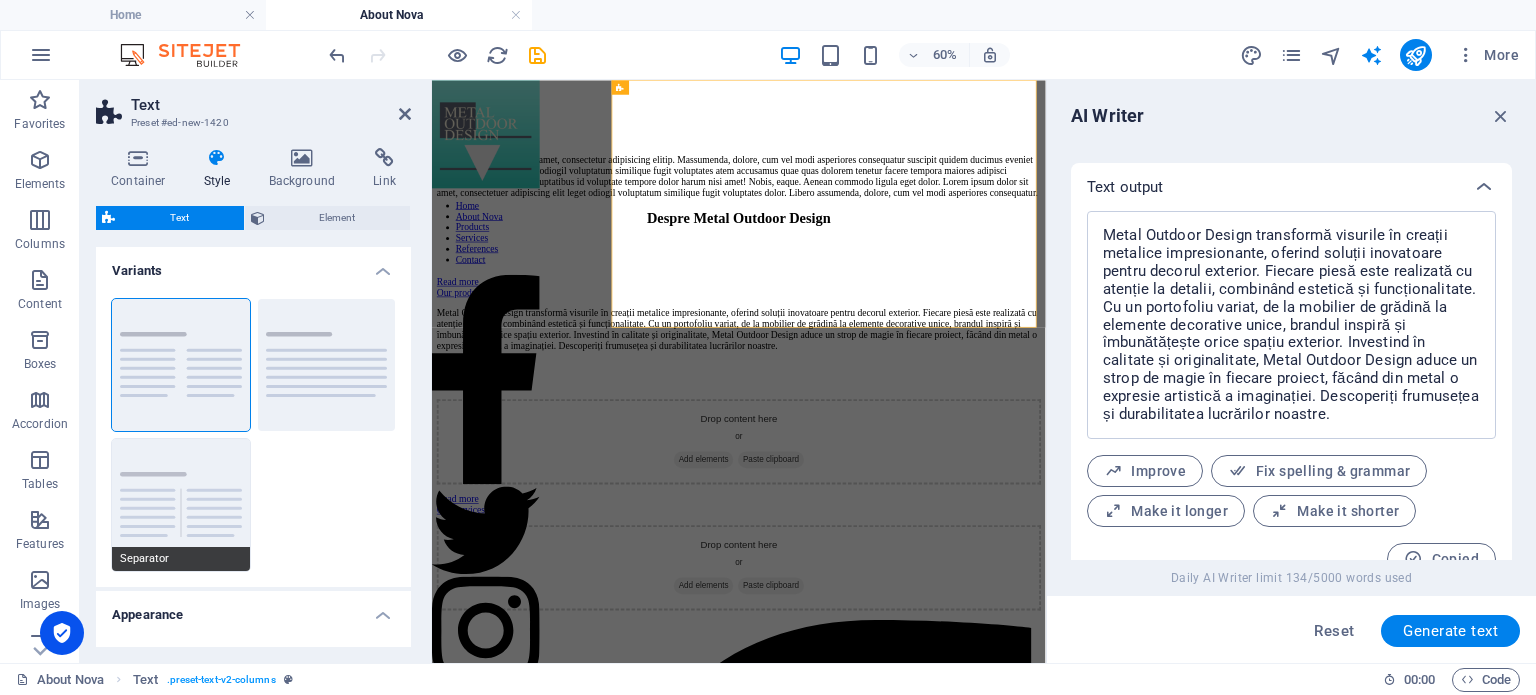click on "Separator" at bounding box center (181, 505) 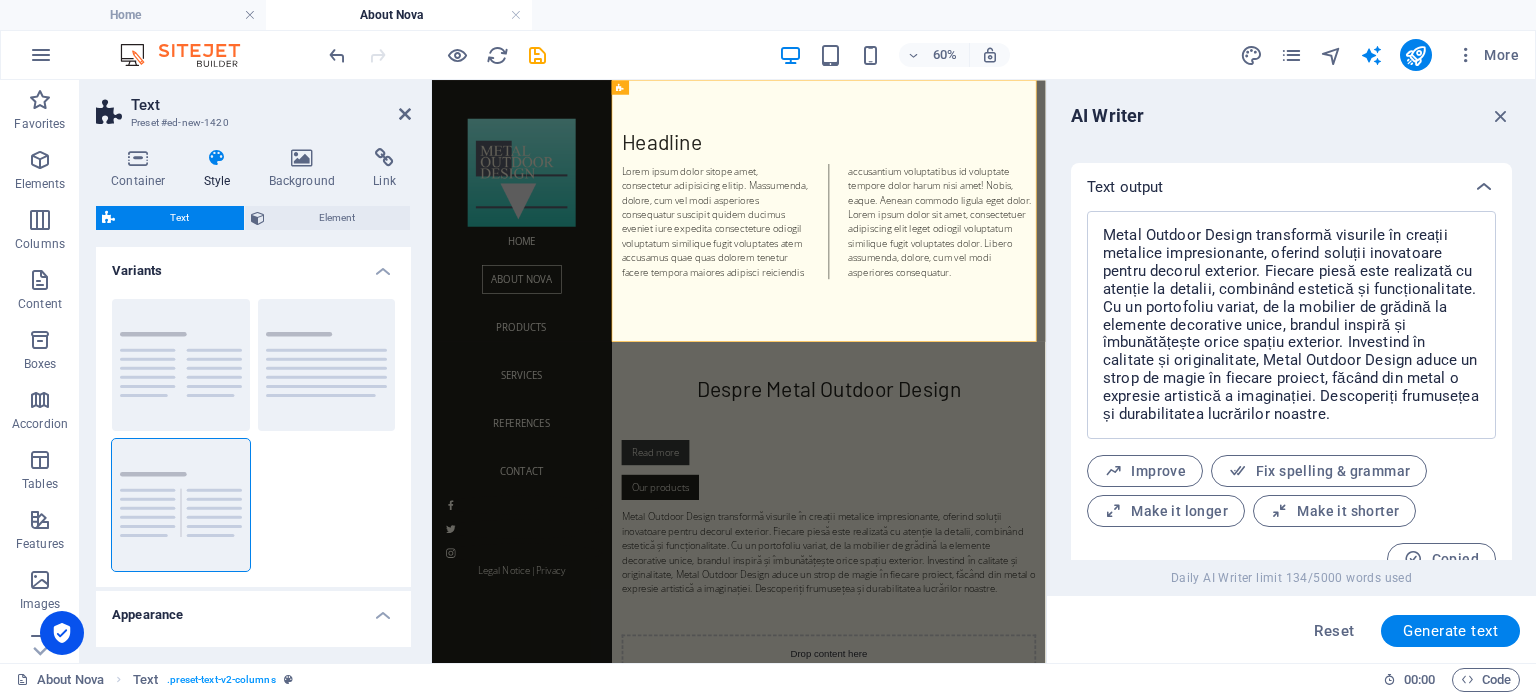 type on "1" 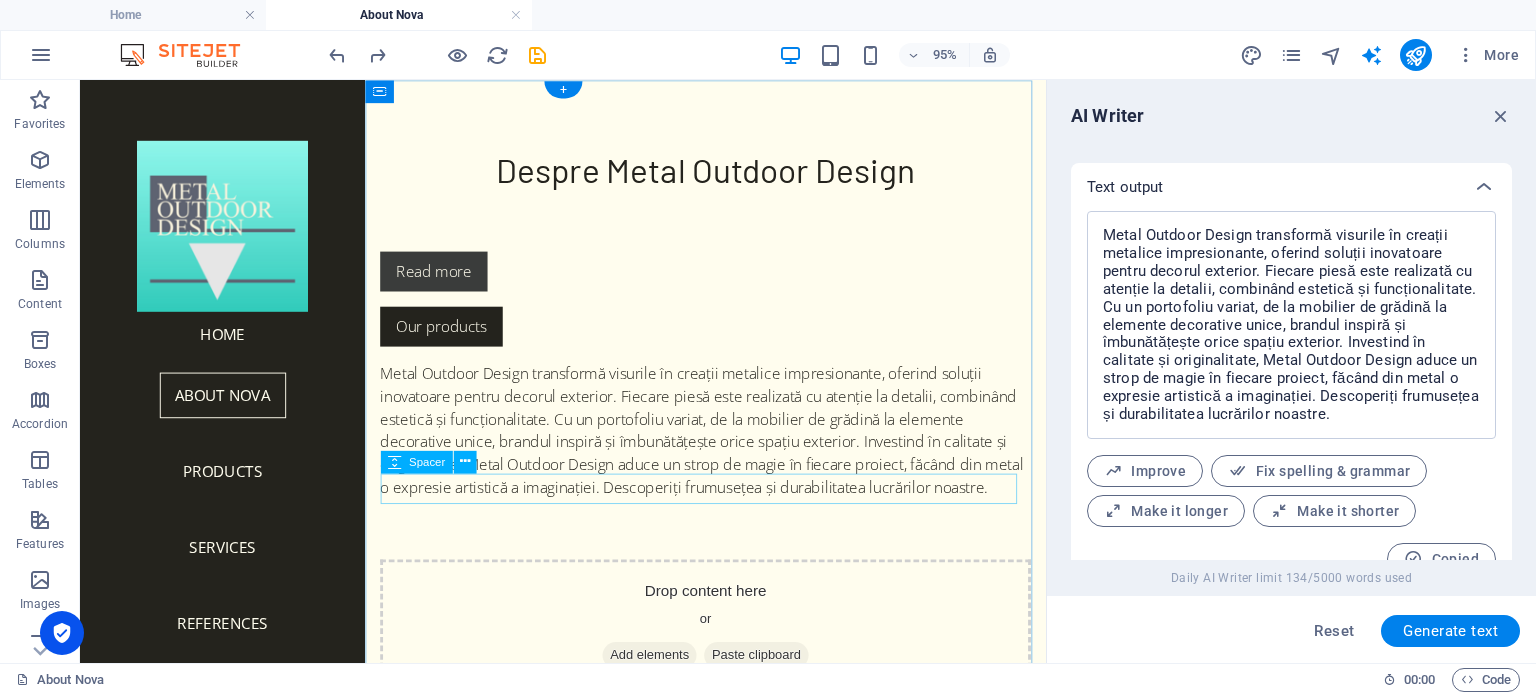 scroll, scrollTop: 0, scrollLeft: 0, axis: both 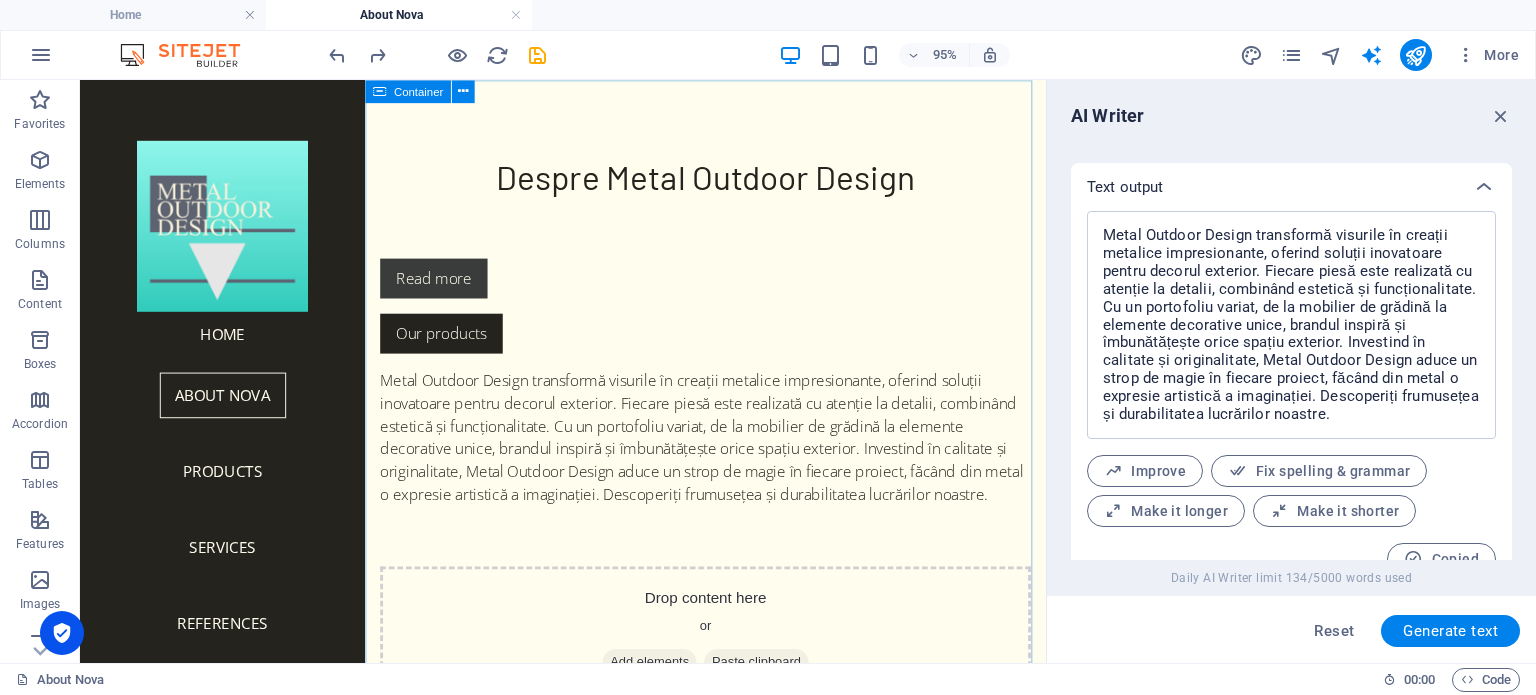 click on "Container" at bounding box center (418, 91) 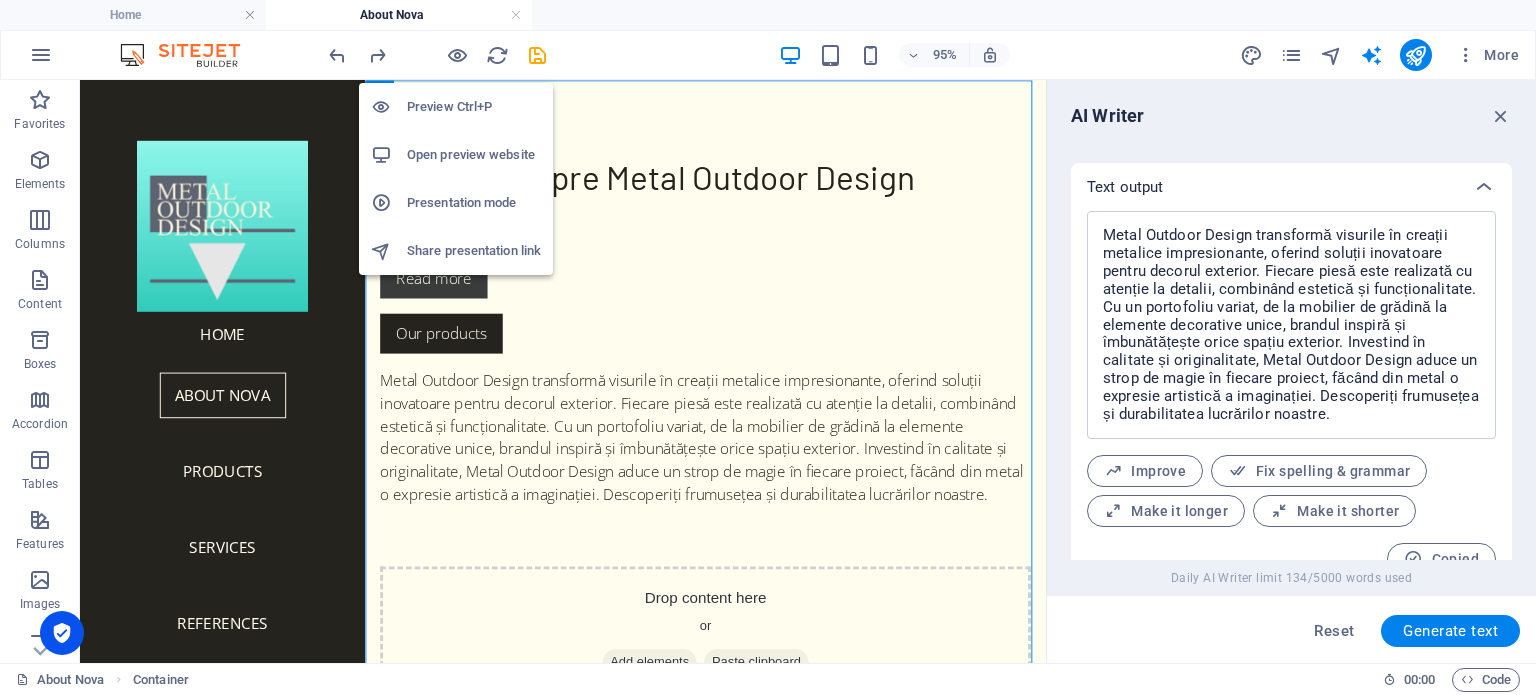 click on "Preview Ctrl+P" at bounding box center (474, 107) 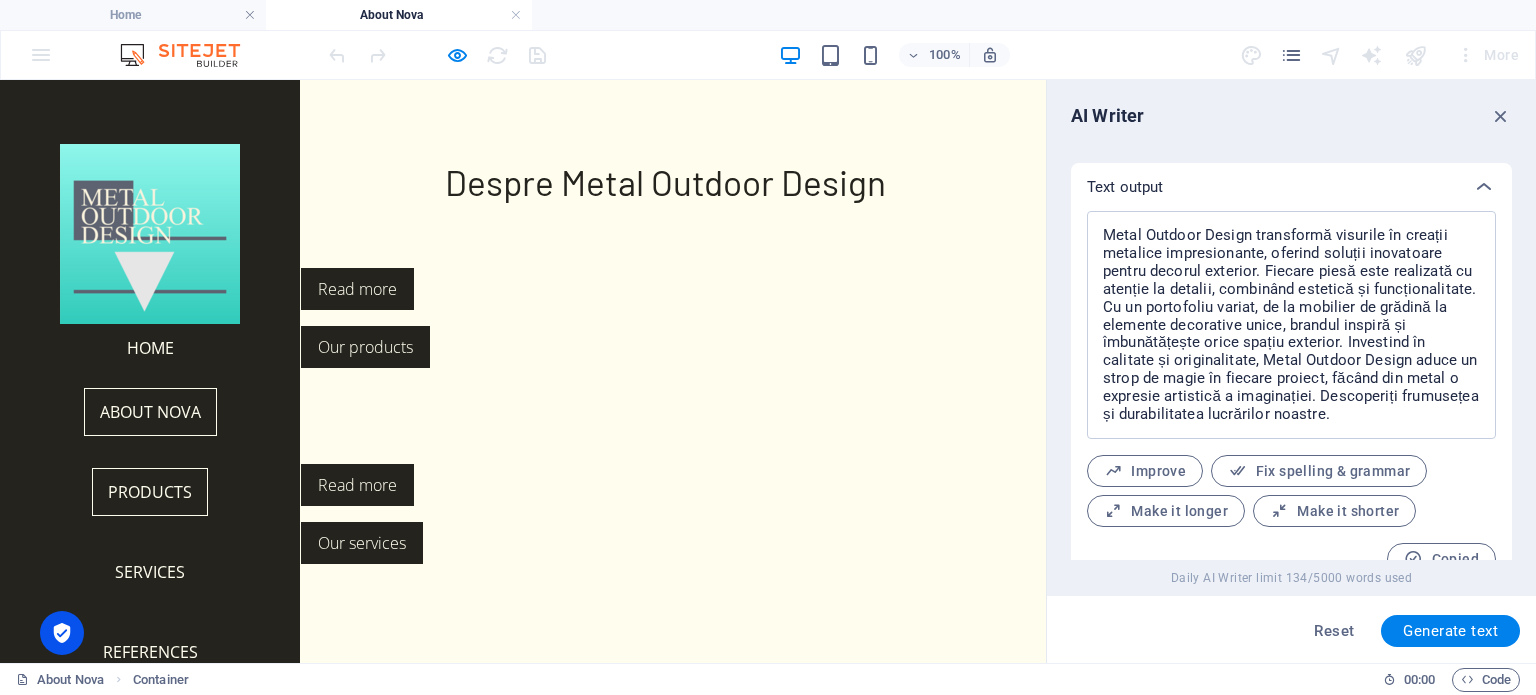 click on "Products" at bounding box center [150, 492] 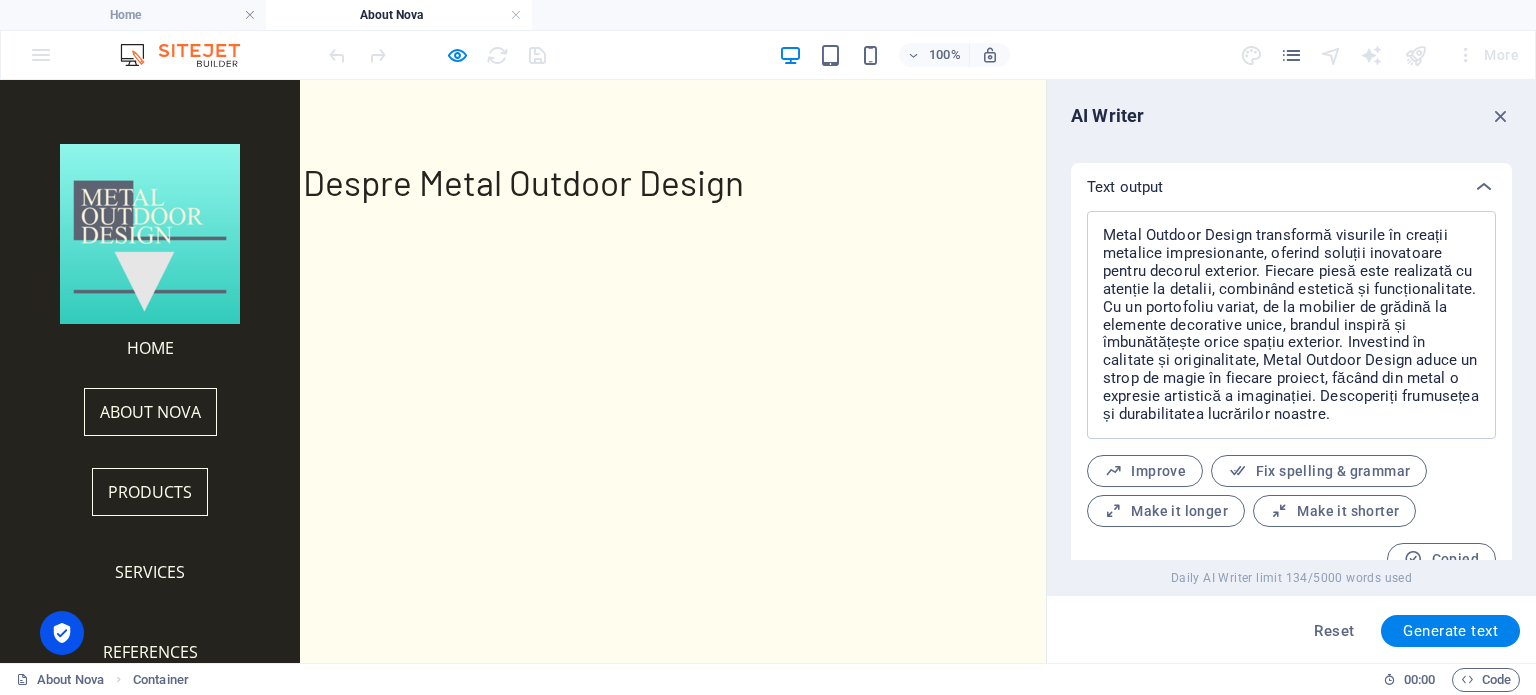 scroll, scrollTop: 691, scrollLeft: 0, axis: vertical 